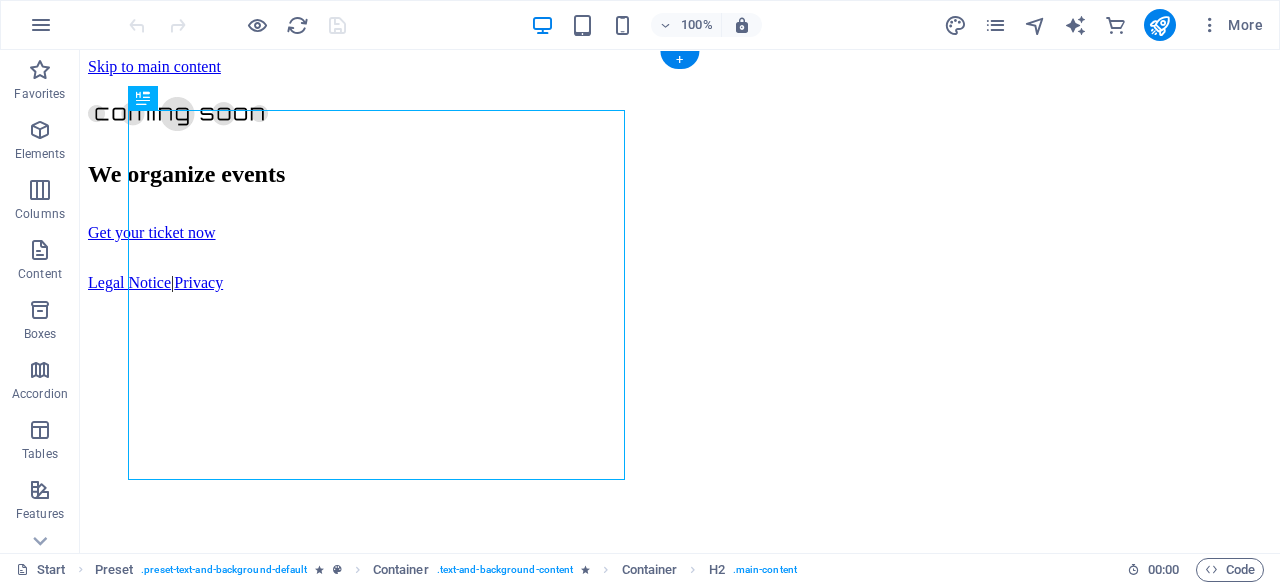scroll, scrollTop: 0, scrollLeft: 0, axis: both 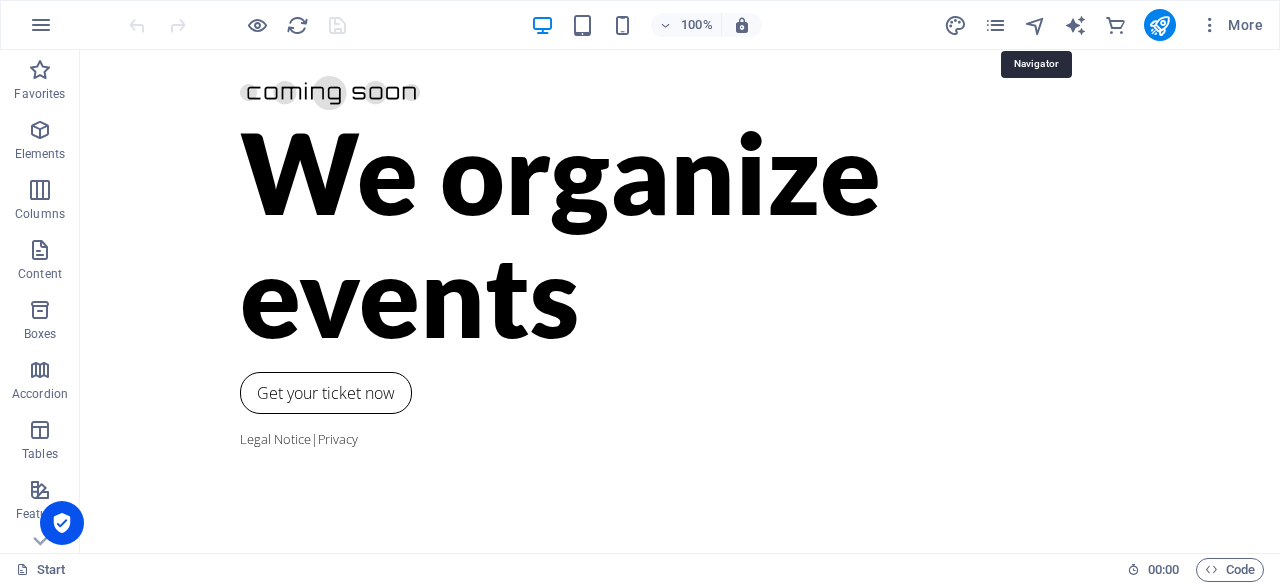 click at bounding box center (1035, 25) 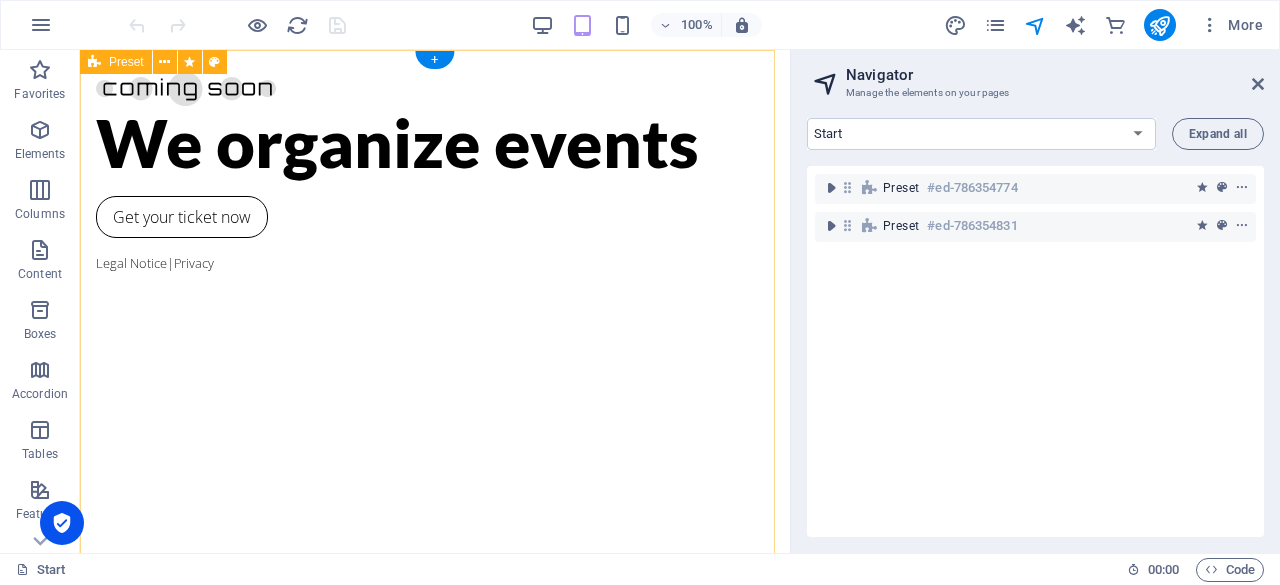 click at bounding box center (831, 188) 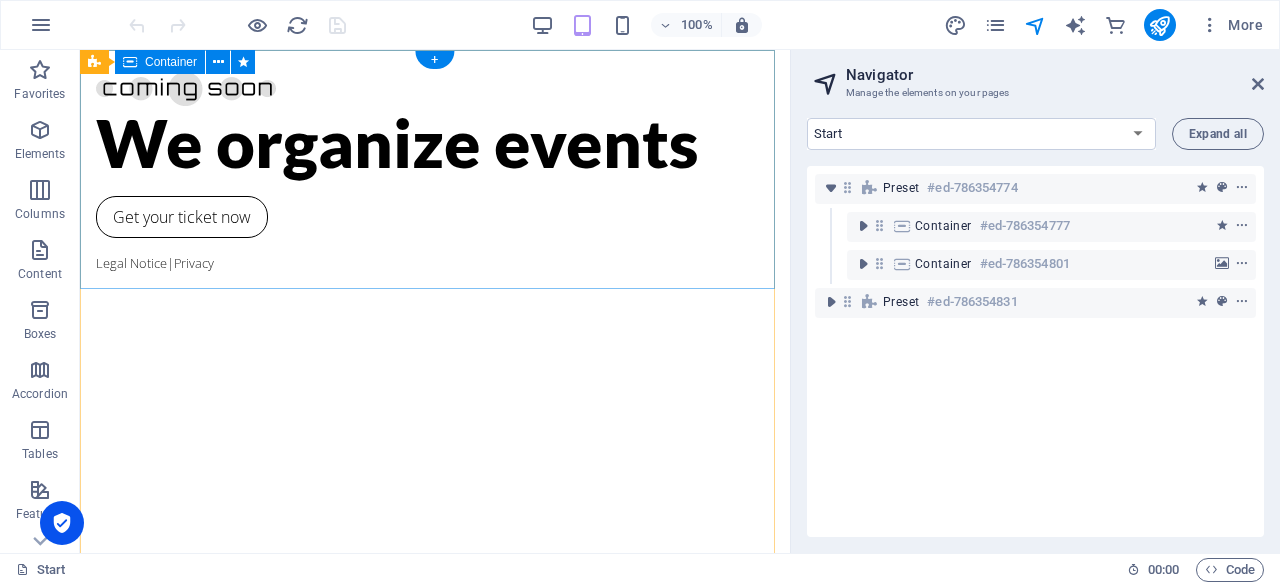 click at bounding box center (863, 226) 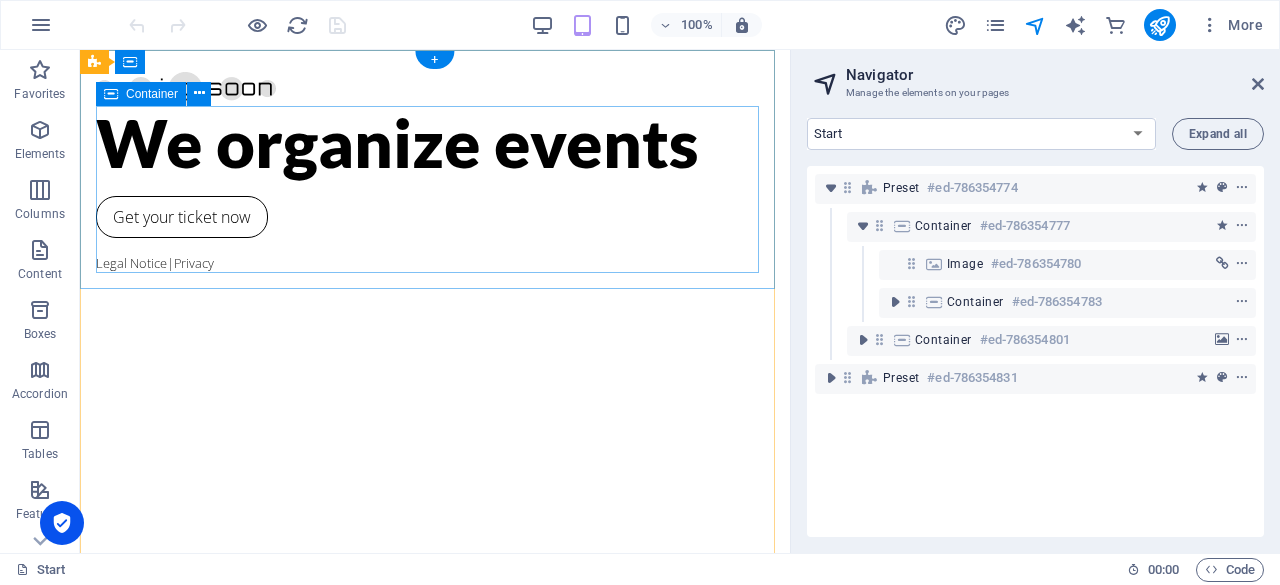 click at bounding box center (895, 302) 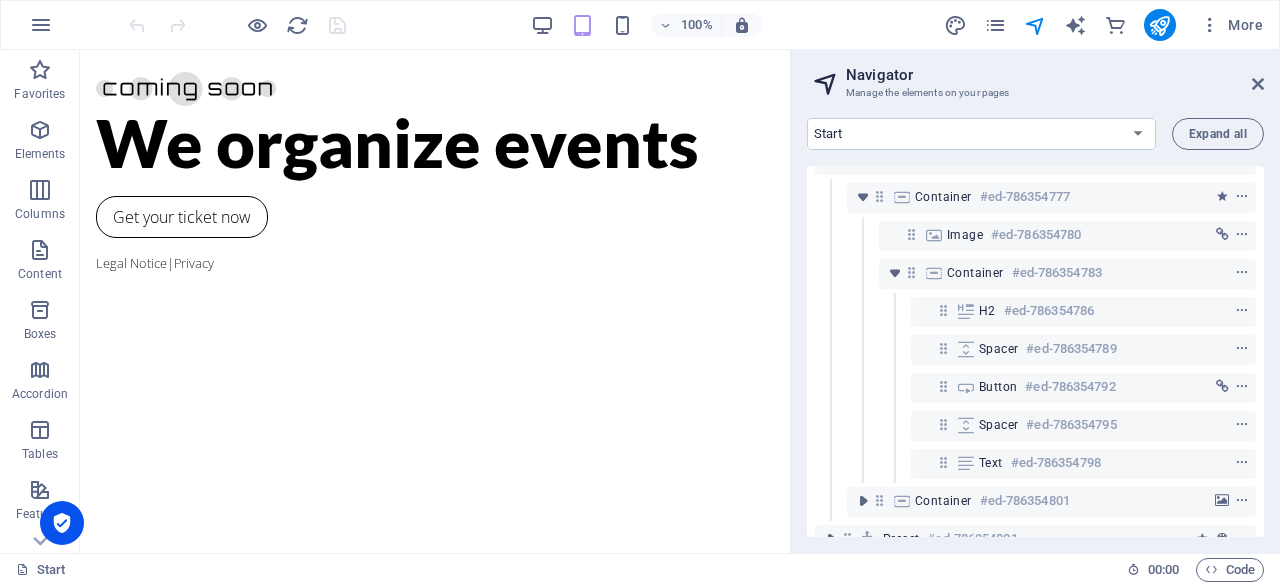 scroll, scrollTop: 70, scrollLeft: 0, axis: vertical 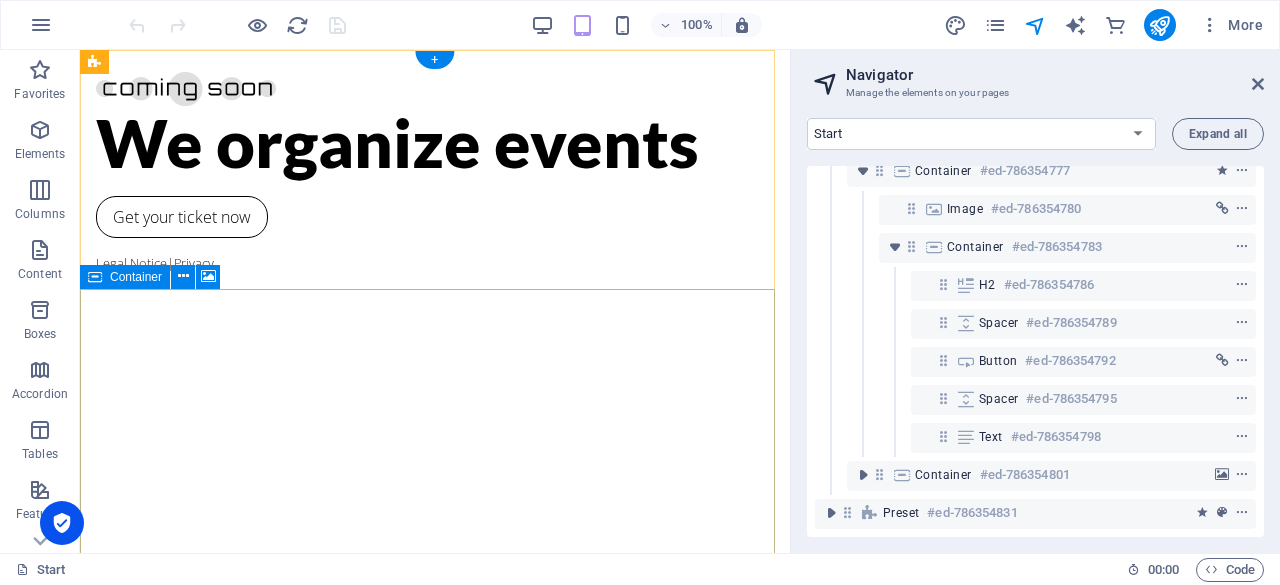 click at bounding box center (863, 475) 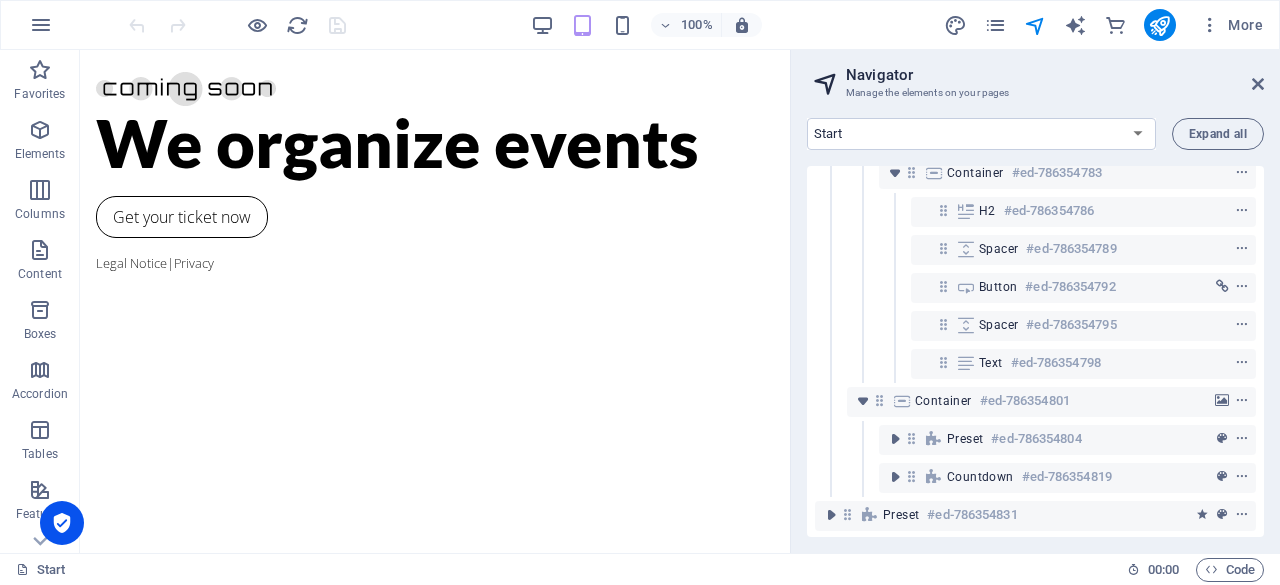 scroll, scrollTop: 146, scrollLeft: 0, axis: vertical 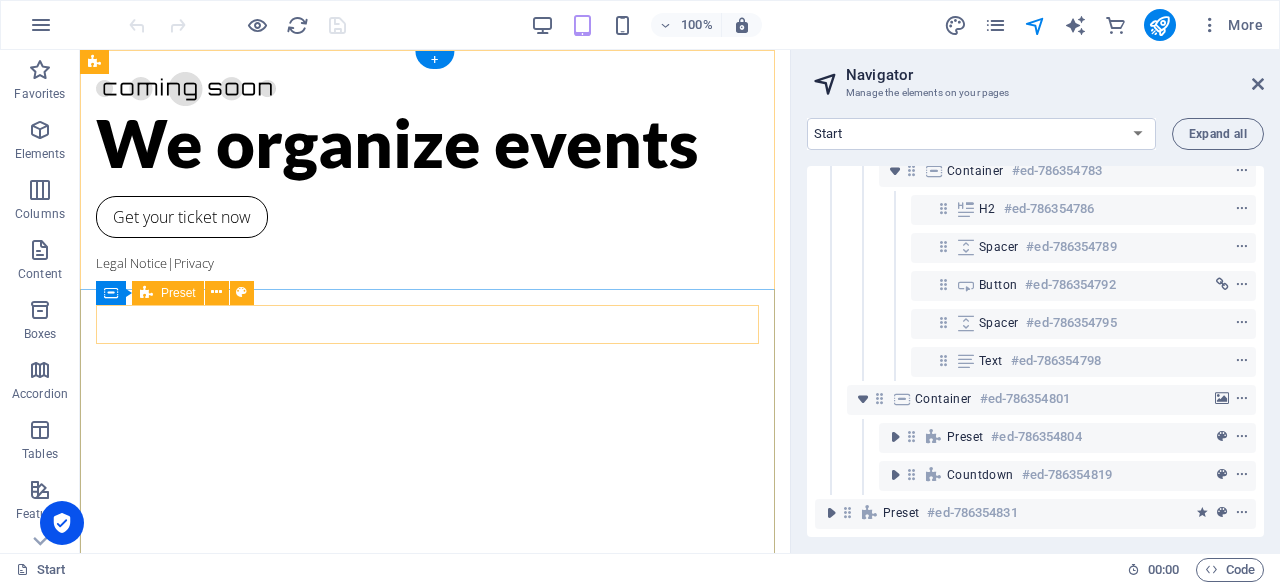 click at bounding box center (895, 437) 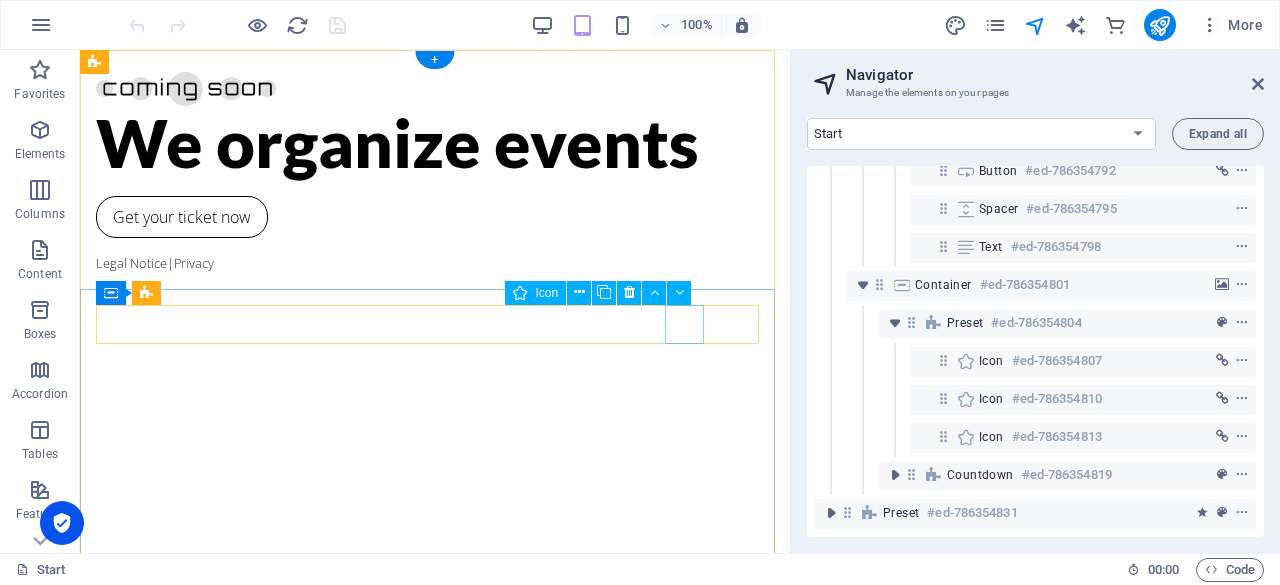 scroll, scrollTop: 260, scrollLeft: 0, axis: vertical 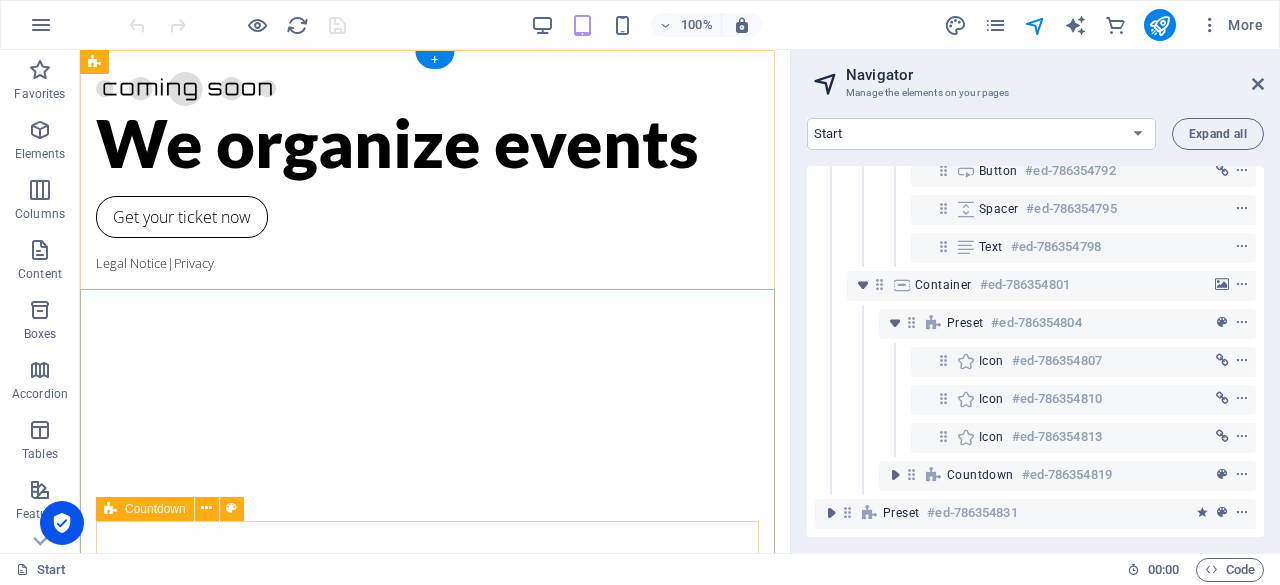 click at bounding box center [895, 475] 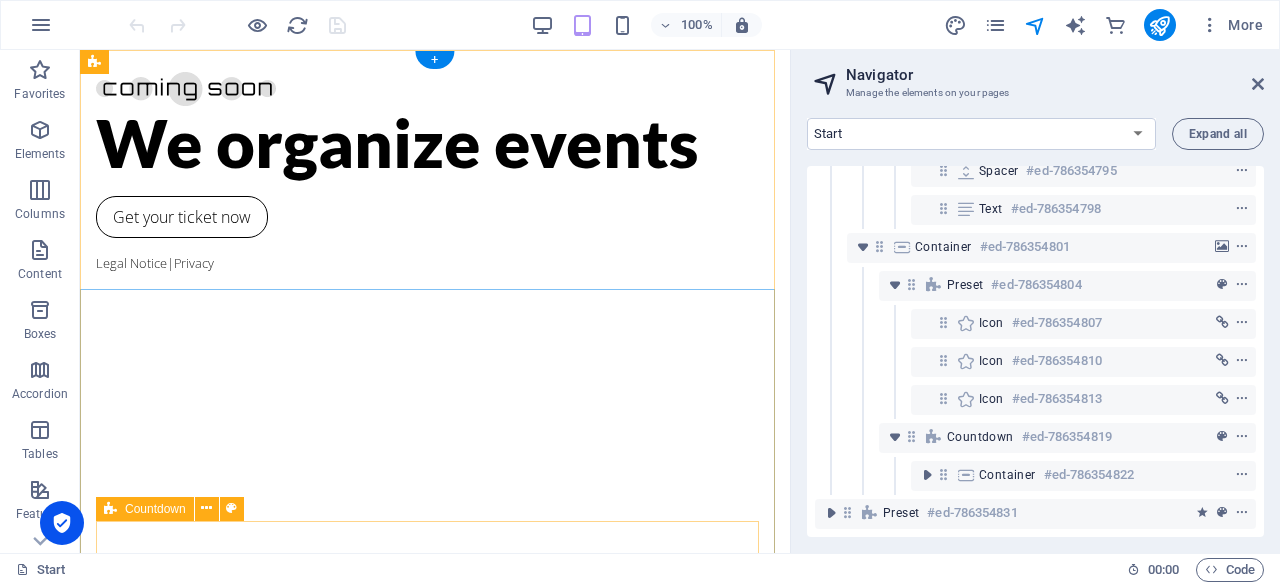 scroll, scrollTop: 298, scrollLeft: 0, axis: vertical 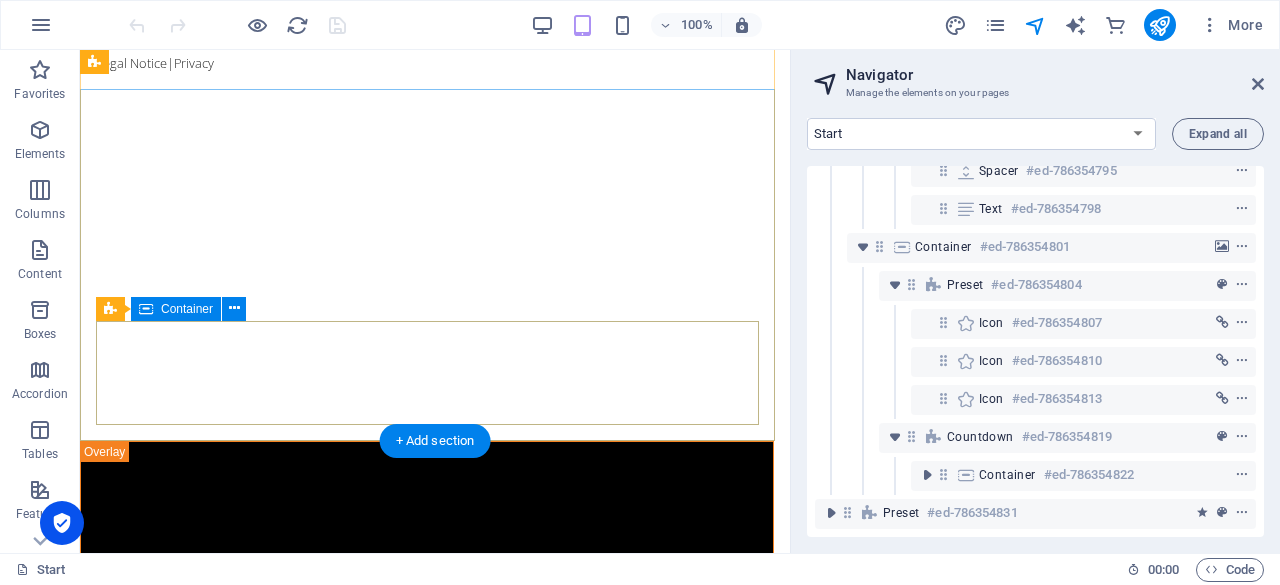 click at bounding box center [927, 475] 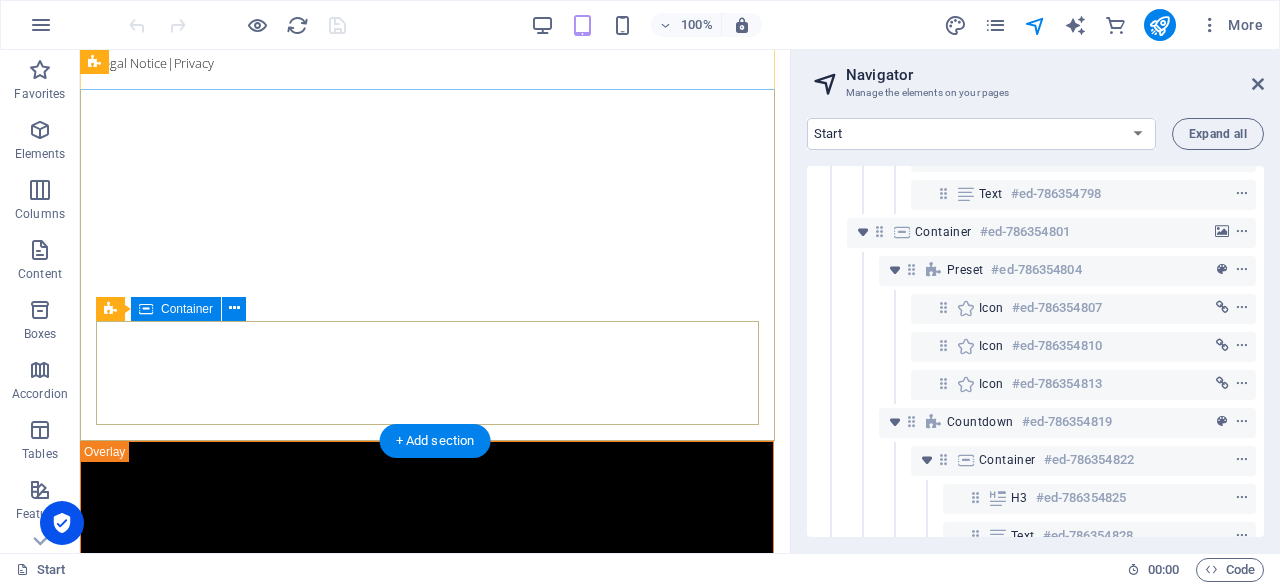 scroll, scrollTop: 374, scrollLeft: 0, axis: vertical 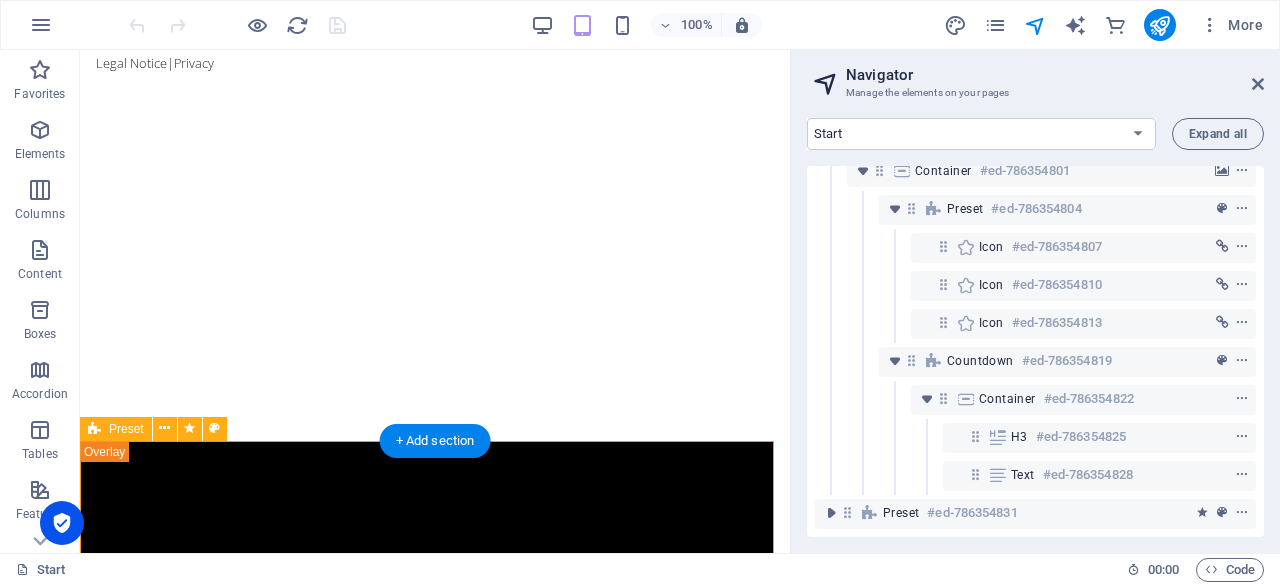 click at bounding box center [831, 513] 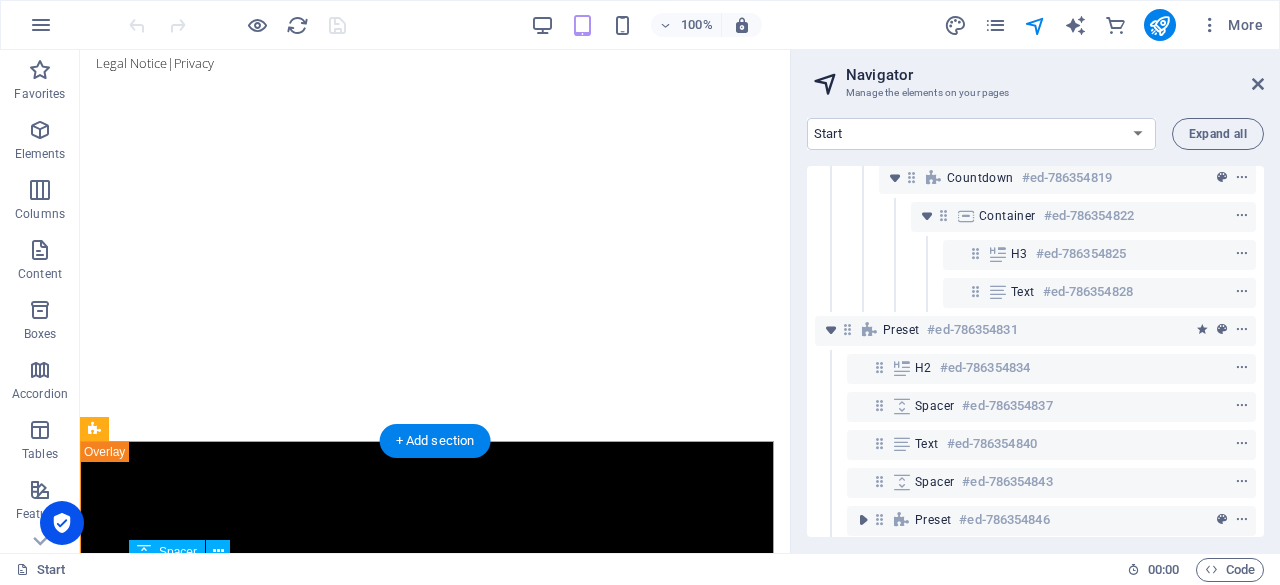 scroll, scrollTop: 564, scrollLeft: 0, axis: vertical 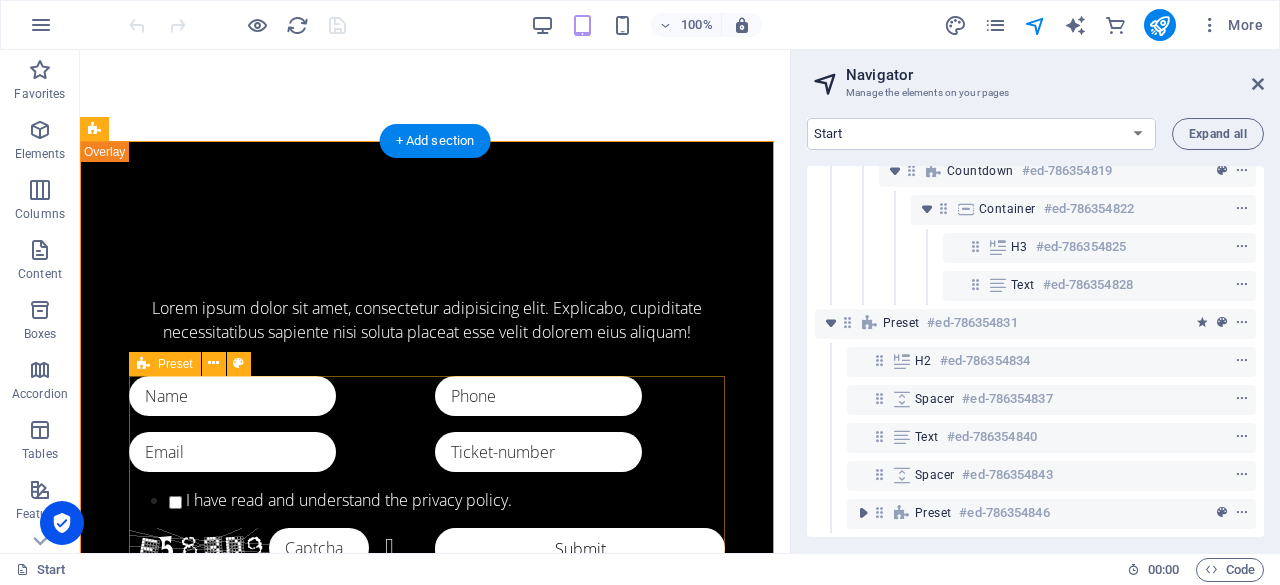 click at bounding box center (863, 513) 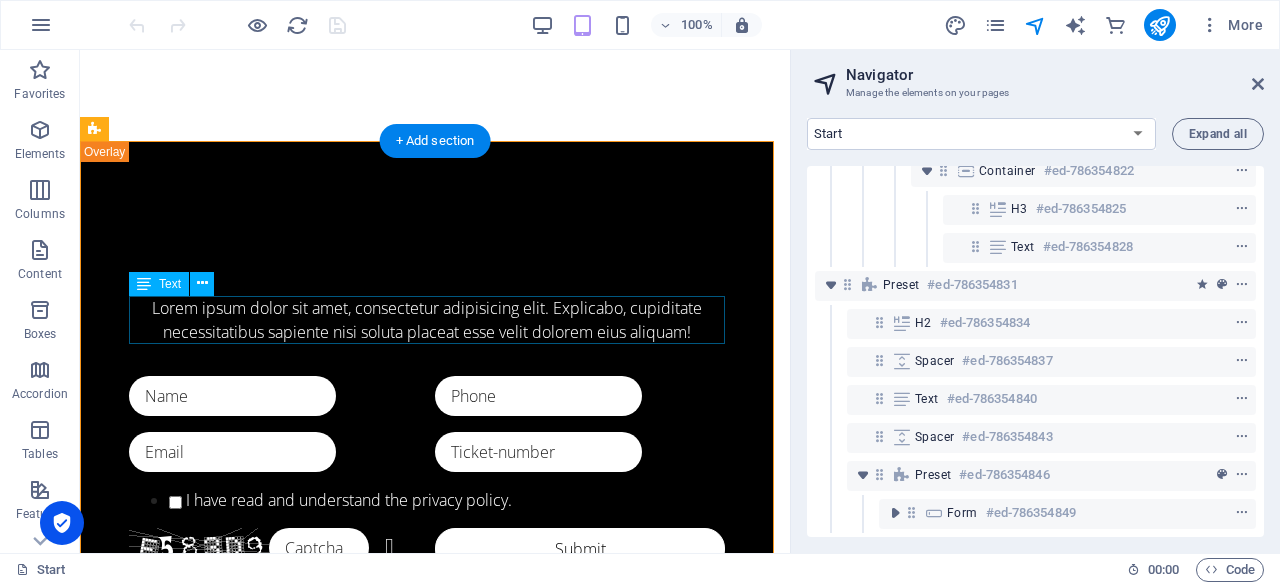 scroll, scrollTop: 602, scrollLeft: 0, axis: vertical 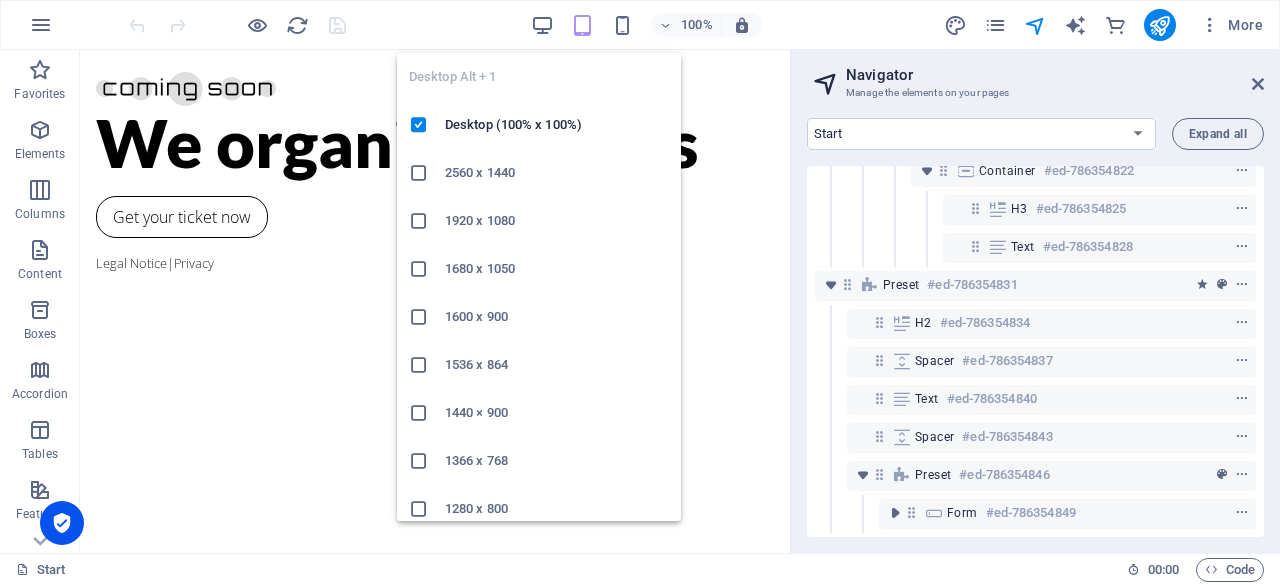 click at bounding box center (542, 25) 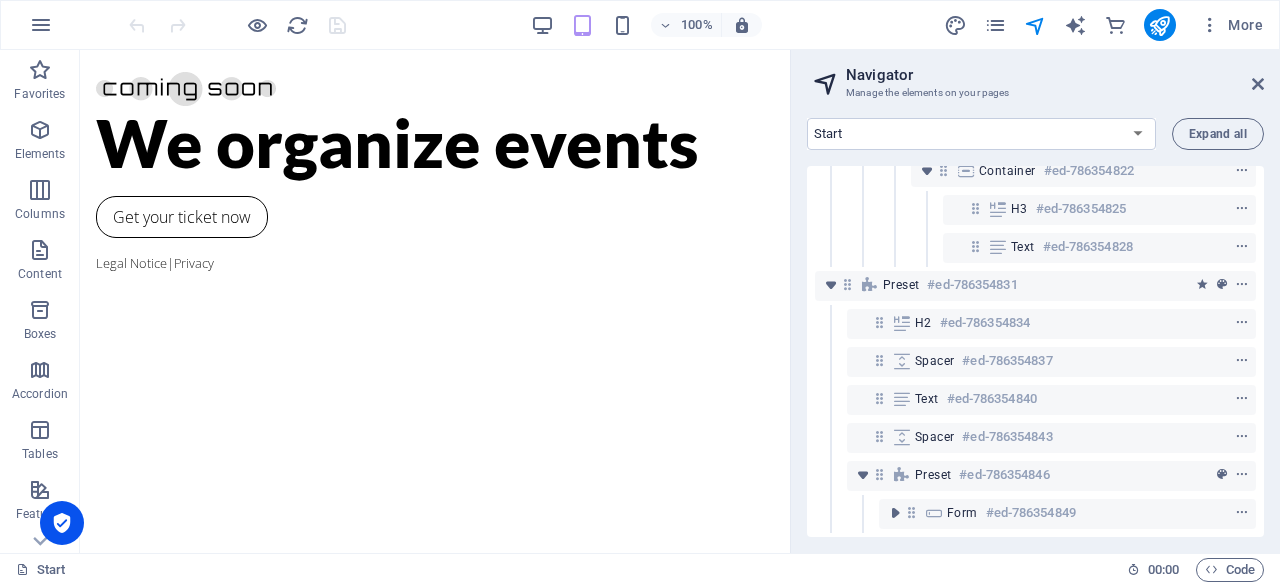 drag, startPoint x: 793, startPoint y: 133, endPoint x: 931, endPoint y: 133, distance: 138 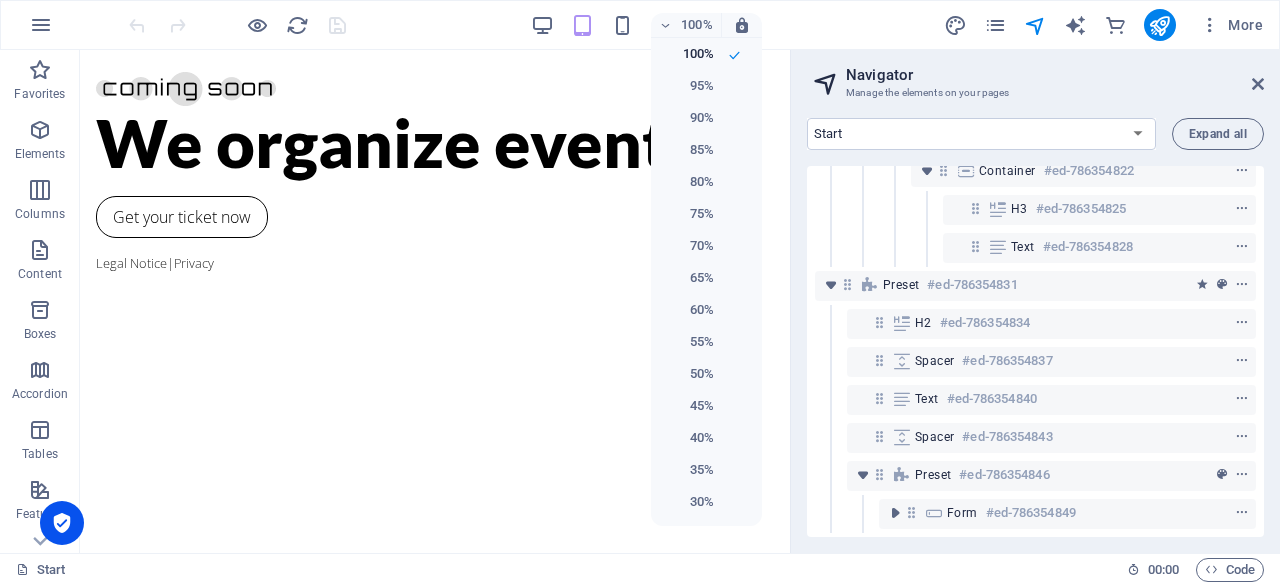 click on "65%" at bounding box center [688, 278] 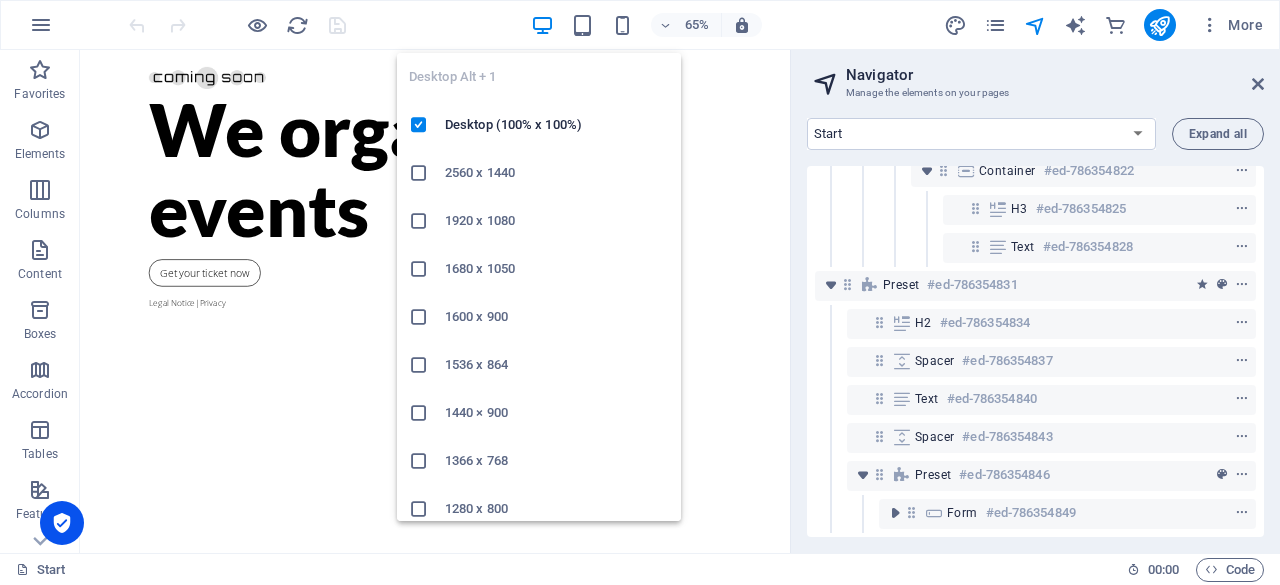 click at bounding box center [542, 25] 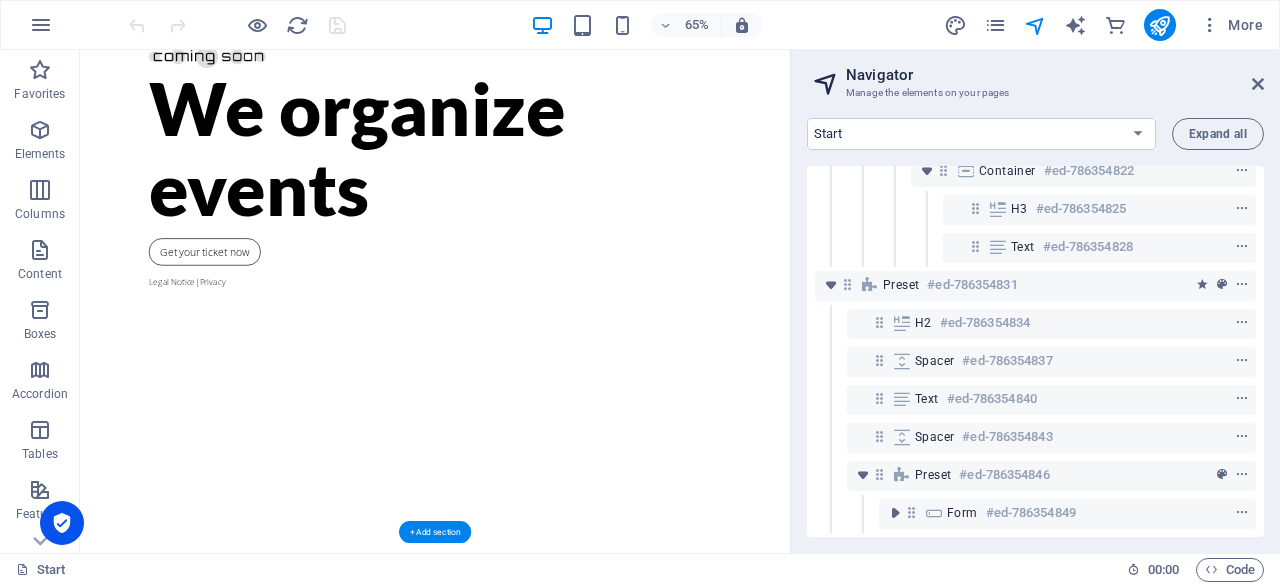 scroll, scrollTop: 0, scrollLeft: 0, axis: both 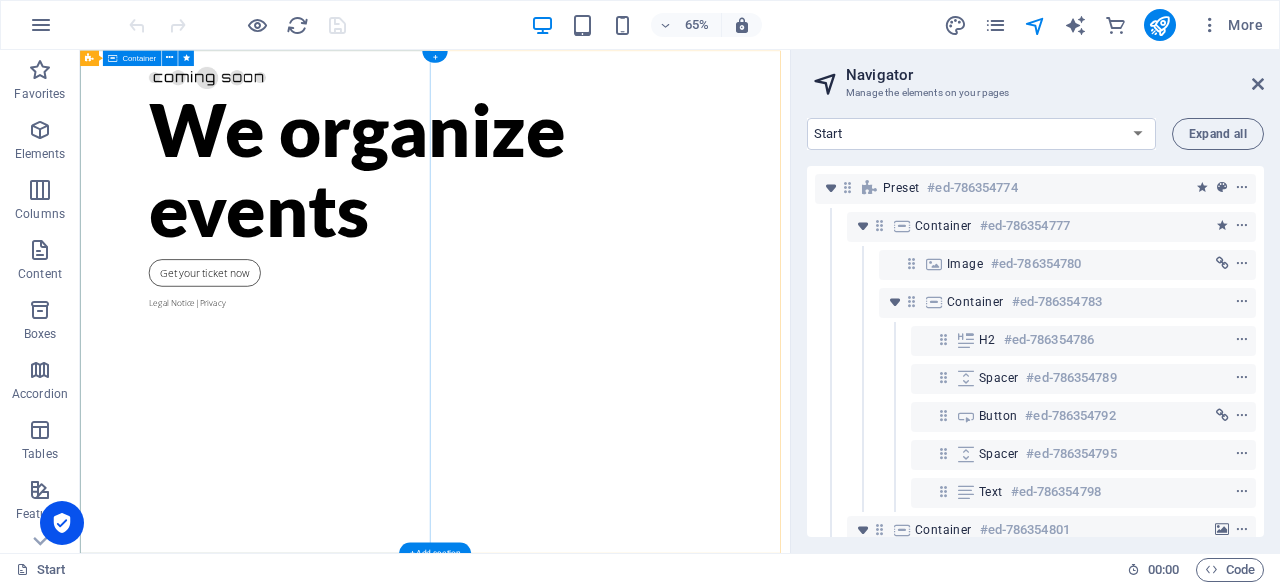 click on "Container #ed-786354777" at bounding box center [1051, 227] 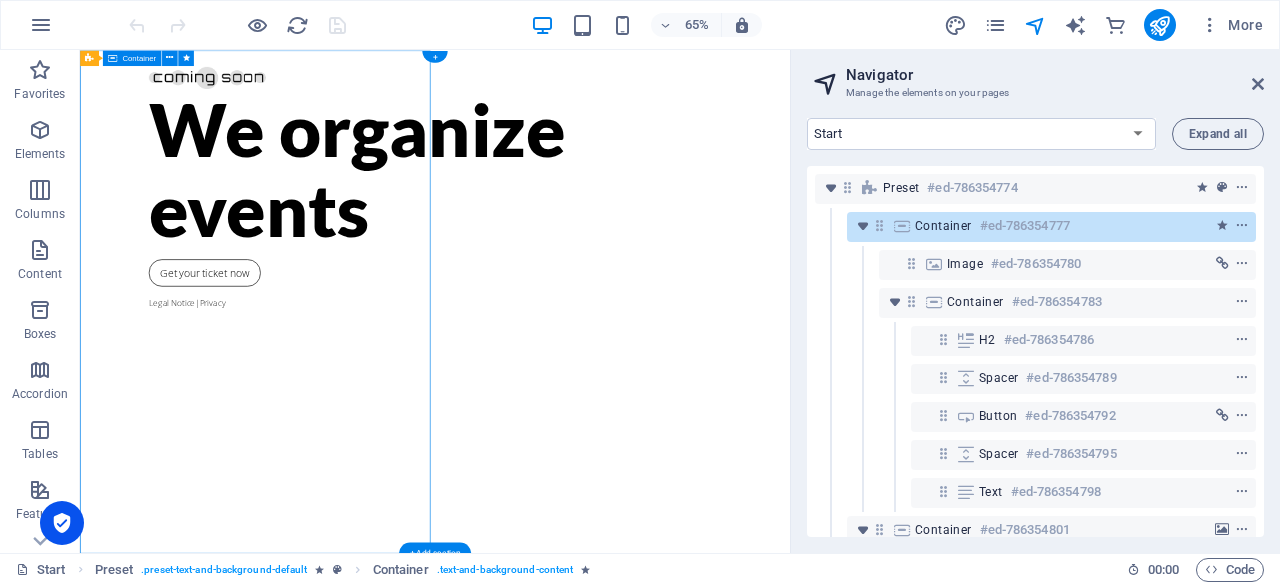 click on "Container" at bounding box center [943, 226] 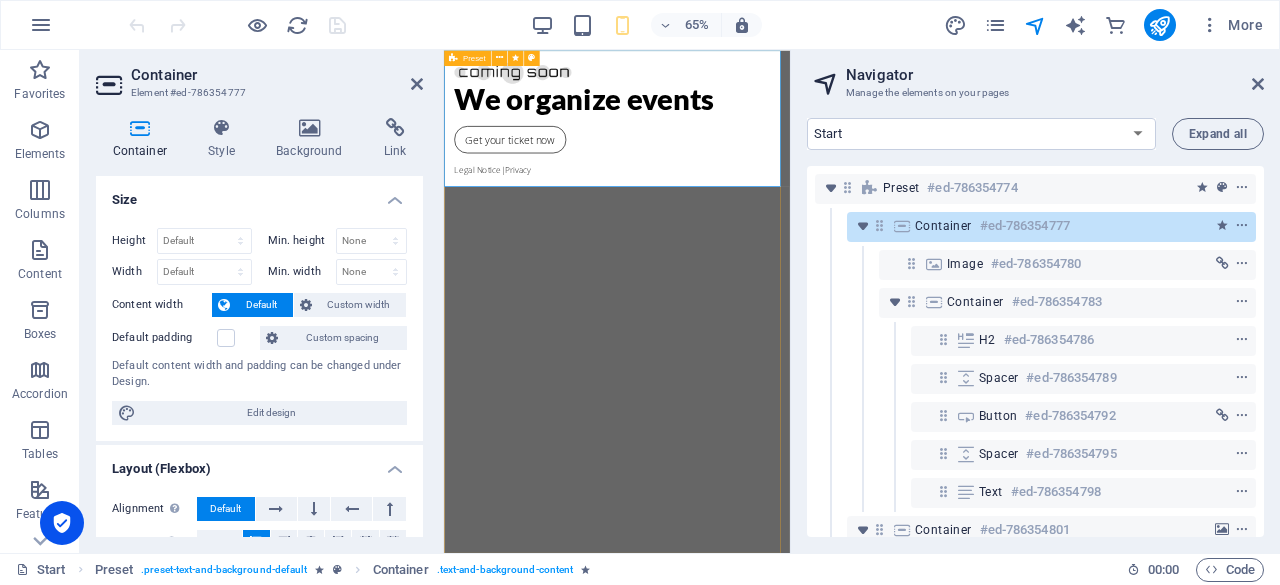 click at bounding box center (498, 58) 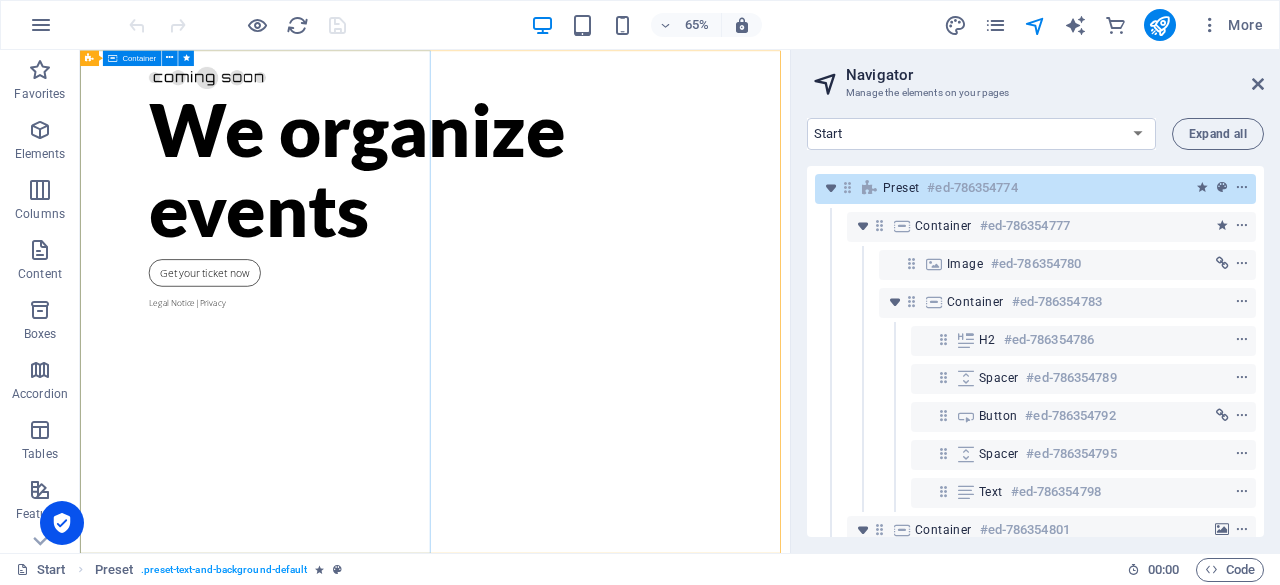 click on "Container" at bounding box center (139, 58) 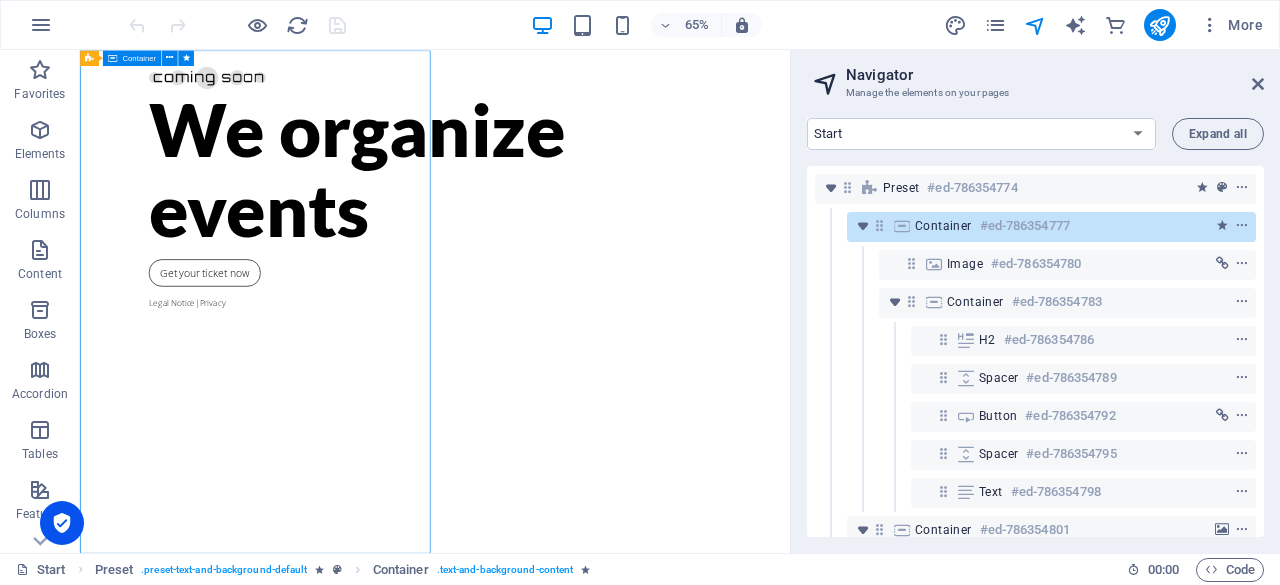 click on "Container" at bounding box center [139, 58] 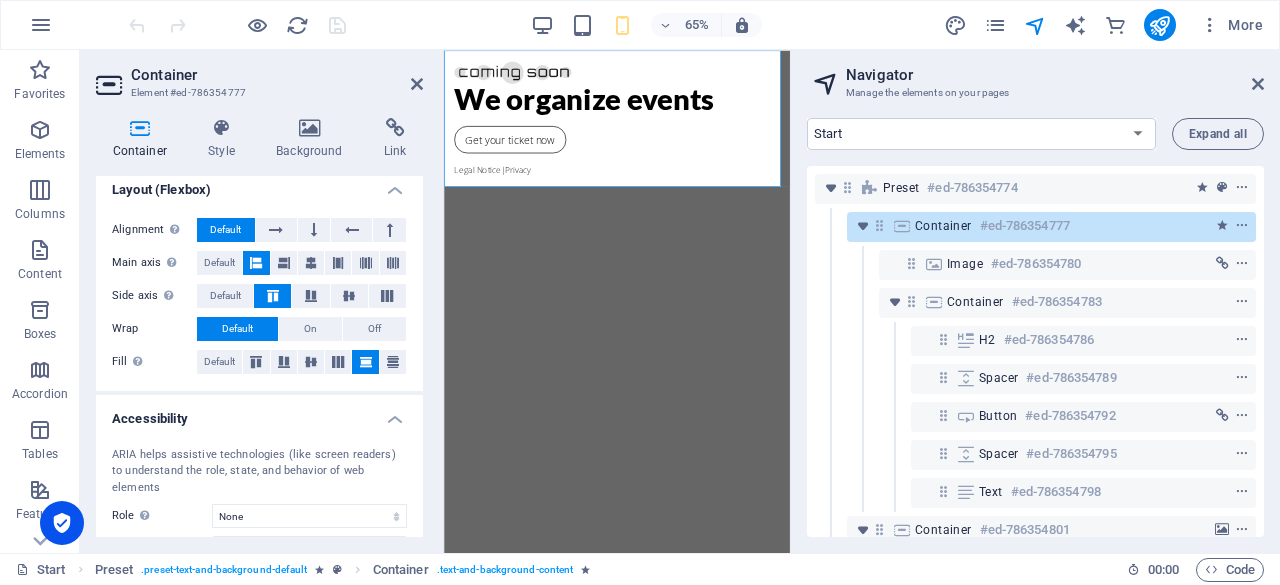 scroll, scrollTop: 0, scrollLeft: 0, axis: both 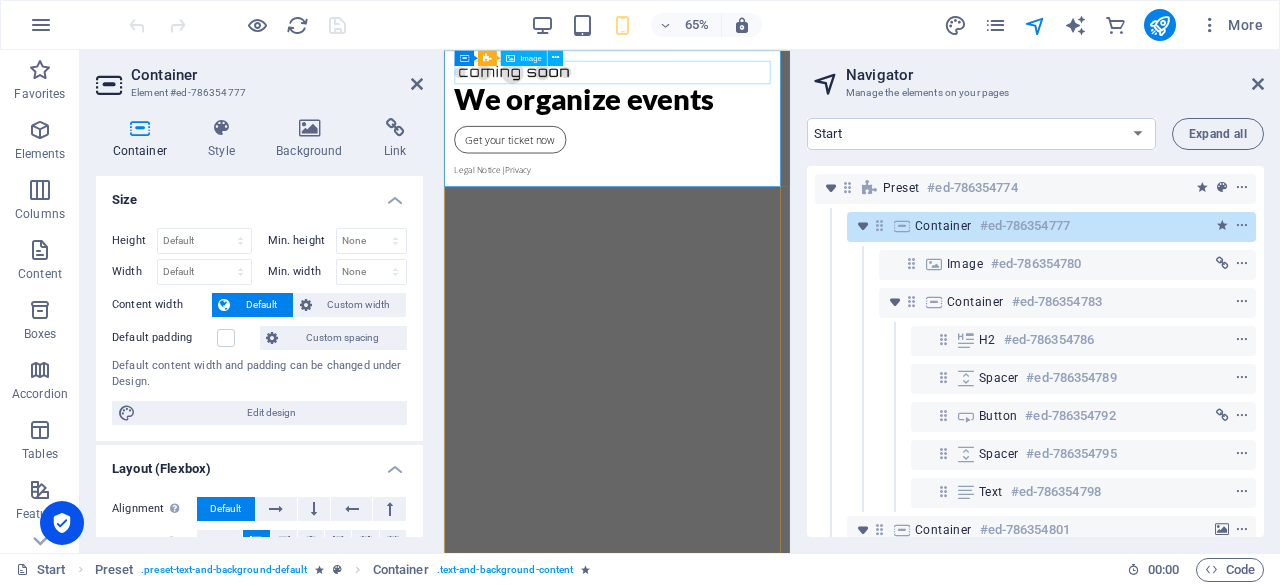 click on "#ed-786354780" at bounding box center (1036, 264) 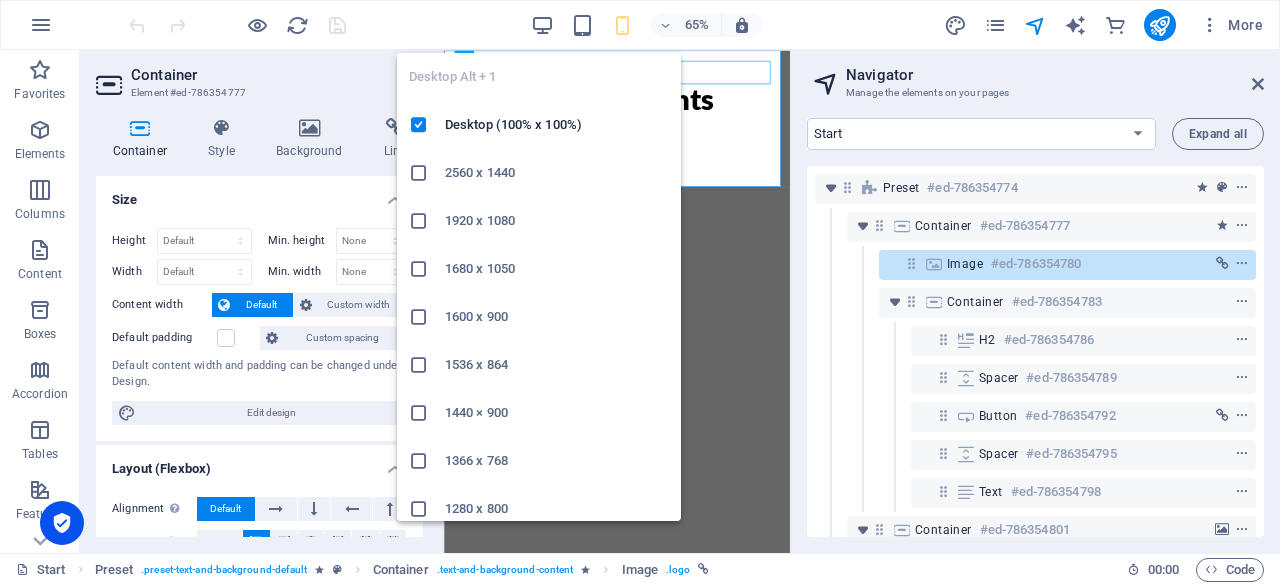 click at bounding box center [542, 25] 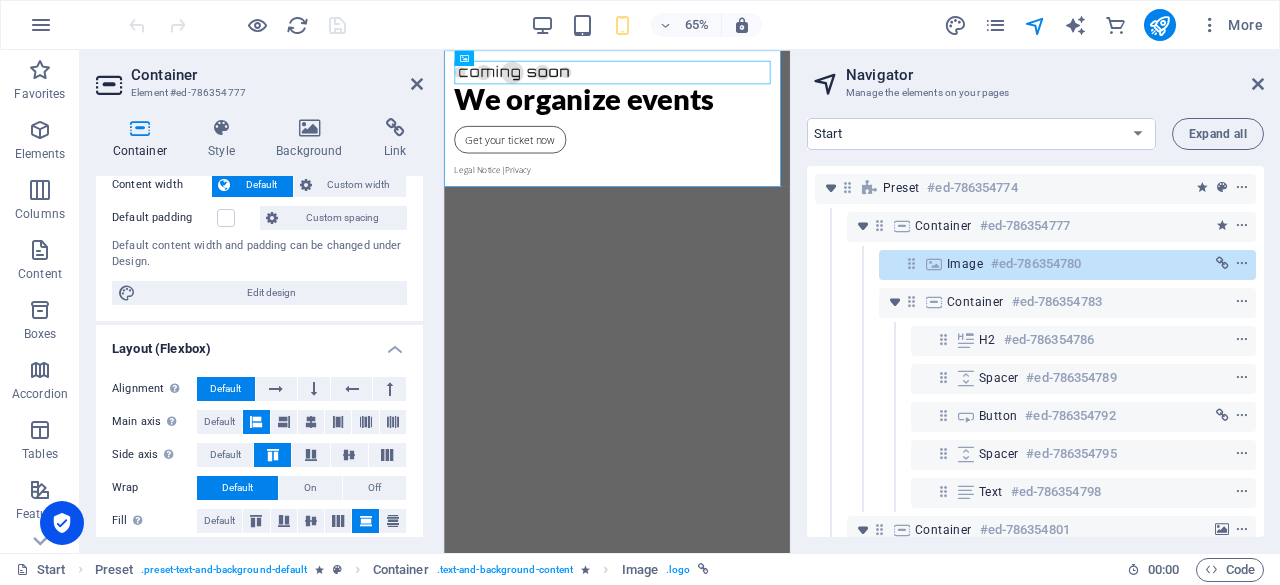scroll, scrollTop: 397, scrollLeft: 0, axis: vertical 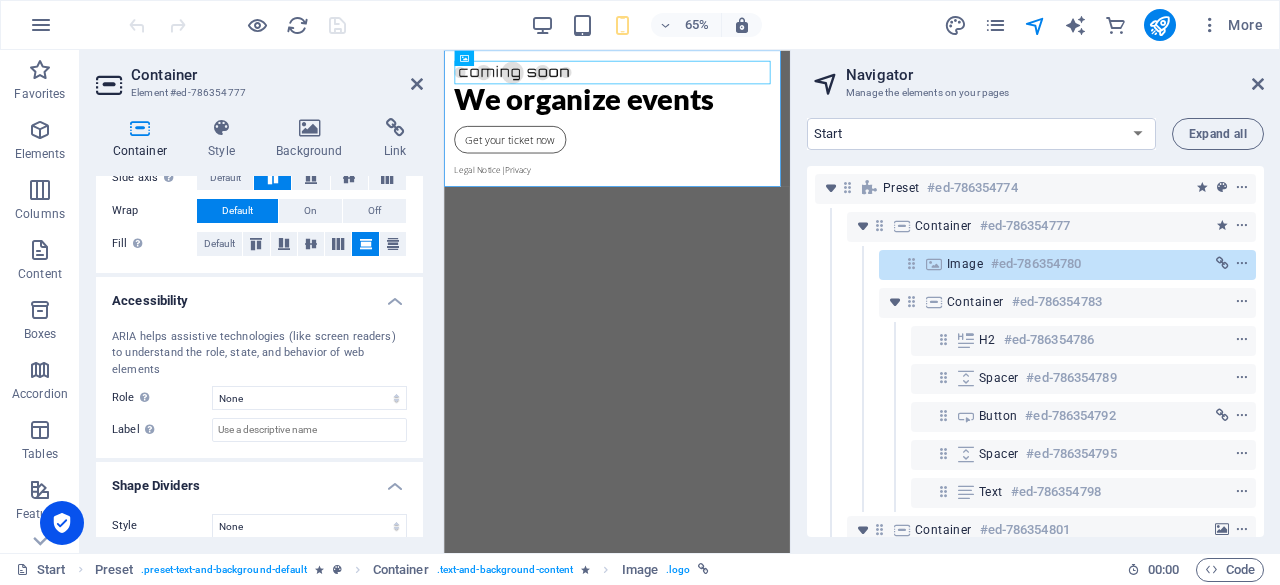 click at bounding box center [417, 84] 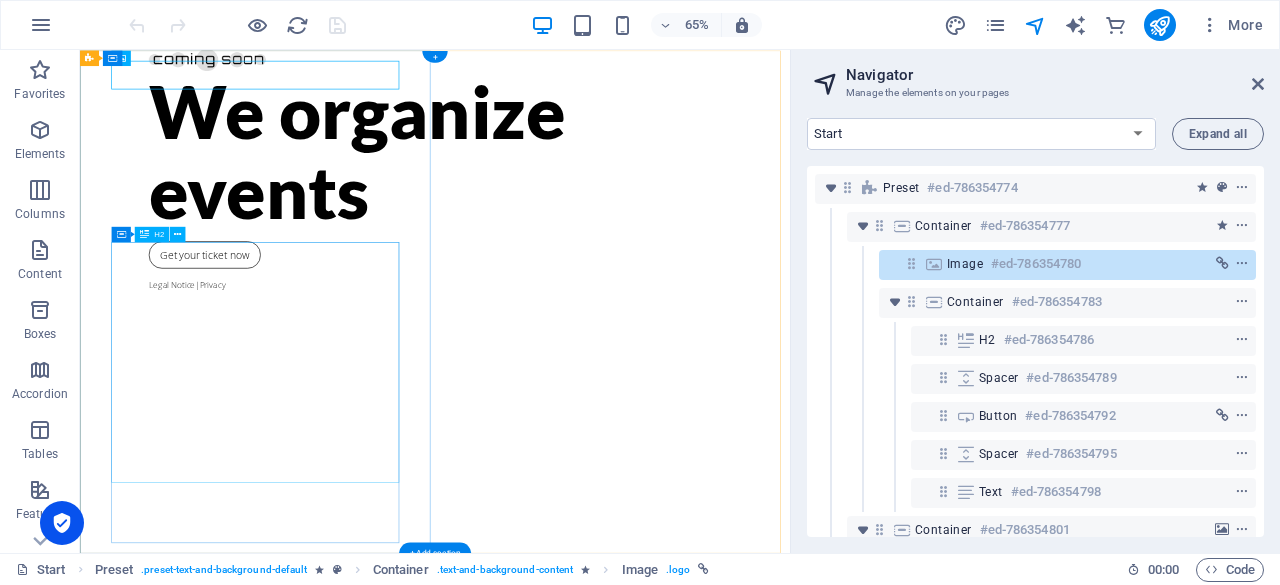 scroll, scrollTop: 0, scrollLeft: 0, axis: both 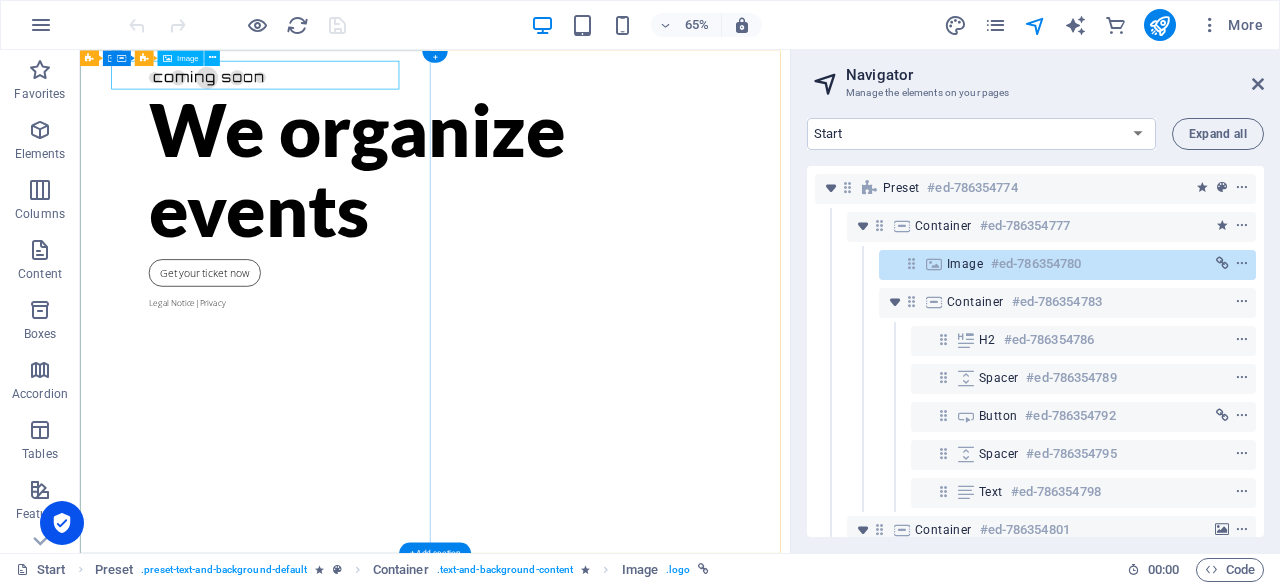 click on "Image" at bounding box center (965, 264) 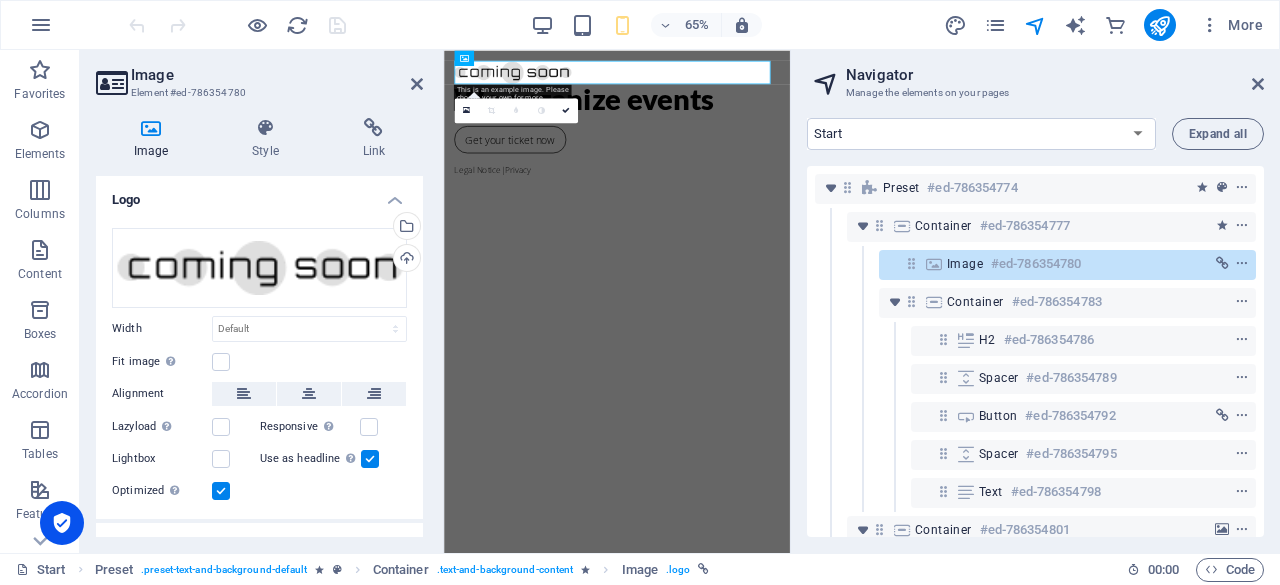 click on "Logo" at bounding box center [259, 194] 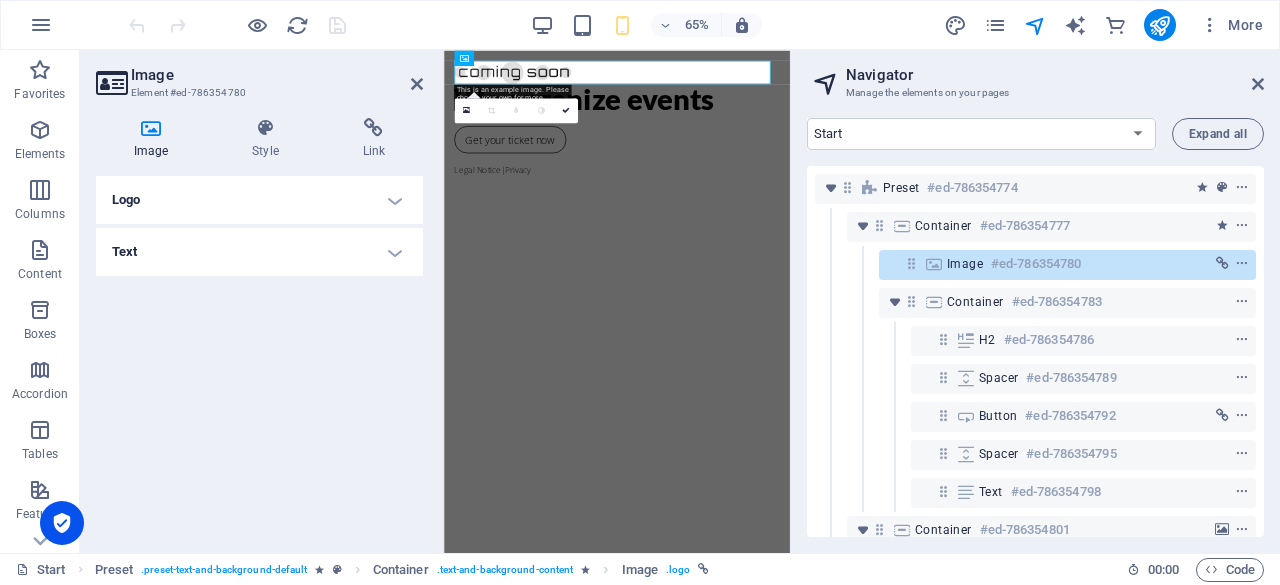 click on "Logo" at bounding box center [259, 200] 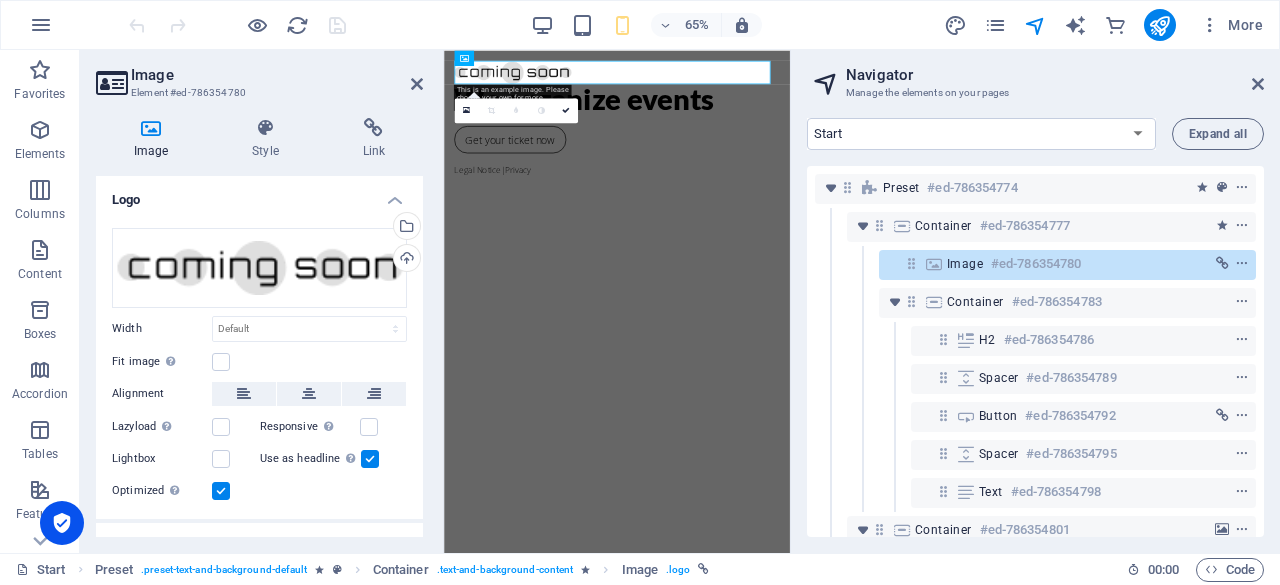 click at bounding box center [1258, 84] 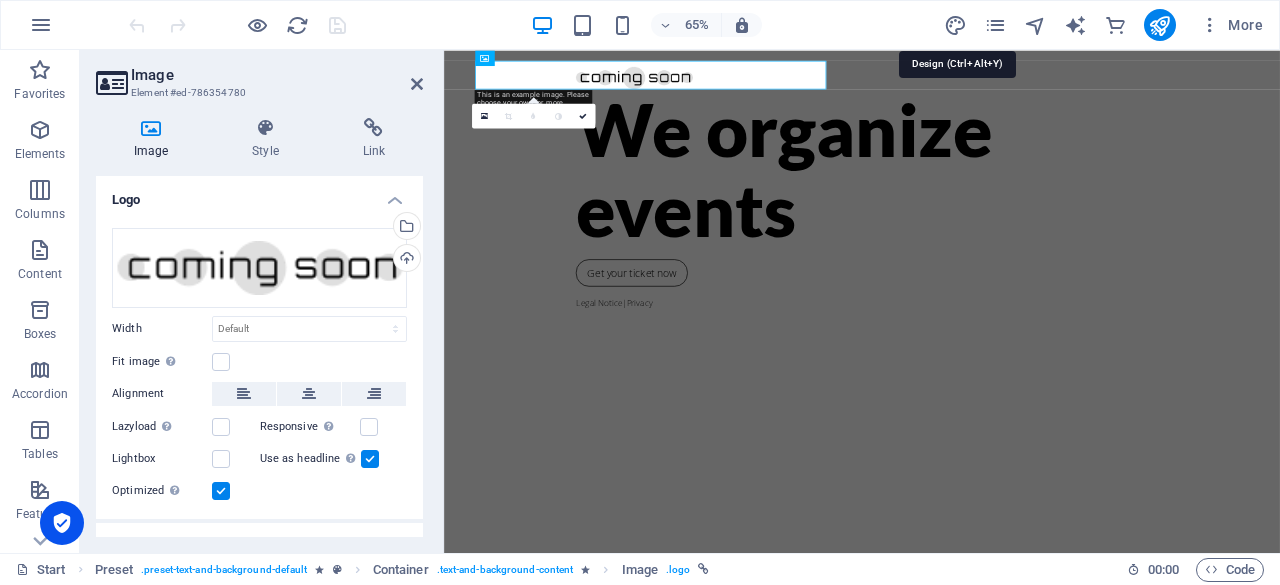 click at bounding box center (955, 25) 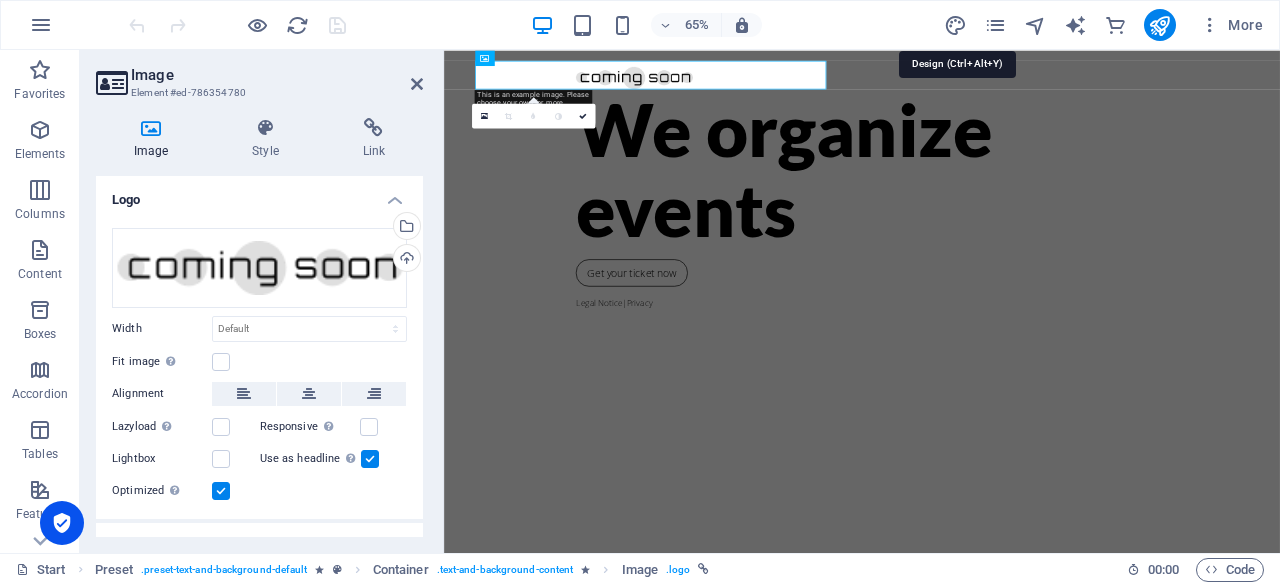 select on "px" 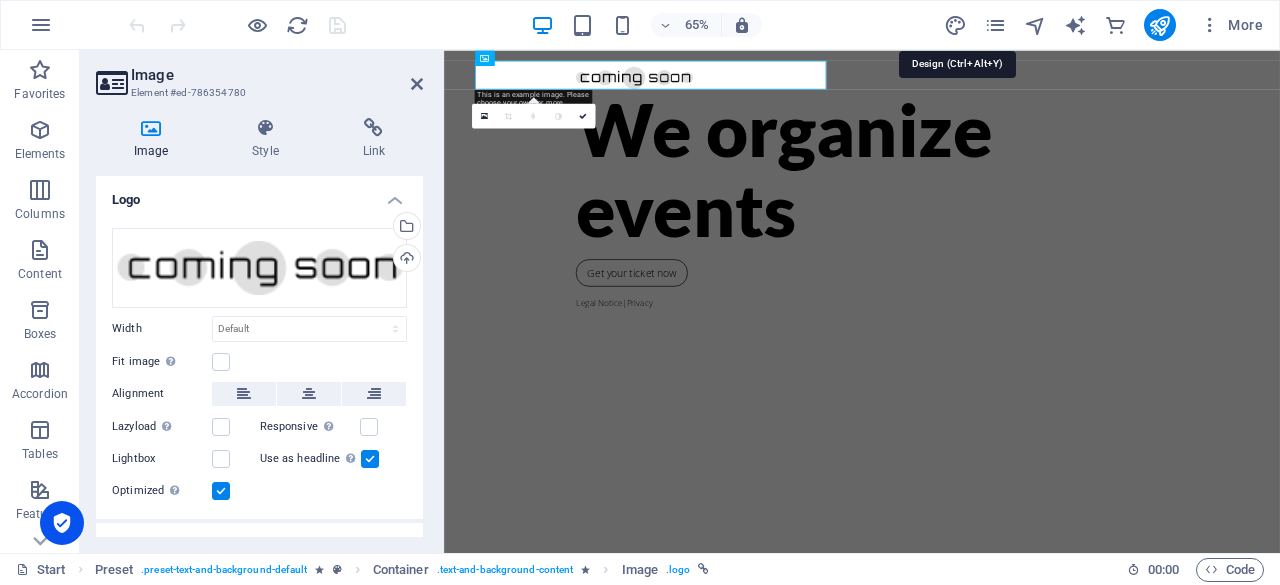 select on "300" 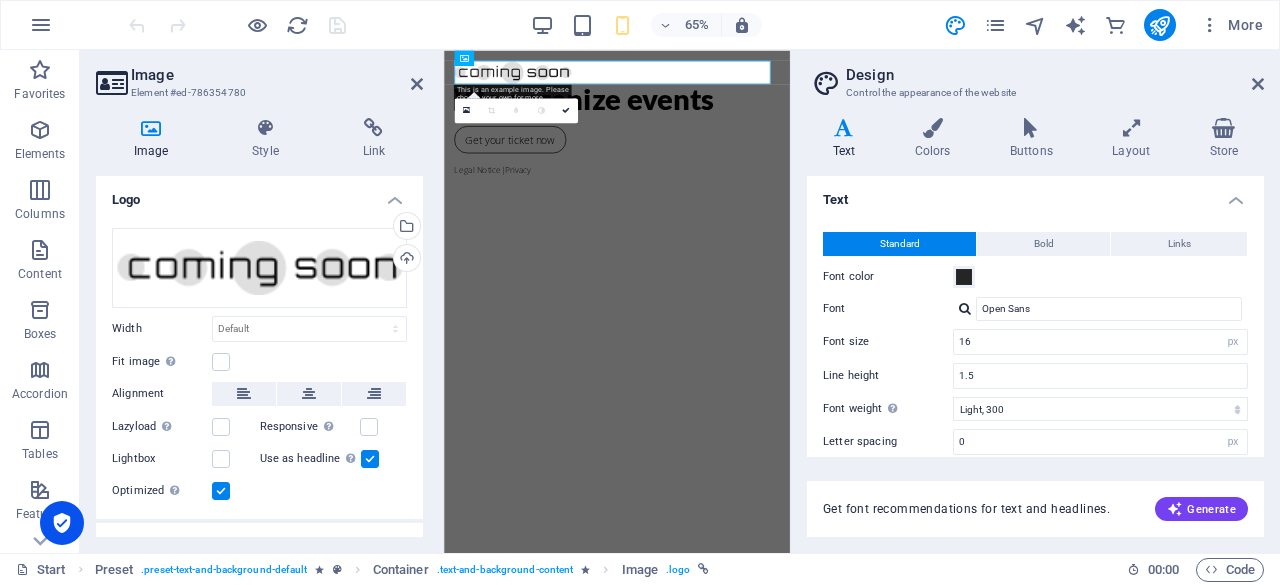 click on "More" at bounding box center (1231, 25) 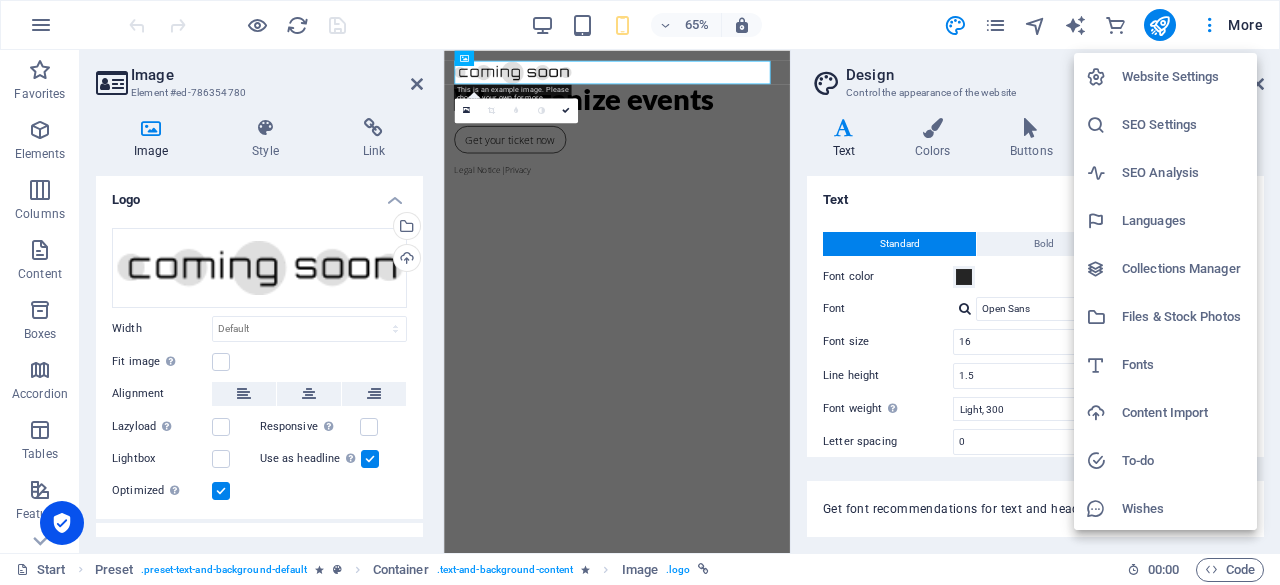 click on "Website Settings" at bounding box center (1183, 77) 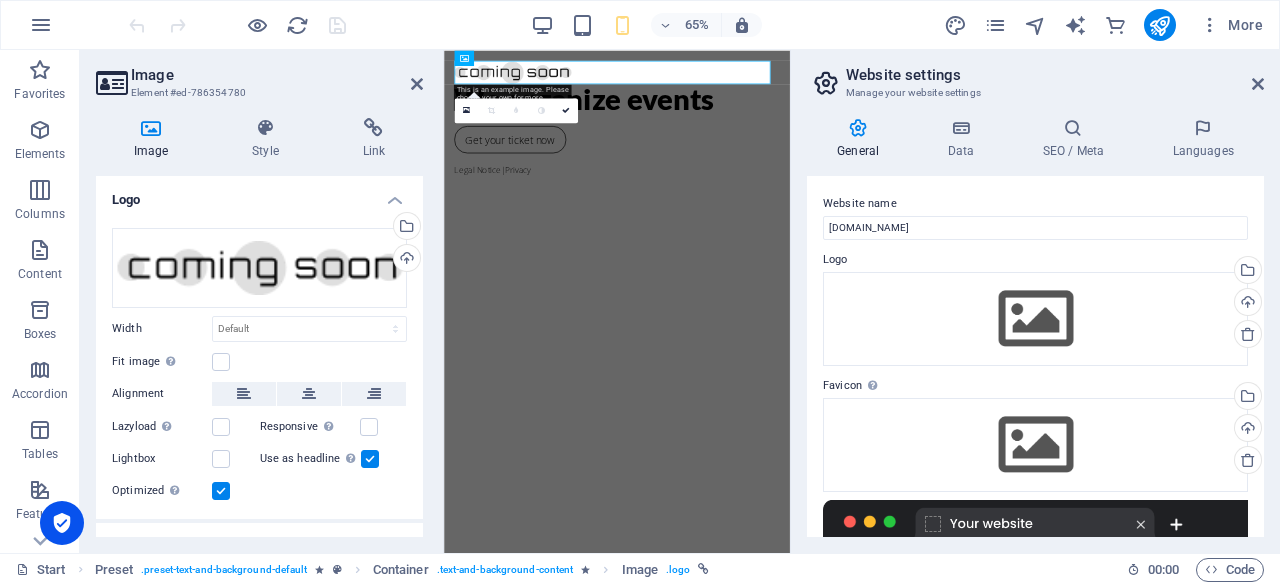 scroll, scrollTop: 33, scrollLeft: 0, axis: vertical 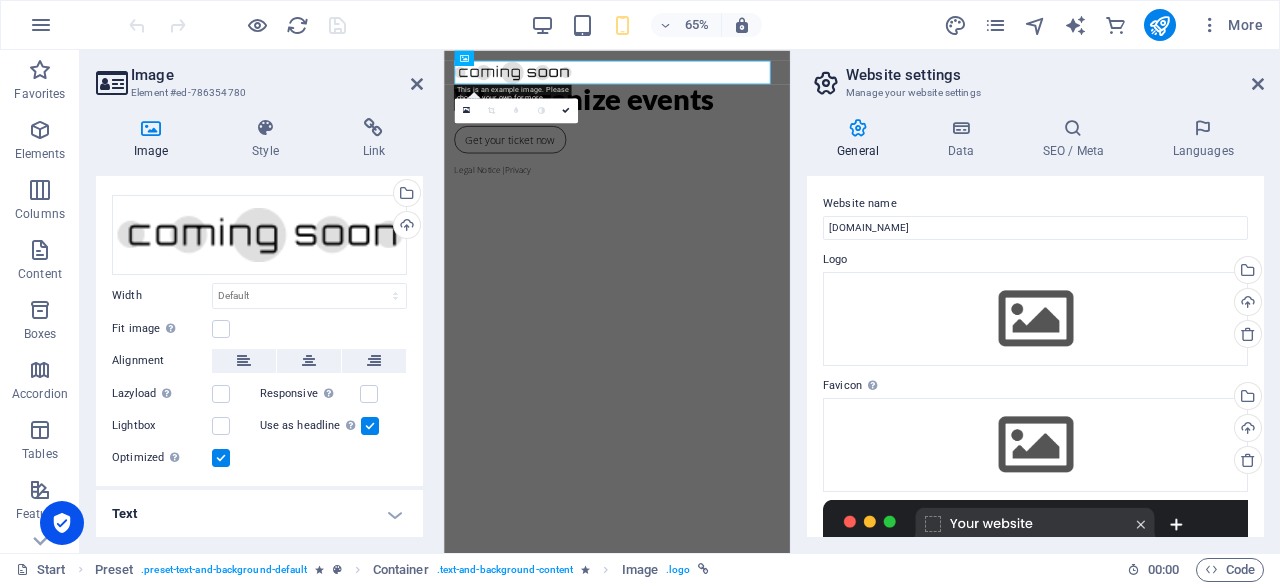 click at bounding box center [1258, 84] 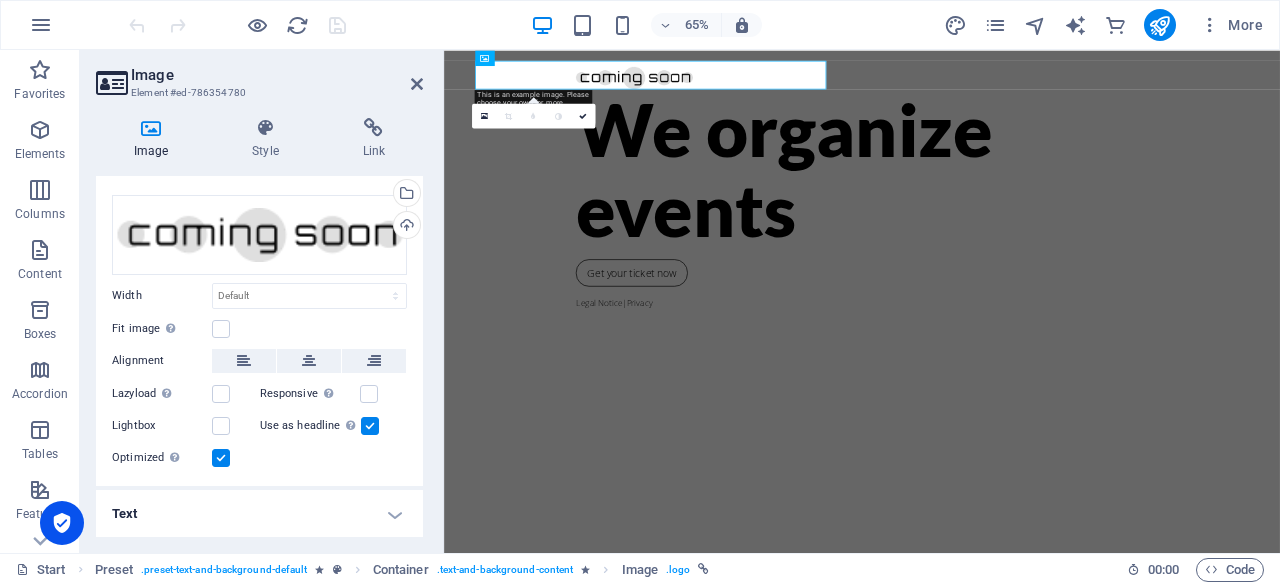 click at bounding box center [1087, 1211] 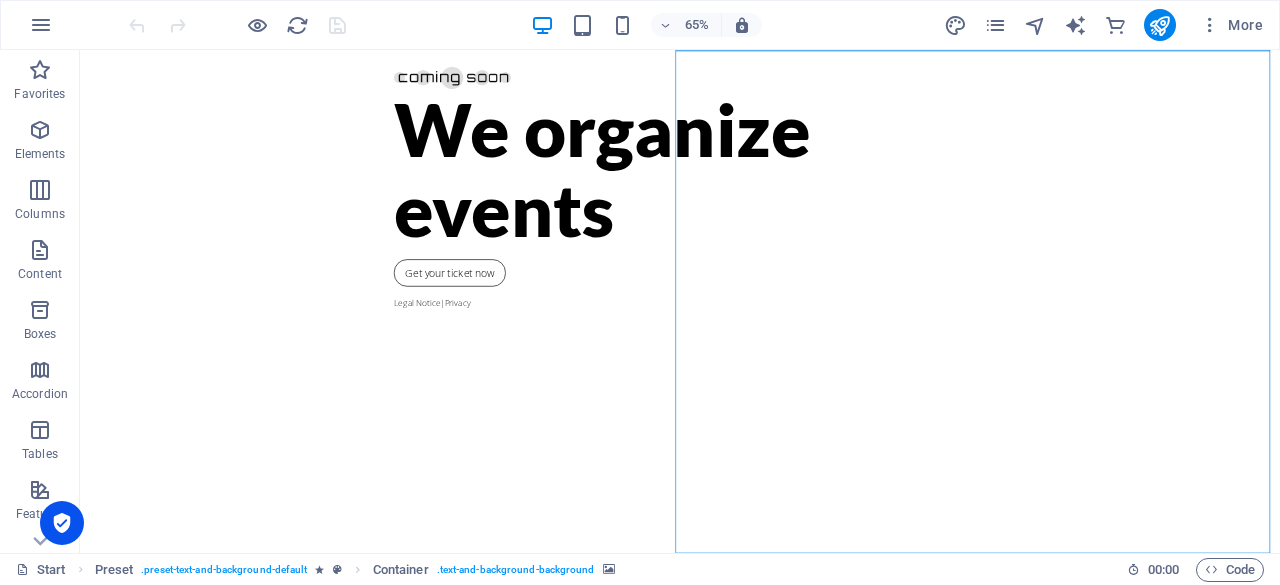 click at bounding box center (1003, 1211) 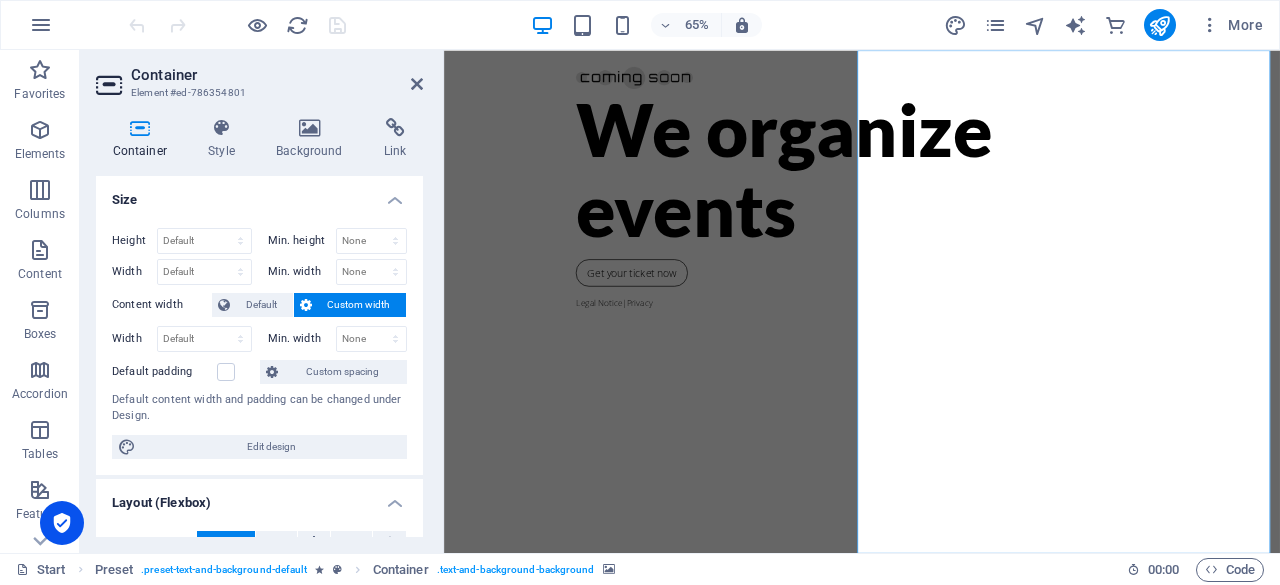 click at bounding box center [310, 128] 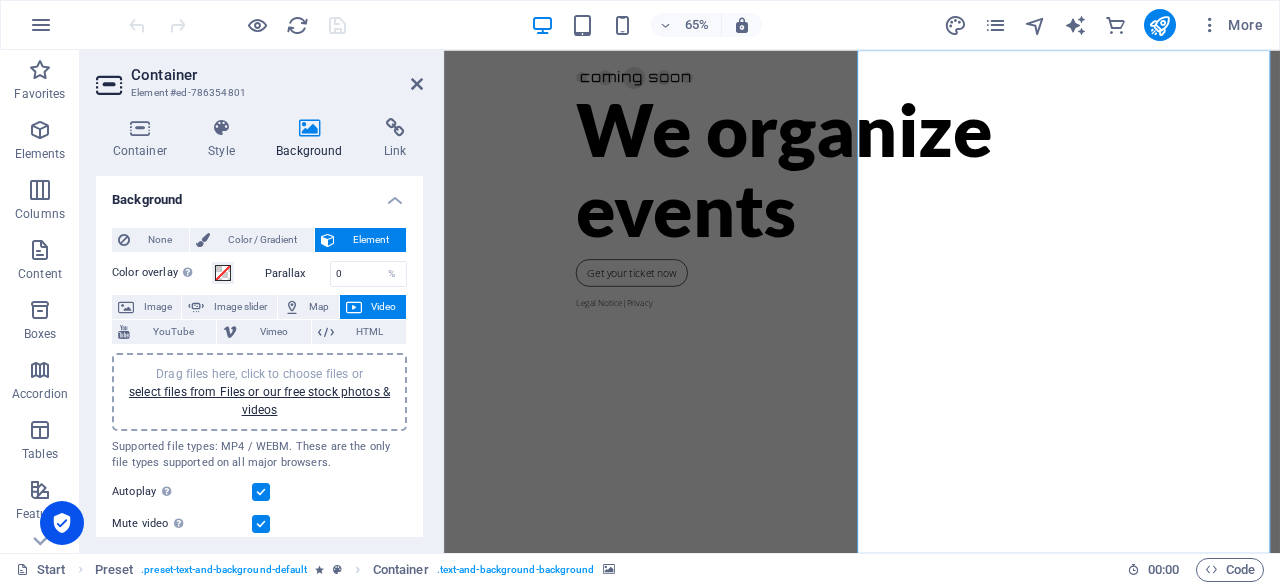 click on "Drag files here, click to choose files or select files from Files or our free stock photos & videos" at bounding box center (259, 392) 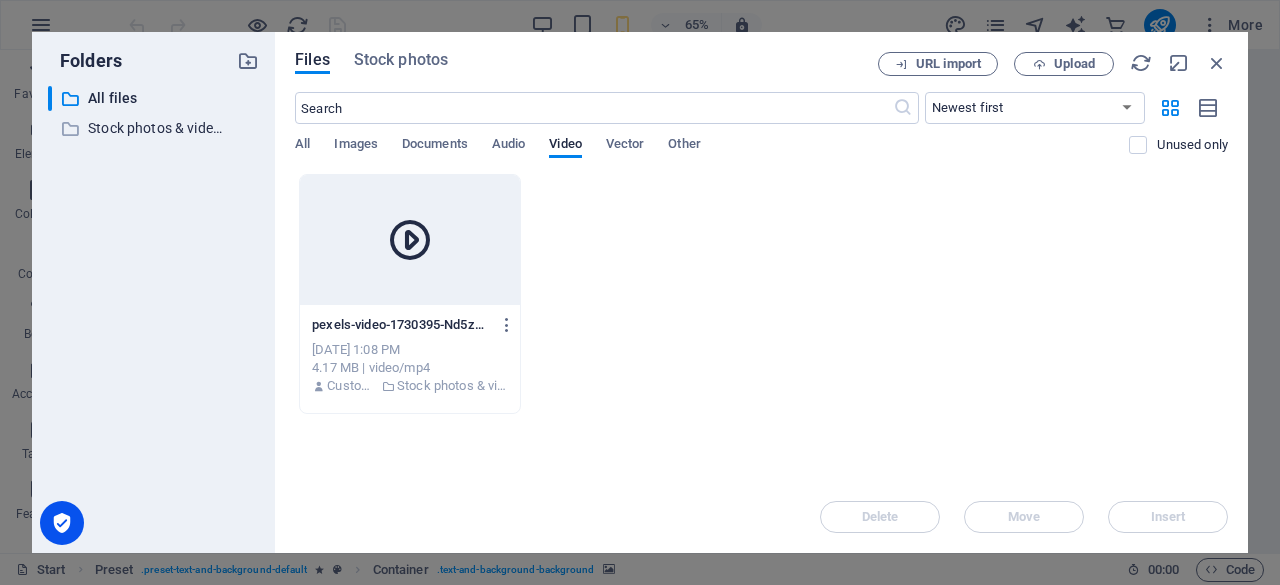 click on "Files Stock photos URL import Upload ​ Newest first Oldest first Name (A-Z) Name (Z-A) Size (0-9) Size (9-0) Resolution (0-9) Resolution (9-0) All Images Documents Audio Video Vector Other Unused only Drop files here to upload them instantly pexels-video-1730395-Nd5z60il8bPS54GBqJ13Uw.mp4 pexels-video-1730395-Nd5z60il8bPS54GBqJ13Uw.mp4 [DATE] 1:08 PM 4.17 MB | video/mp4 Customer Stock photos & videos Delete Move Insert" at bounding box center (761, 292) 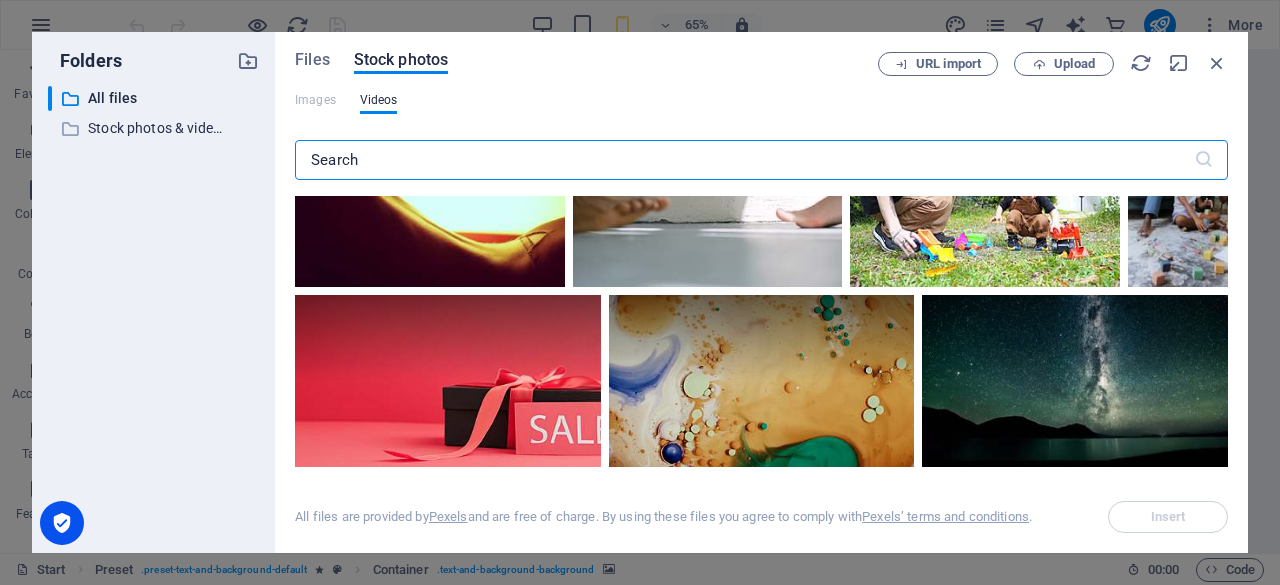 scroll, scrollTop: 1100, scrollLeft: 0, axis: vertical 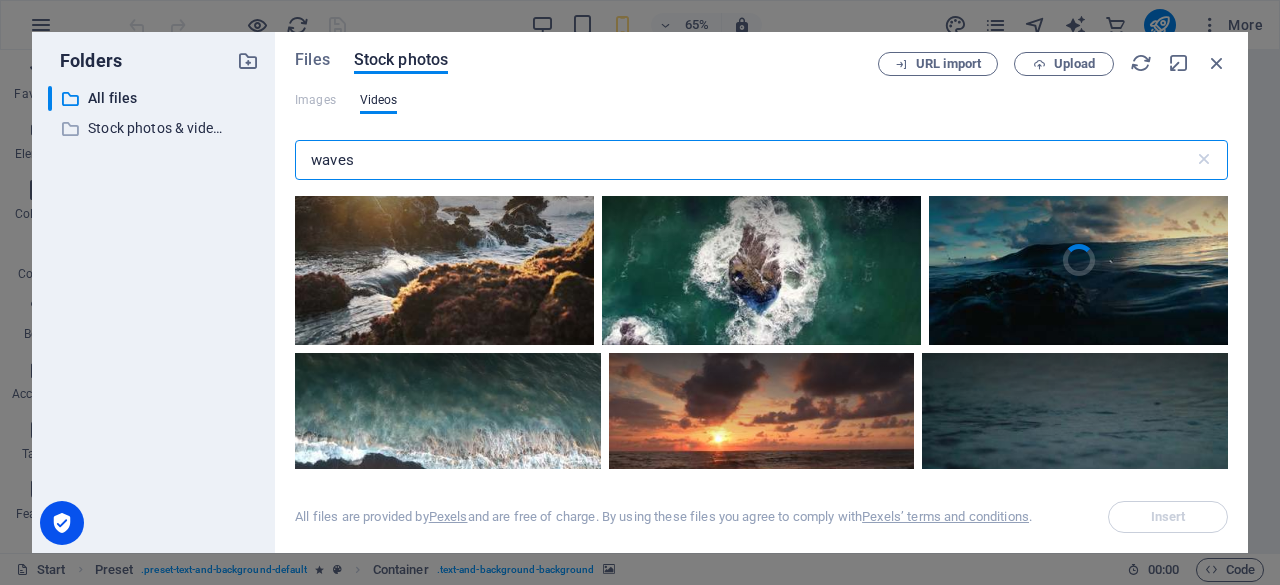 type on "waves" 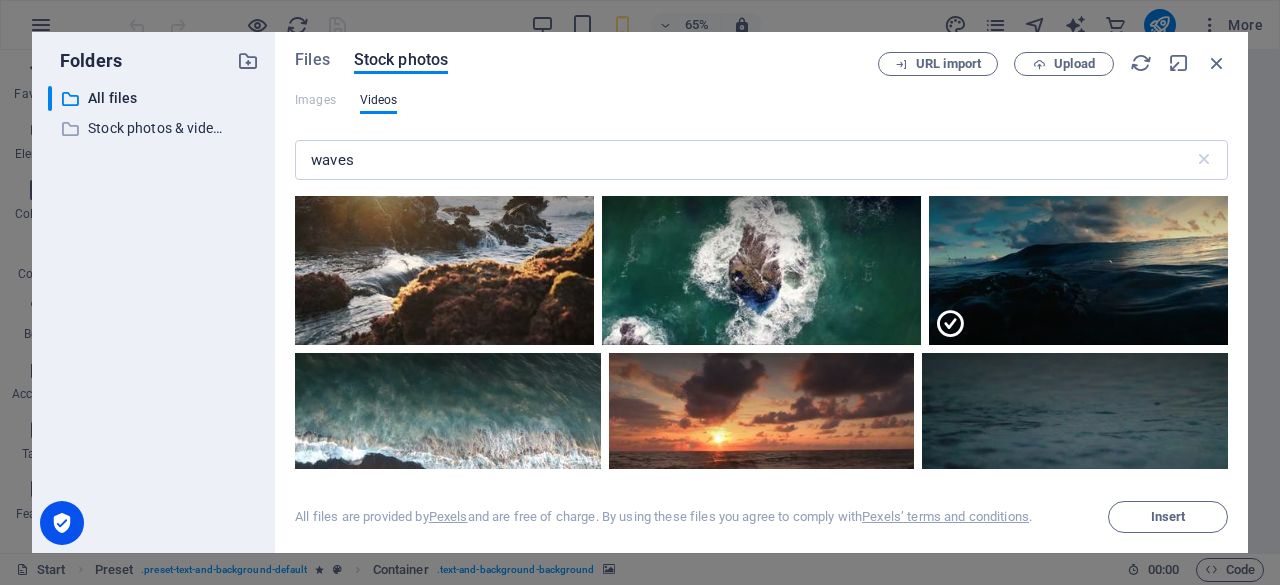click on "Insert" at bounding box center [1168, 517] 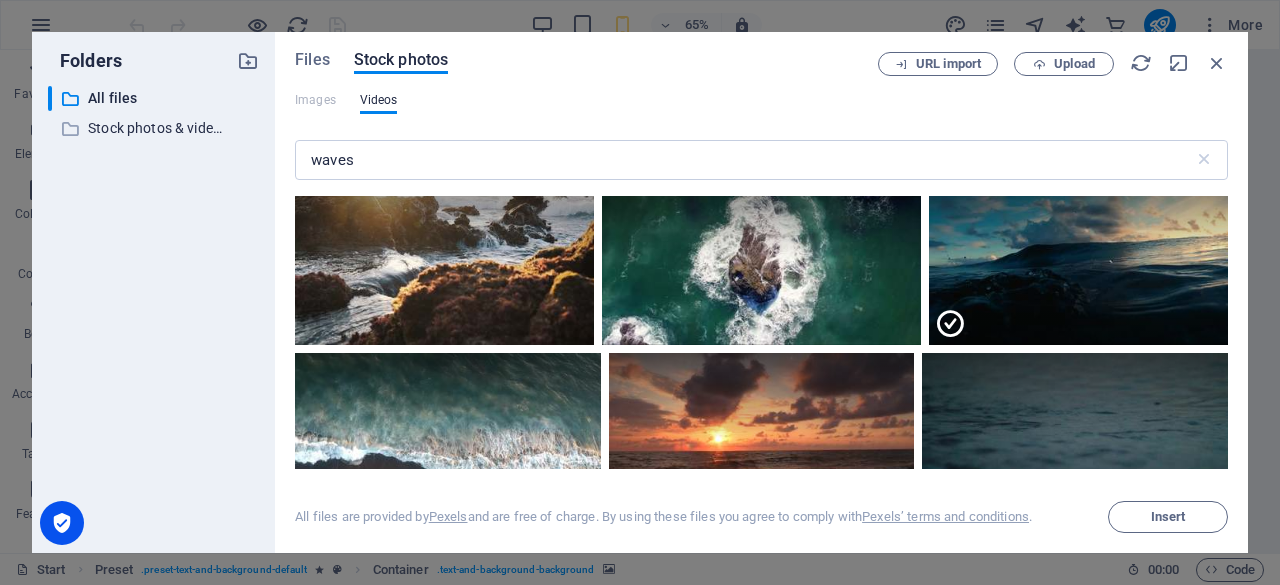click on "Insert" at bounding box center (1168, 517) 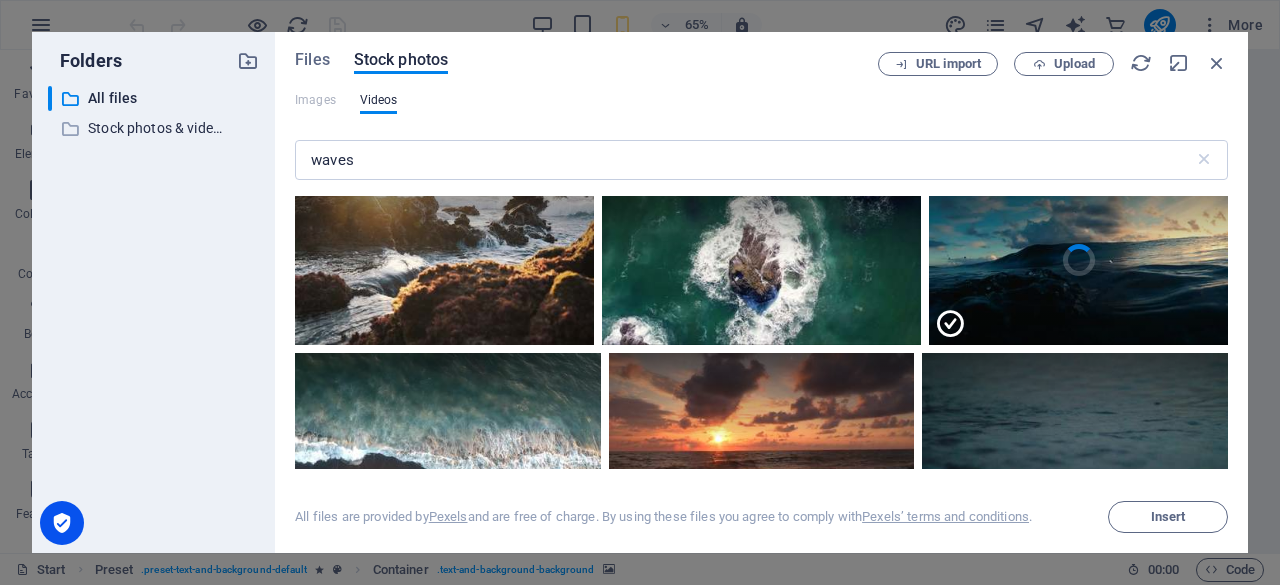click at bounding box center [950, 324] 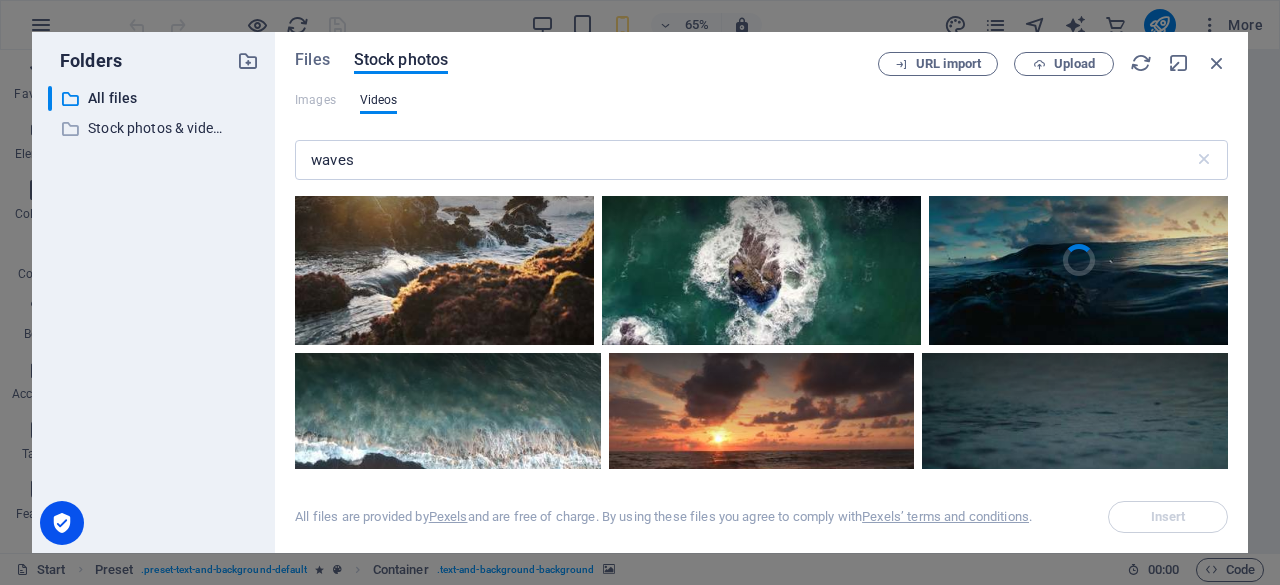 click on "Your browser does not support the video tag." at bounding box center (1078, 260) 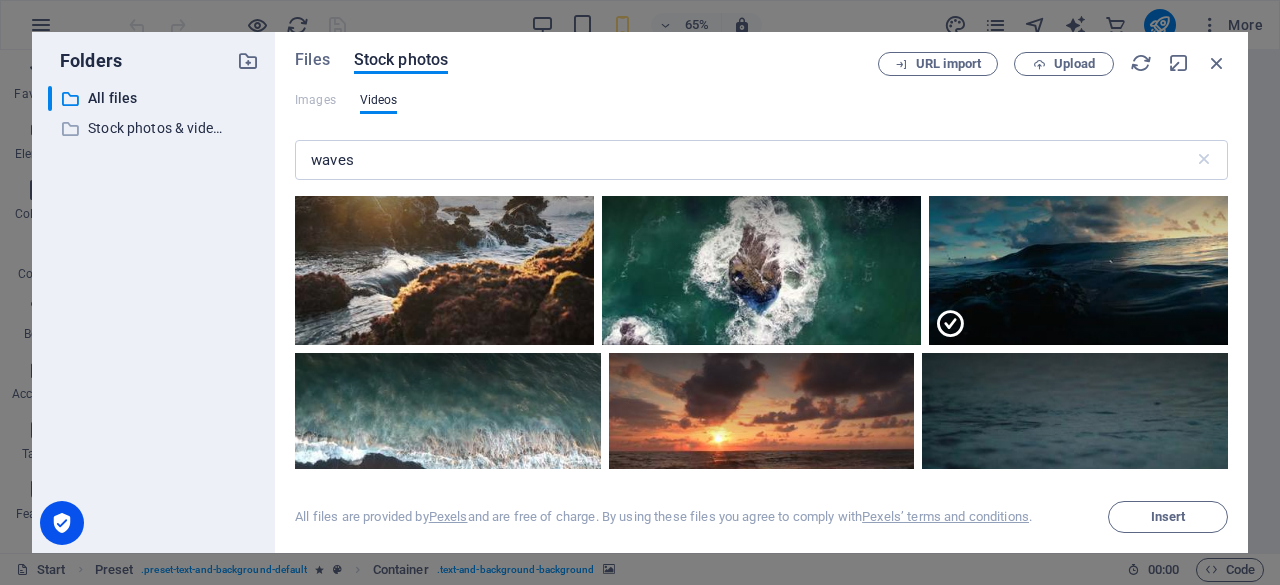 click on "Insert" at bounding box center (1168, 517) 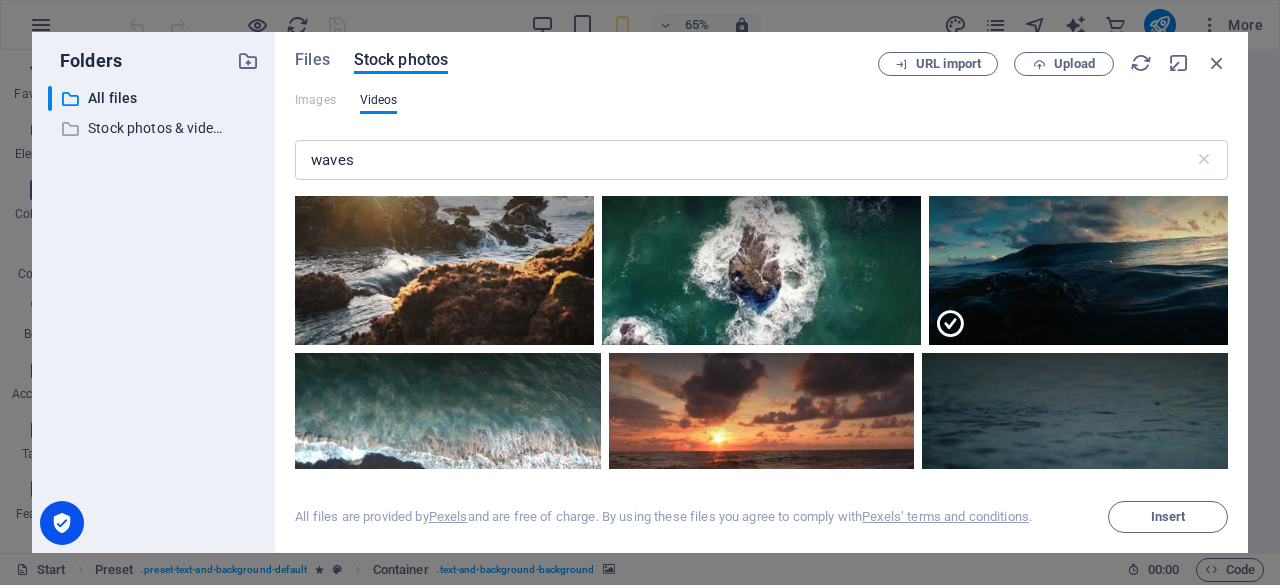 drag, startPoint x: 664, startPoint y: 43, endPoint x: 717, endPoint y: 76, distance: 62.433964 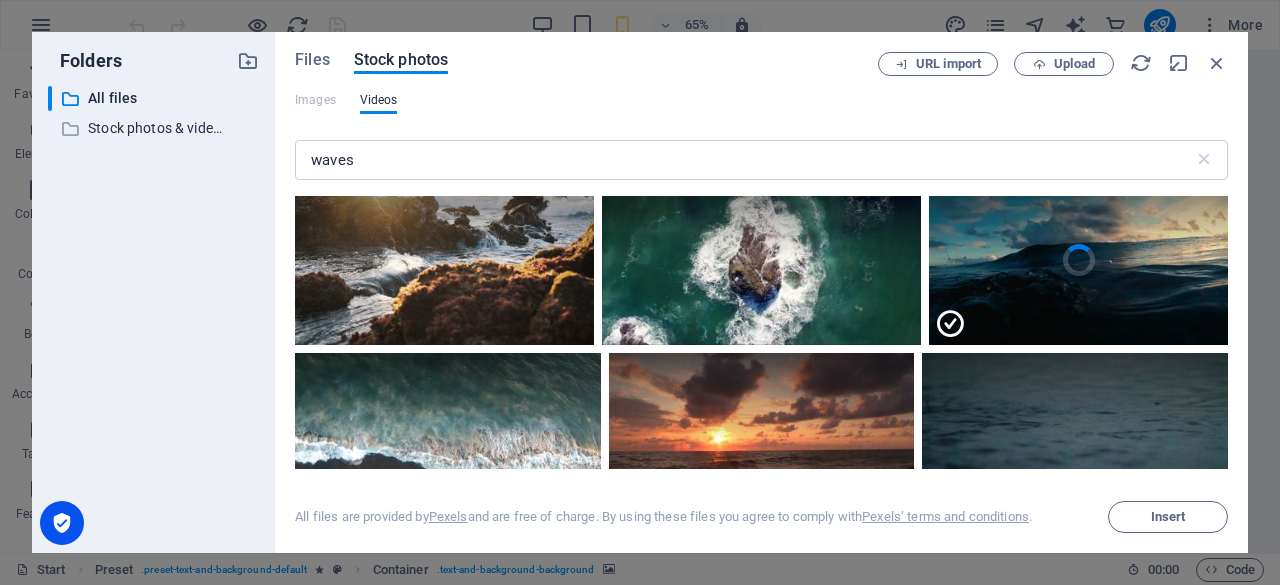 click at bounding box center [1203, 201] 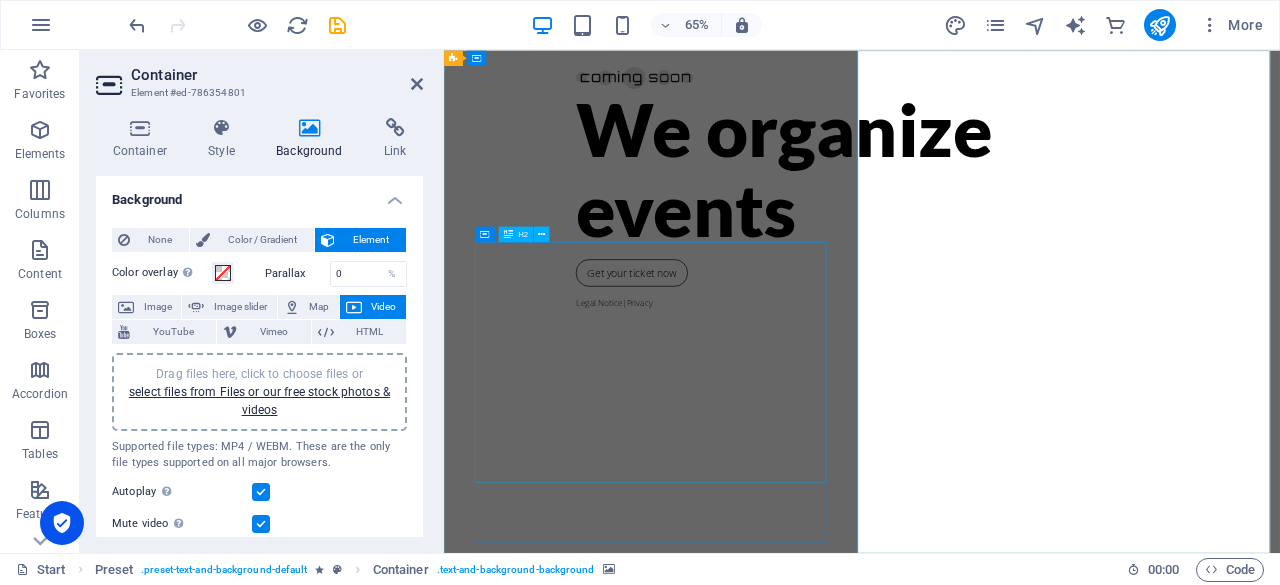 click on "We organize events" at bounding box center (1087, 233) 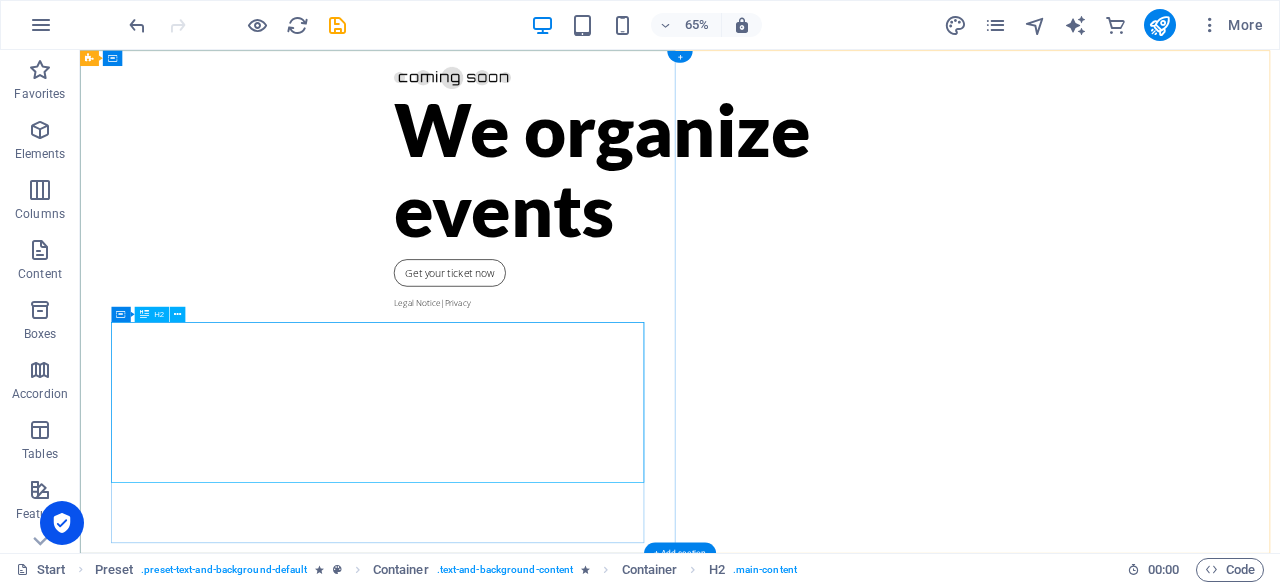 click on "We organize events" at bounding box center [1003, 233] 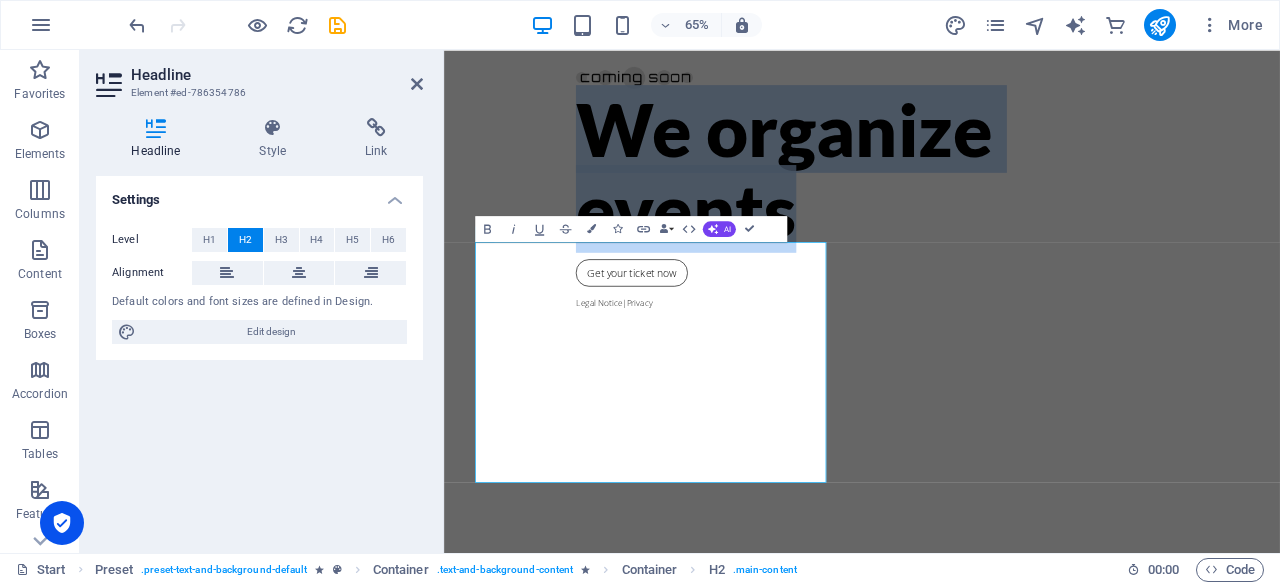 type 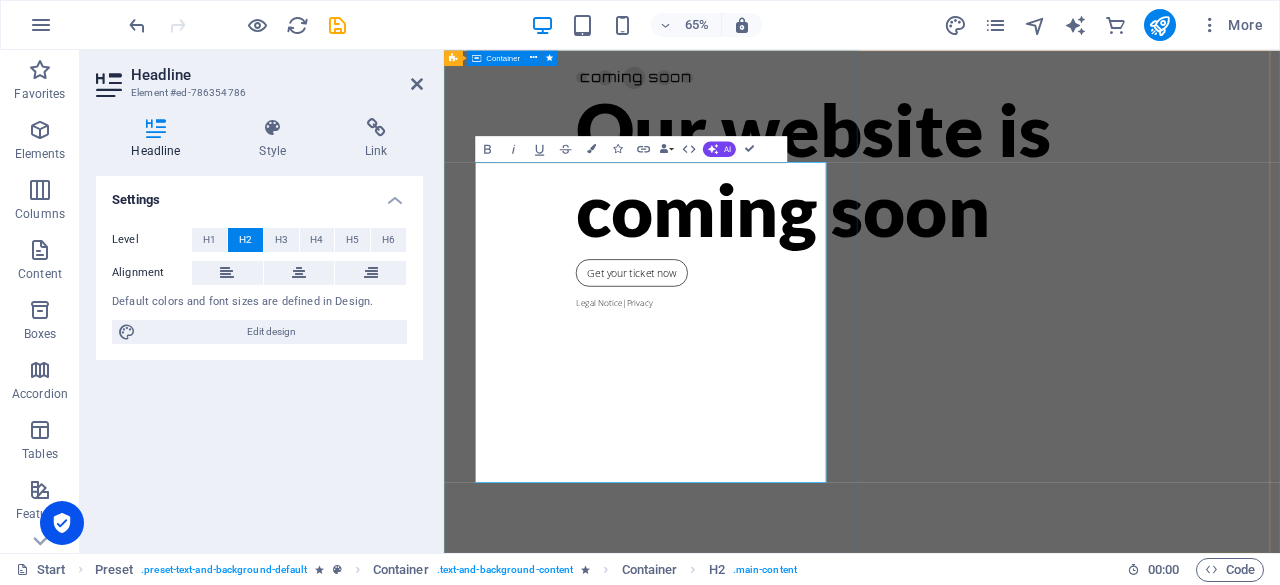 click on "Our website is coming soon Get your ticket now Legal Notice  |  Privacy" at bounding box center (1087, 437) 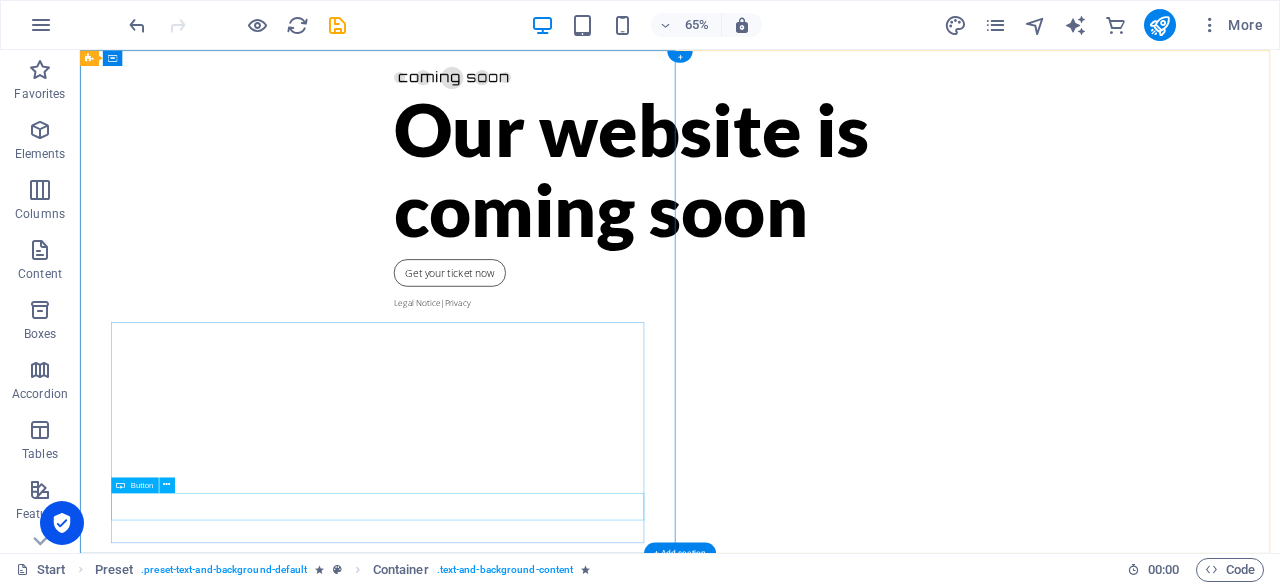 click on "Get your ticket now" at bounding box center [1003, 393] 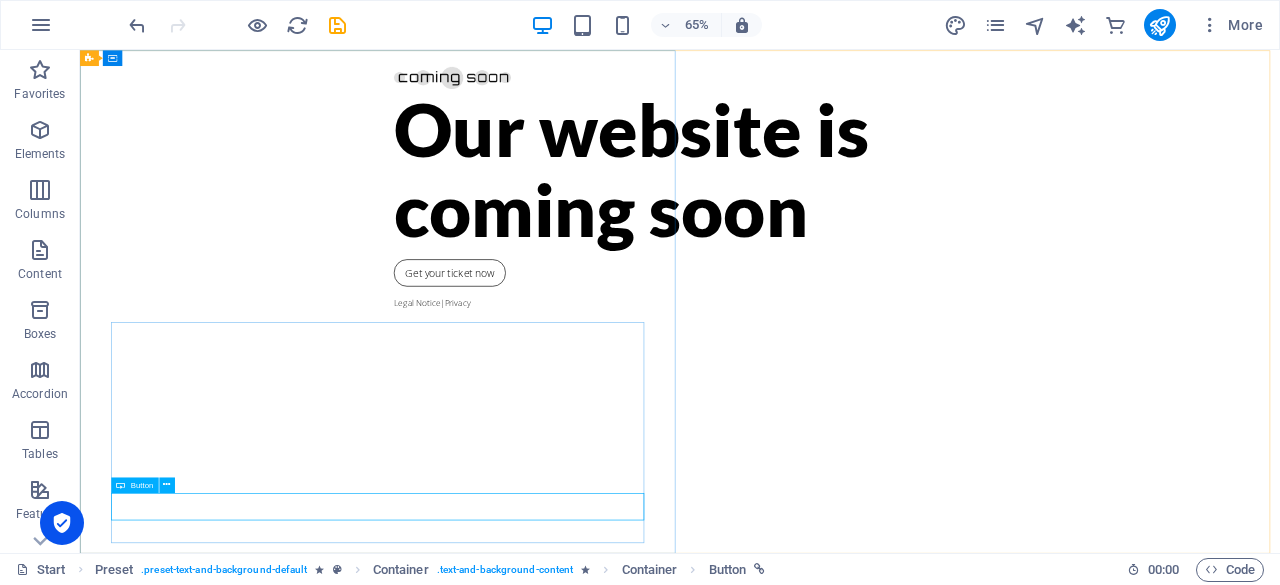 click at bounding box center (166, 485) 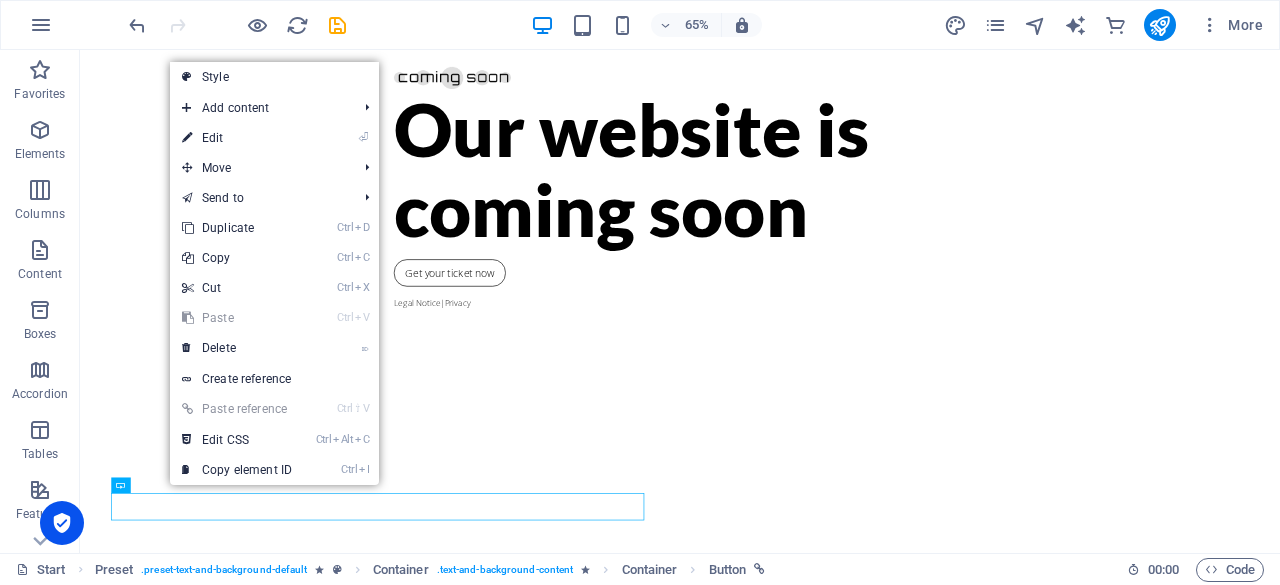click on "⌦  Delete" at bounding box center (237, 348) 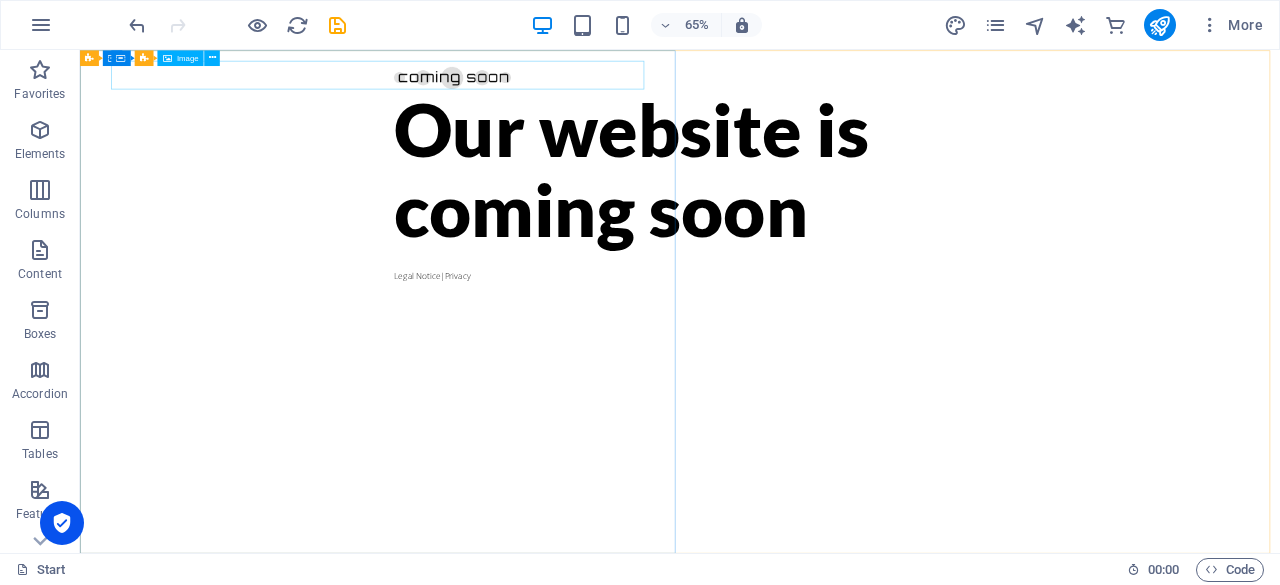 click at bounding box center (212, 58) 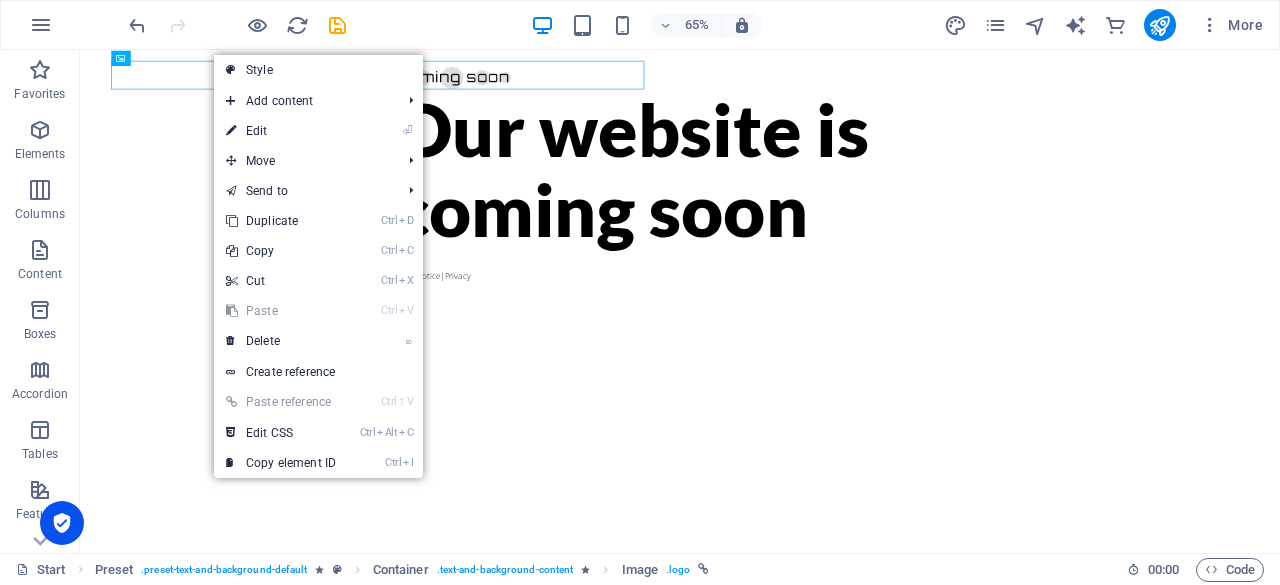 click on "⌦  Delete" at bounding box center [281, 341] 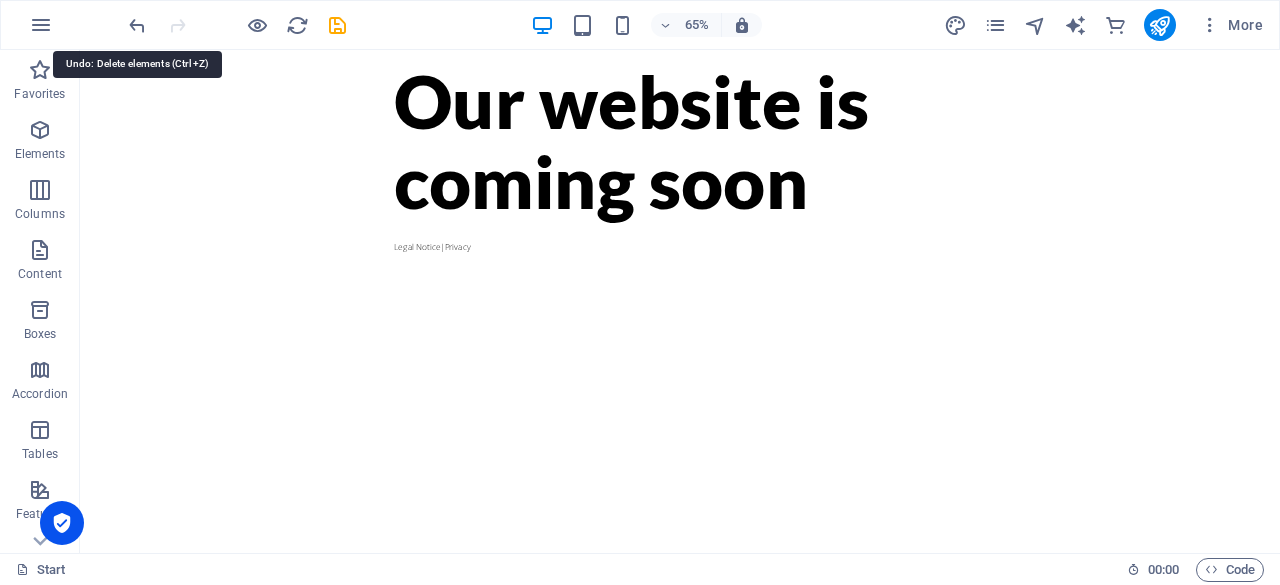 click at bounding box center [137, 25] 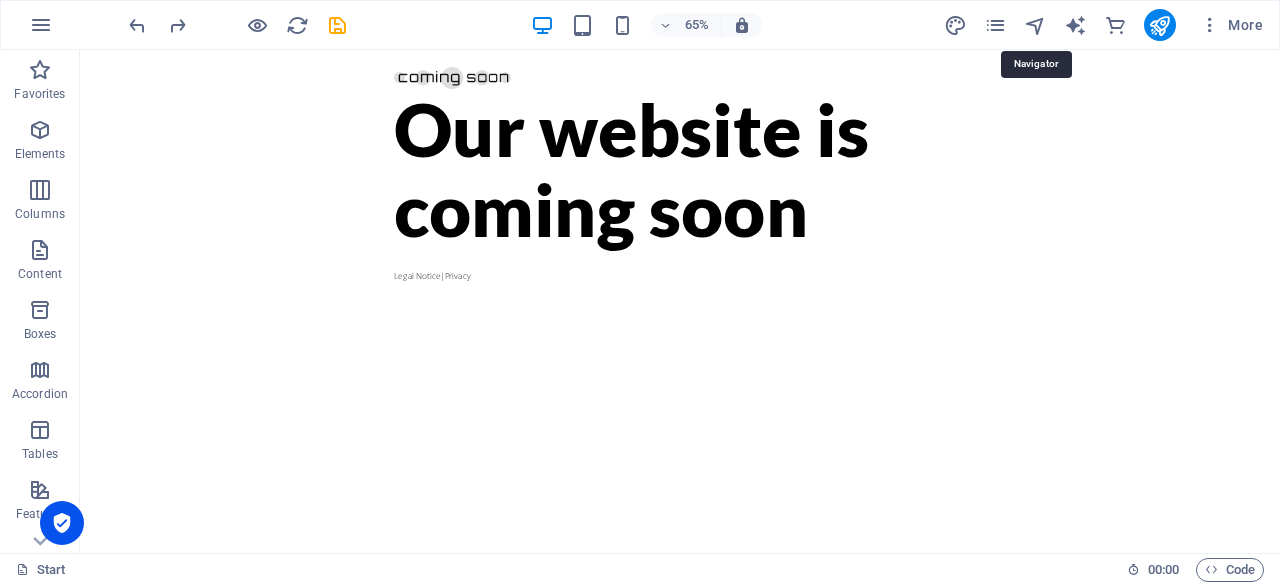 click at bounding box center (1035, 25) 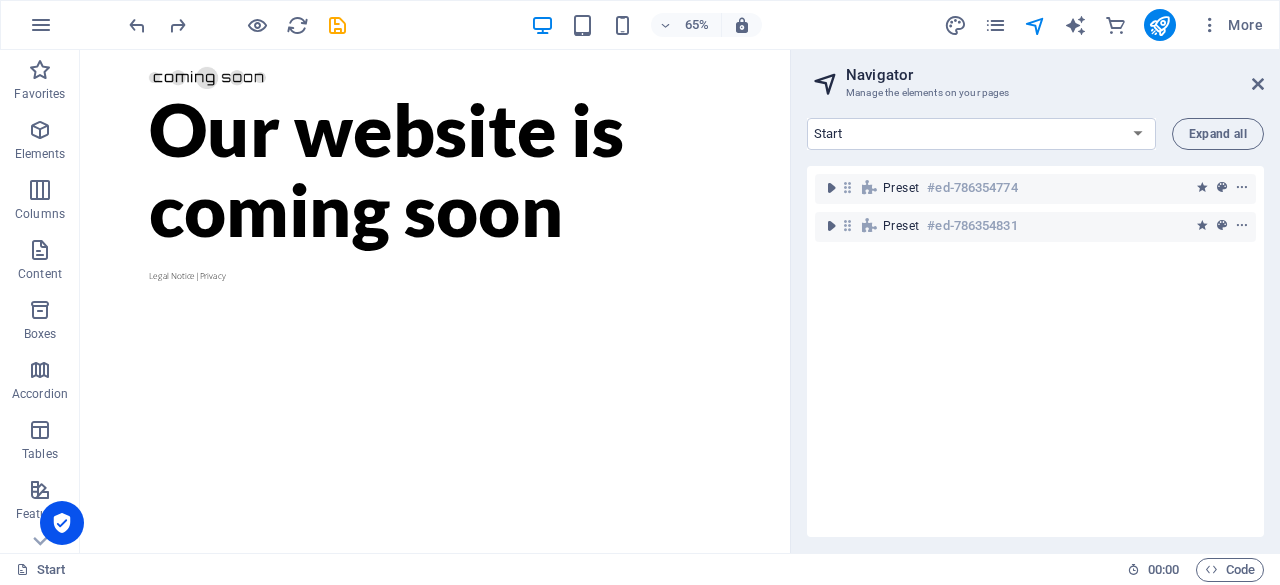 click at bounding box center [1258, 84] 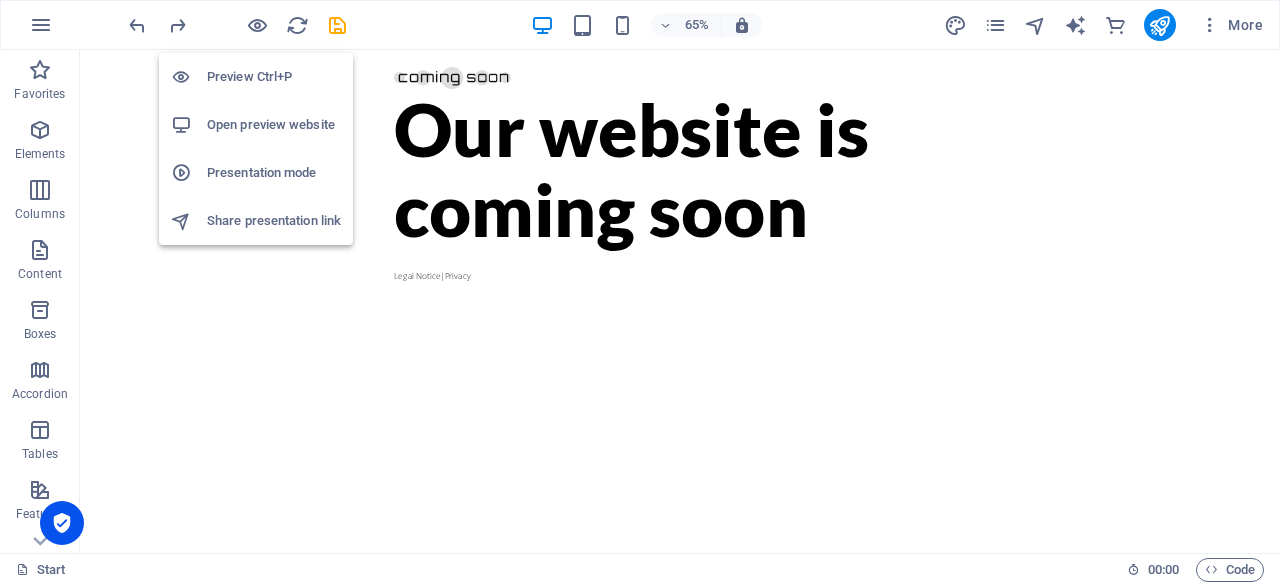 click on "Presentation mode" at bounding box center [274, 173] 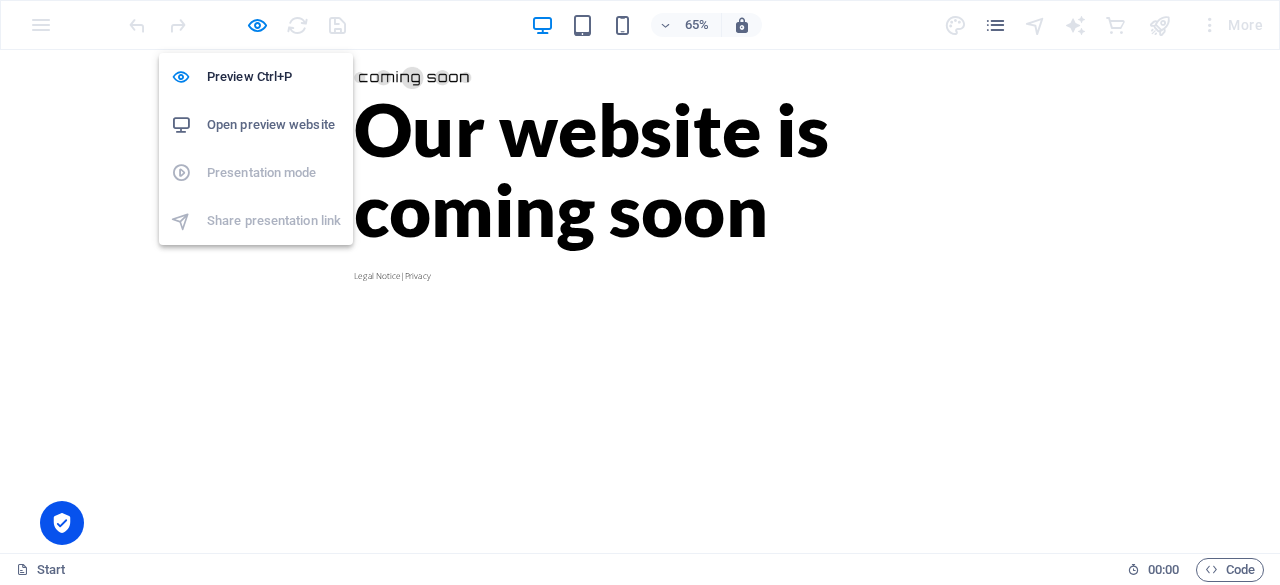 click at bounding box center [257, 25] 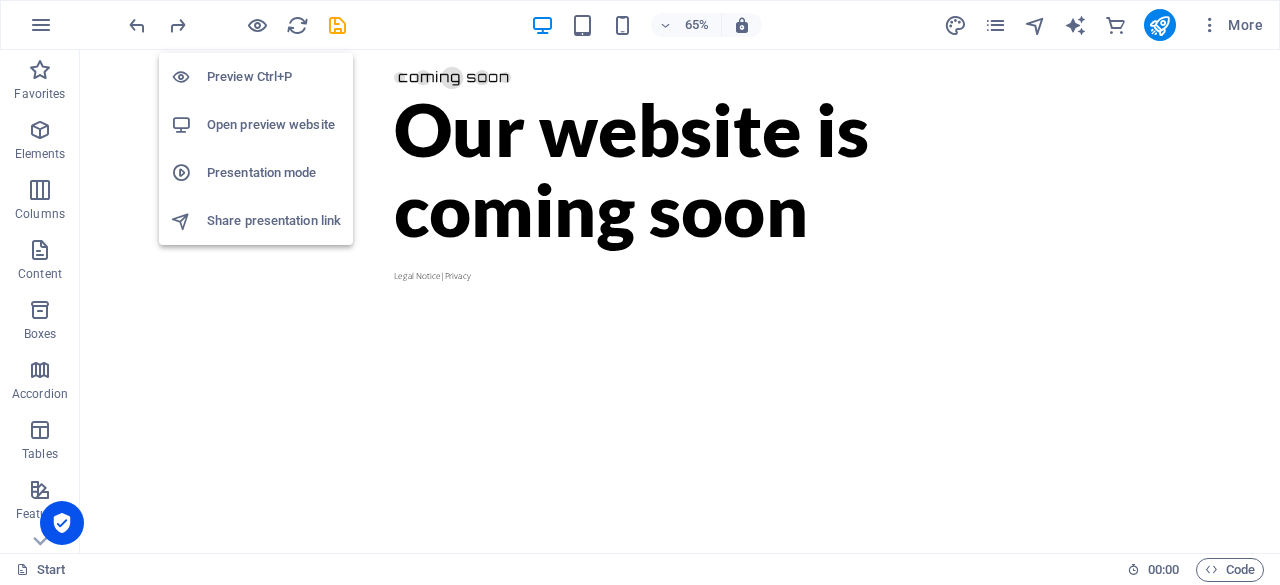 click on "Presentation mode" at bounding box center (274, 173) 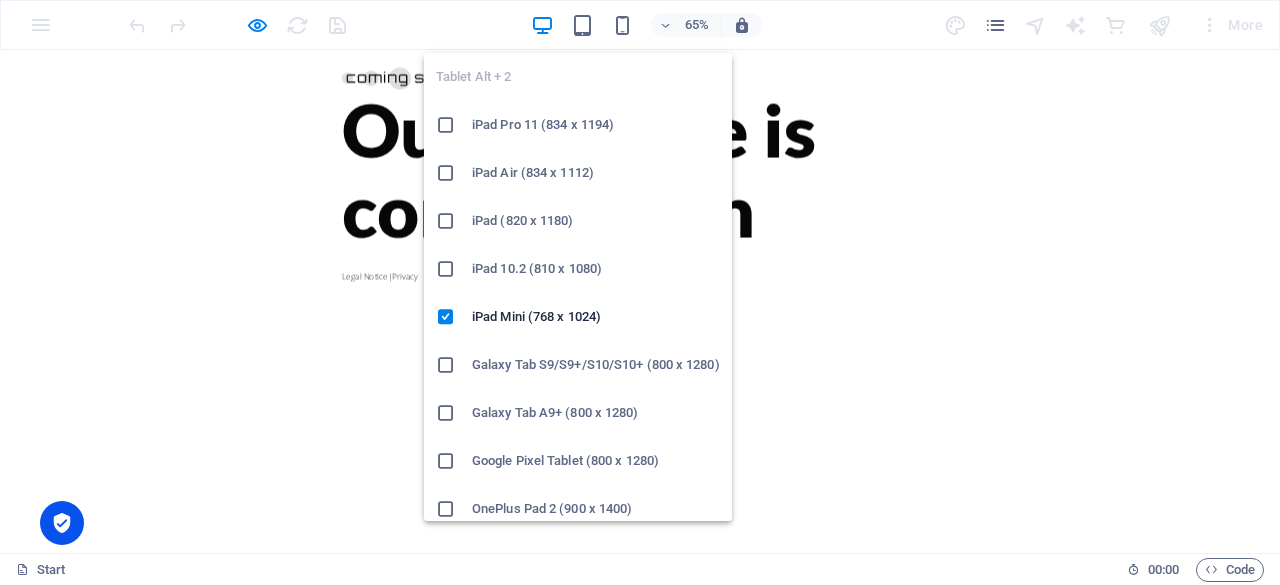 click at bounding box center (582, 25) 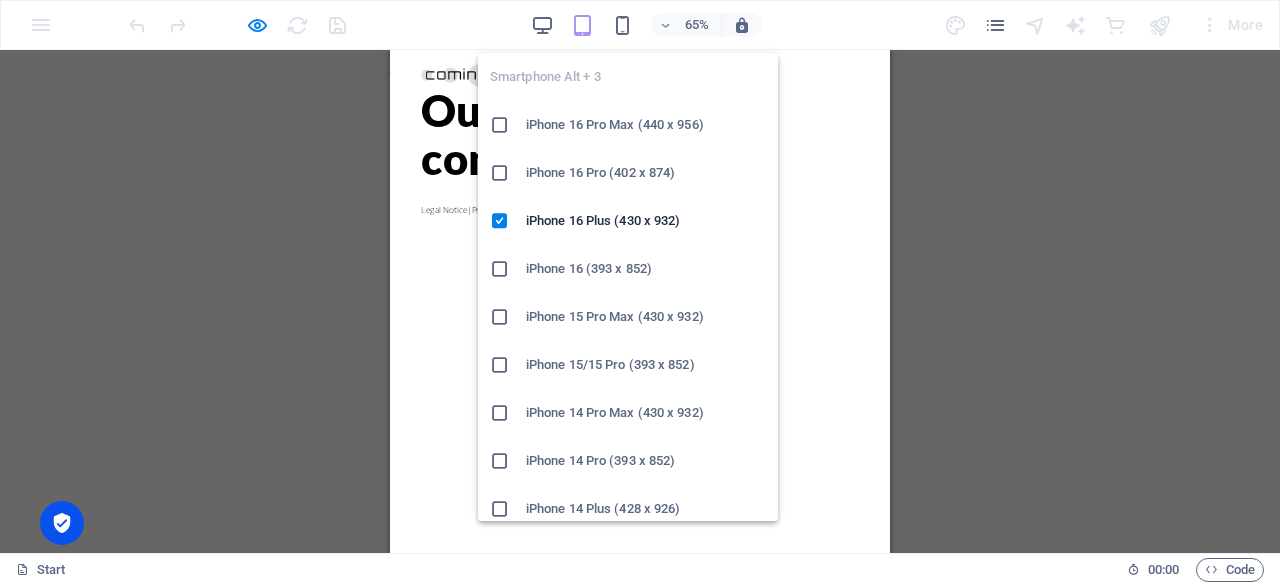 click at bounding box center [622, 25] 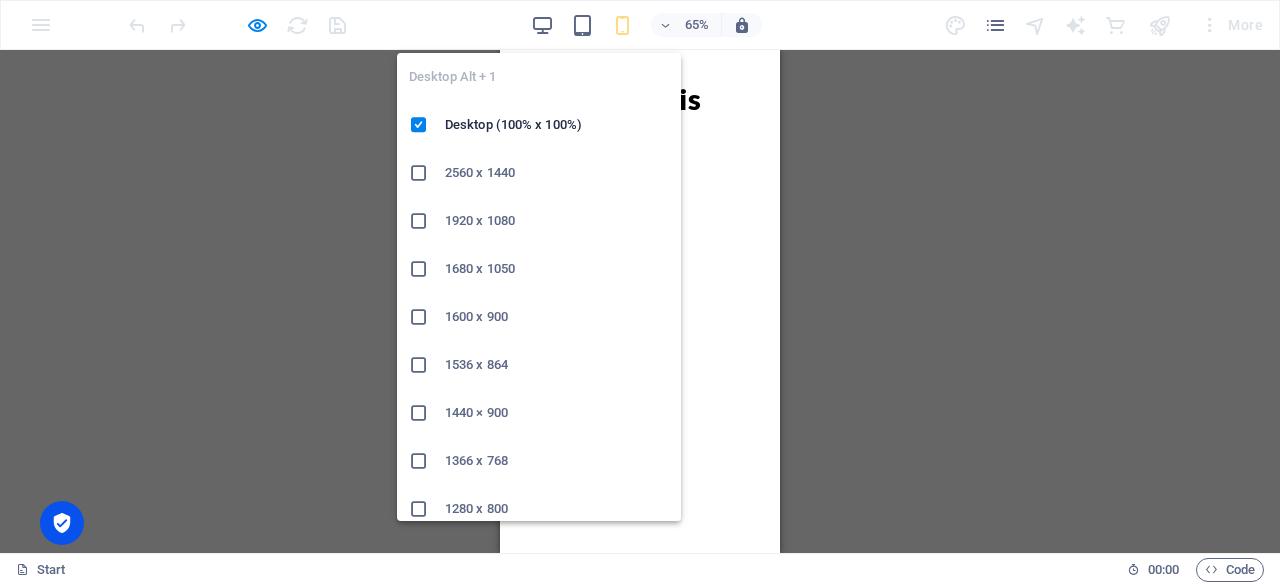 click at bounding box center [542, 25] 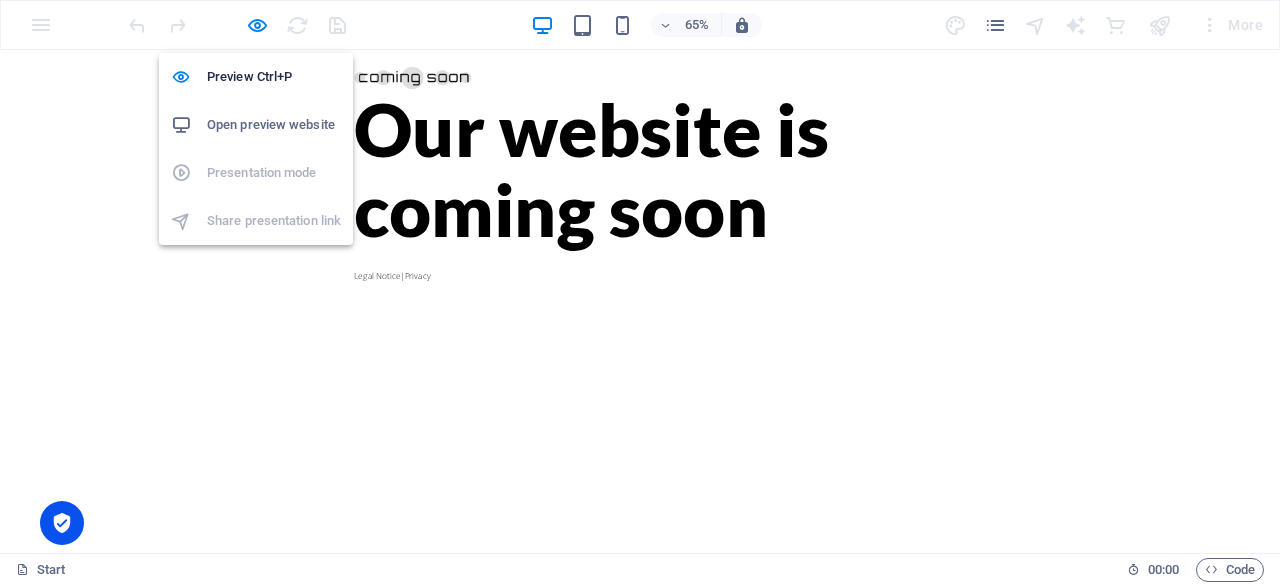 click at bounding box center [257, 25] 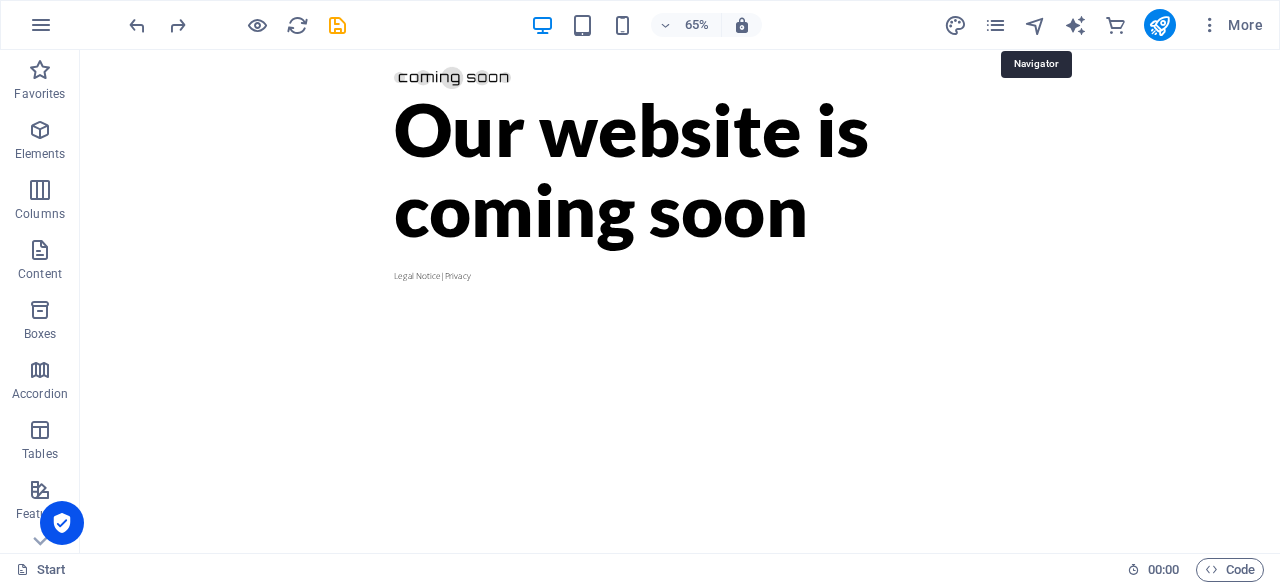 click at bounding box center (1035, 25) 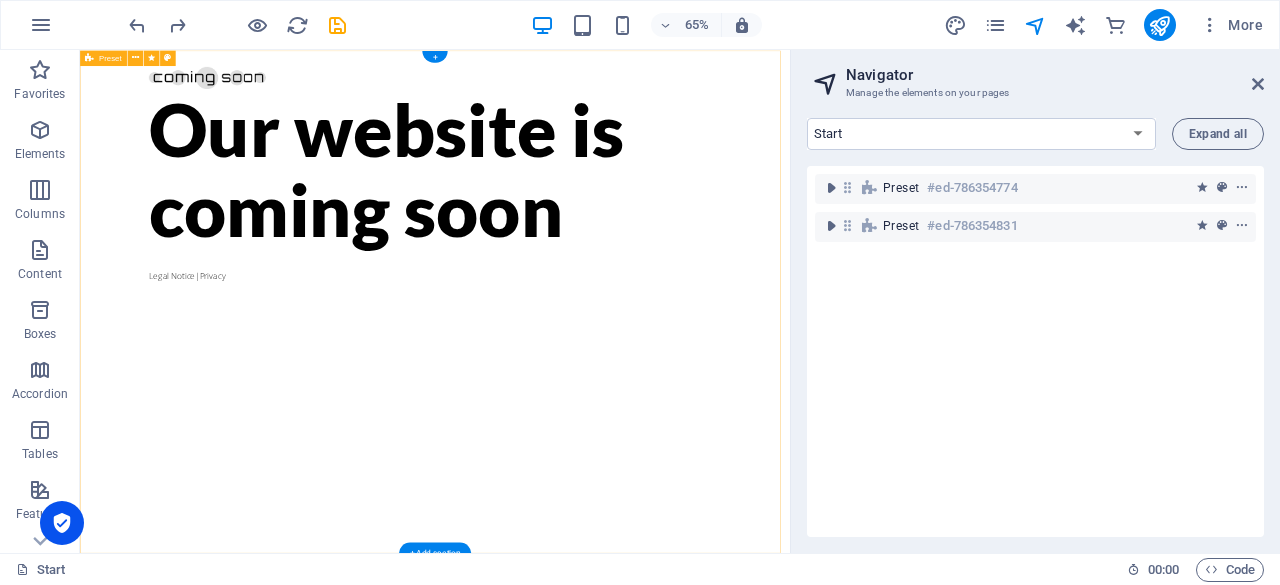 click at bounding box center (831, 188) 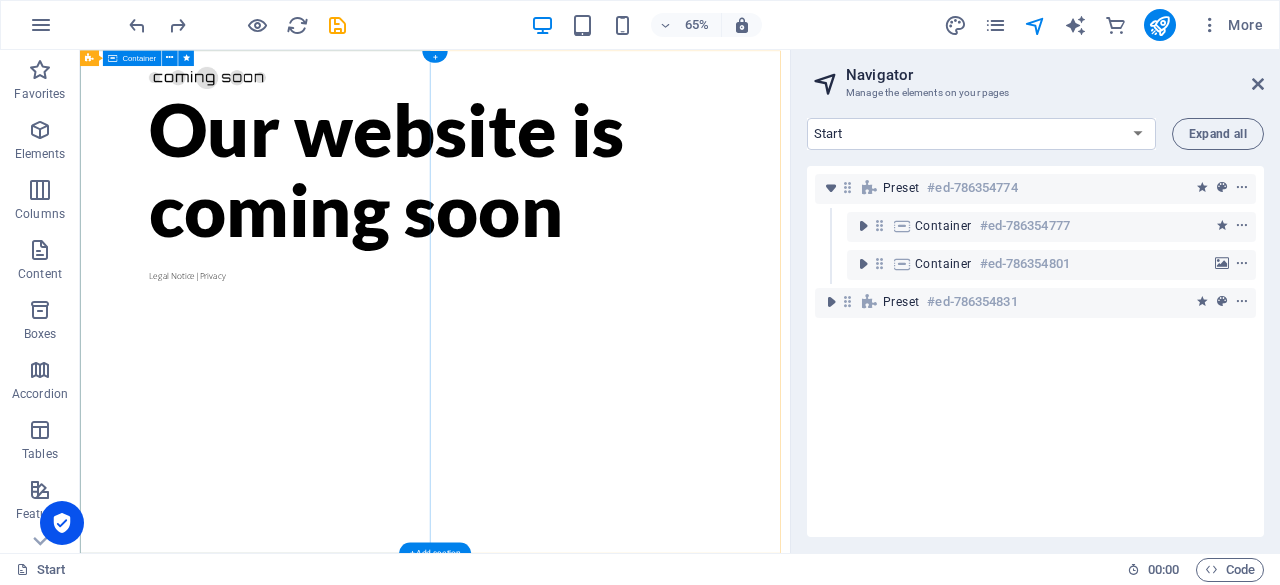 click at bounding box center (863, 226) 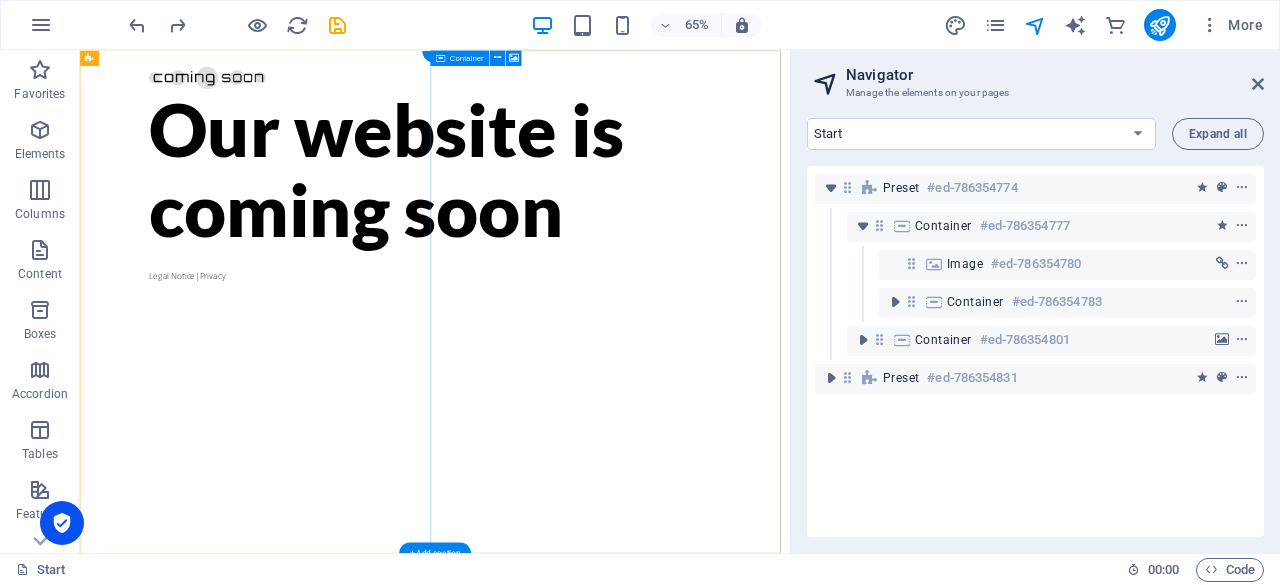 click at bounding box center (863, 340) 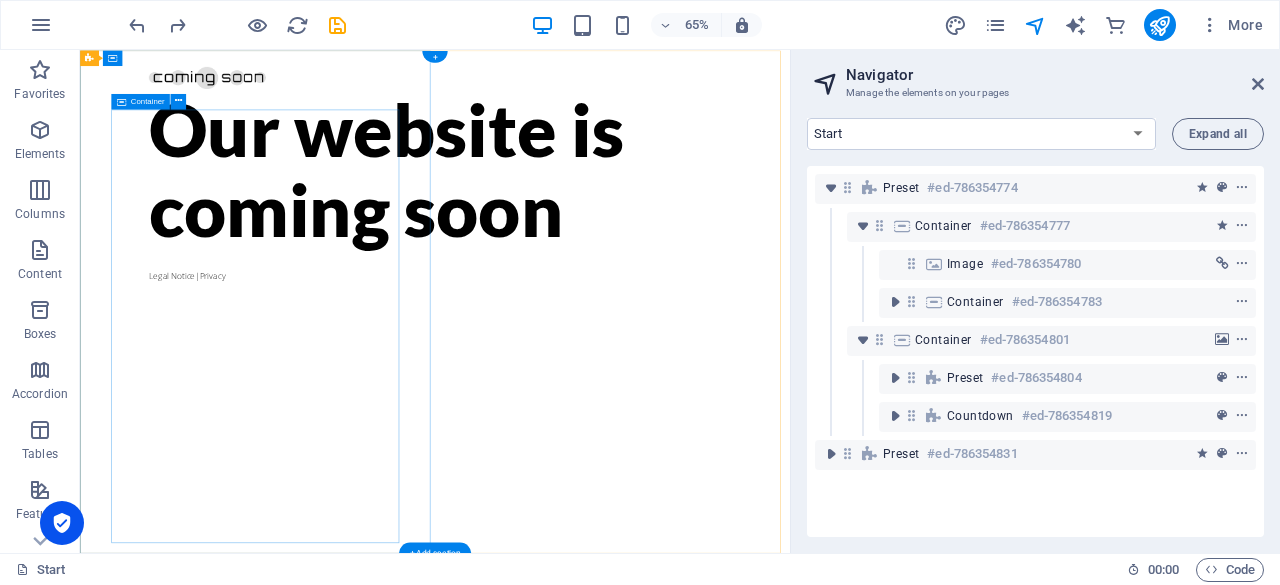 click at bounding box center [895, 302] 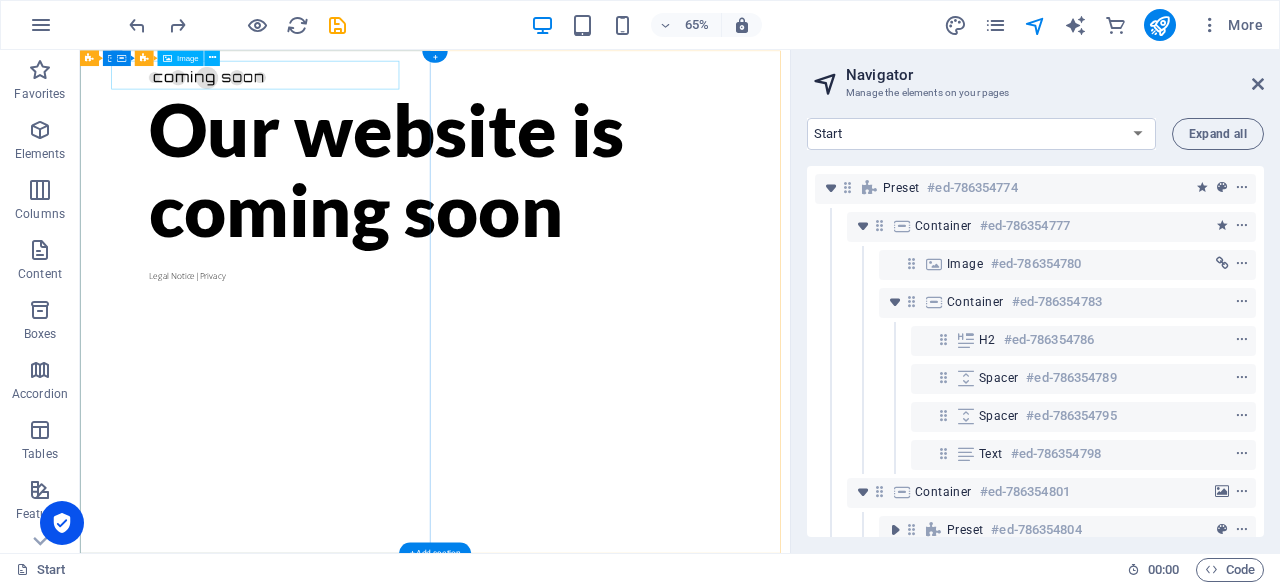 click at bounding box center [1242, 264] 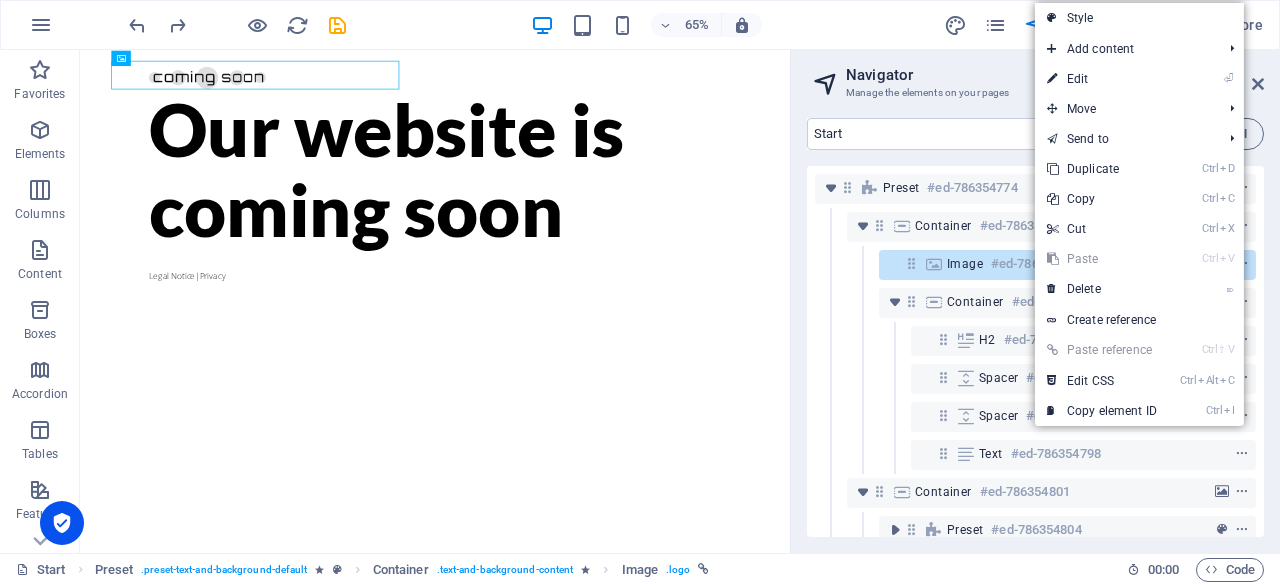 click on "⌦  Delete" at bounding box center [1102, 289] 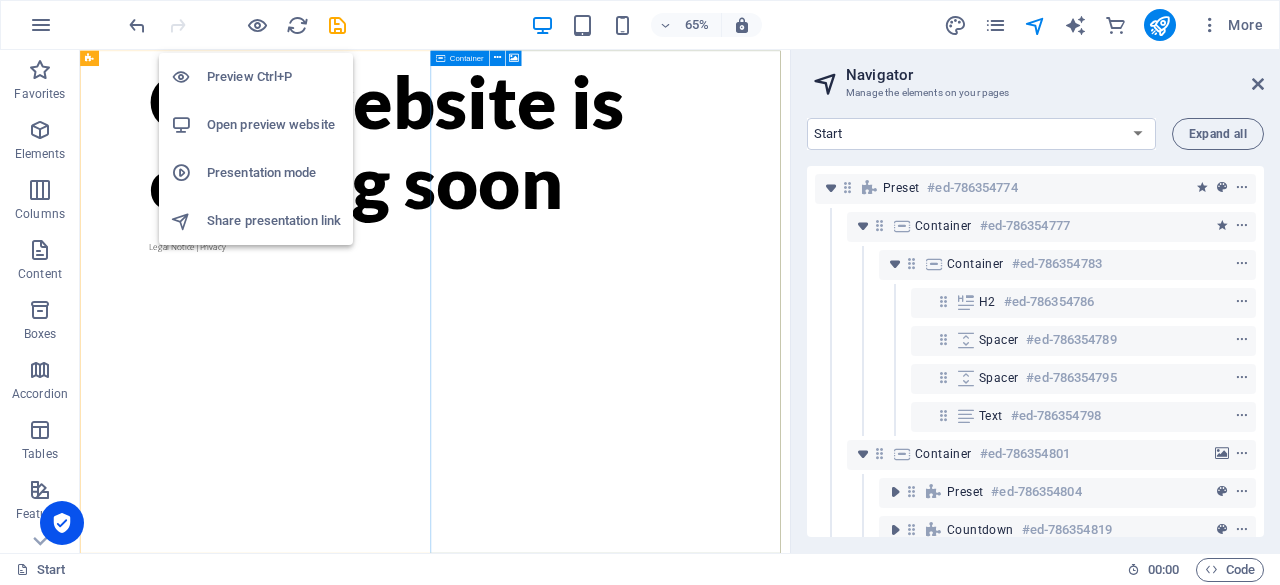 click at bounding box center [257, 25] 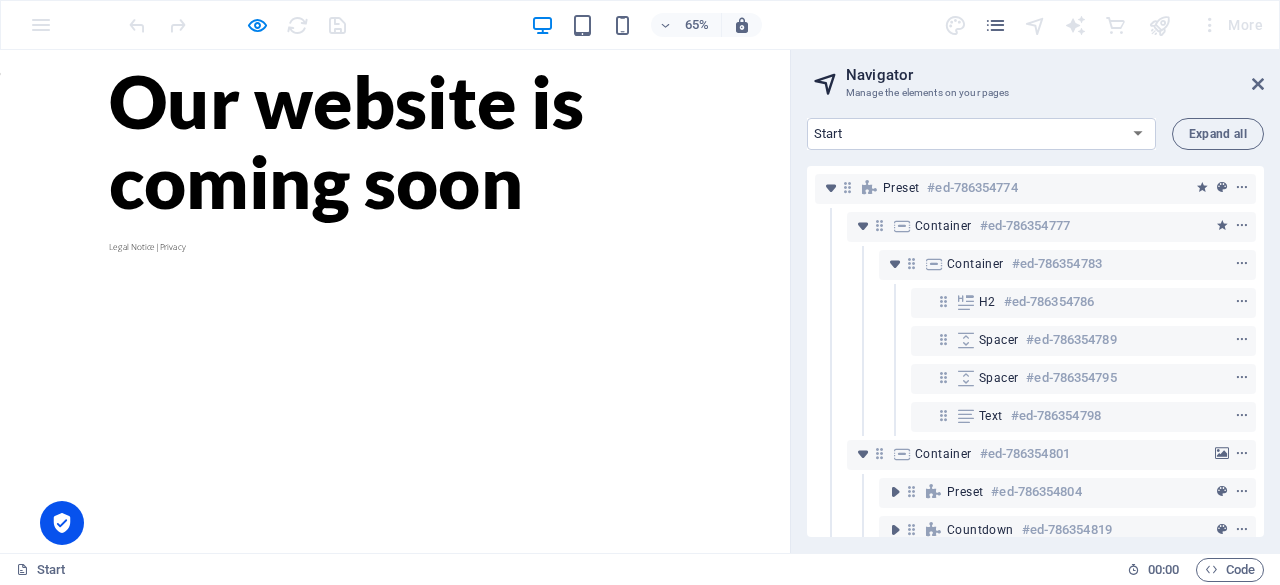click on "Container" at bounding box center [943, 226] 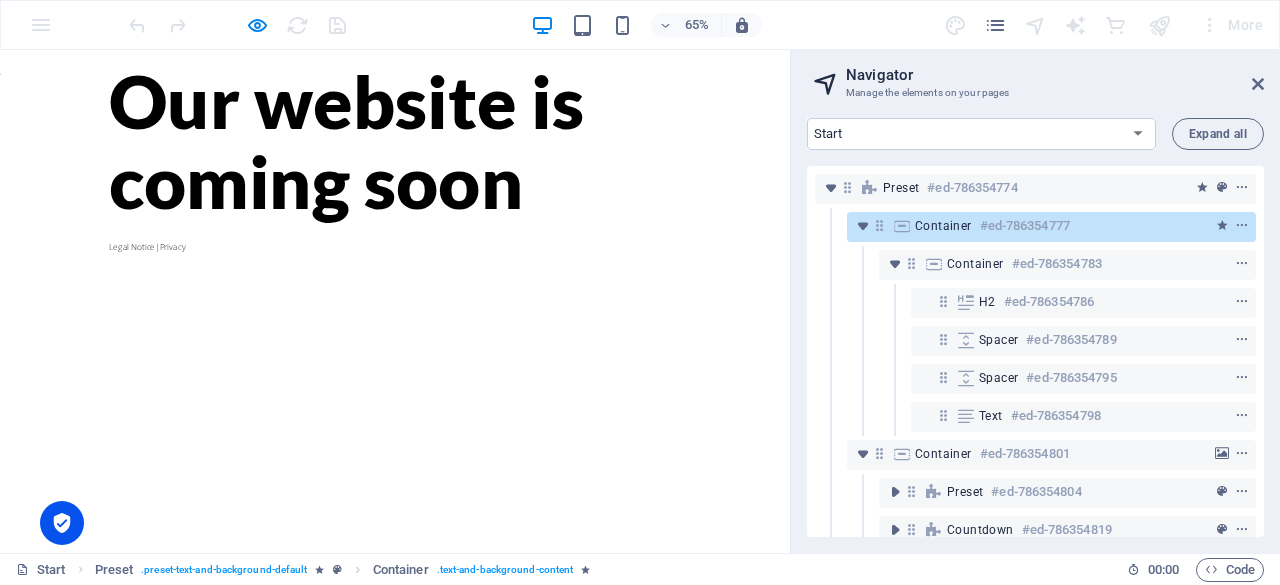 drag, startPoint x: 269, startPoint y: 20, endPoint x: 257, endPoint y: 27, distance: 13.892444 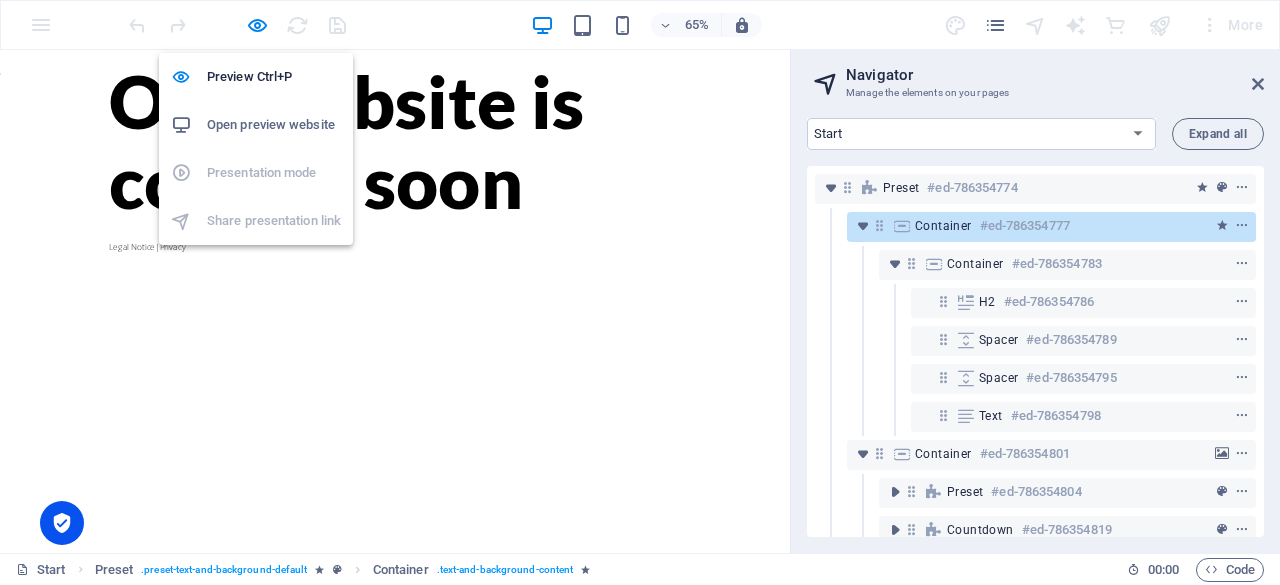 click at bounding box center [257, 25] 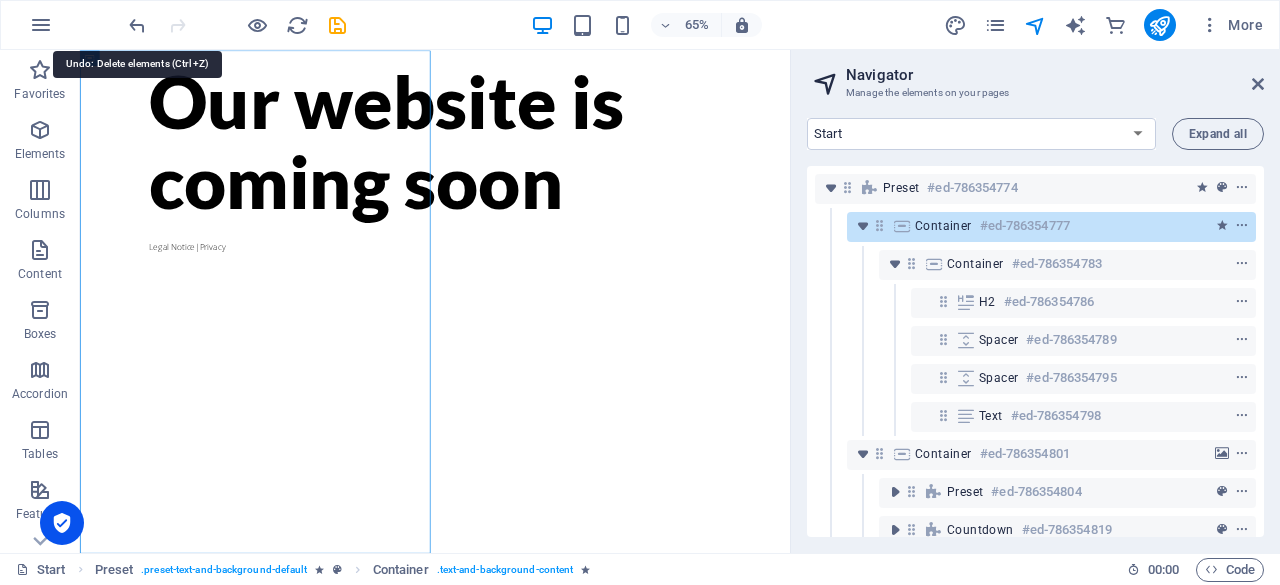click at bounding box center (137, 25) 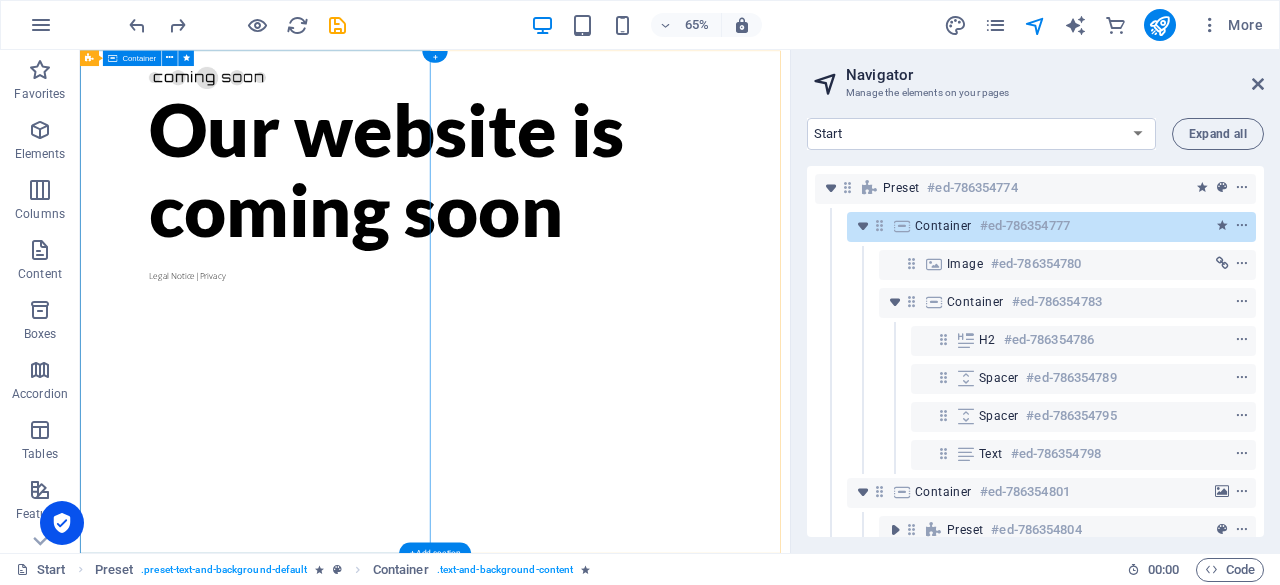click on "Container #ed-786354777" at bounding box center [1035, 226] 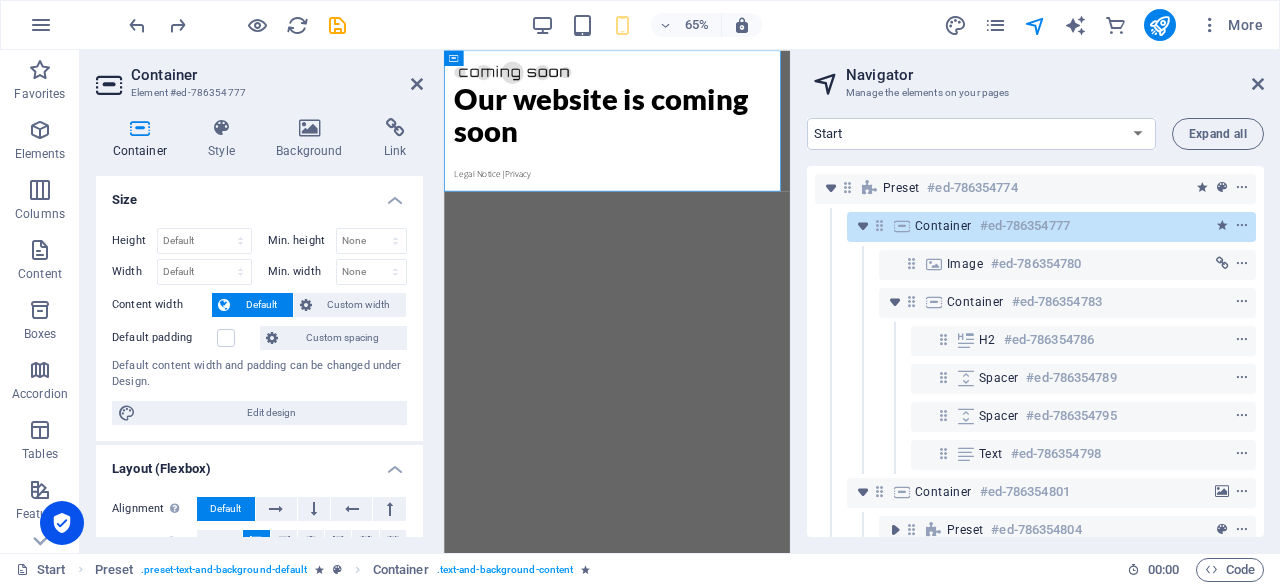 click at bounding box center (222, 128) 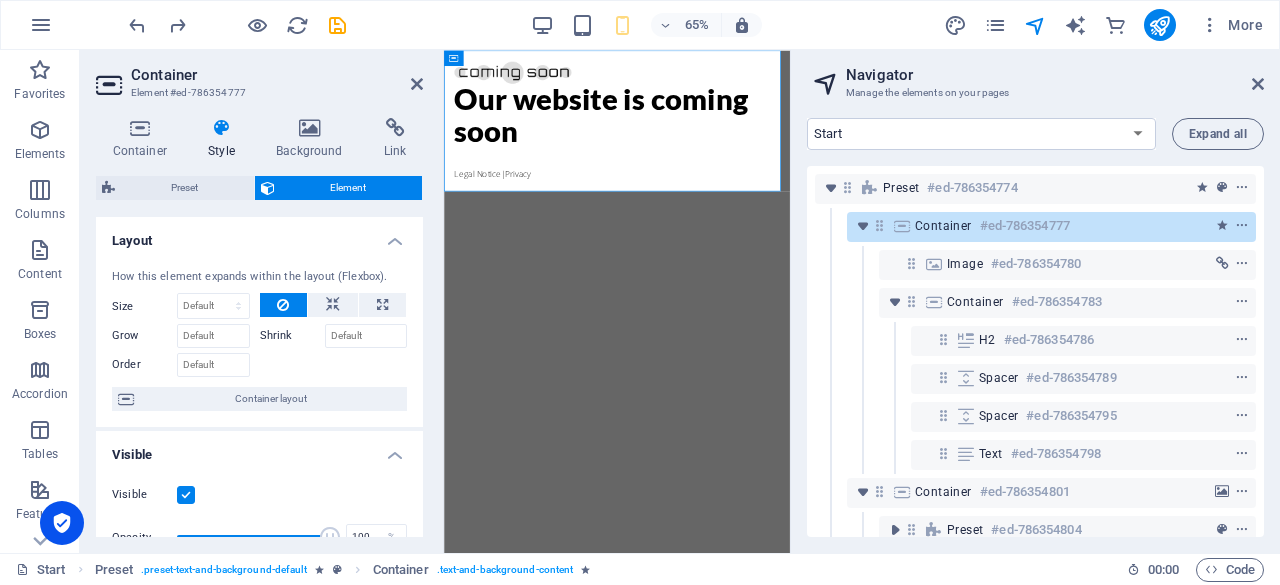 click at bounding box center [310, 128] 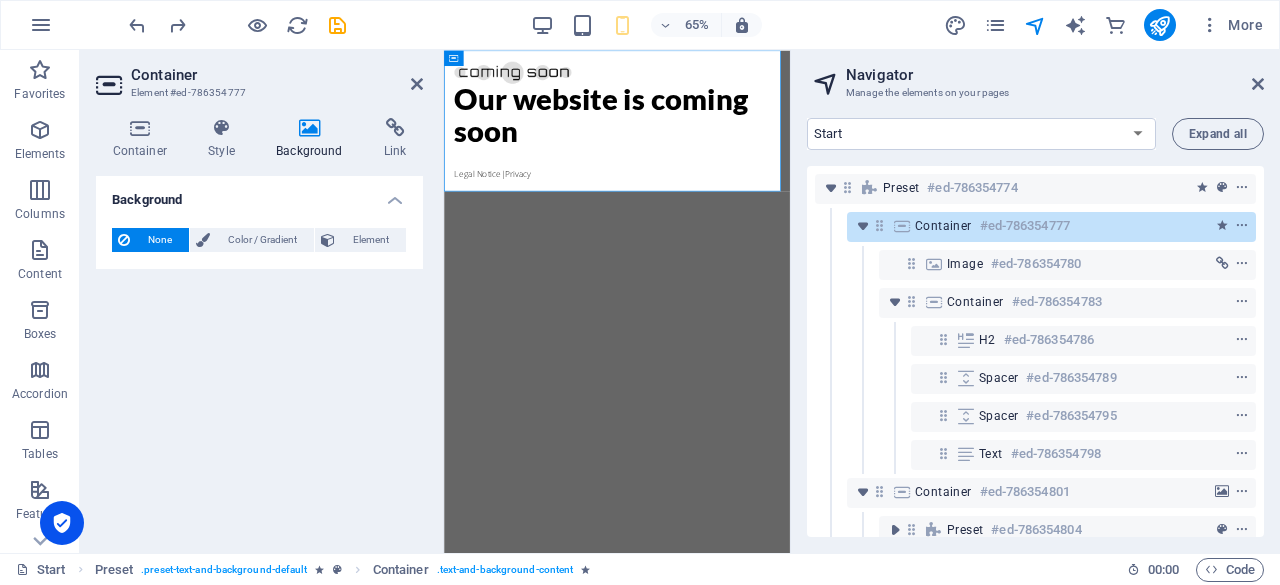 click on "Element" at bounding box center [370, 240] 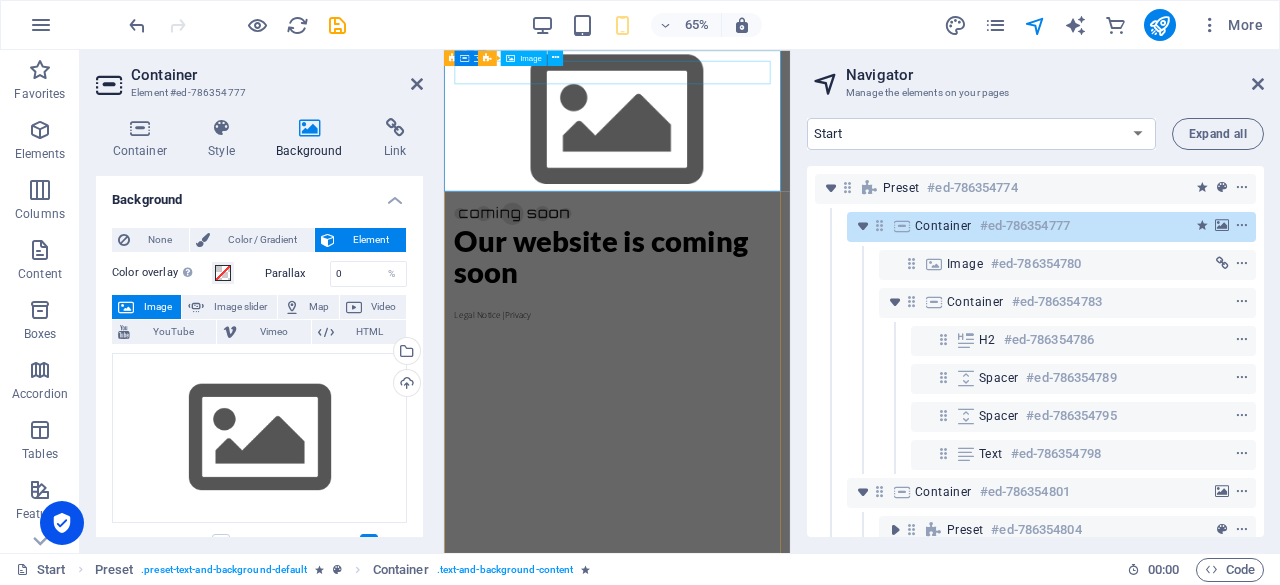 click on "Image" at bounding box center [965, 264] 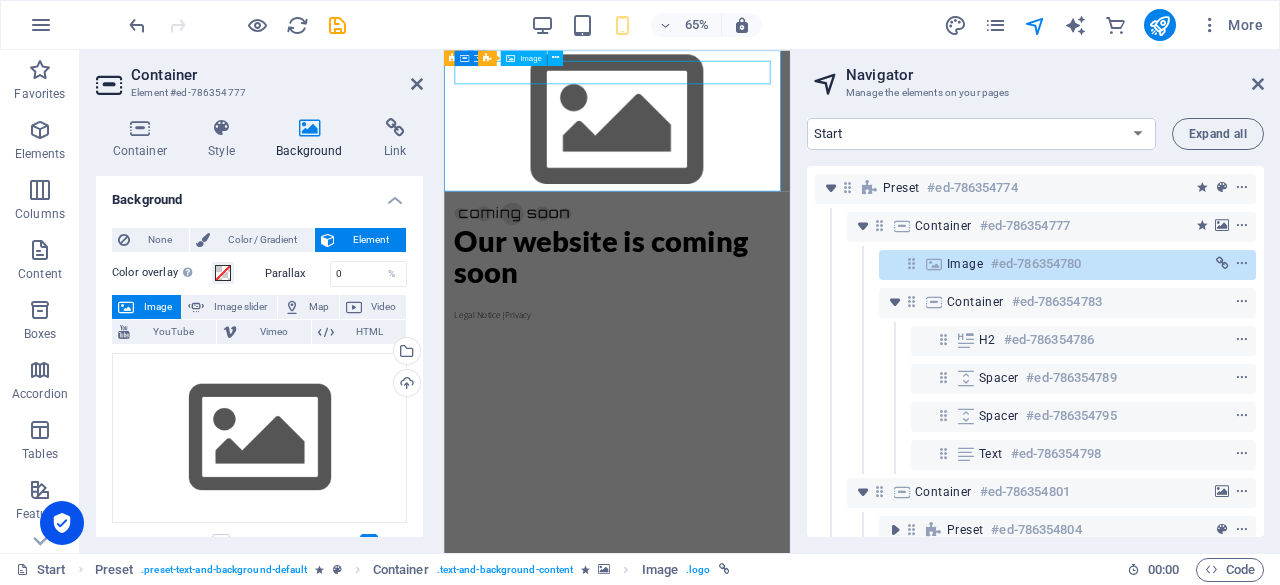 click on "Image" at bounding box center [965, 264] 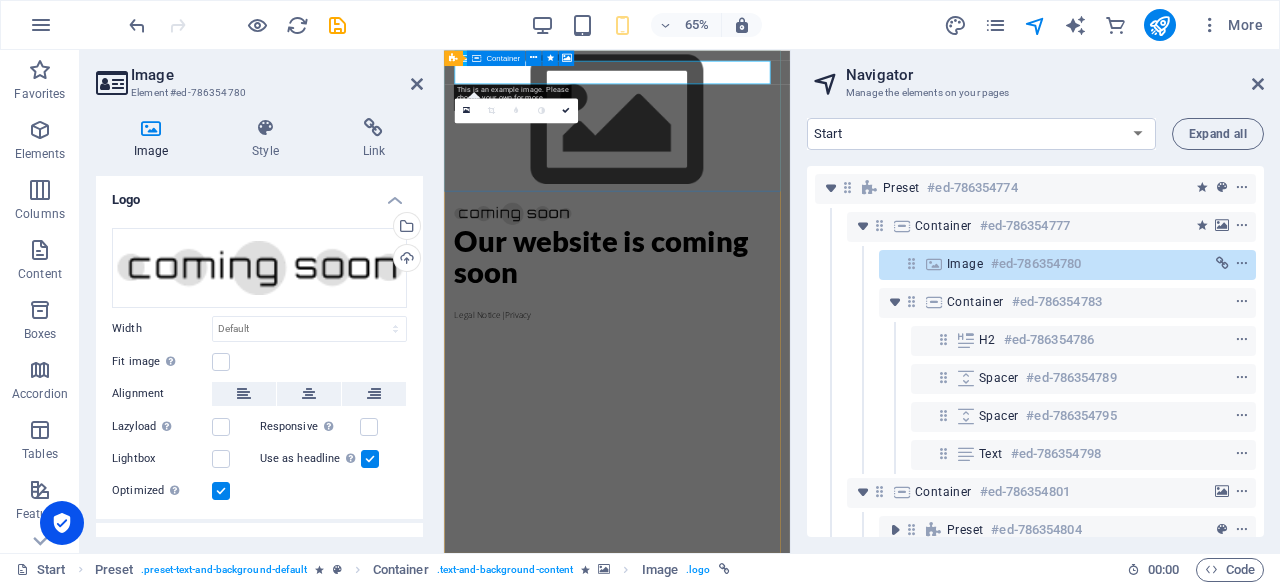 click on "#ed-786354777" at bounding box center (1025, 226) 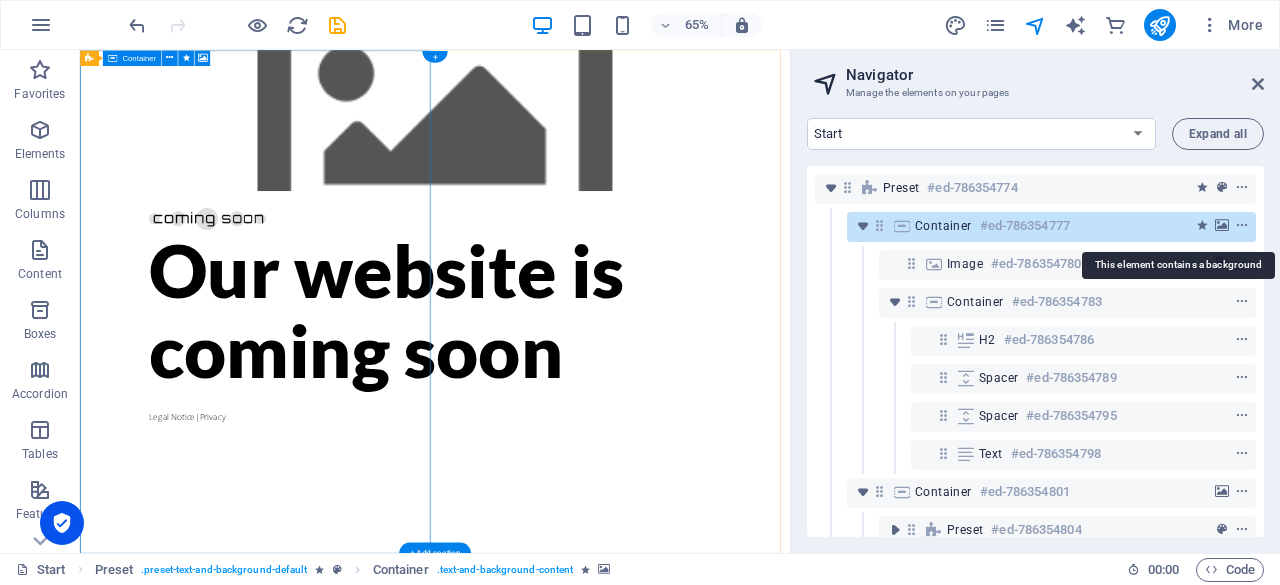 click at bounding box center (1222, 226) 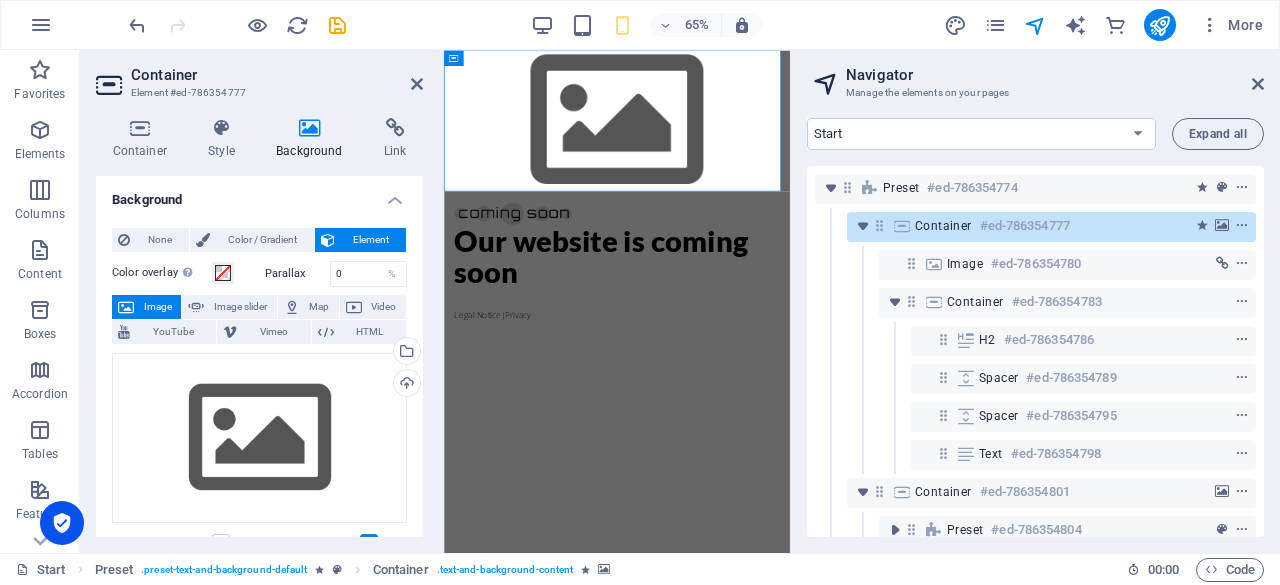 click on "Color / Gradient" at bounding box center (262, 240) 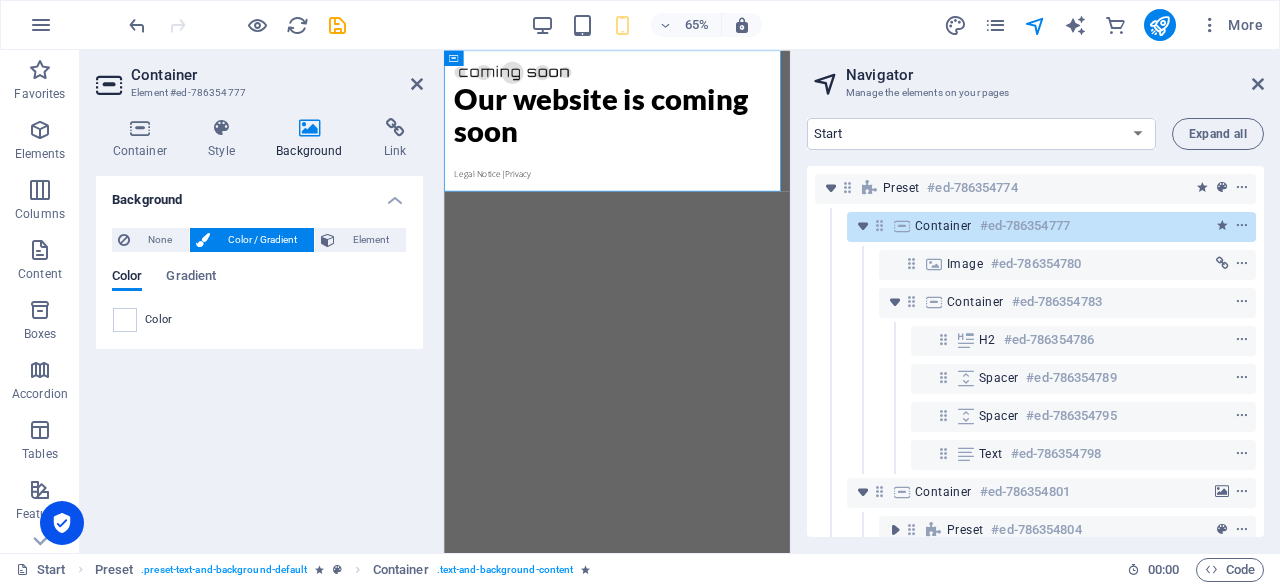 click on "Element" at bounding box center (370, 240) 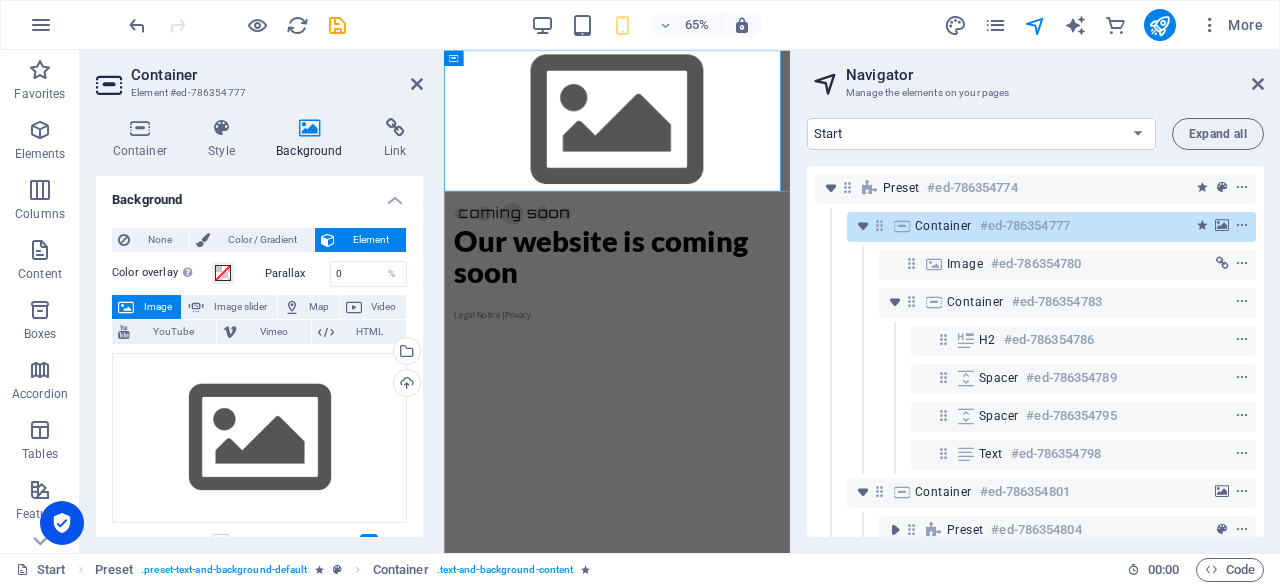 click on "Color / Gradient" at bounding box center [262, 240] 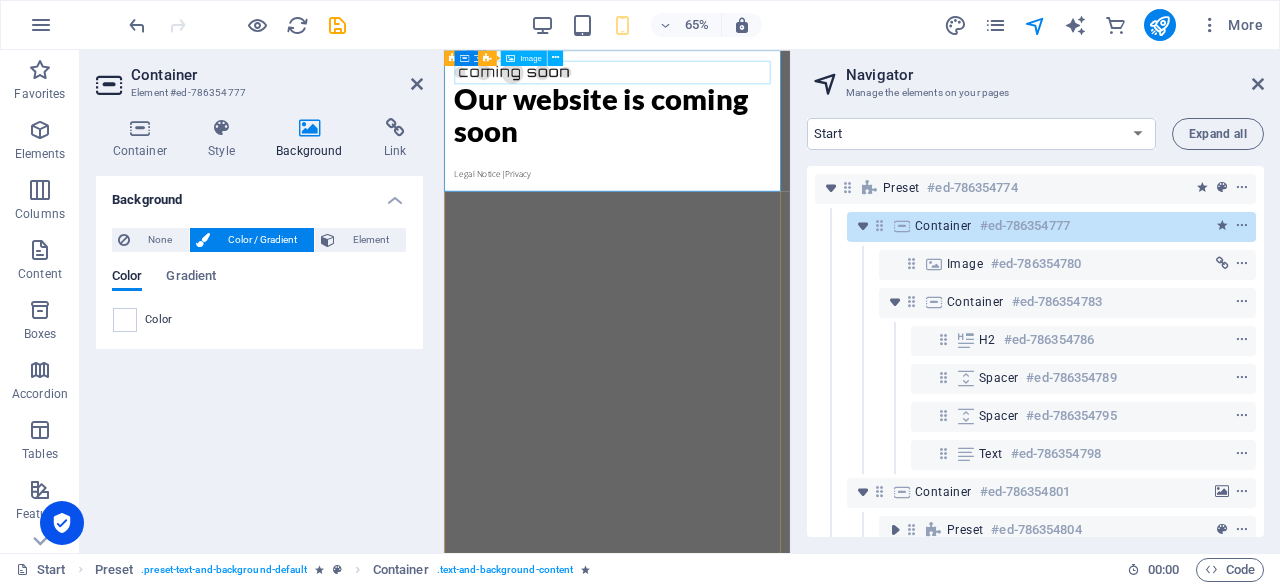 click on "#ed-786354780" at bounding box center (1036, 264) 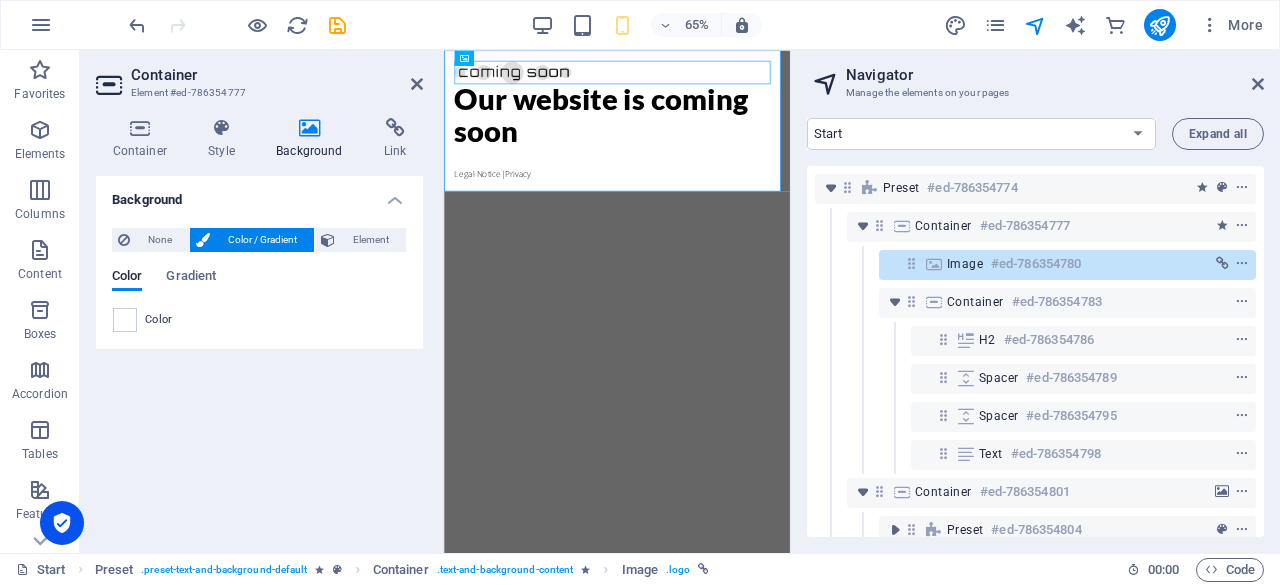 click on "65%" at bounding box center (686, 25) 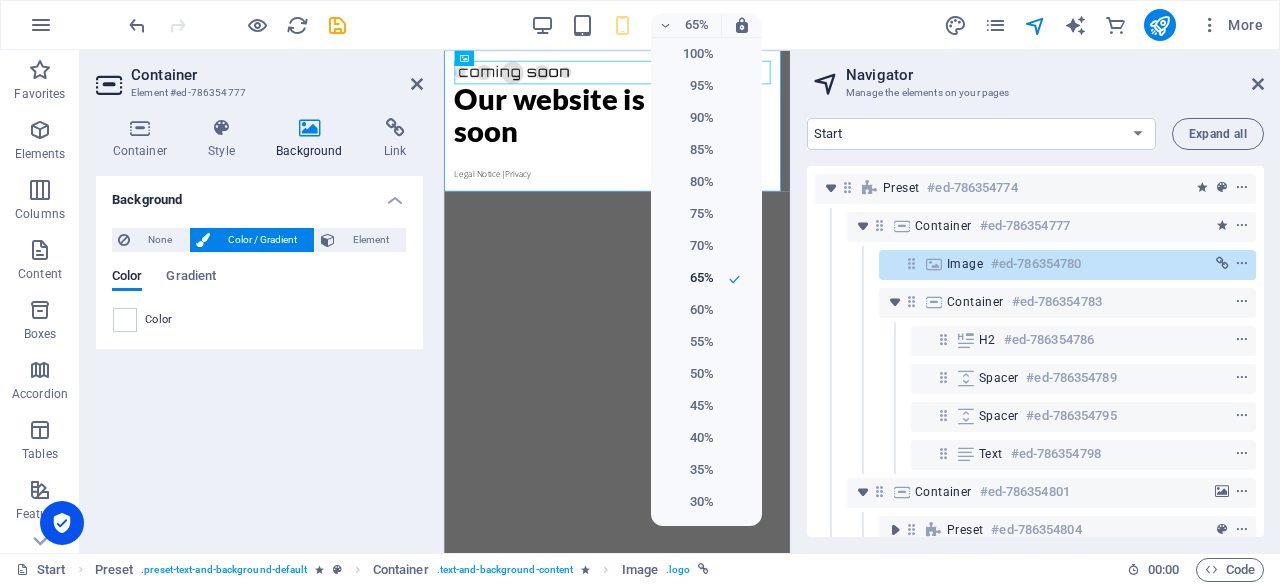 click on "35%" at bounding box center [688, 470] 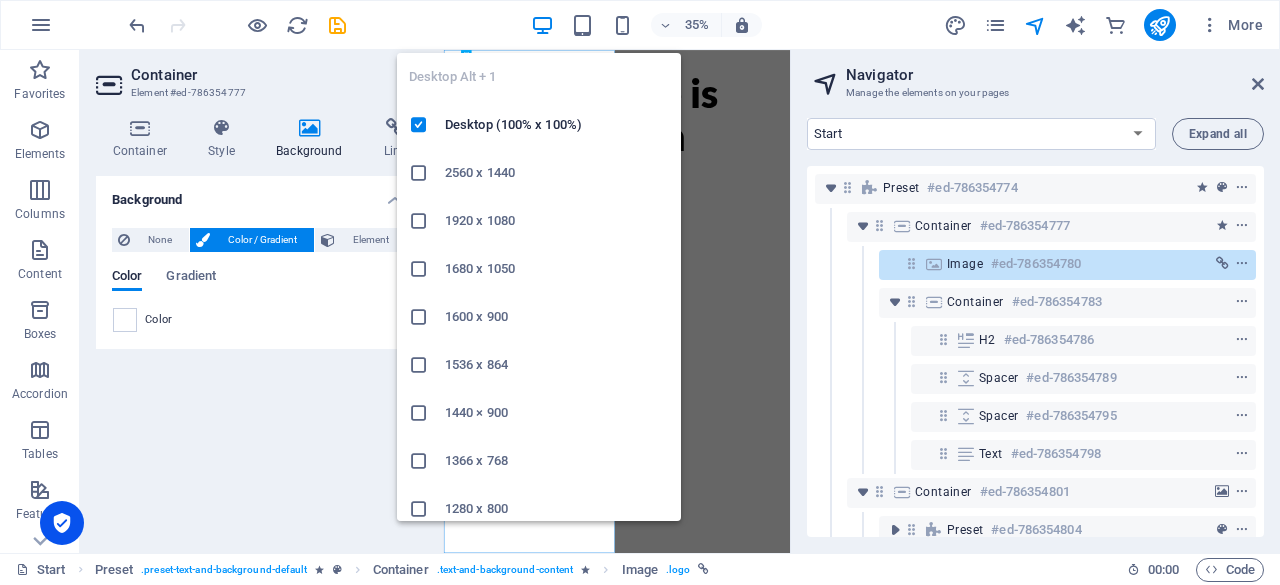 click at bounding box center [542, 25] 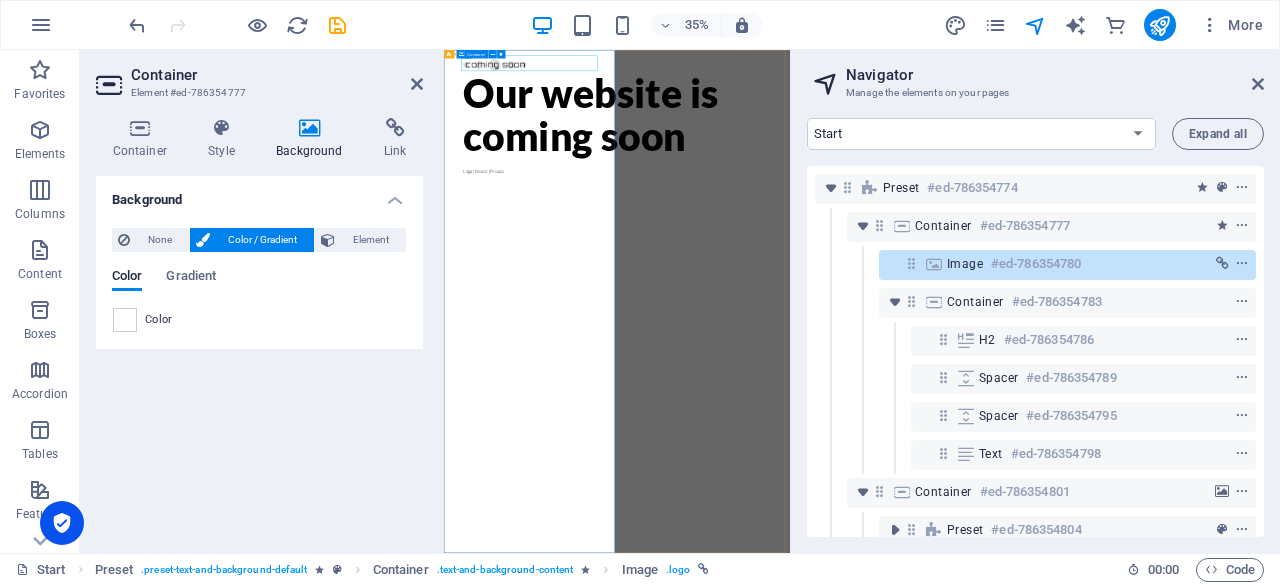 click on "Container #ed-786354777" at bounding box center (1035, 226) 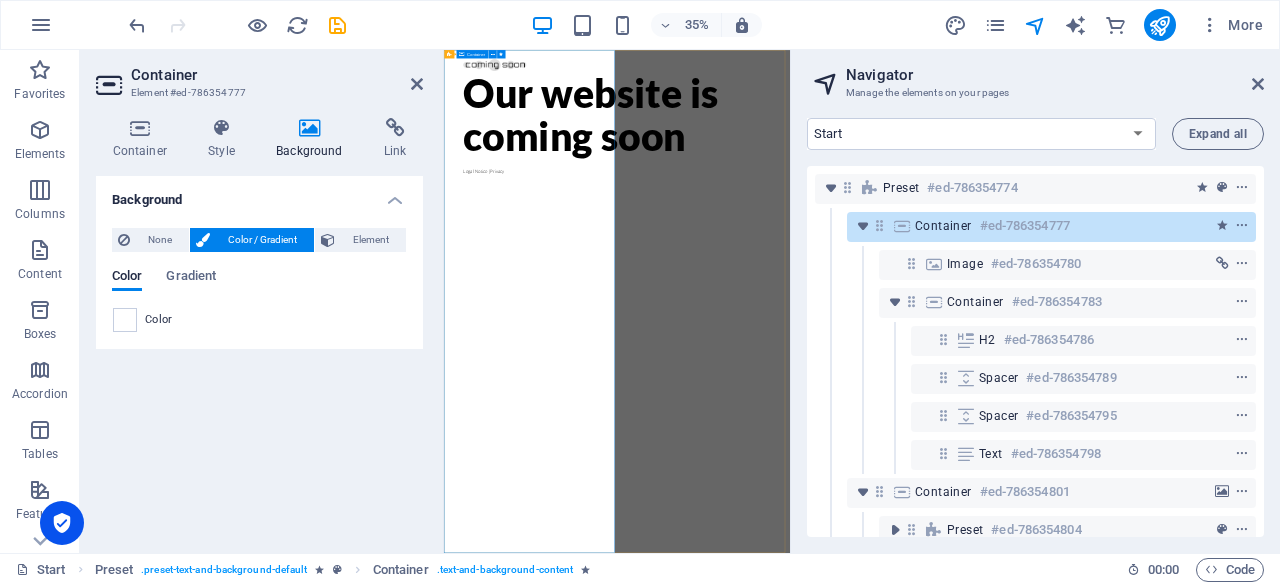 click on "Container" at bounding box center [943, 226] 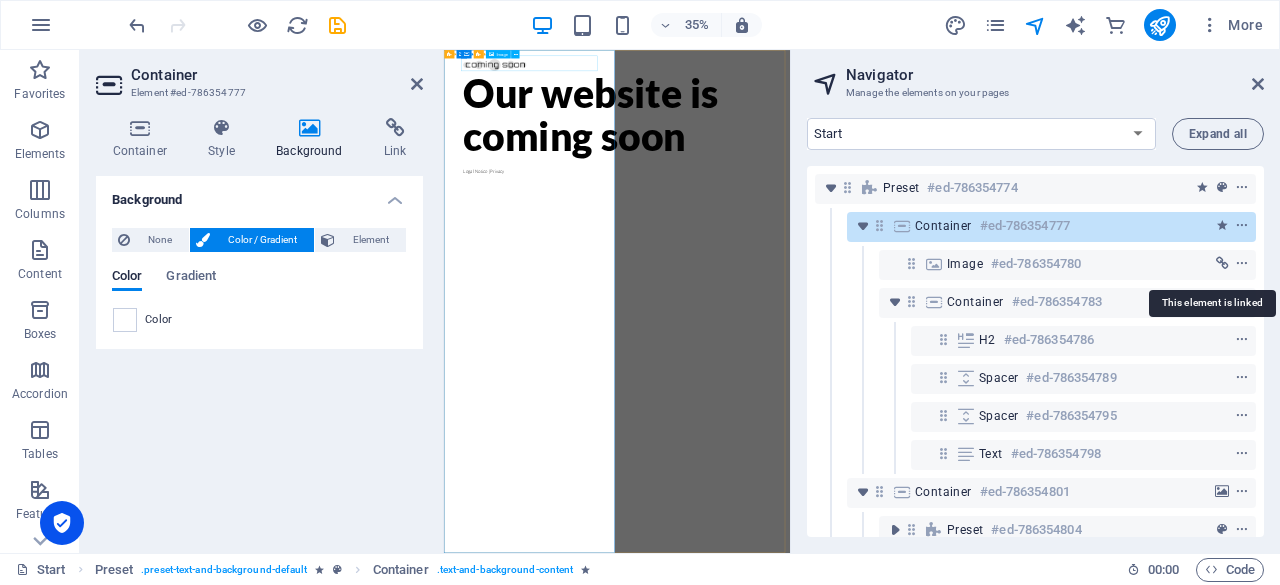 click at bounding box center (1222, 264) 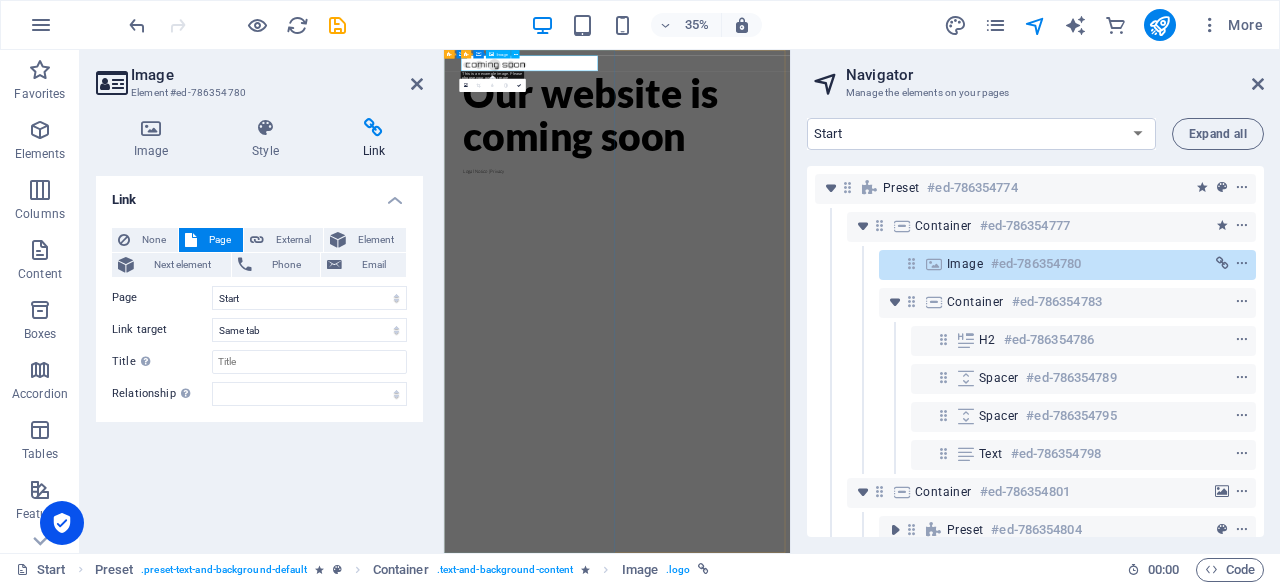 click at bounding box center [1242, 264] 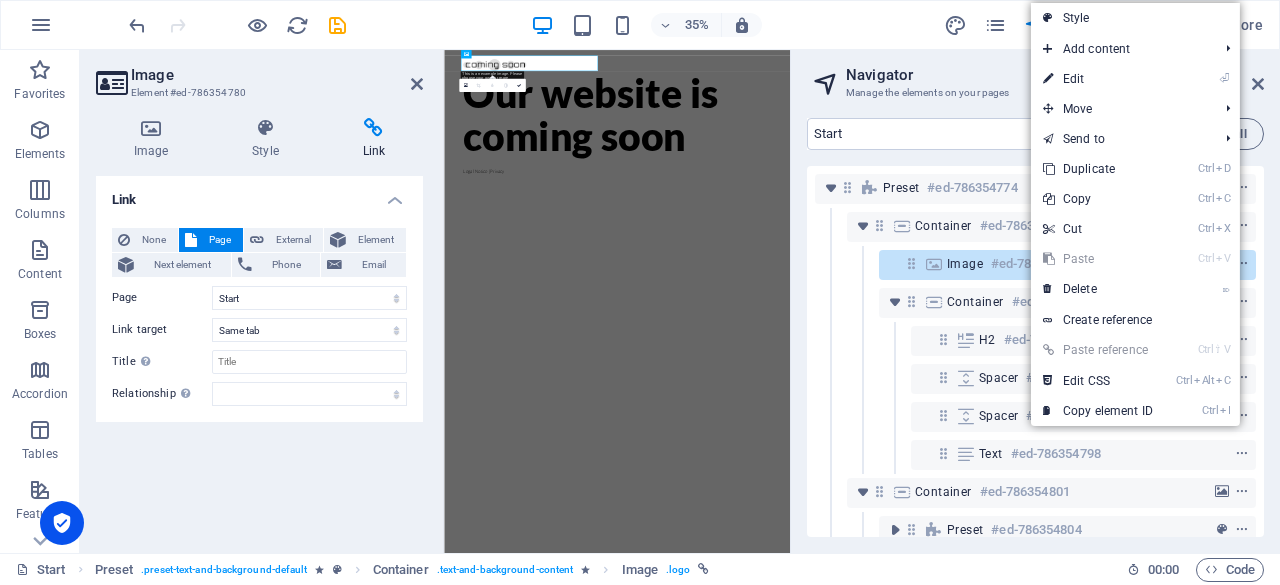 click on "⌦  Delete" at bounding box center (1098, 289) 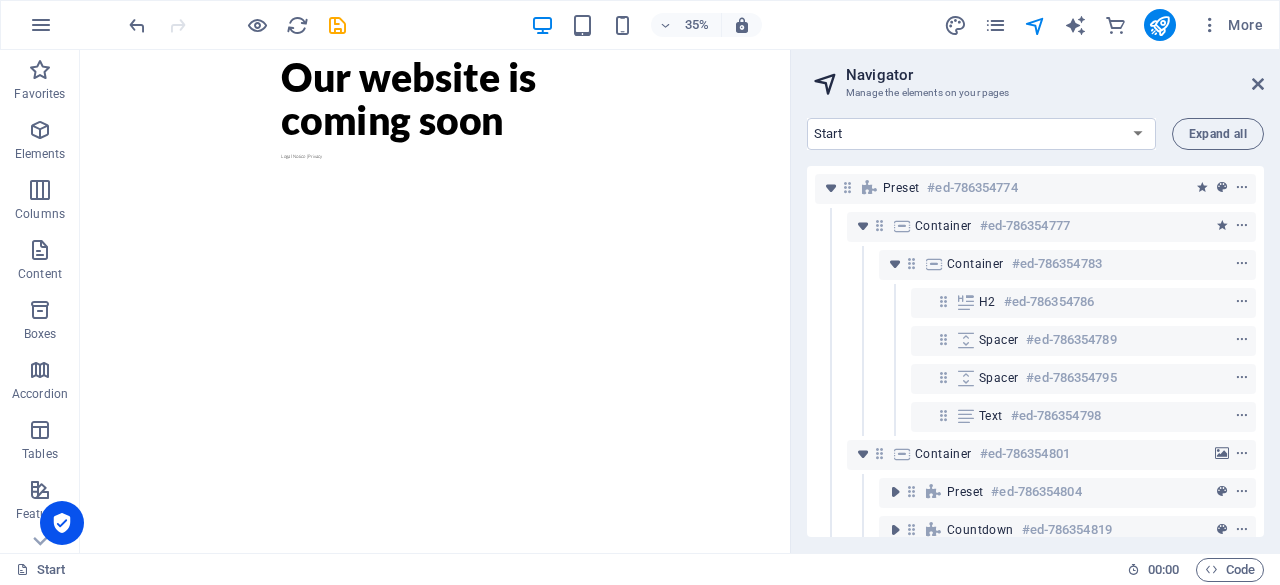 click at bounding box center [40, 130] 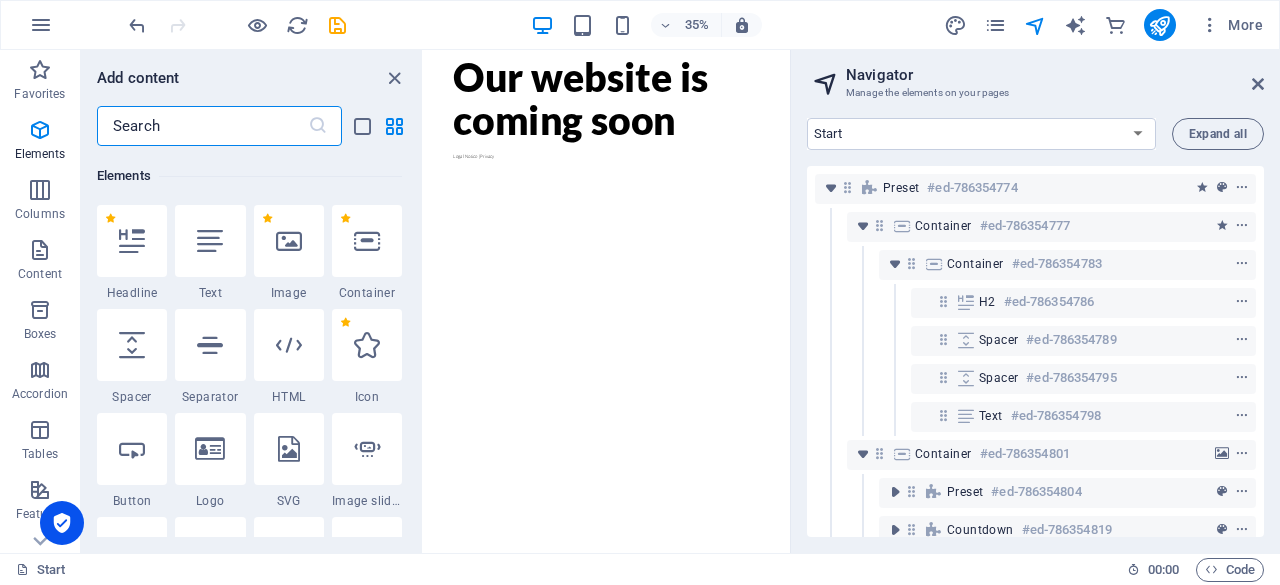 scroll, scrollTop: 377, scrollLeft: 0, axis: vertical 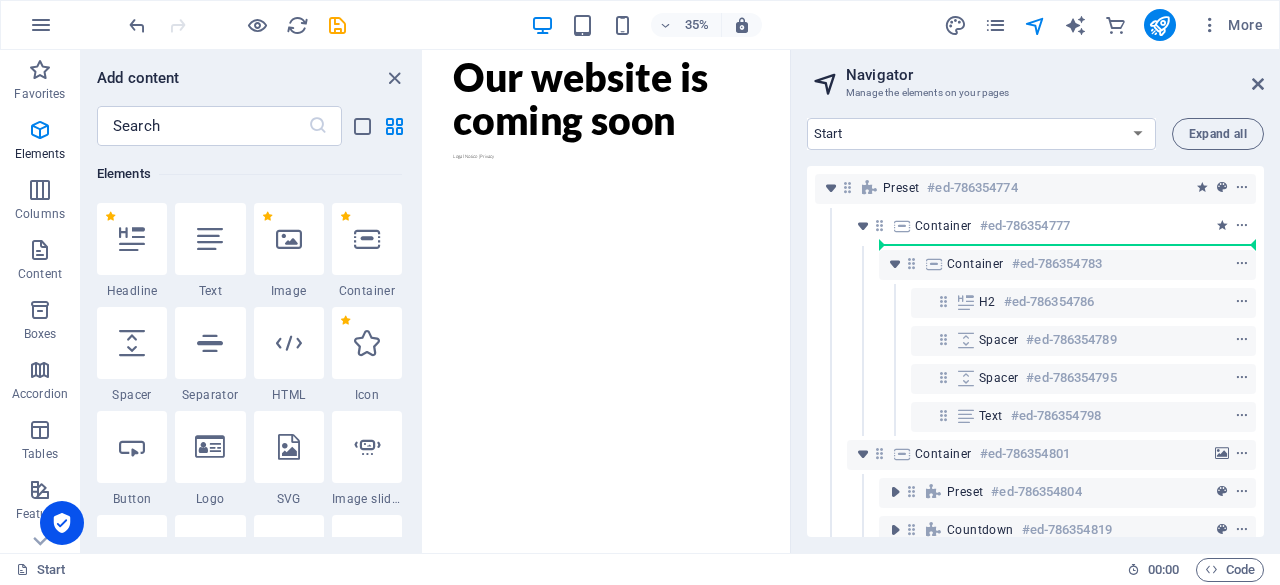 select on "px" 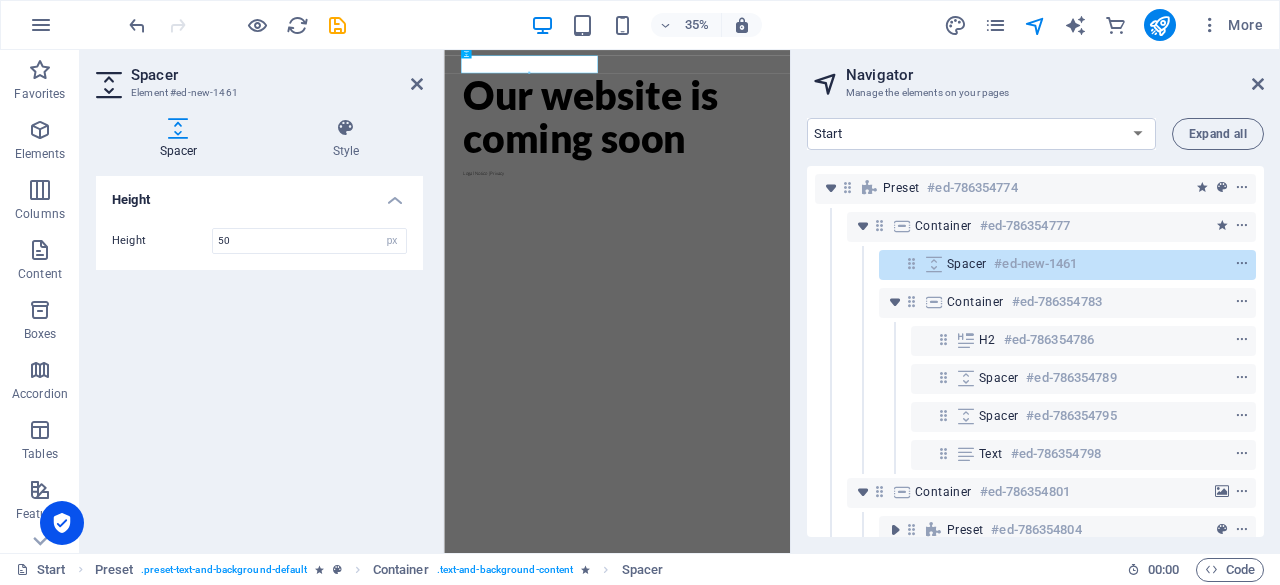 click at bounding box center (417, 84) 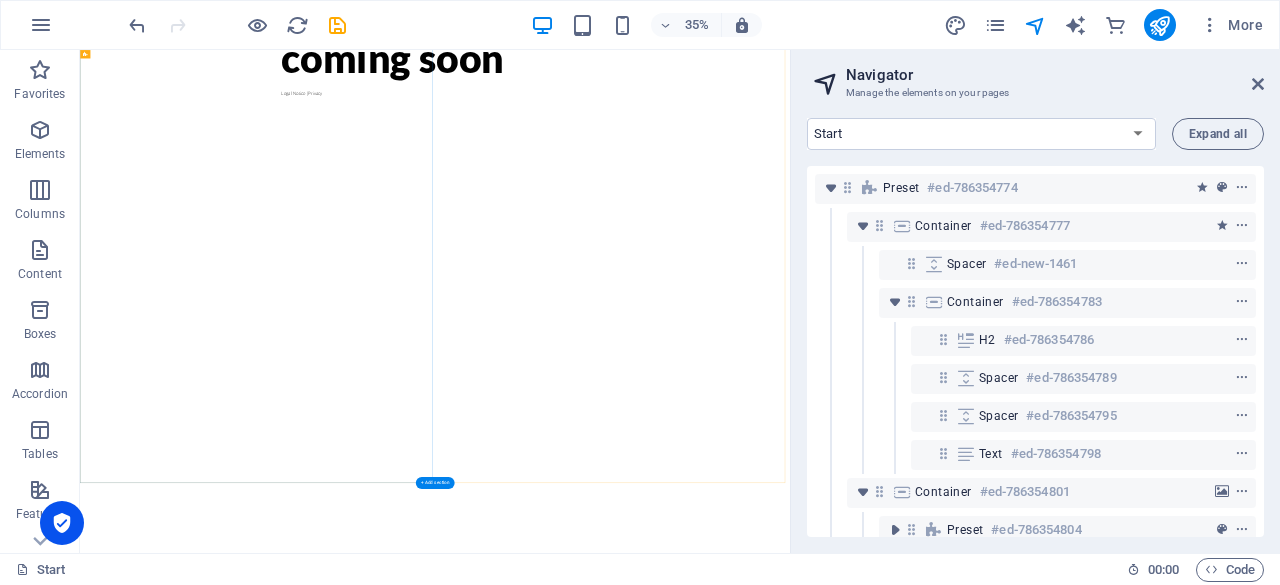 scroll, scrollTop: 200, scrollLeft: 0, axis: vertical 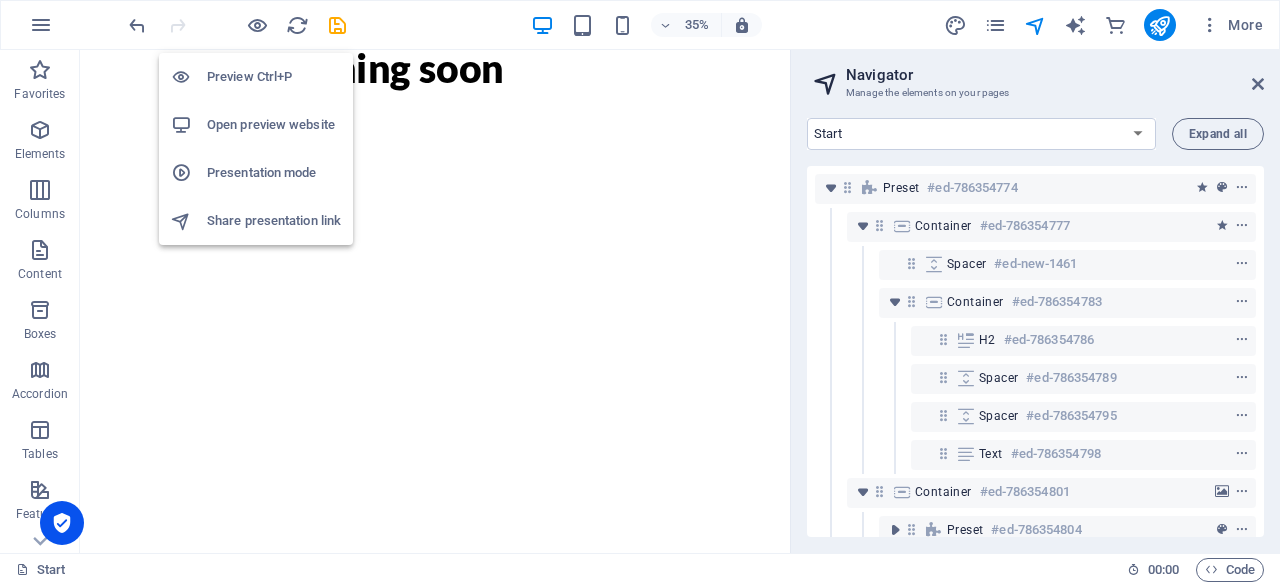 click at bounding box center (257, 25) 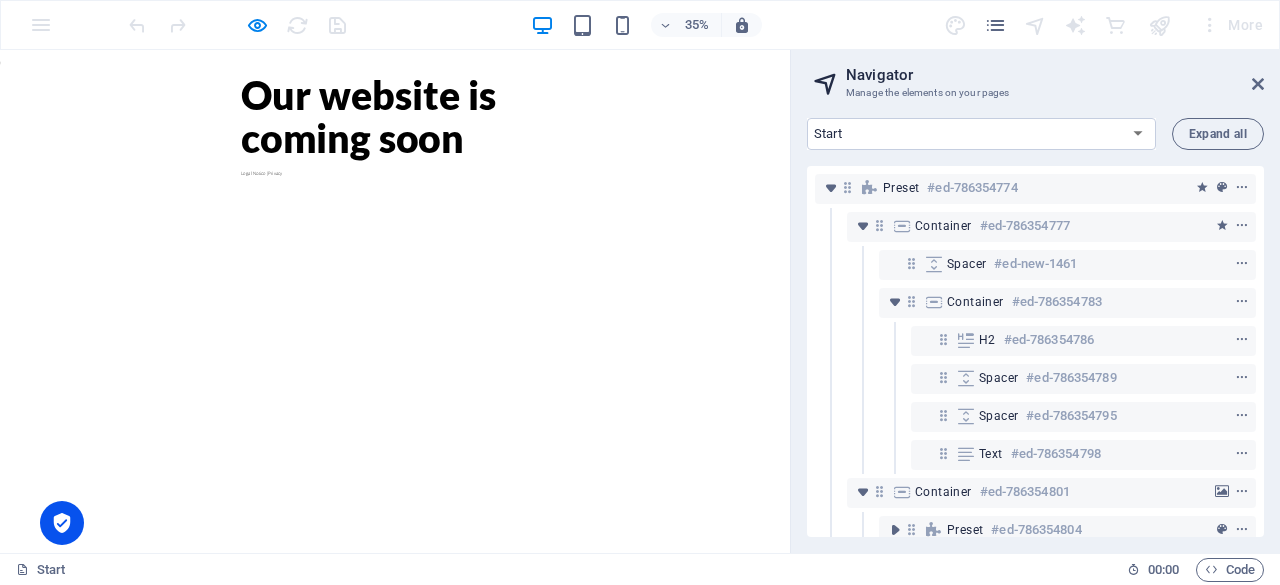 click on "35%" at bounding box center [646, 25] 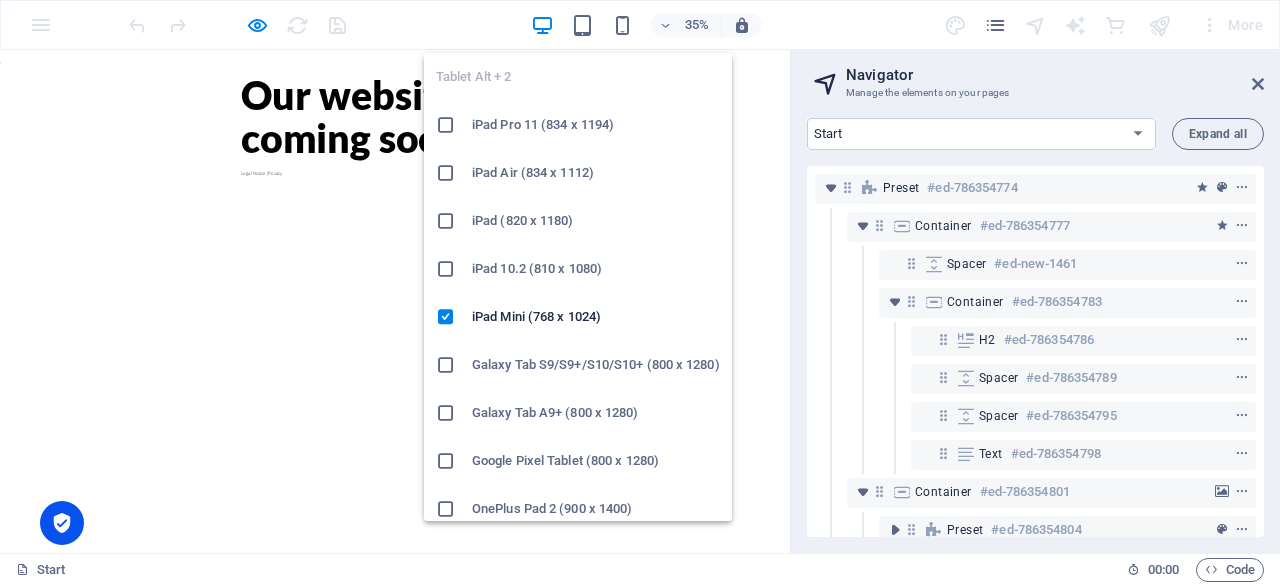 click at bounding box center (582, 25) 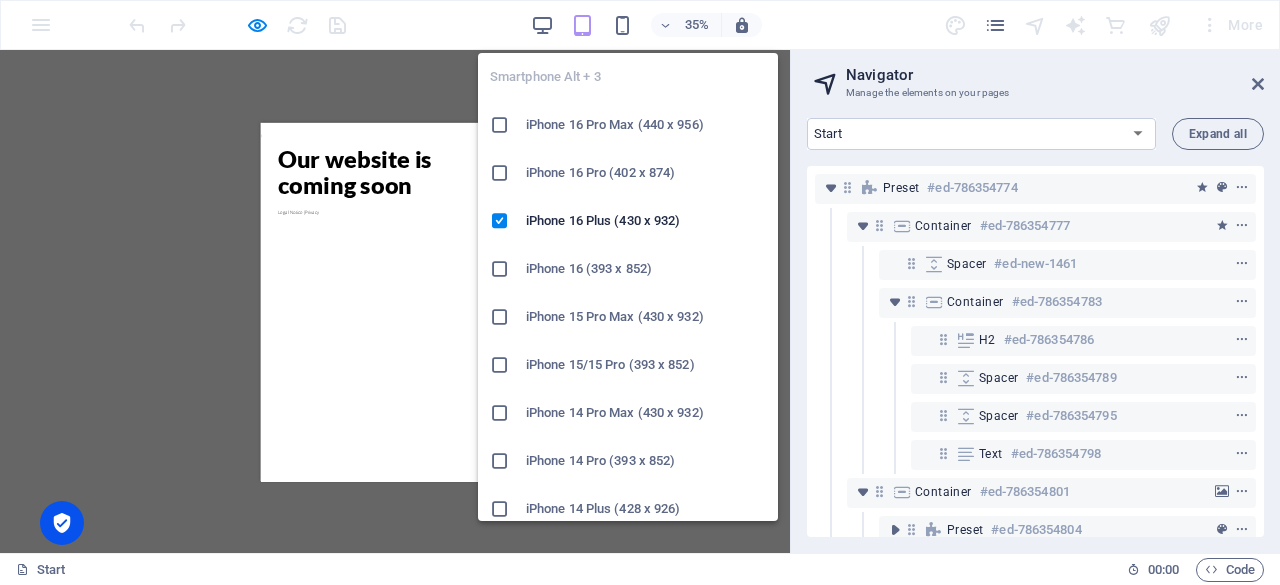 click at bounding box center [622, 25] 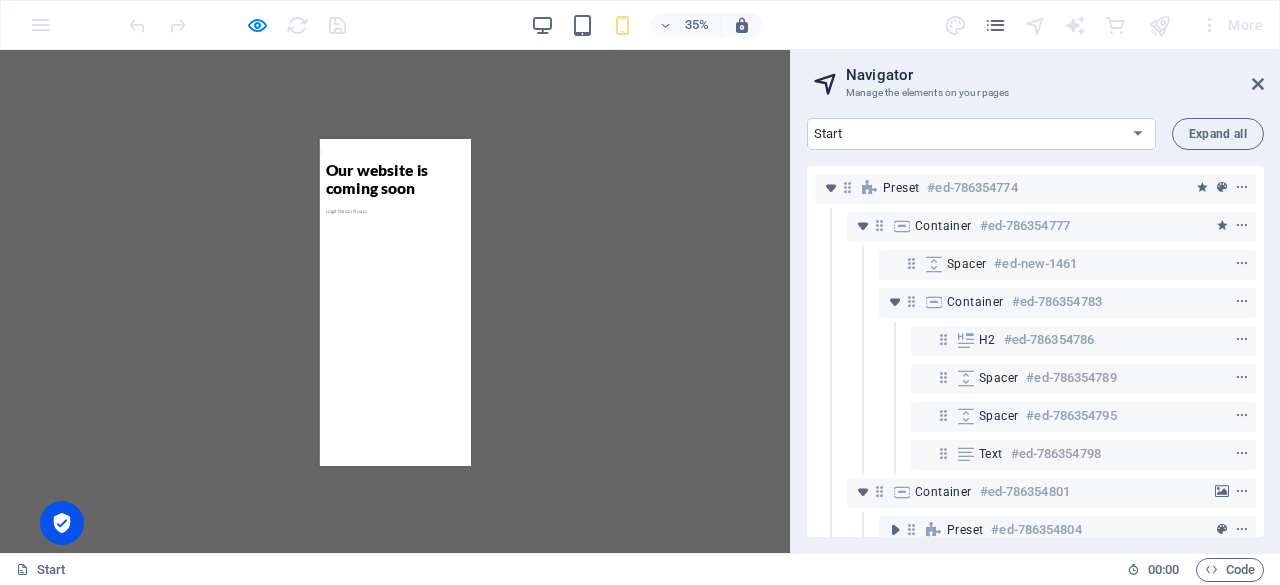 click on "Spacer #ed-new-1461" at bounding box center (1051, 264) 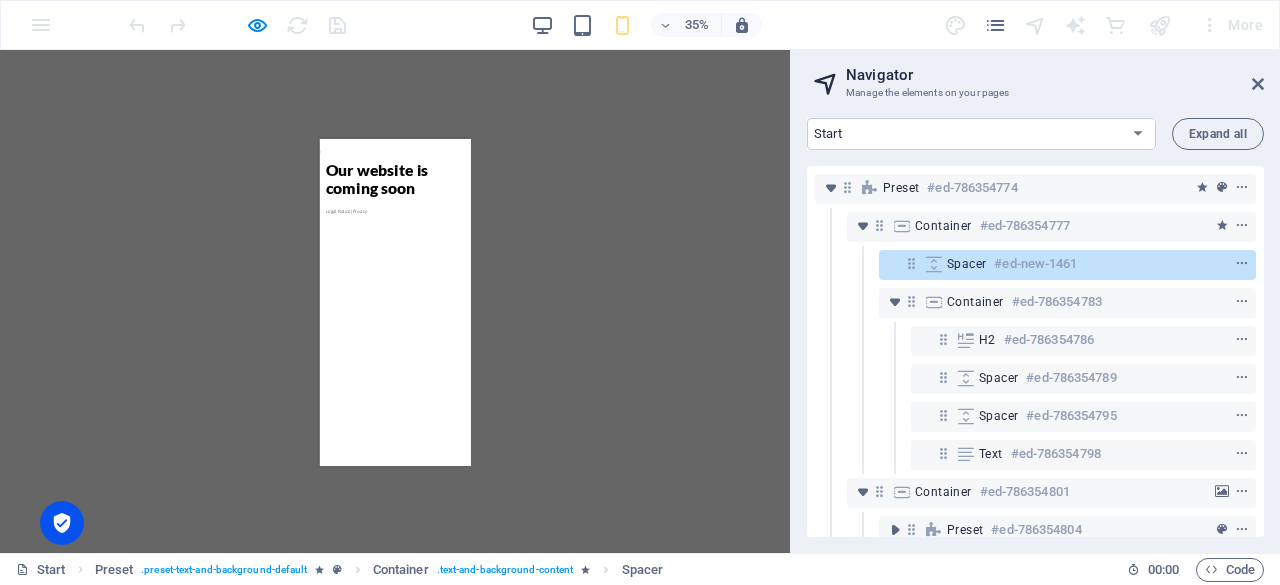 click on "Spacer #ed-new-1461" at bounding box center (1051, 264) 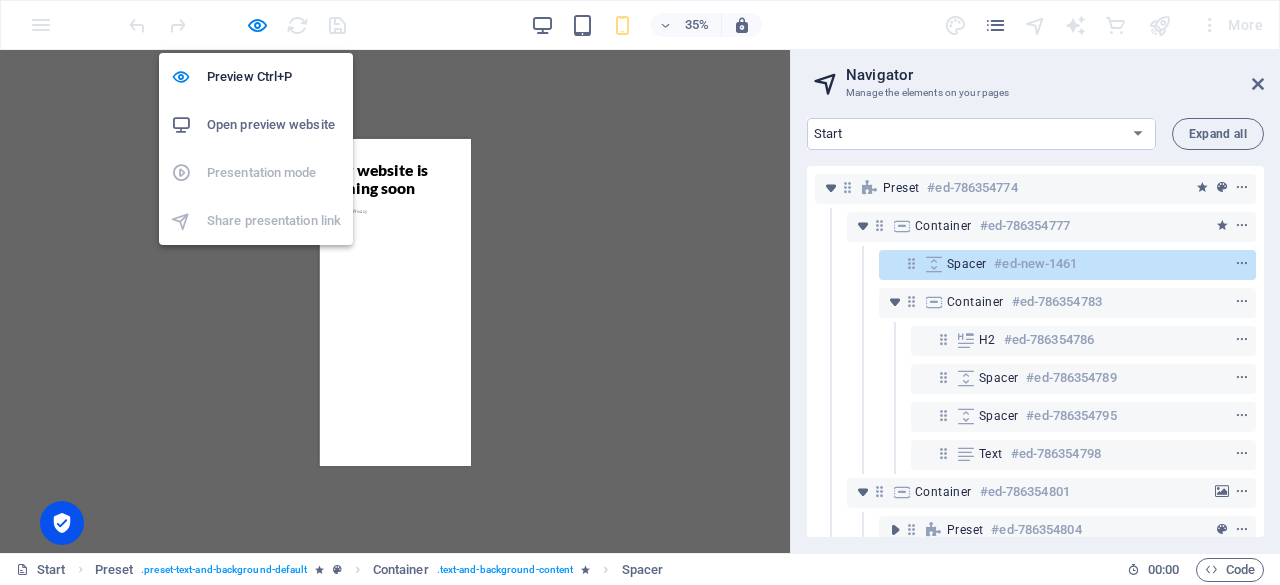 click at bounding box center [257, 25] 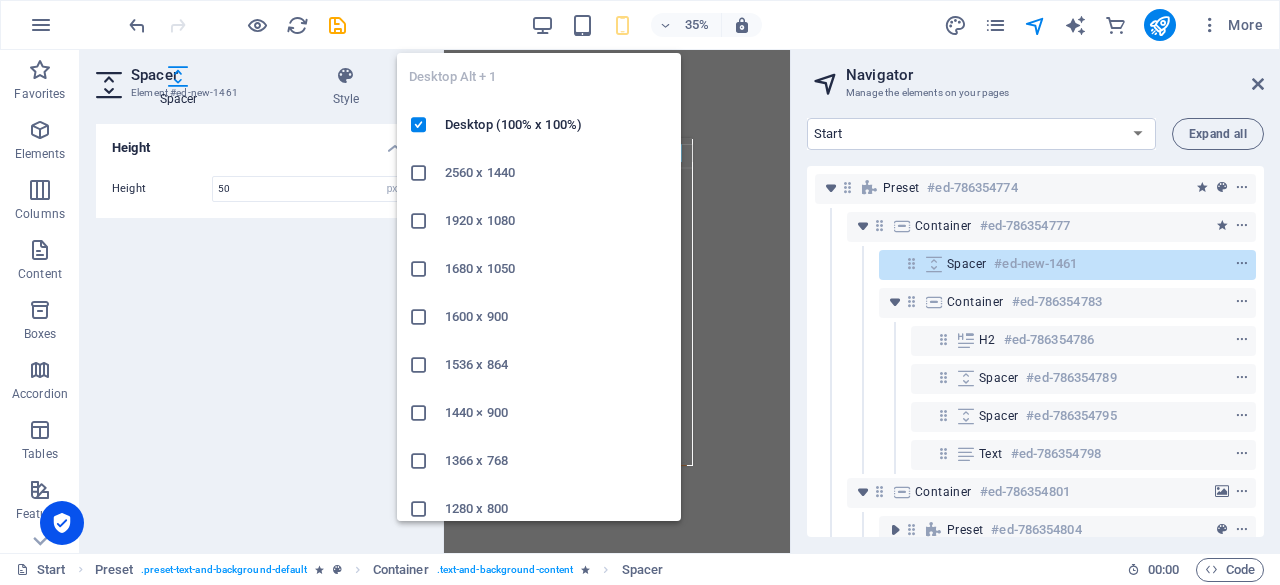 click at bounding box center (542, 25) 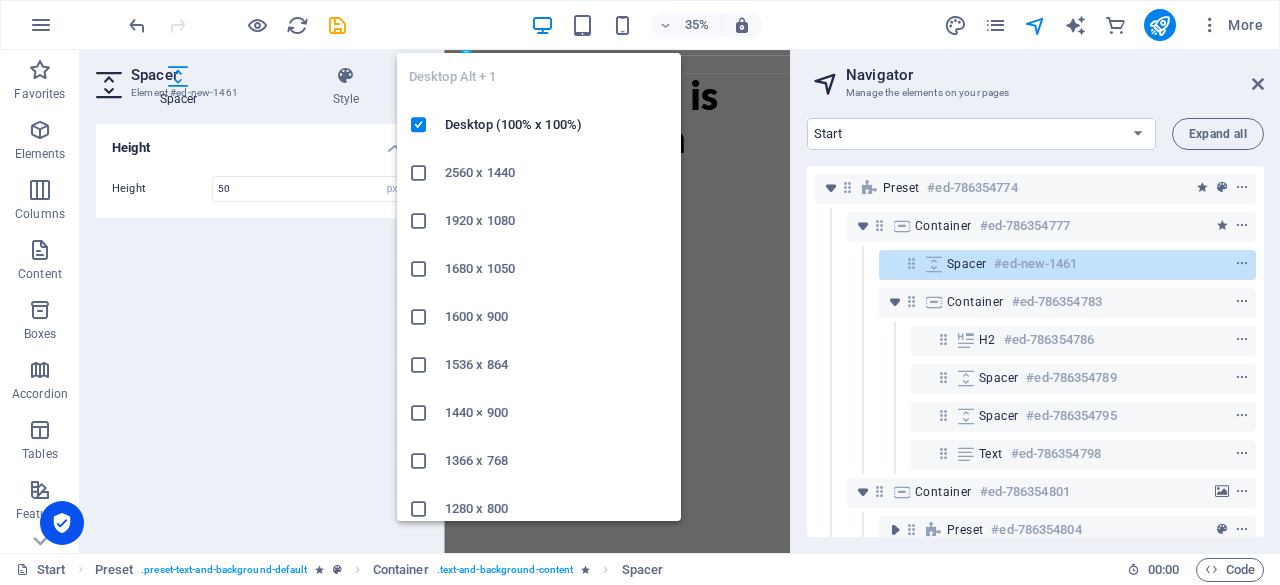 click at bounding box center (542, 25) 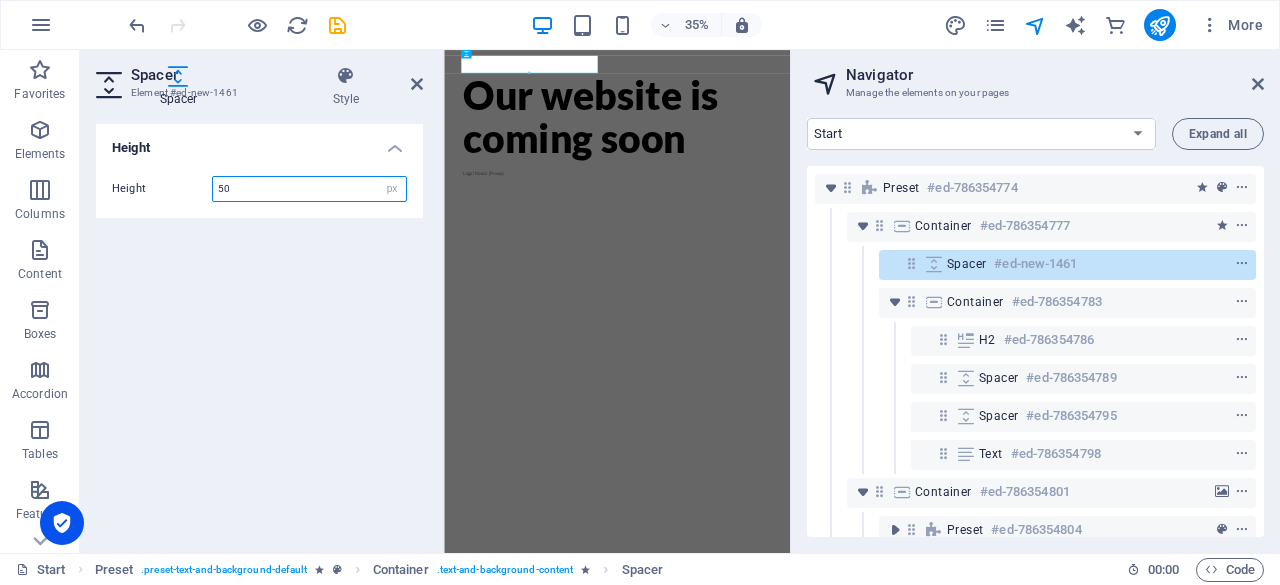 click on "50" at bounding box center (309, 189) 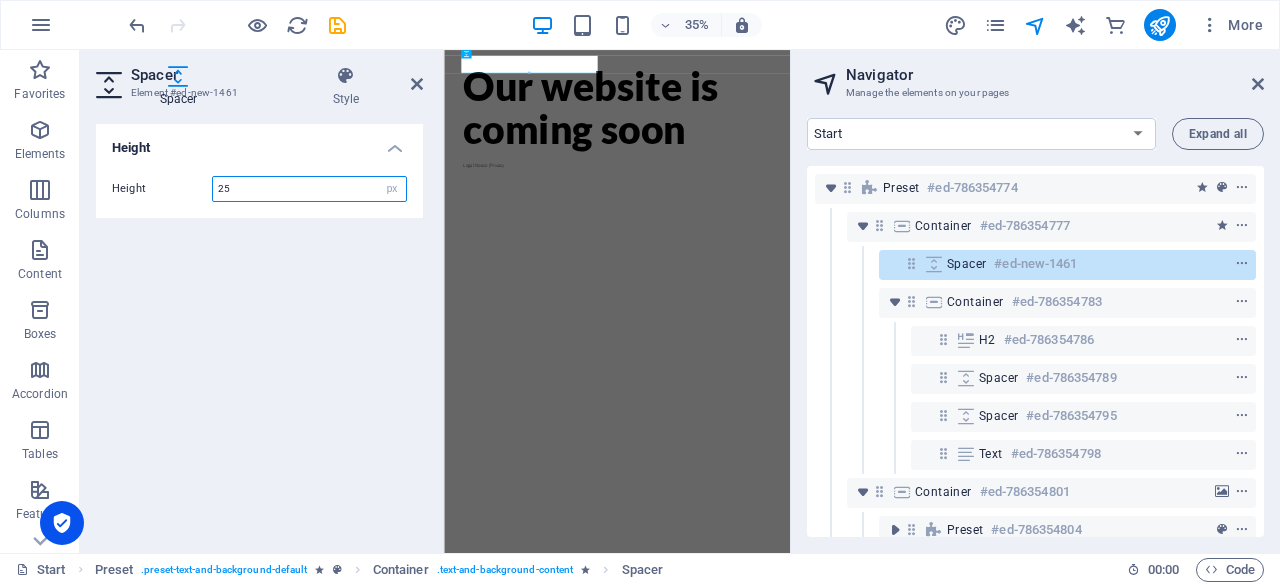 type on "25" 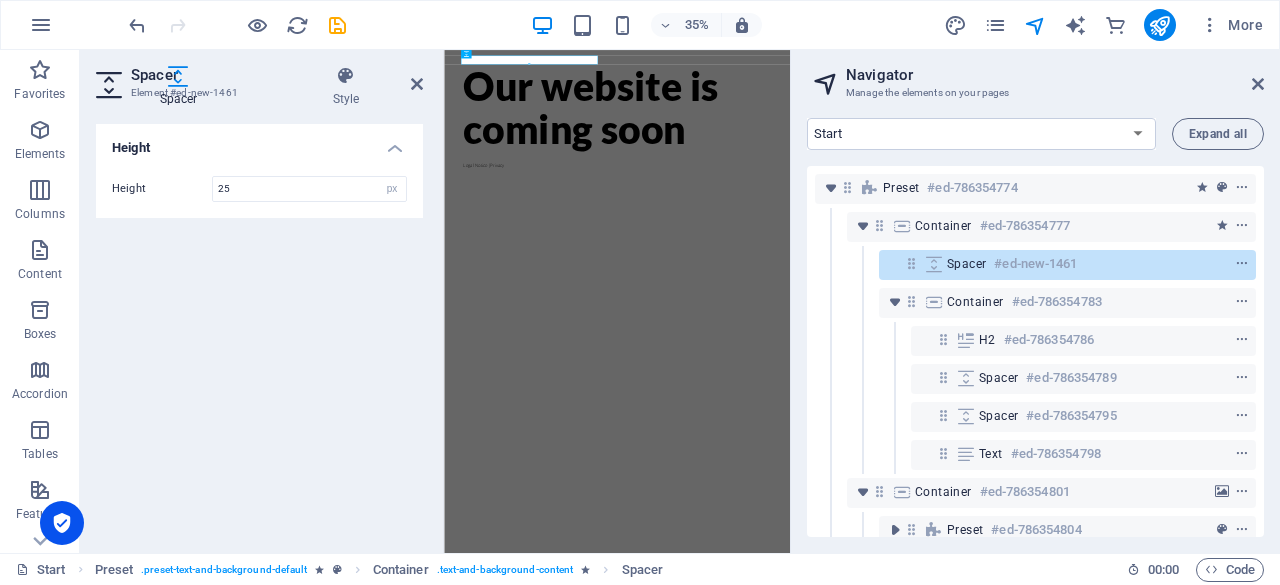 click on "Height Height 25 px rem vh vw" at bounding box center (259, 330) 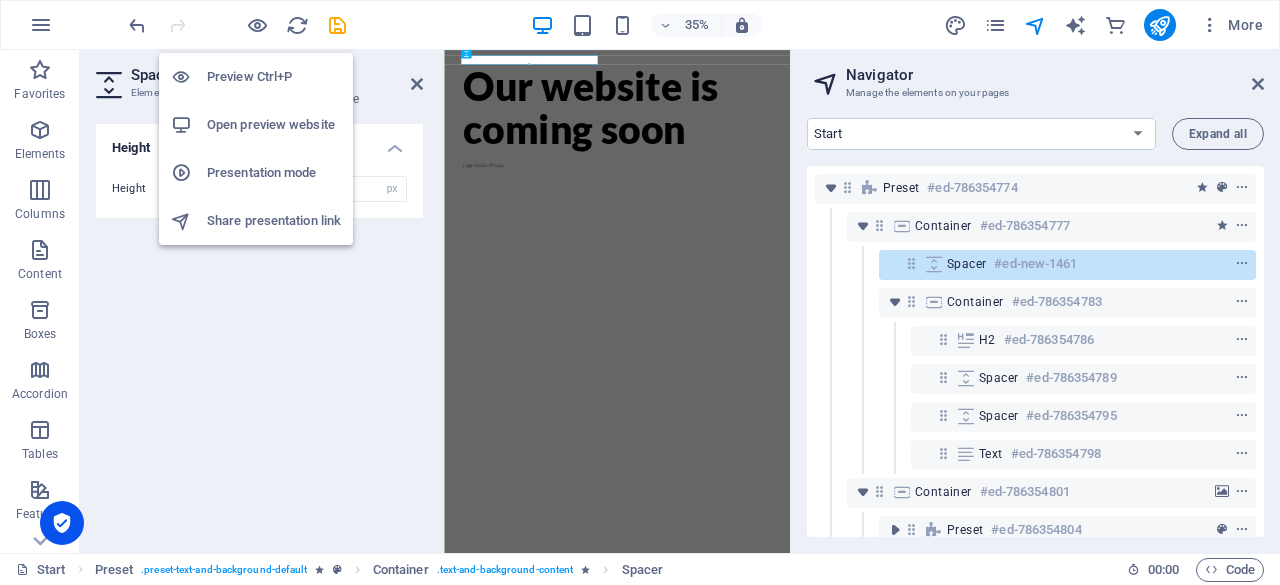click at bounding box center [257, 25] 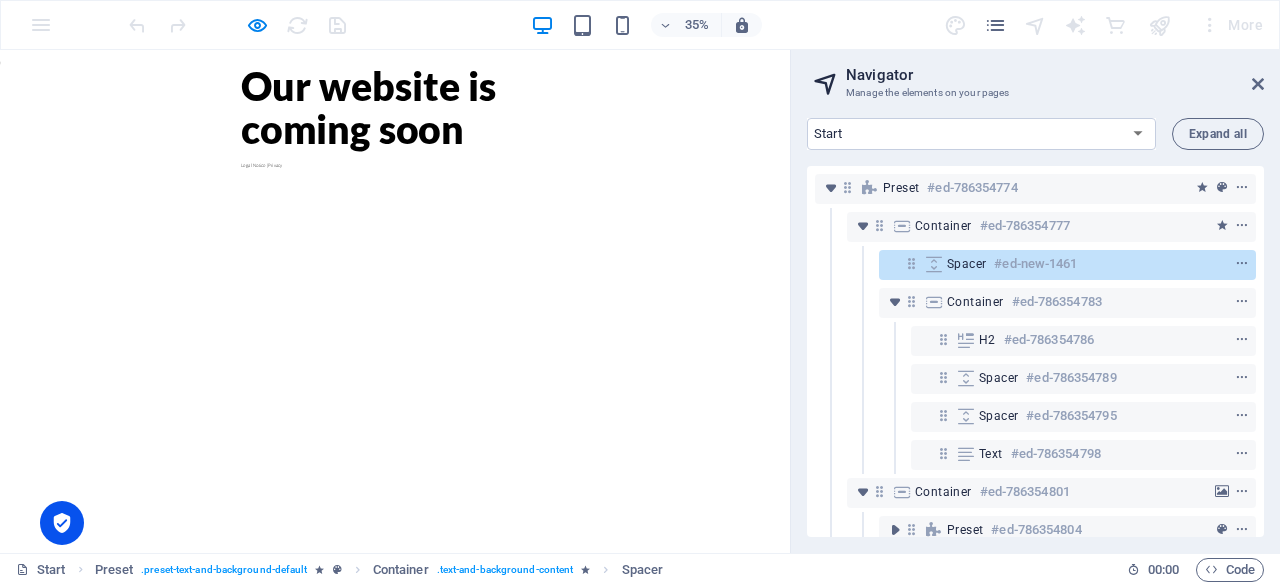click at bounding box center (934, 264) 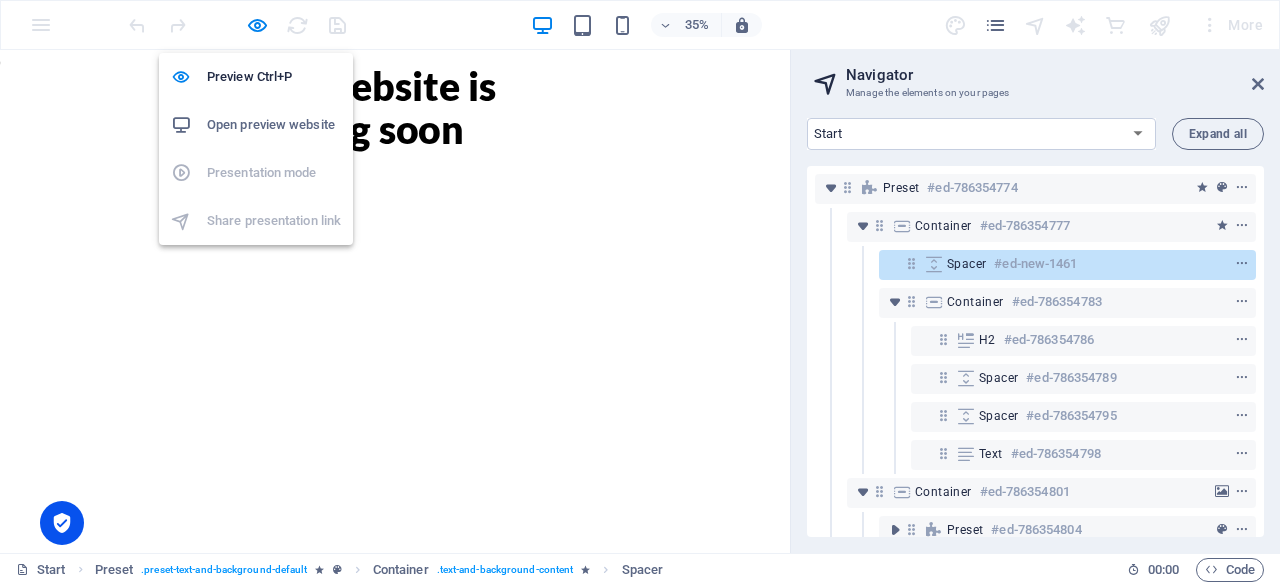 click at bounding box center (257, 25) 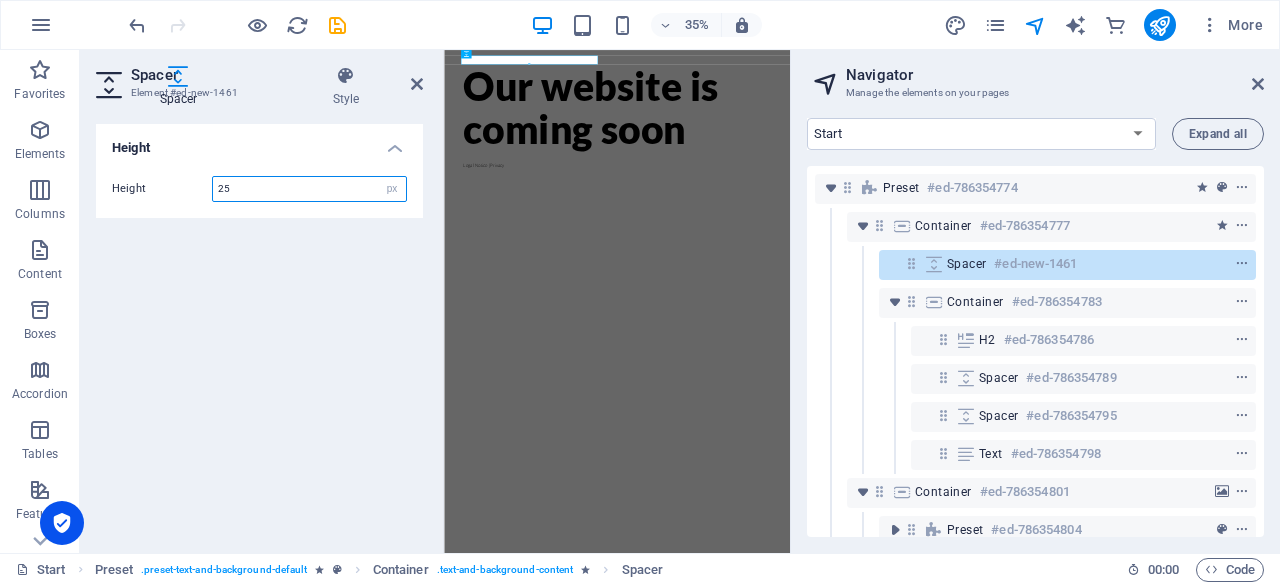 drag, startPoint x: 241, startPoint y: 192, endPoint x: 186, endPoint y: 184, distance: 55.578773 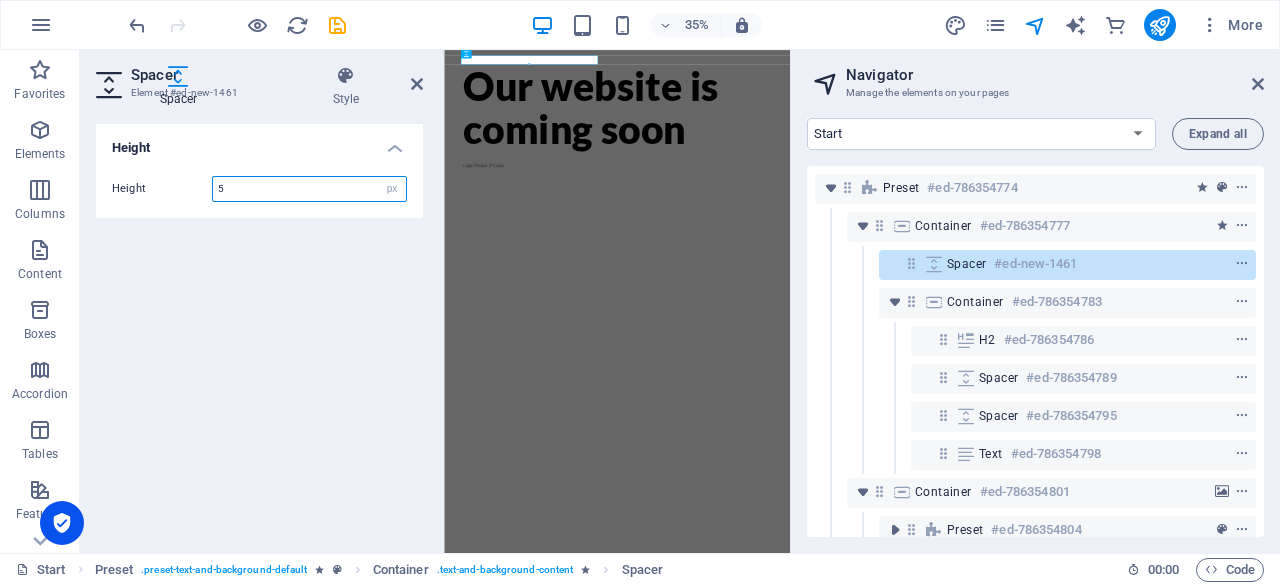 type on "5" 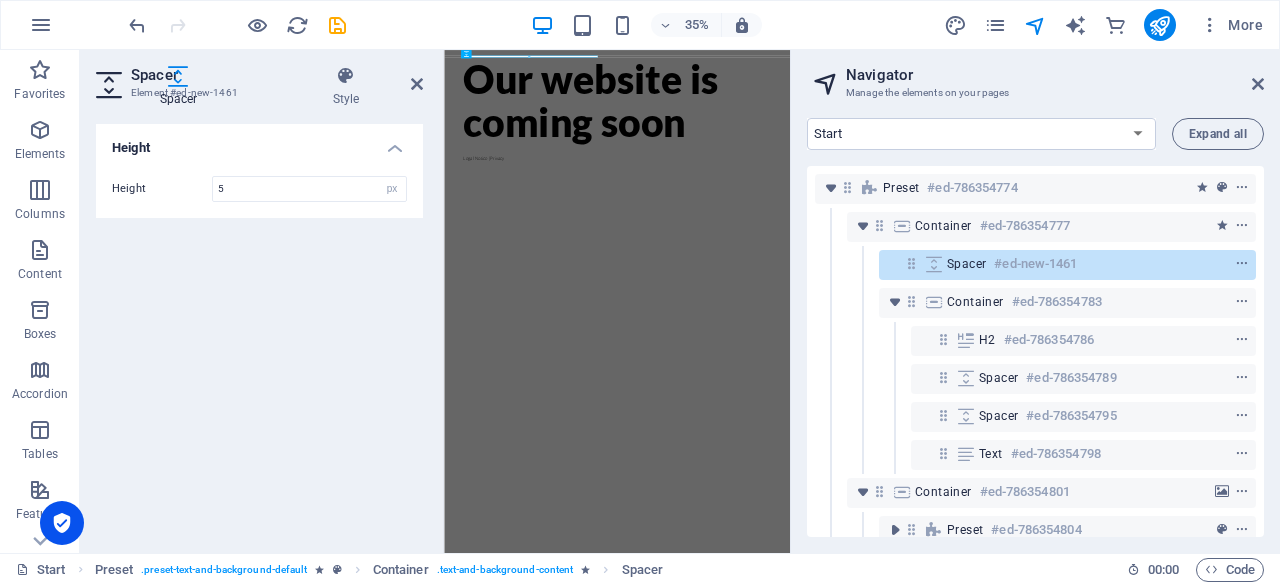 click at bounding box center (417, 84) 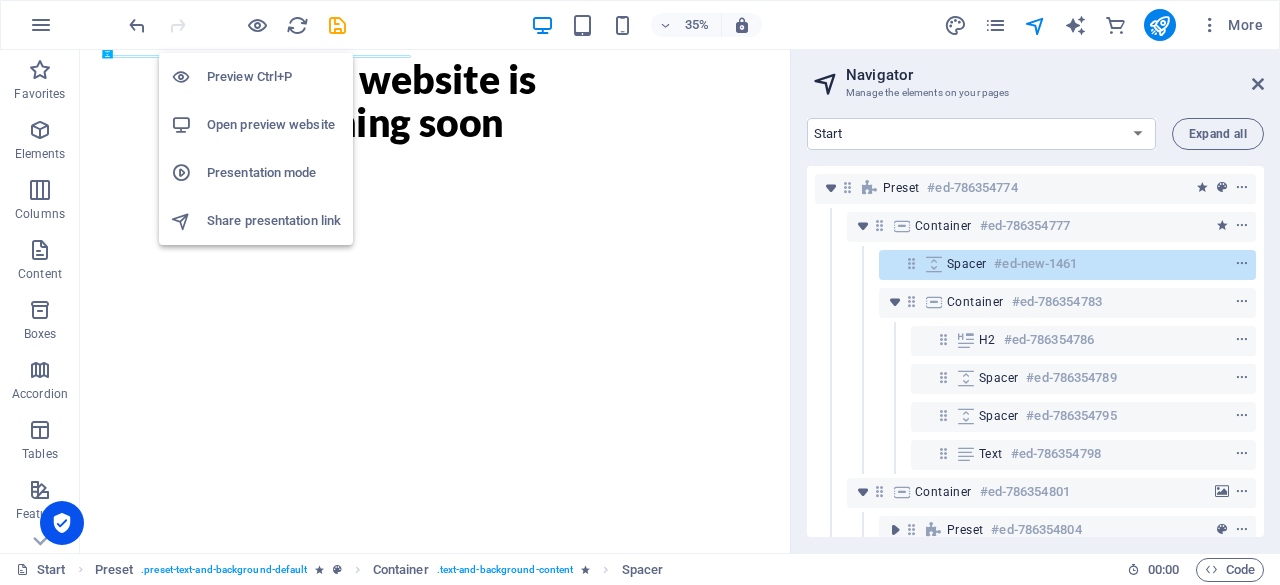 click at bounding box center (257, 25) 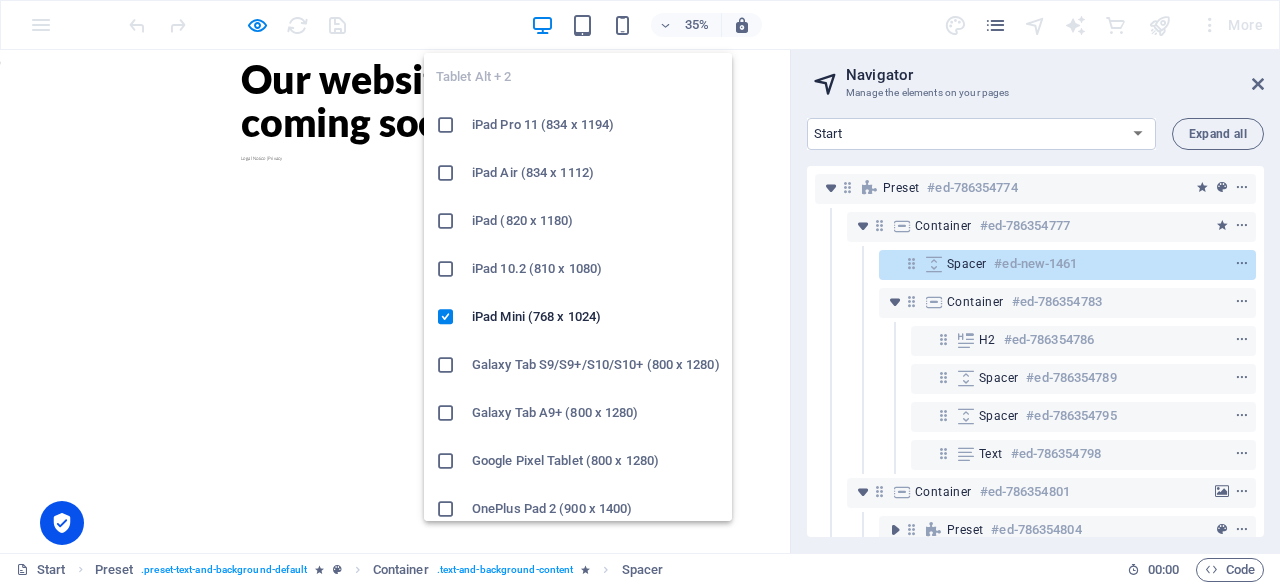 click at bounding box center (582, 25) 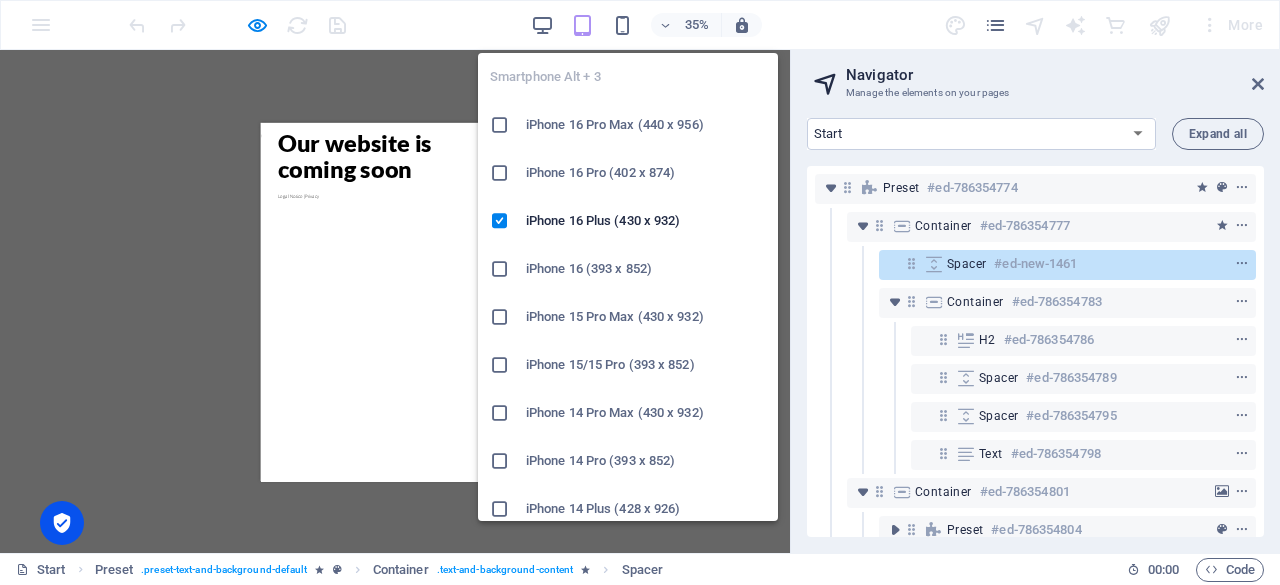 click at bounding box center (622, 25) 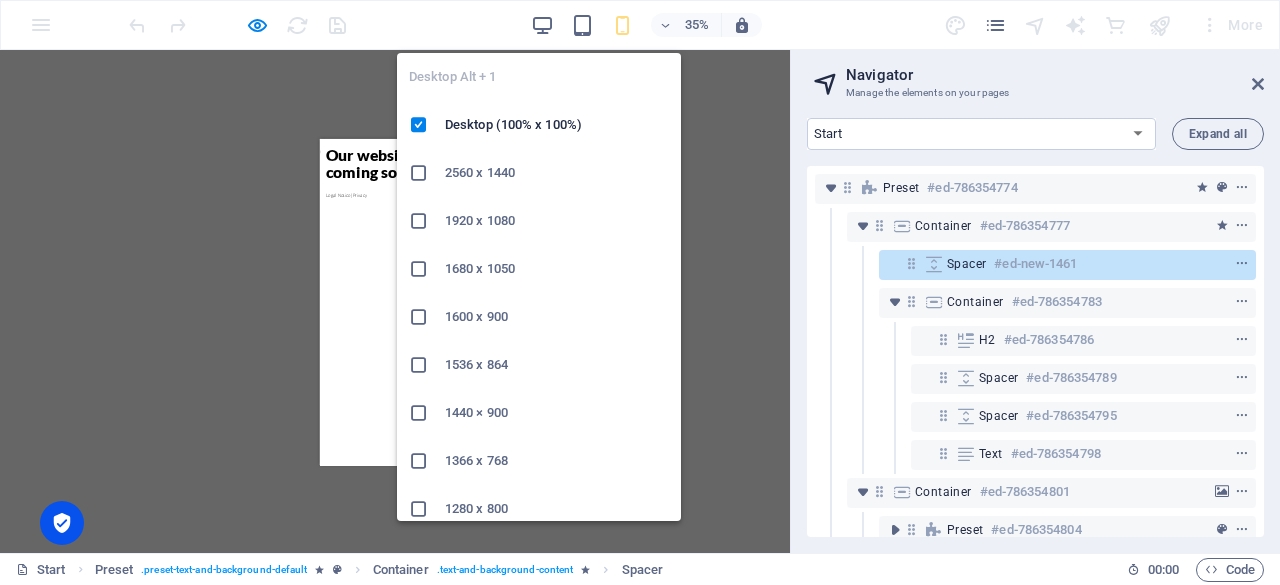 click at bounding box center (542, 25) 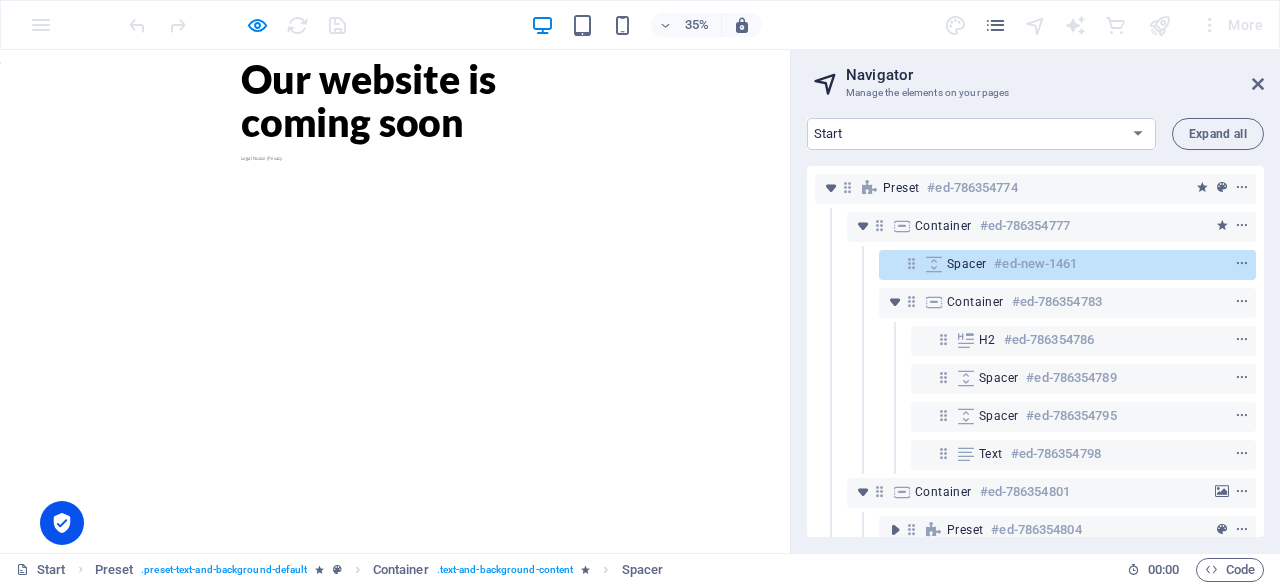 click at bounding box center [966, 378] 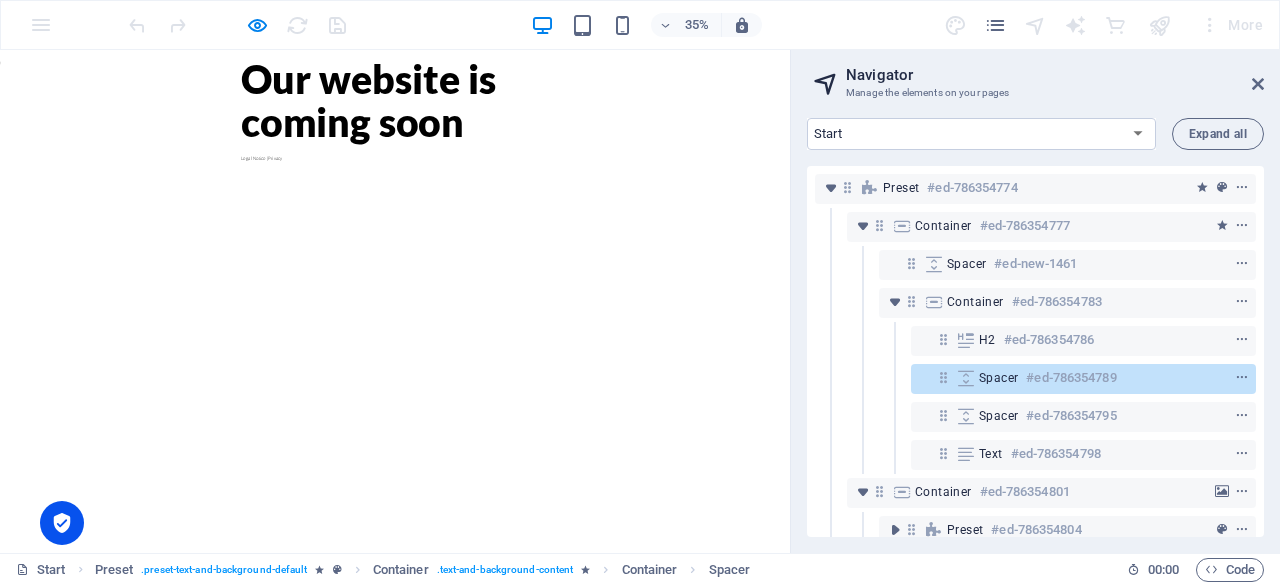 click at bounding box center [966, 378] 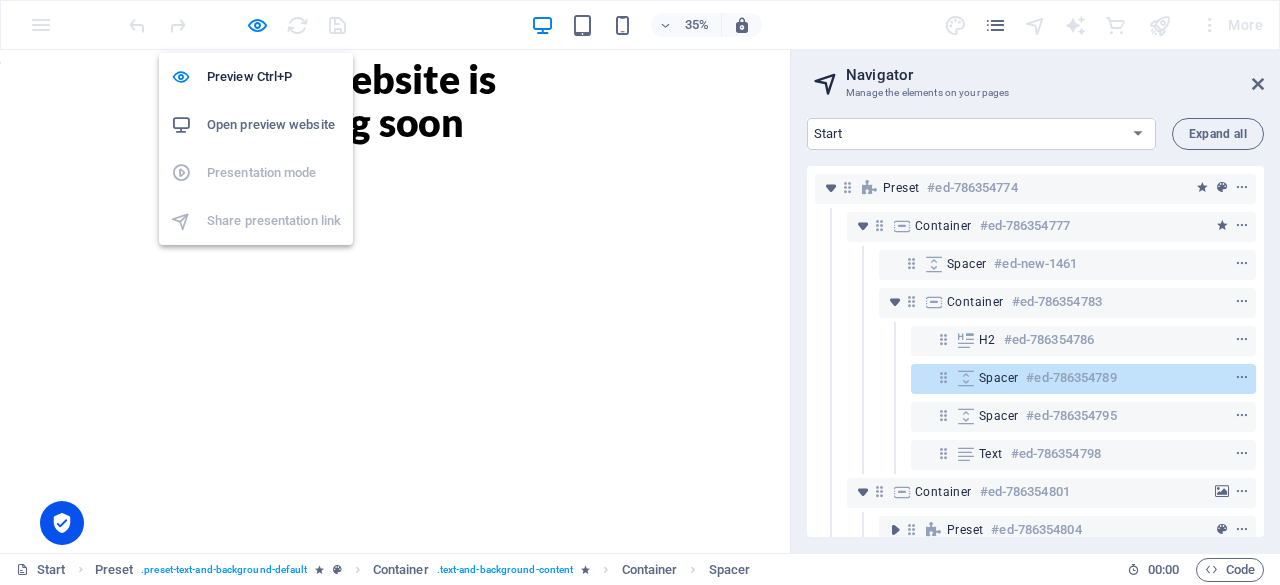 click at bounding box center (257, 25) 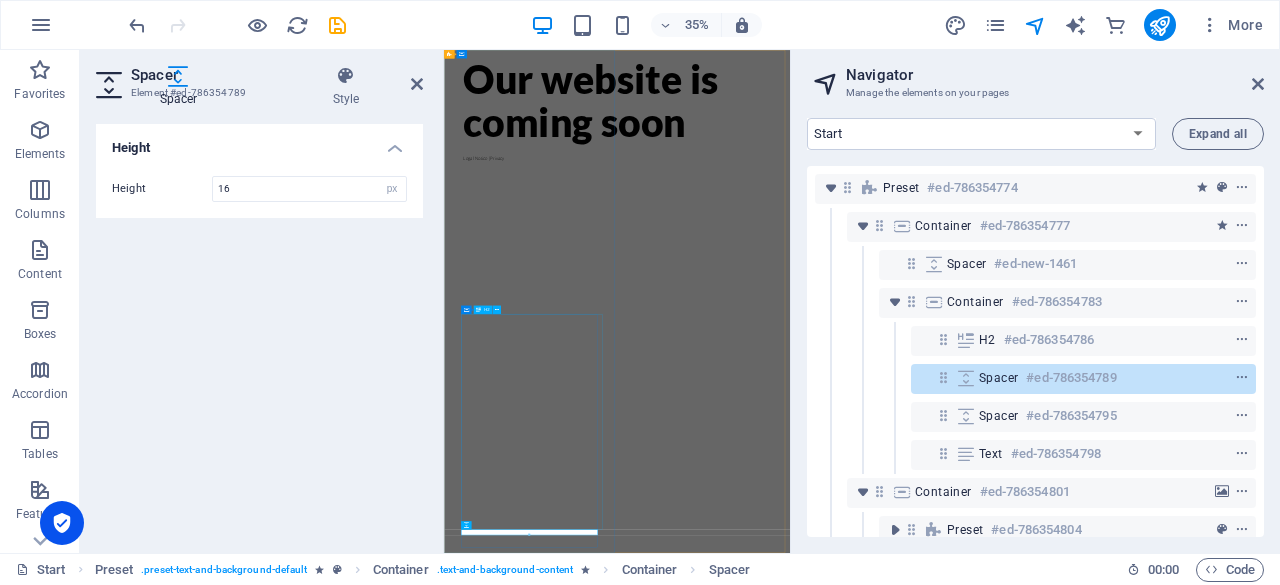 click on "H2" at bounding box center (987, 340) 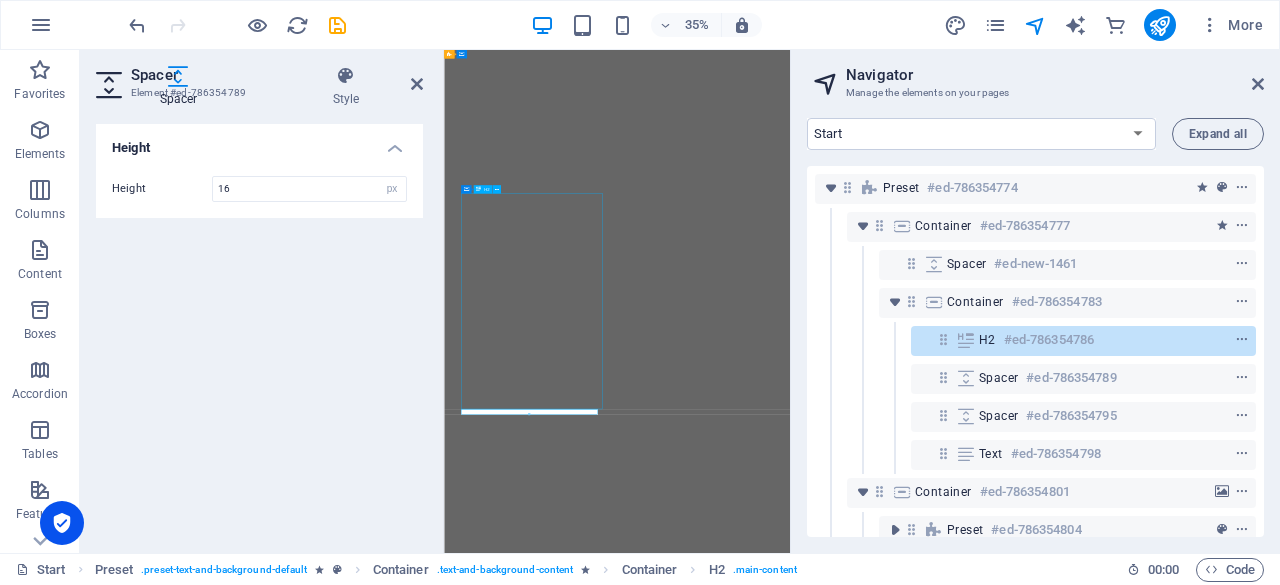 scroll, scrollTop: 533, scrollLeft: 0, axis: vertical 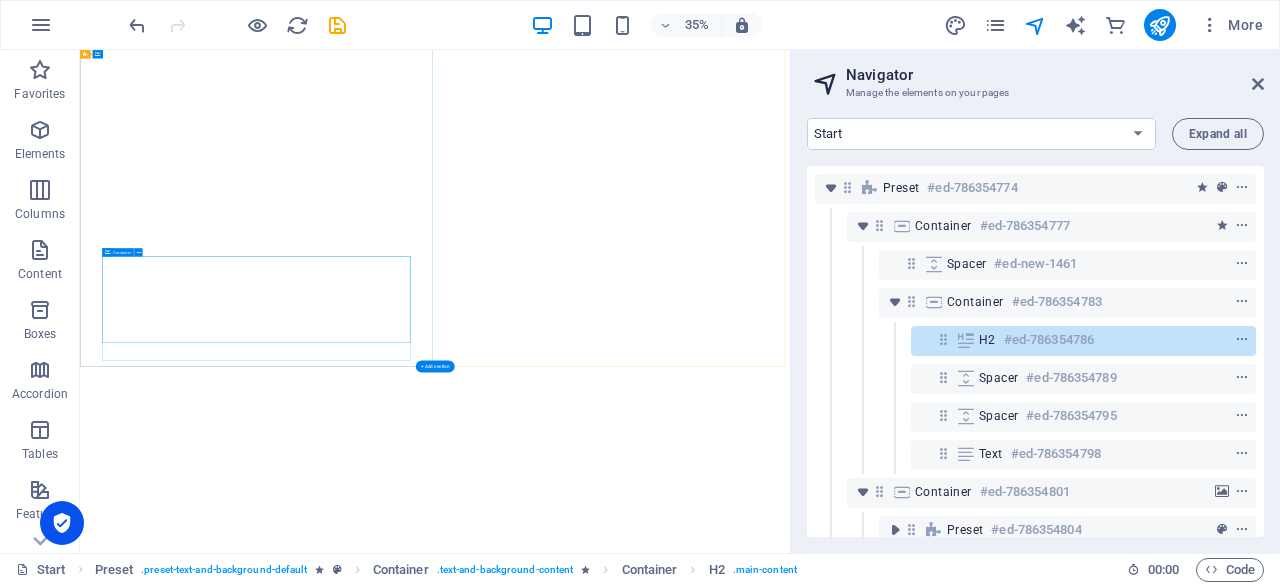 click on "Container" at bounding box center (975, 302) 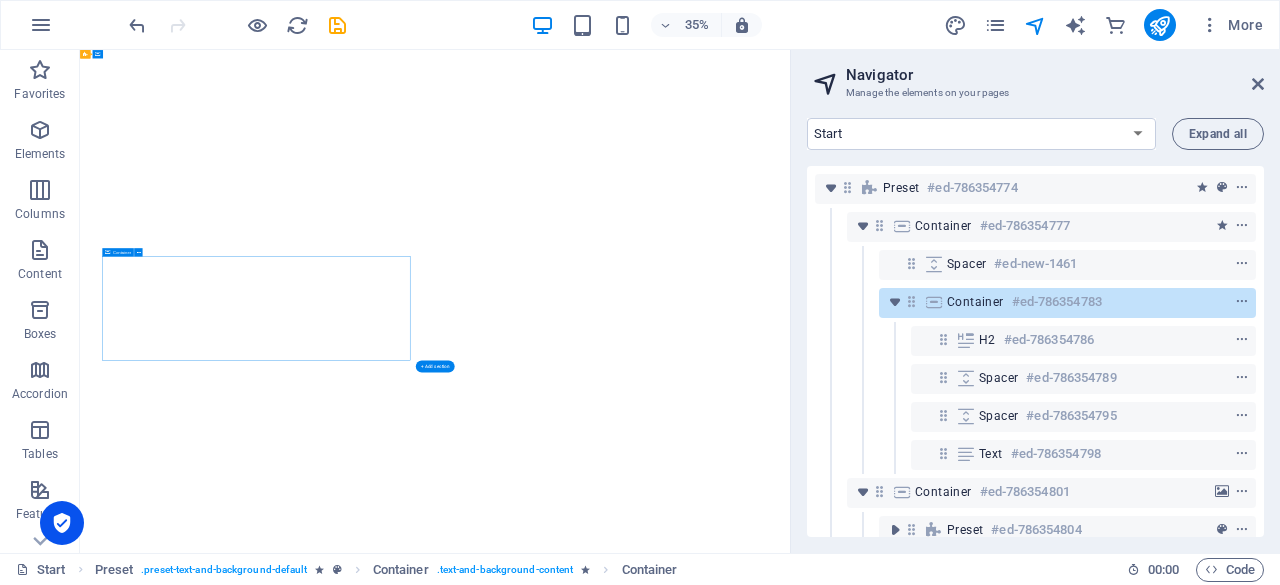 click on "Container" at bounding box center (975, 302) 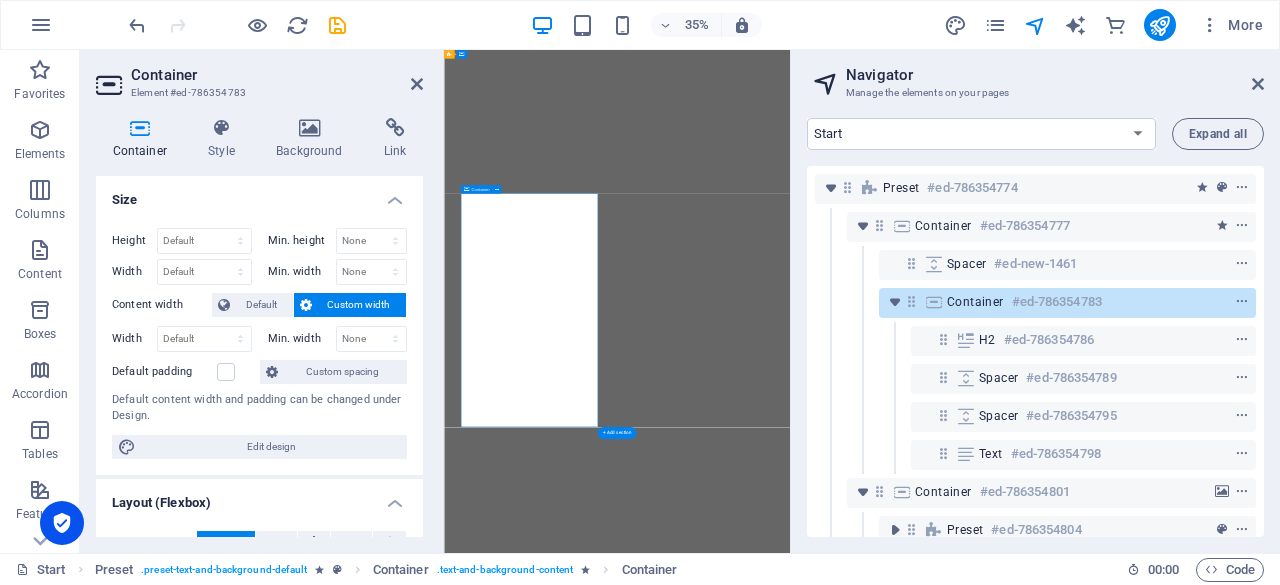 scroll, scrollTop: 343, scrollLeft: 0, axis: vertical 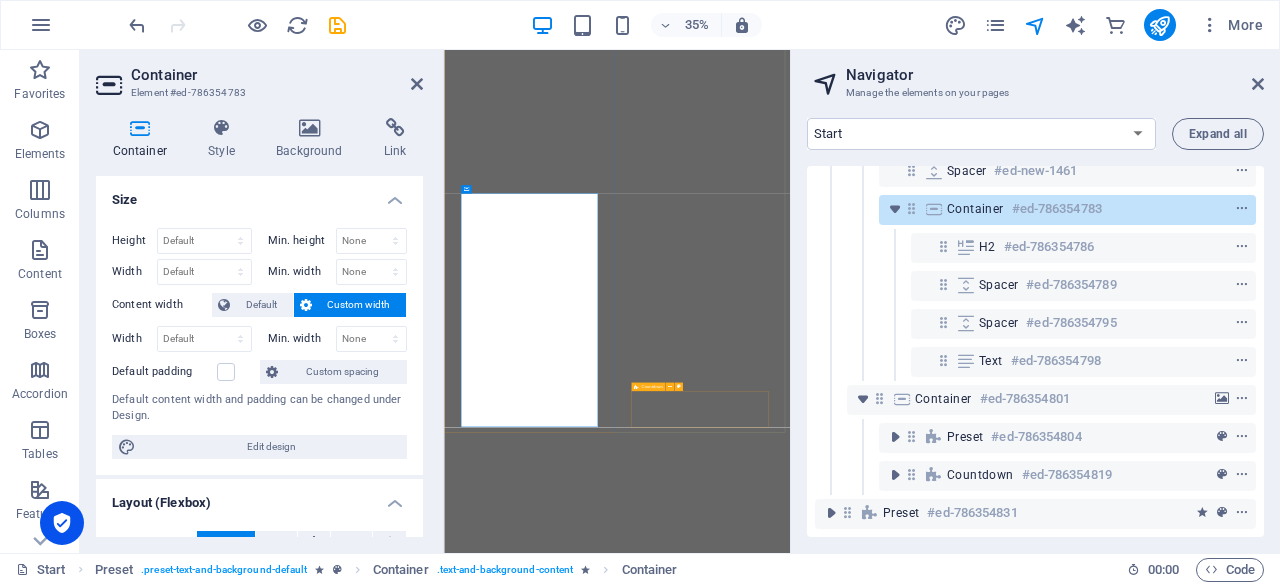 click at bounding box center [934, 475] 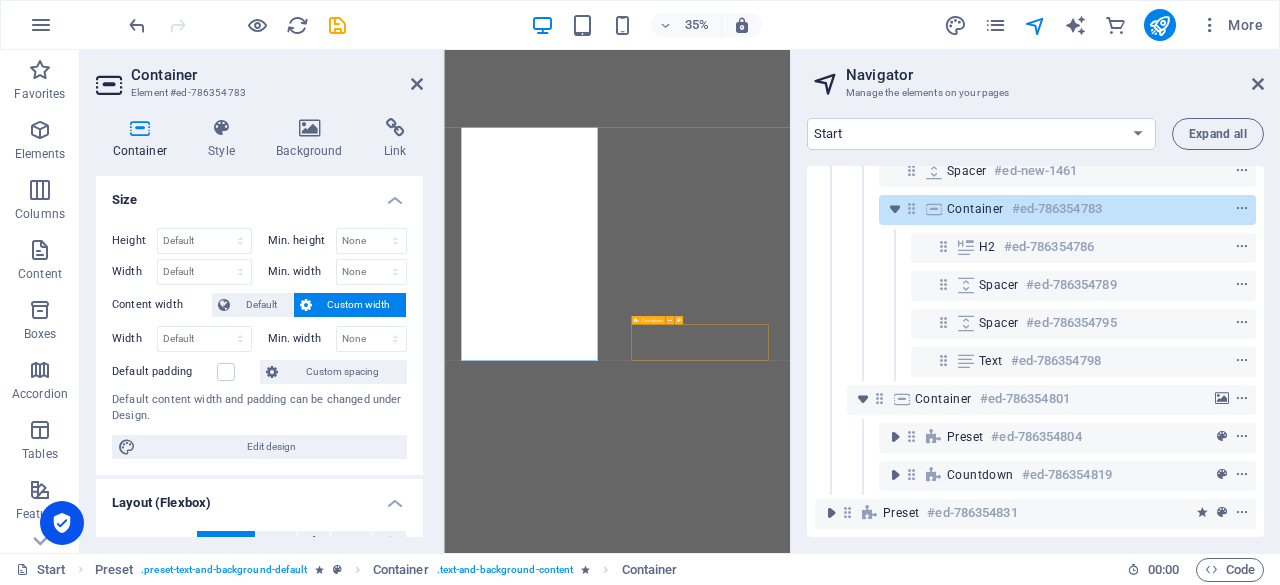 scroll, scrollTop: 533, scrollLeft: 0, axis: vertical 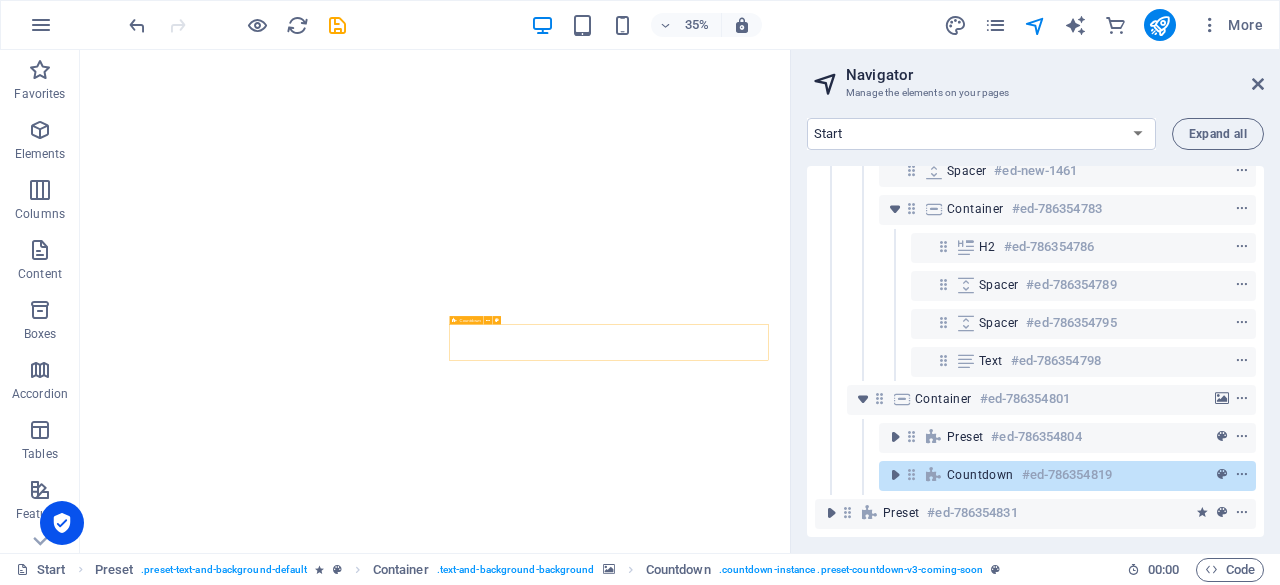 click at bounding box center [895, 475] 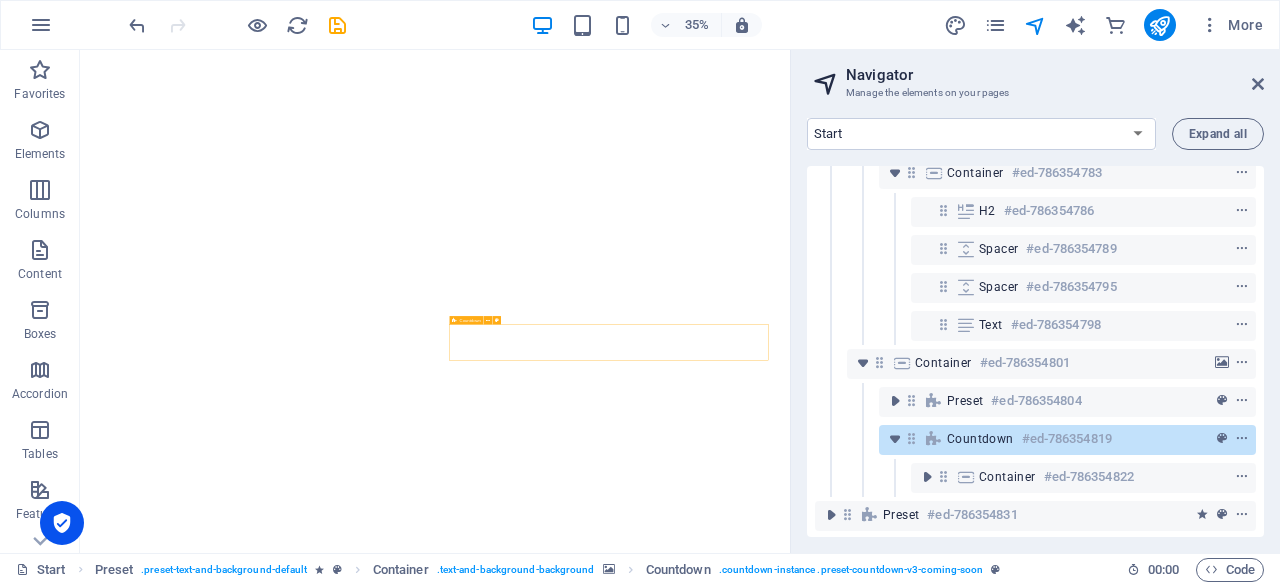 scroll, scrollTop: 146, scrollLeft: 0, axis: vertical 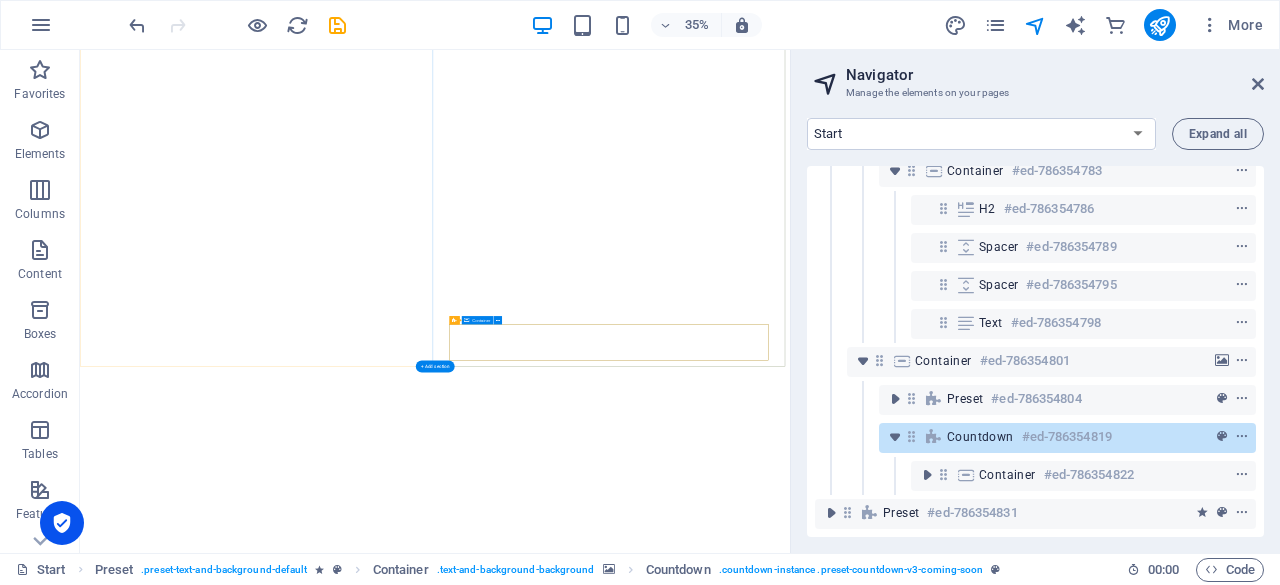 click at bounding box center [927, 475] 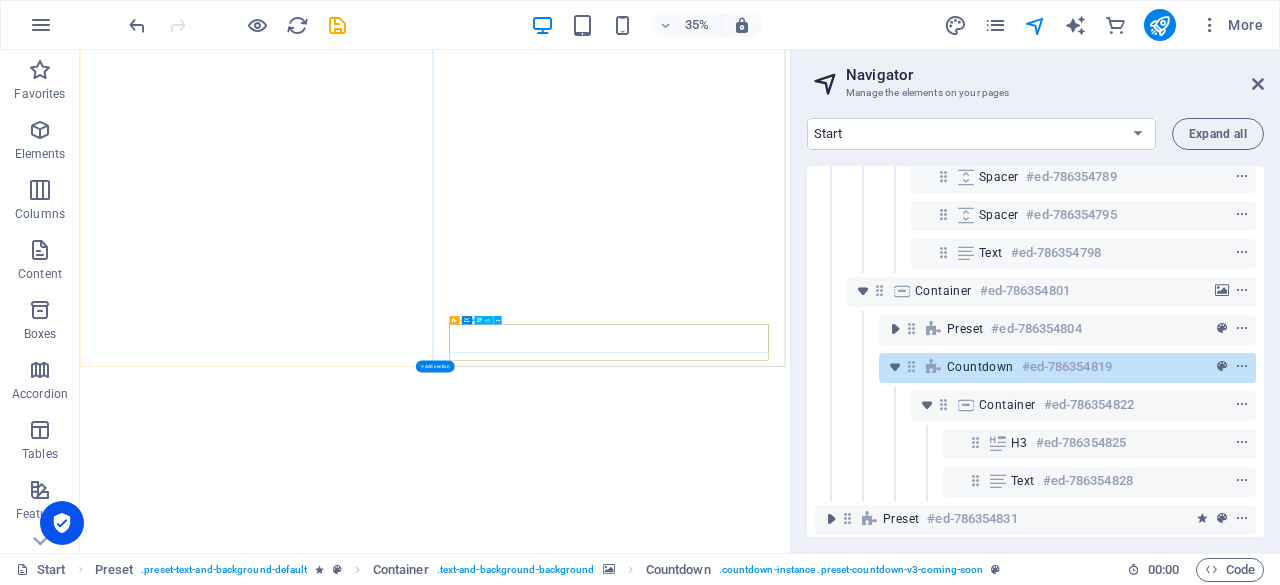 scroll, scrollTop: 222, scrollLeft: 0, axis: vertical 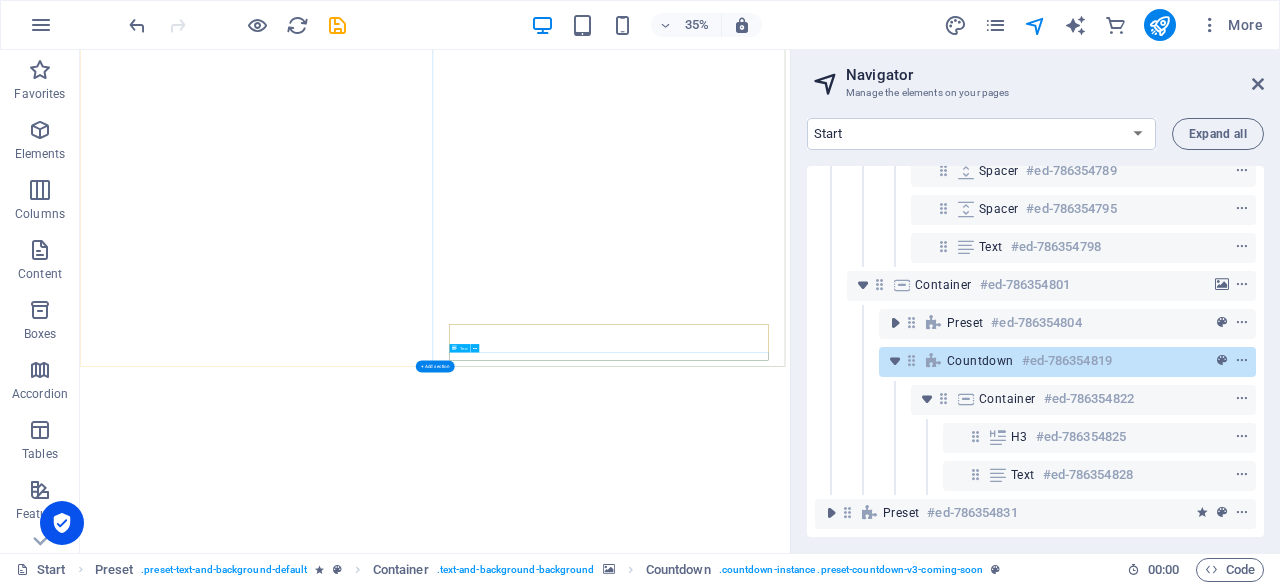 click on "Text" at bounding box center [1023, 475] 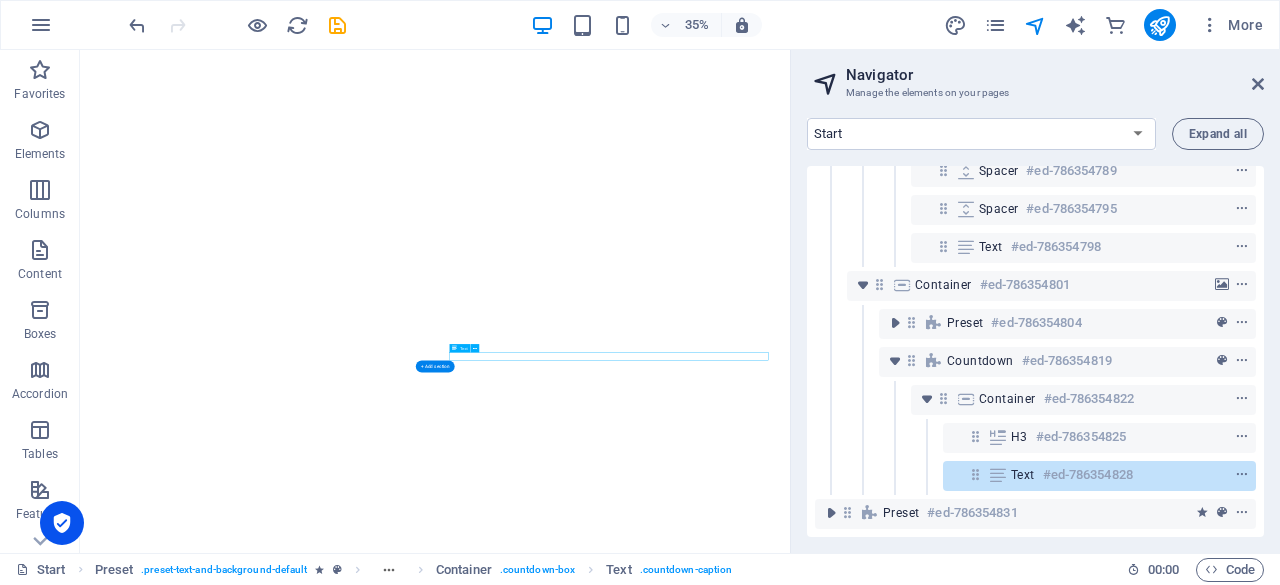 click on "Text" at bounding box center (1023, 475) 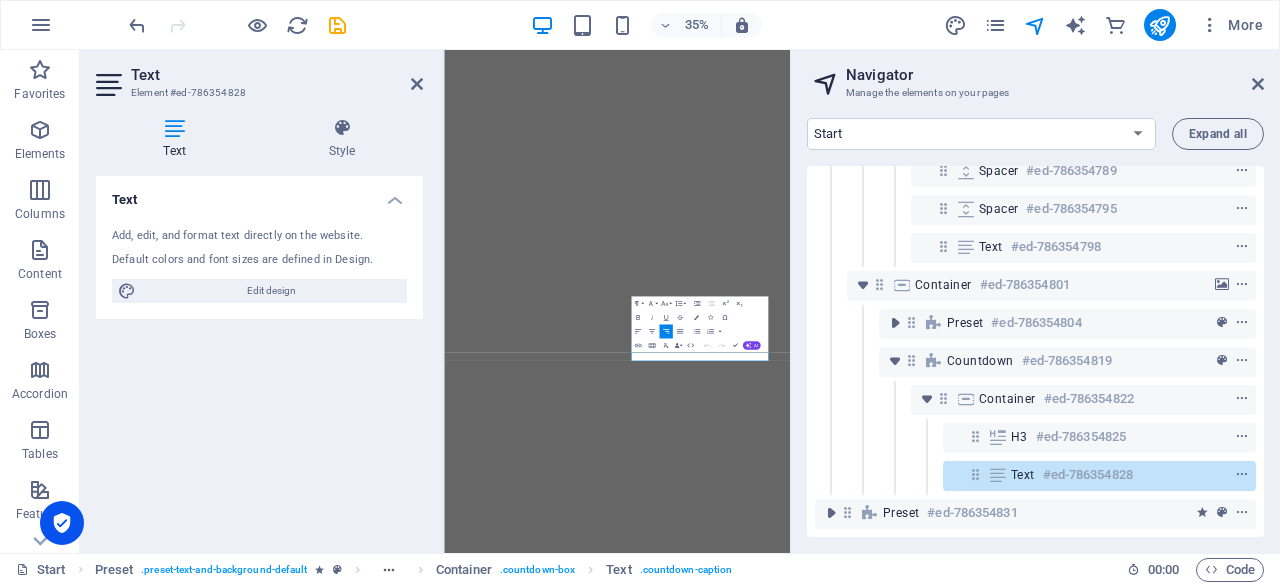 click on "Edit design" at bounding box center (271, 291) 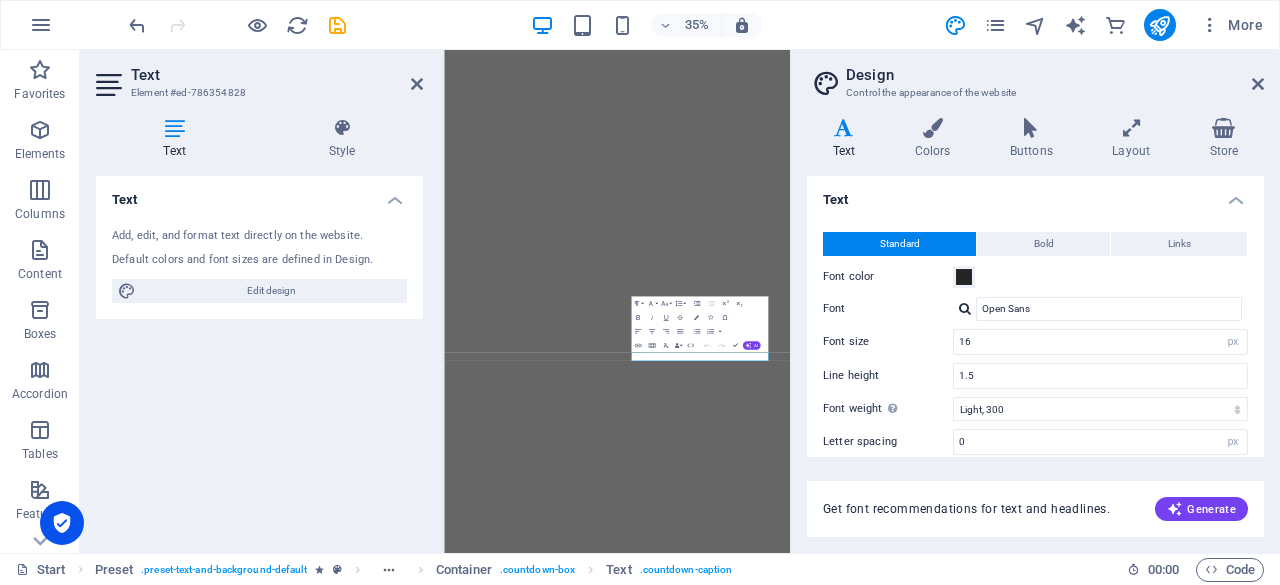 click at bounding box center [342, 128] 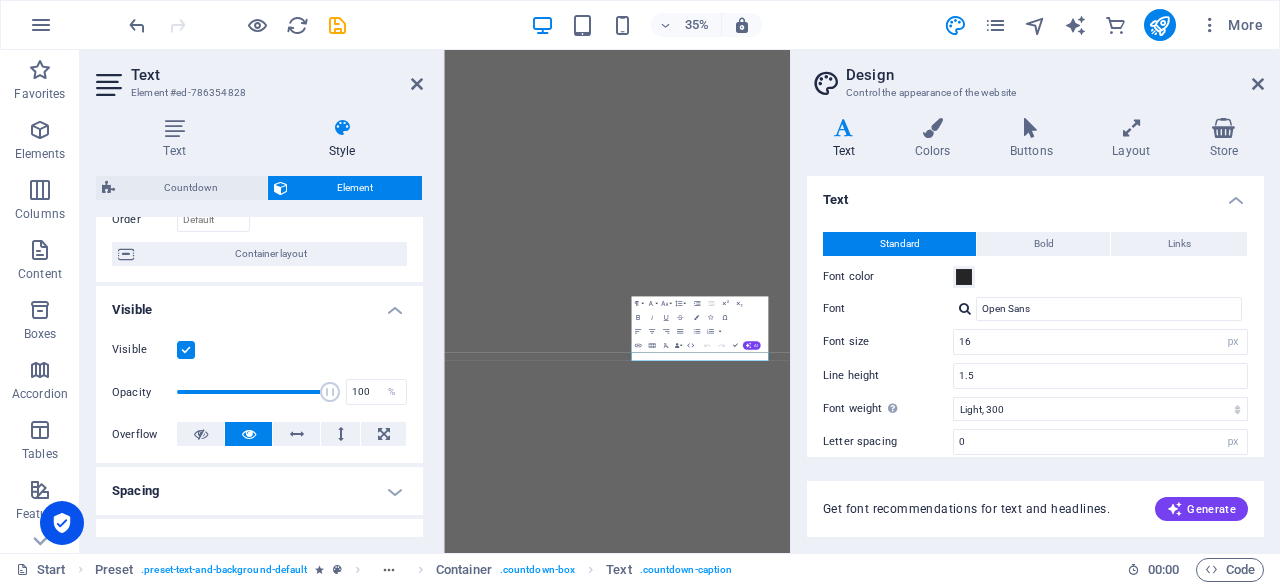 scroll, scrollTop: 139, scrollLeft: 0, axis: vertical 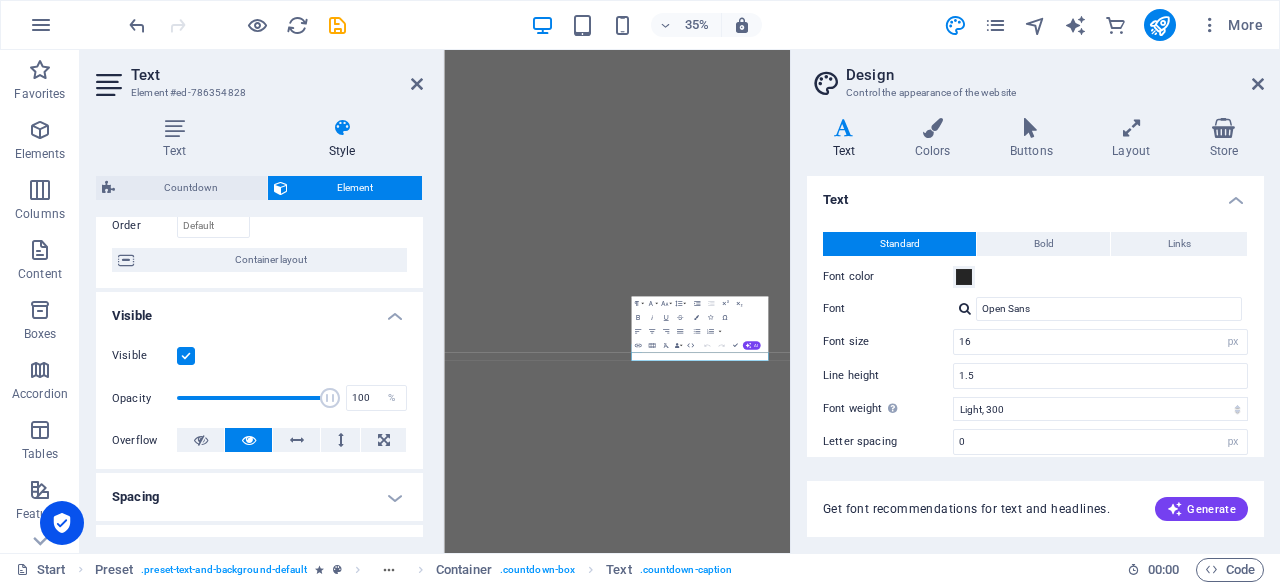 click at bounding box center [174, 128] 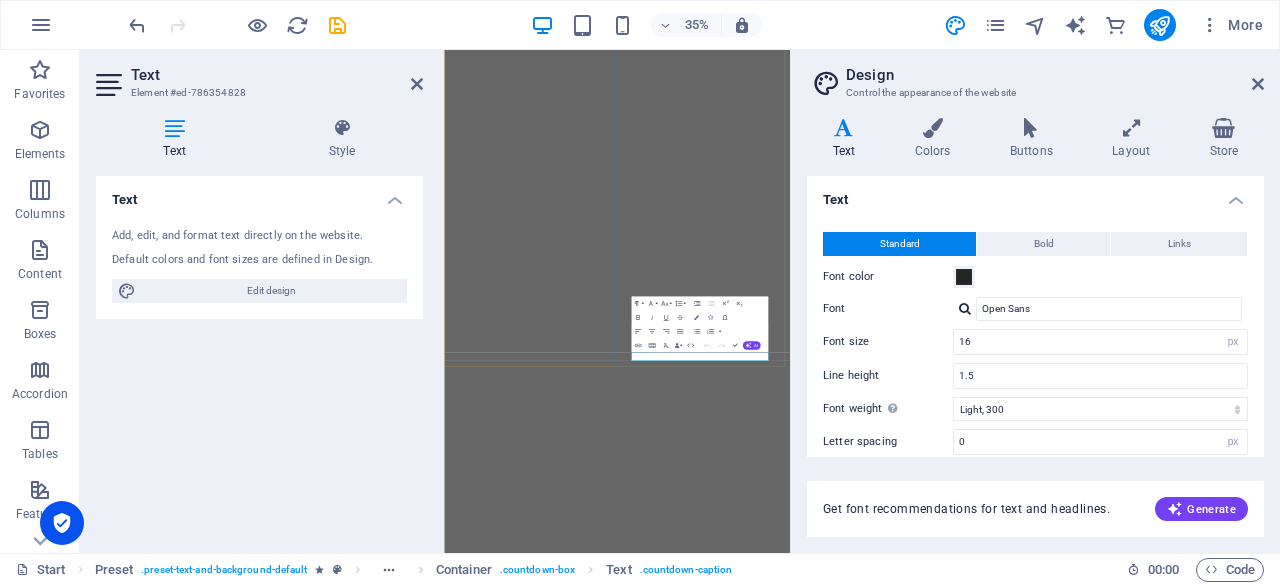 click on "Days to the event" at bounding box center [938, 2631] 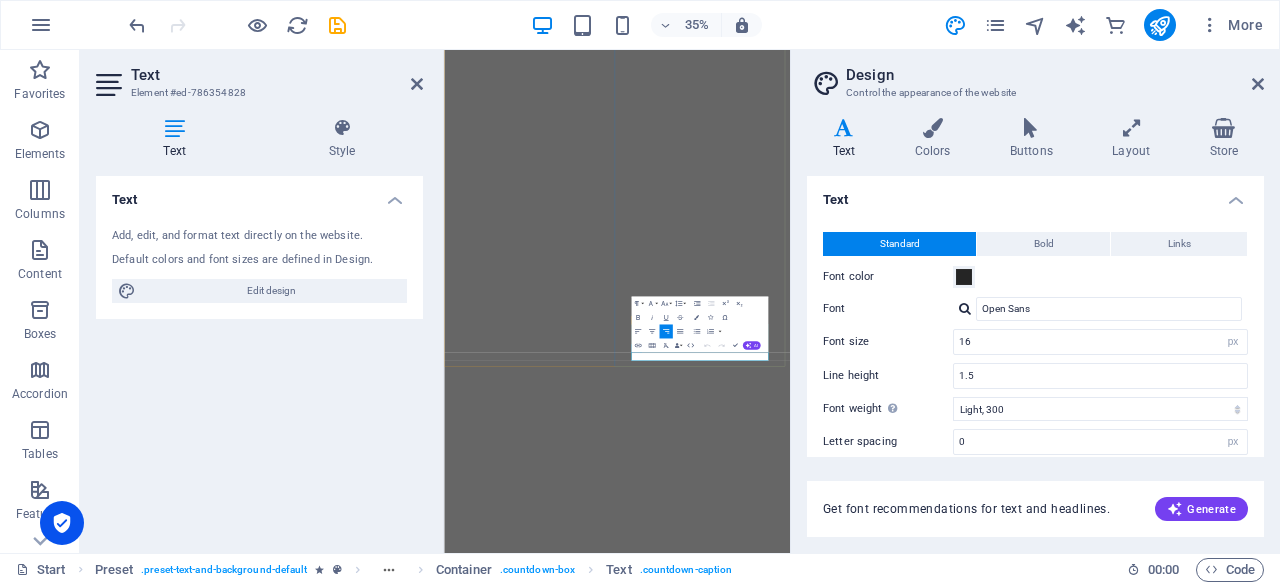 drag, startPoint x: 1278, startPoint y: 922, endPoint x: 1365, endPoint y: 911, distance: 87.69264 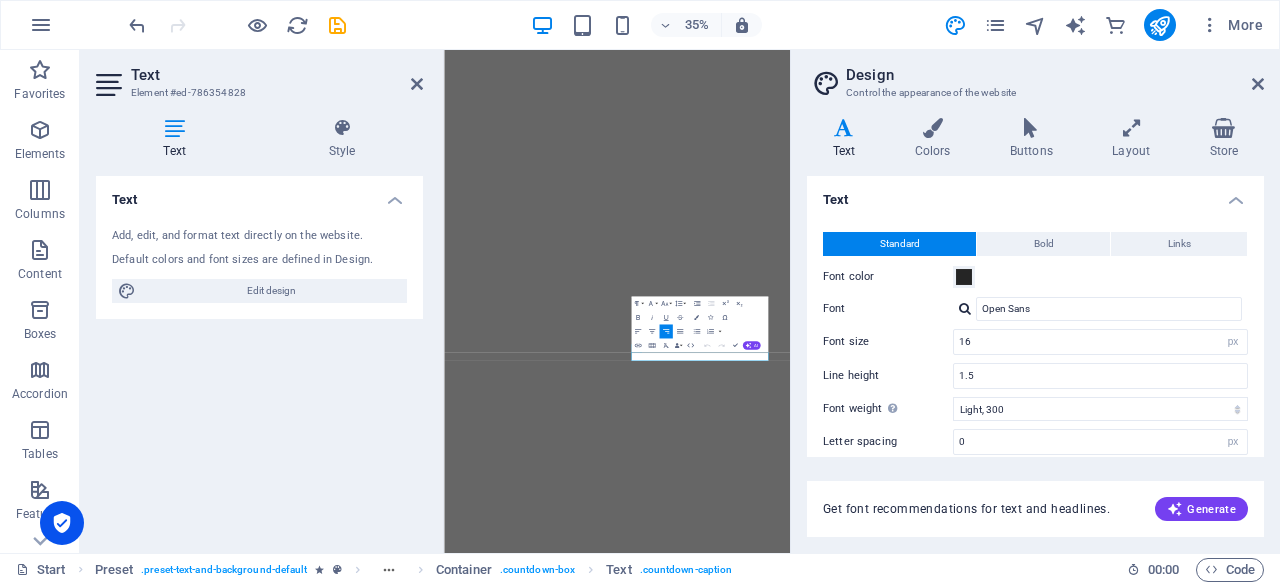 type 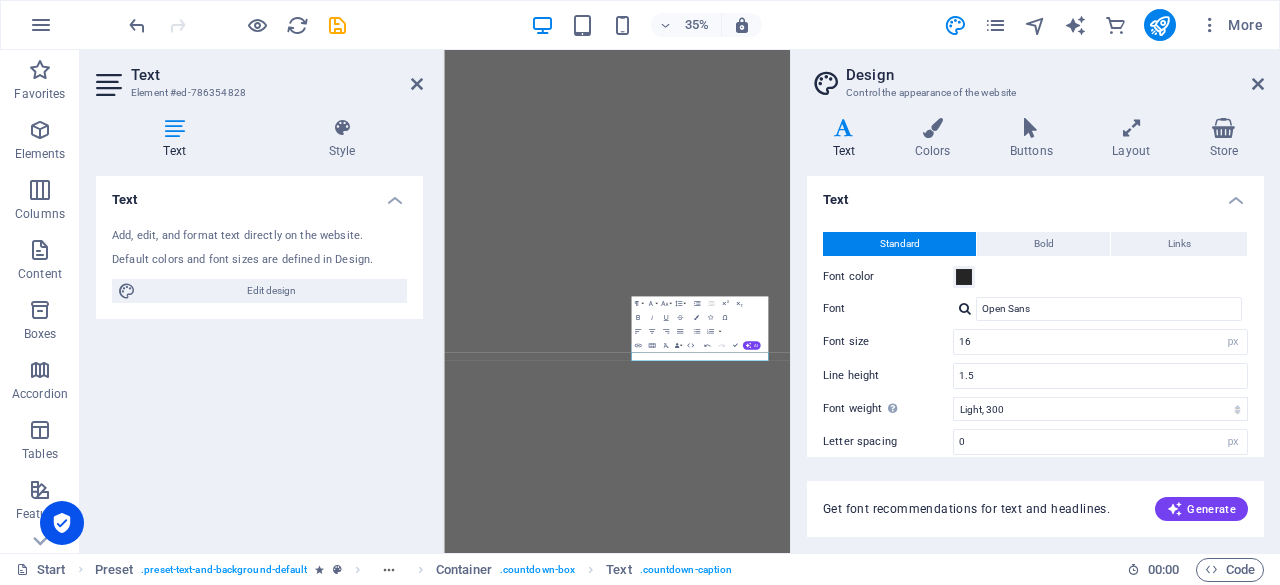 drag, startPoint x: 1252, startPoint y: 83, endPoint x: 2308, endPoint y: 97, distance: 1056.0928 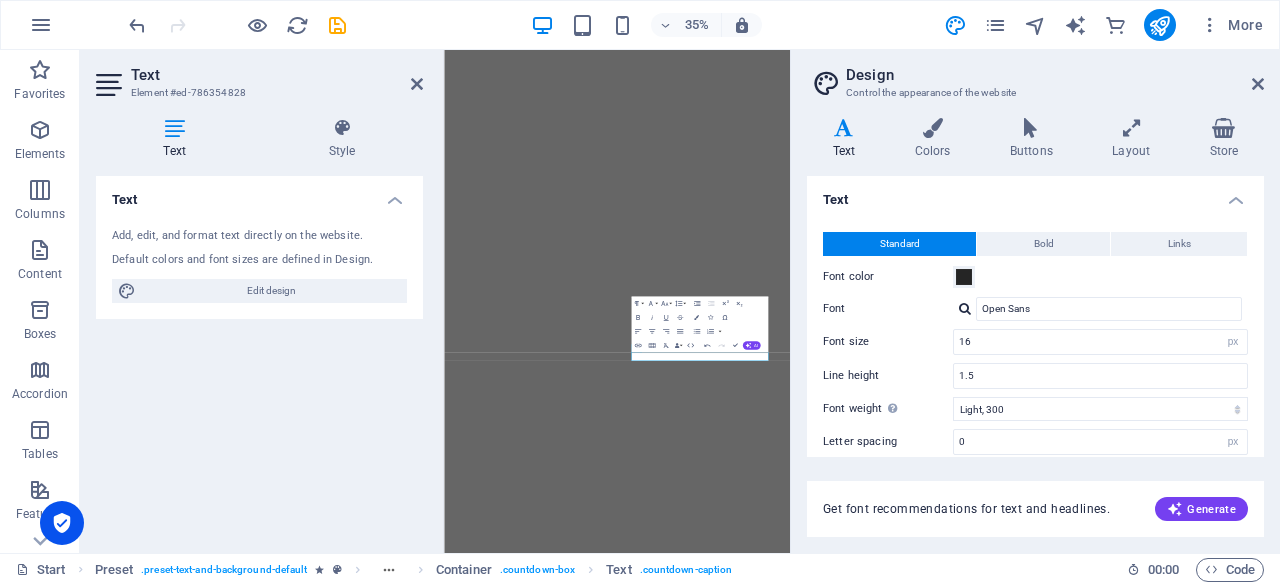 click at bounding box center [1258, 84] 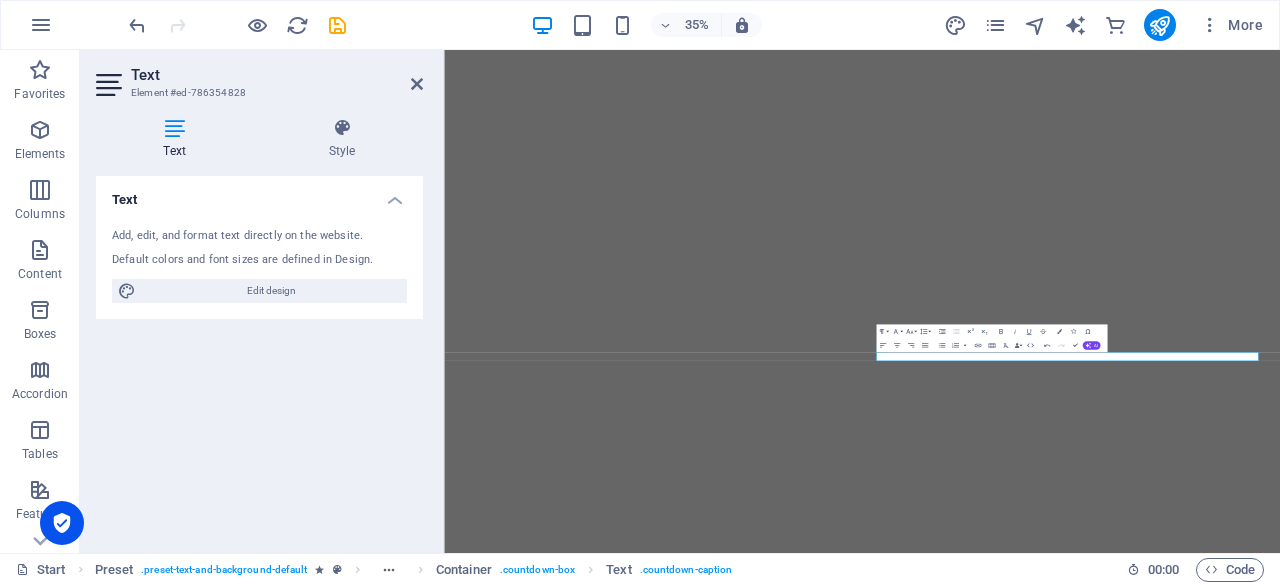 click at bounding box center [417, 84] 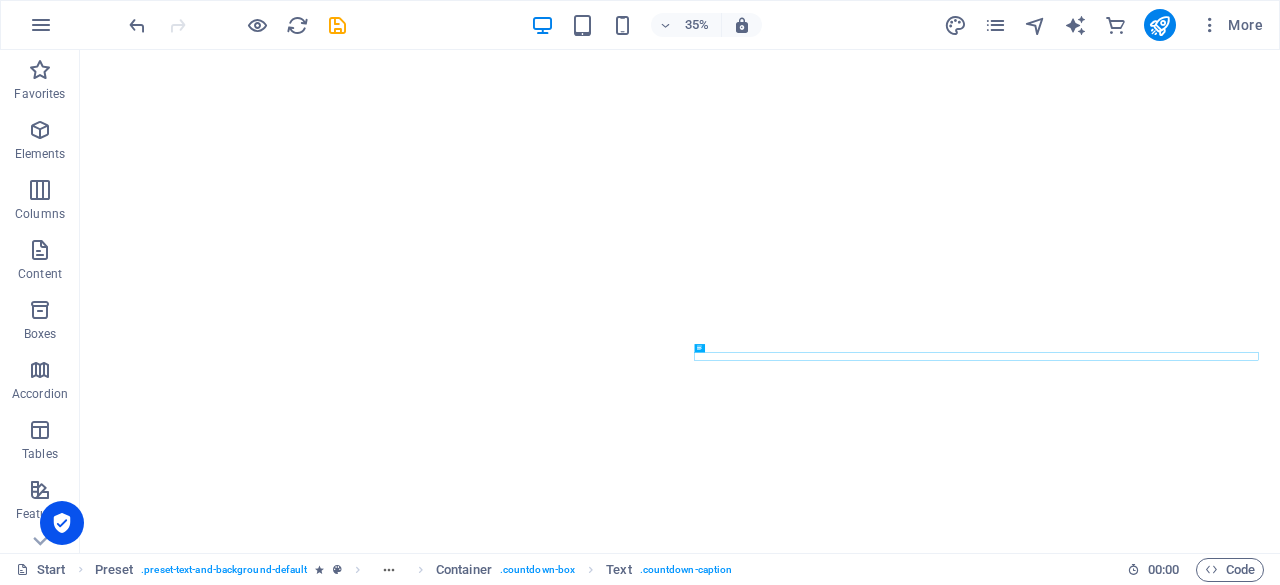 click at bounding box center [1035, 25] 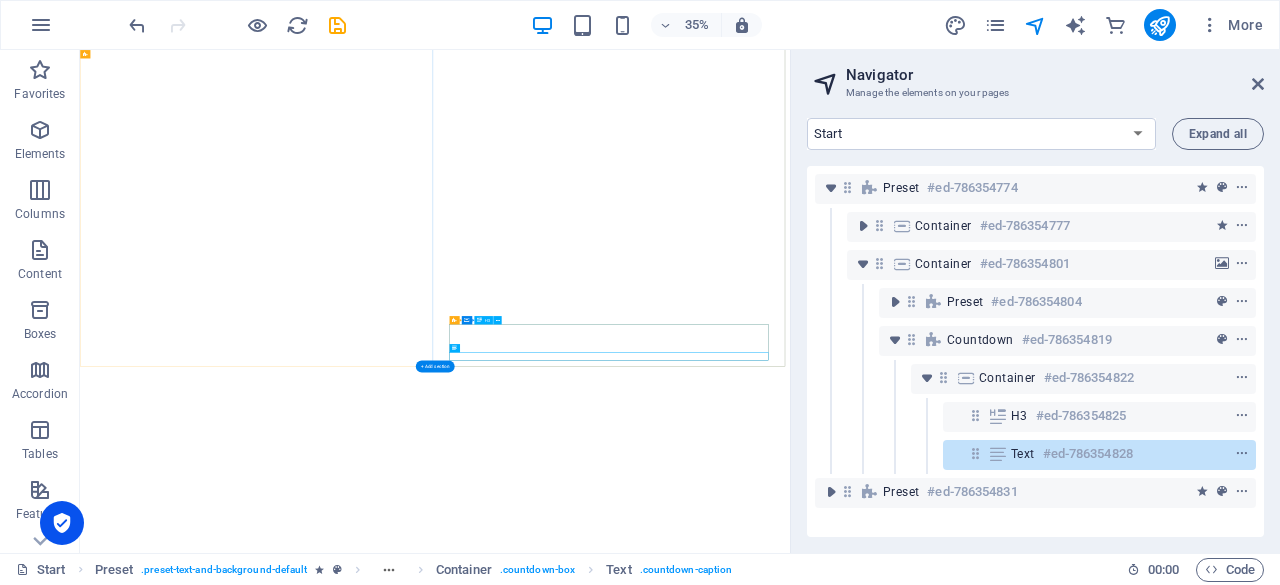 click on "H3 #ed-786354825" at bounding box center (1083, 416) 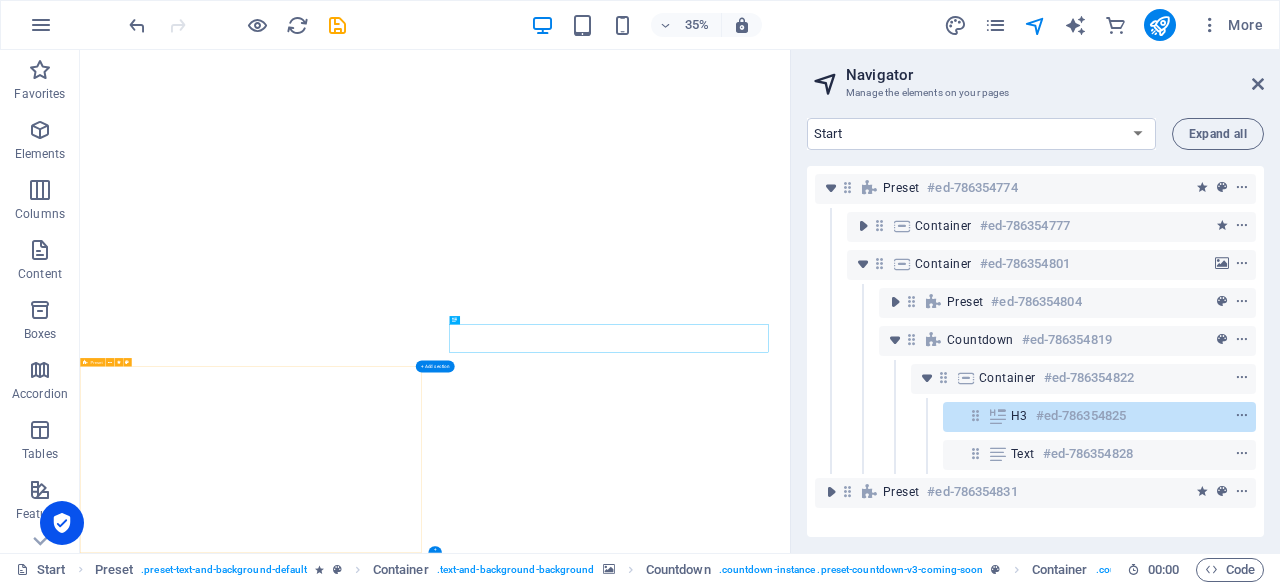 click at bounding box center (831, 492) 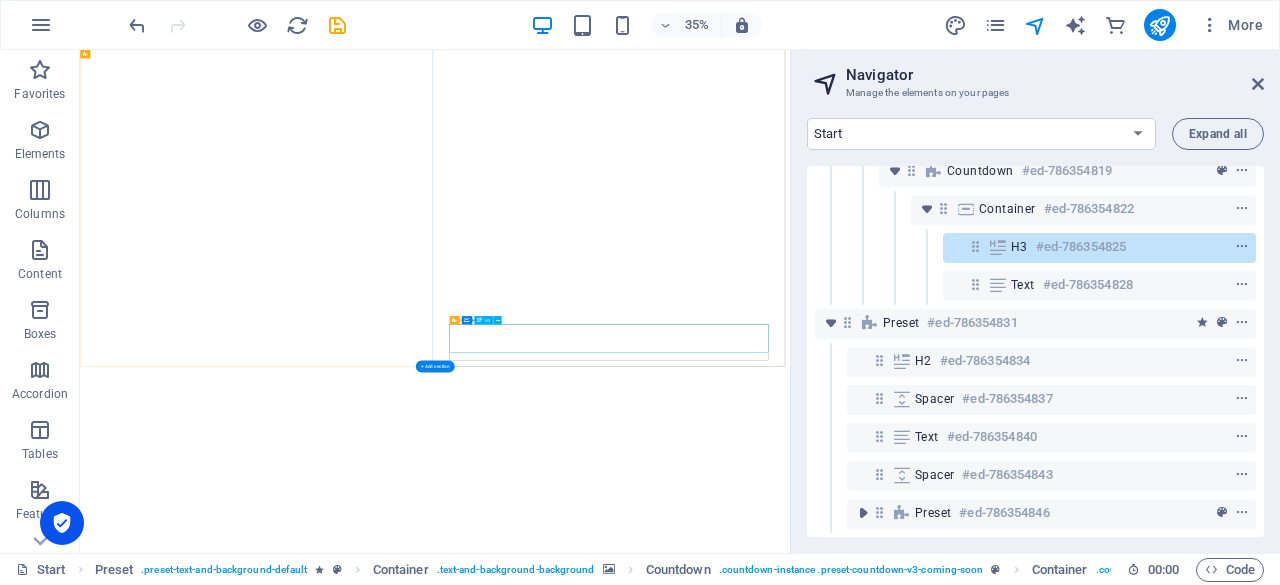 scroll, scrollTop: 84, scrollLeft: 0, axis: vertical 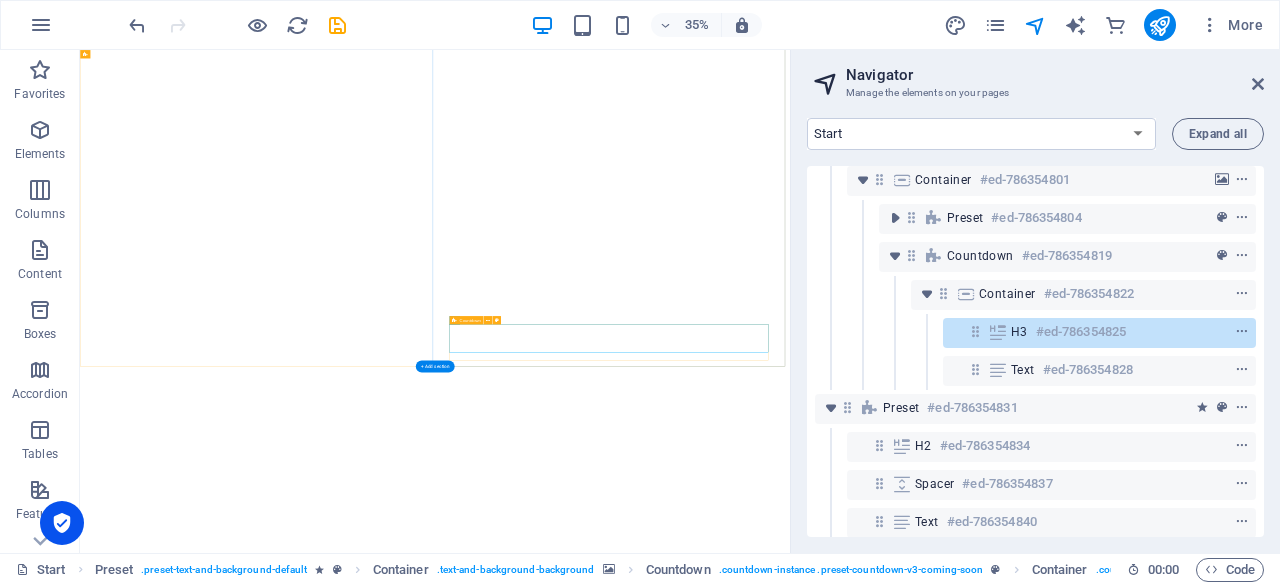 click on "Countdown" at bounding box center (980, 256) 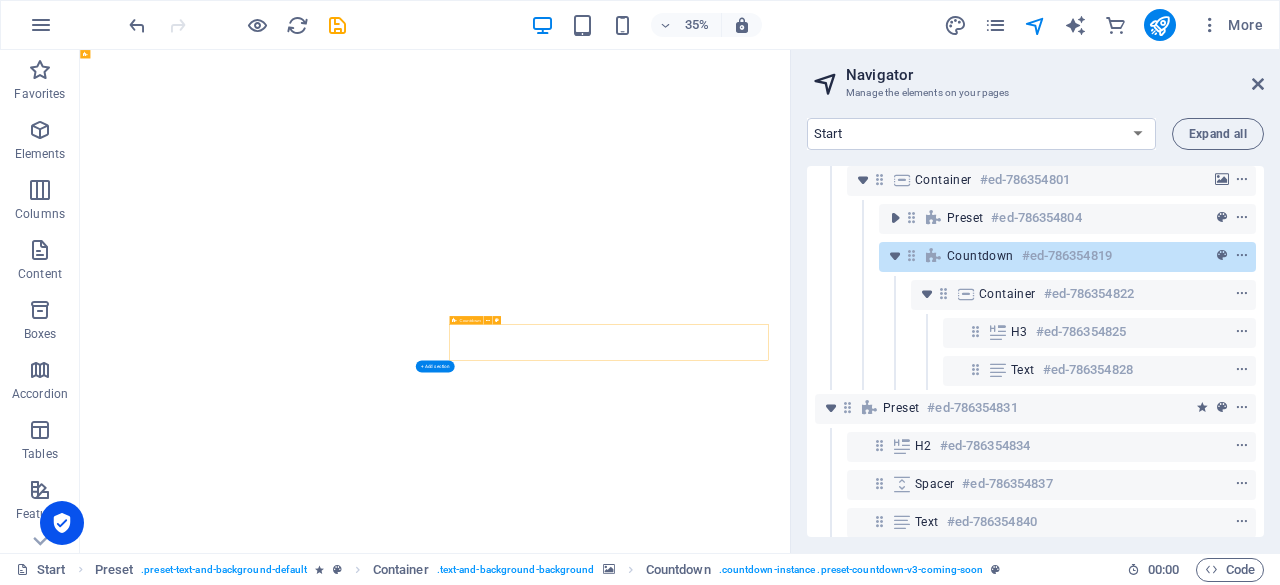 click on "Countdown" at bounding box center (980, 256) 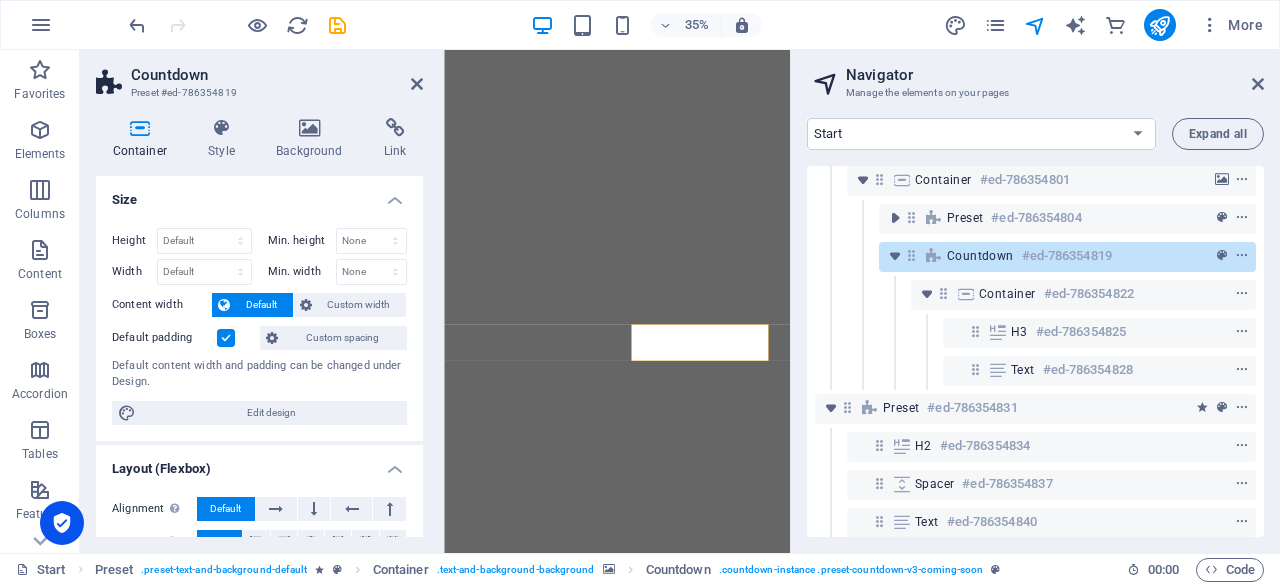 click on "Style" at bounding box center (226, 139) 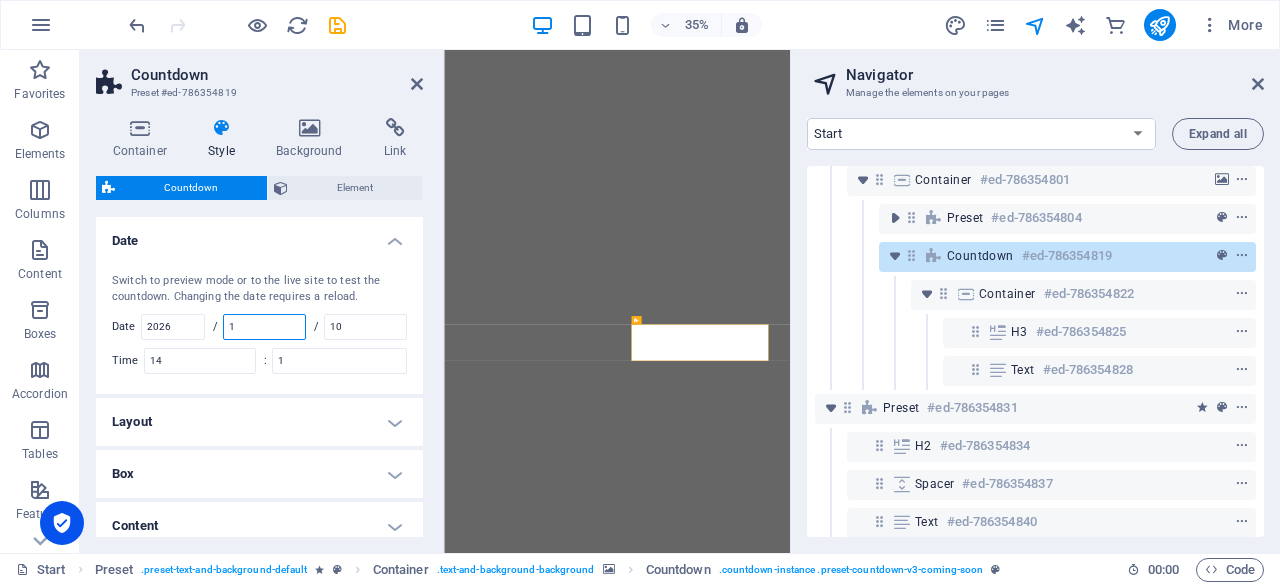 drag, startPoint x: 268, startPoint y: 329, endPoint x: 222, endPoint y: 318, distance: 47.296936 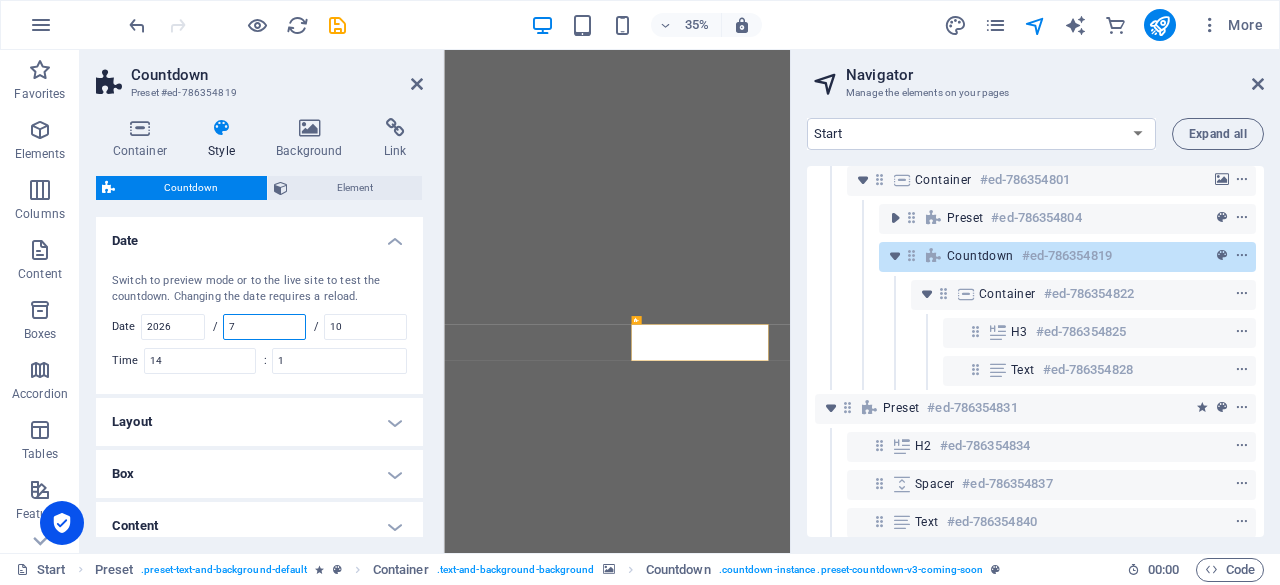 type on "7" 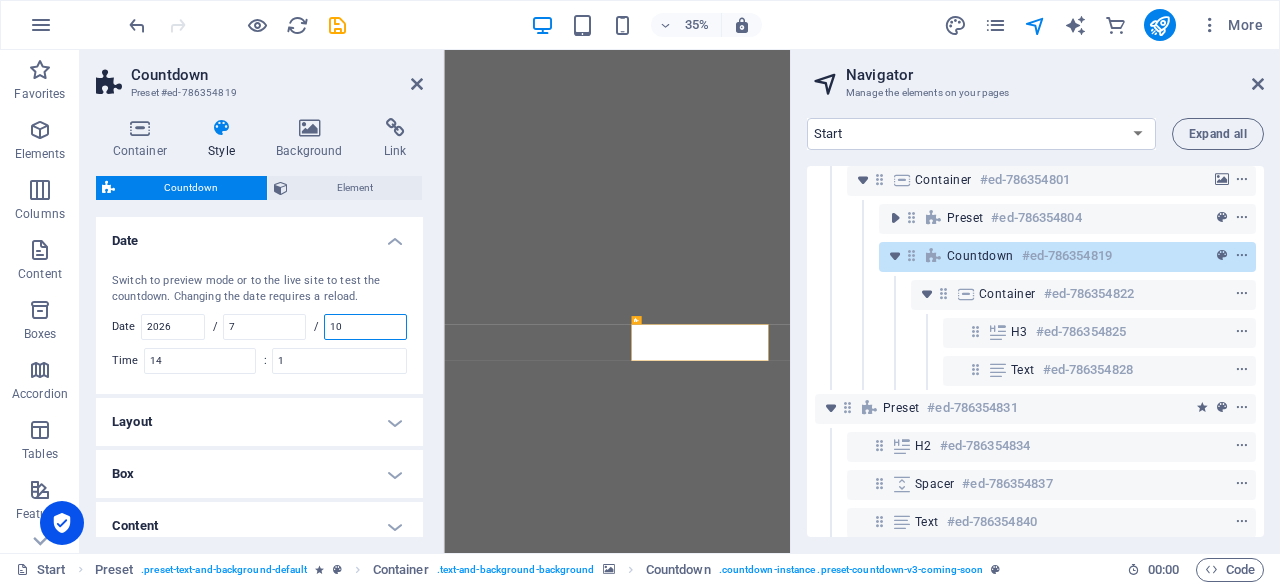 drag, startPoint x: 373, startPoint y: 324, endPoint x: 322, endPoint y: 319, distance: 51.24451 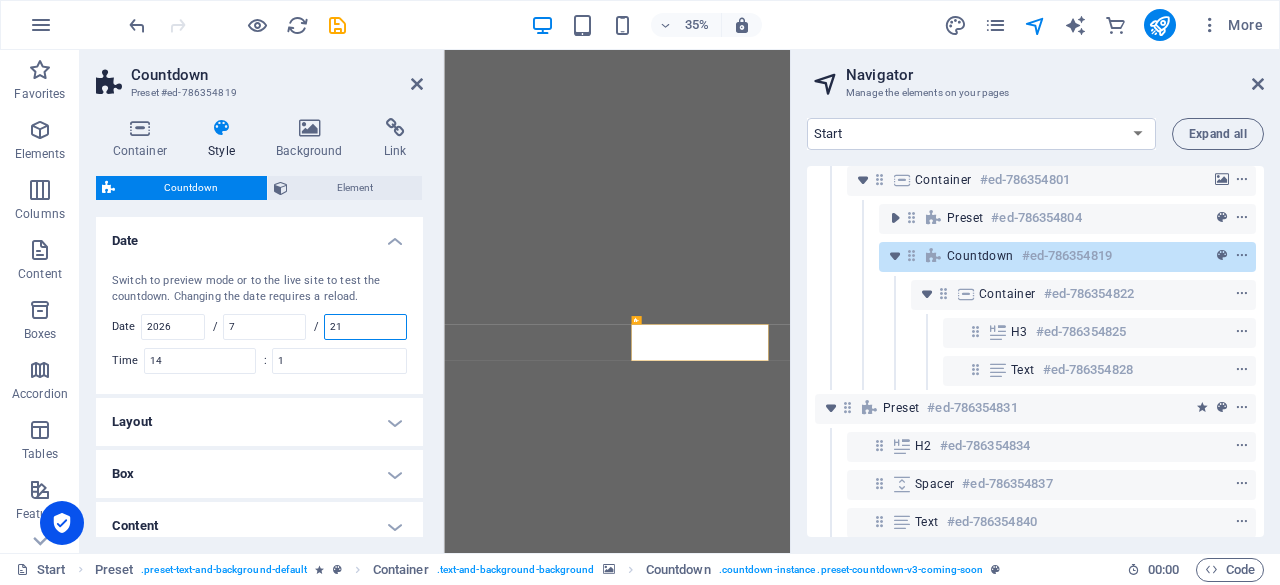type on "21" 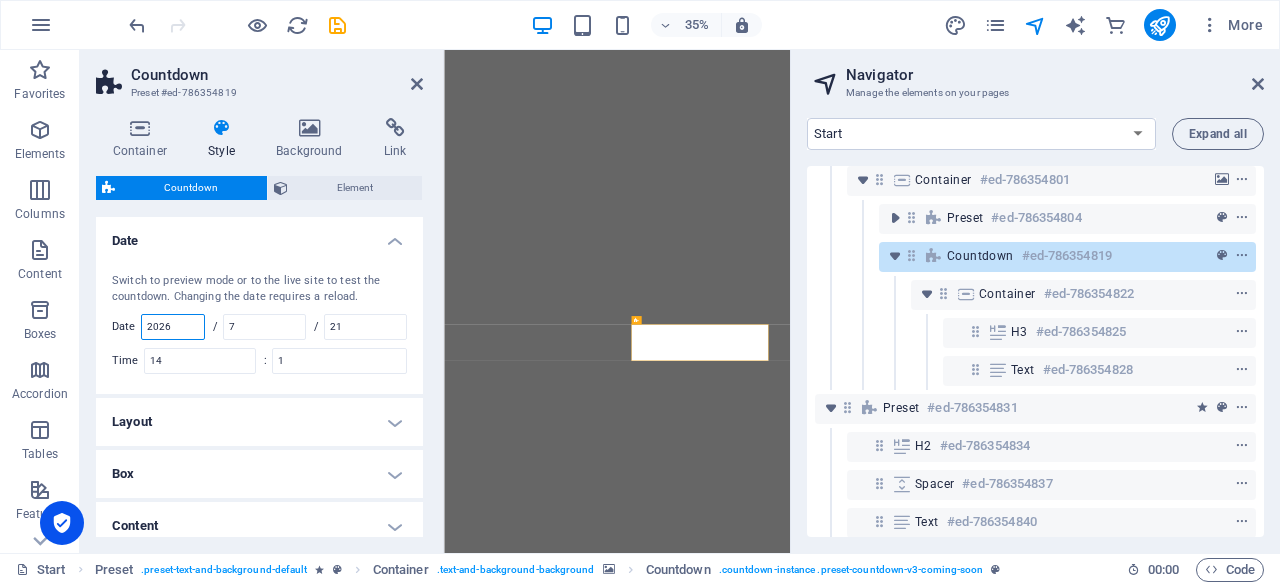 click on "2026" at bounding box center (173, 327) 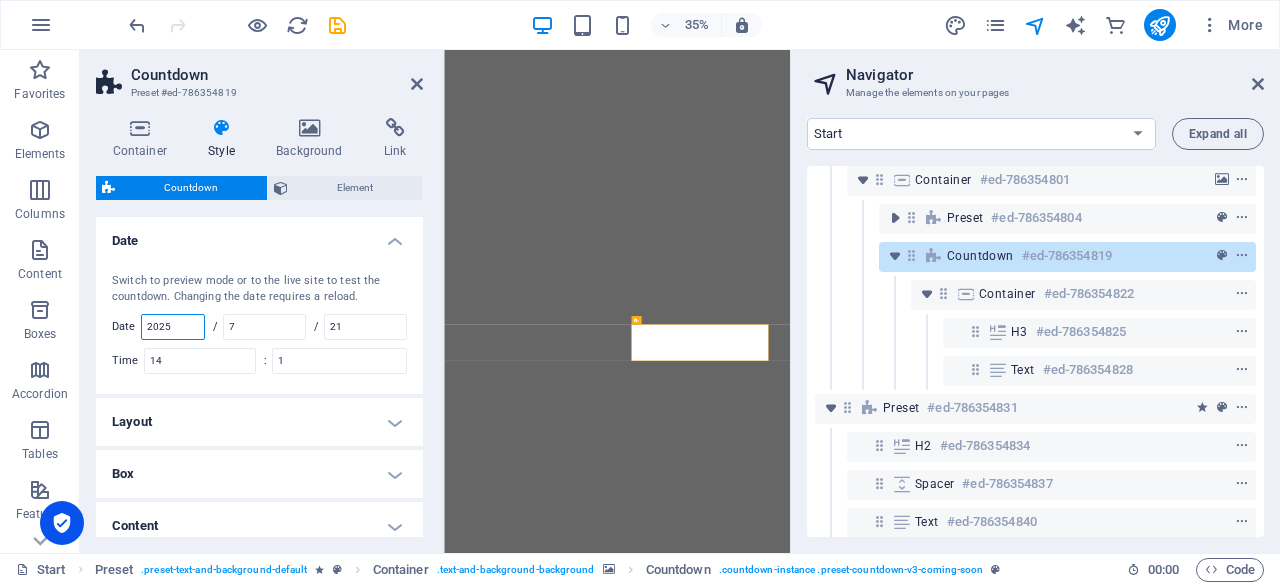 type on "2025" 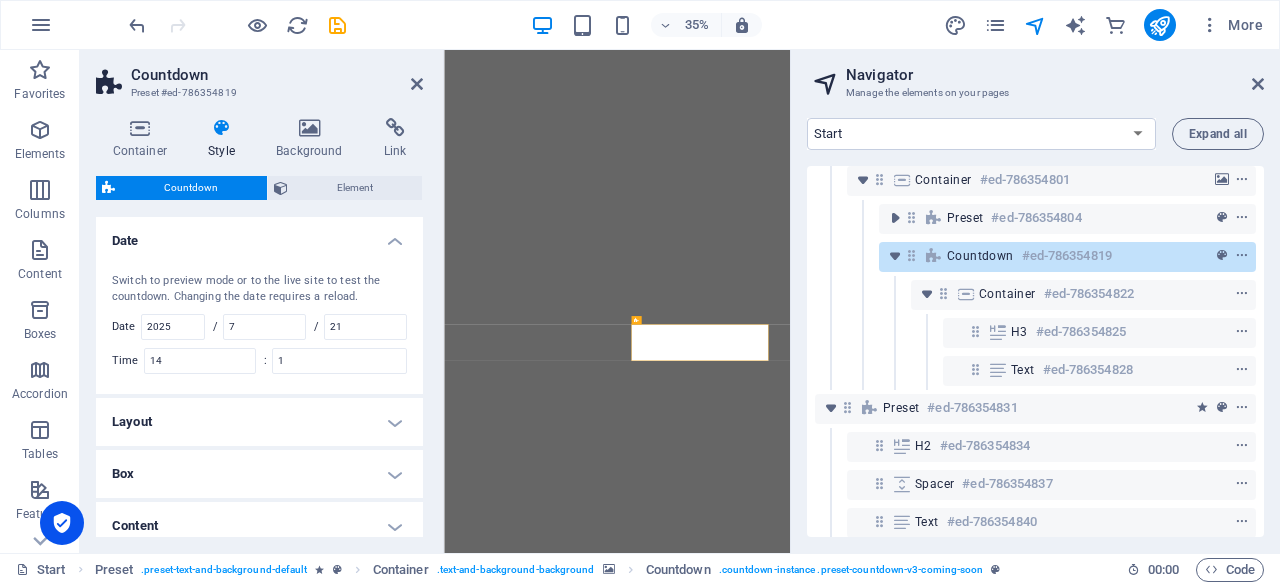 click on "Date" at bounding box center (259, 235) 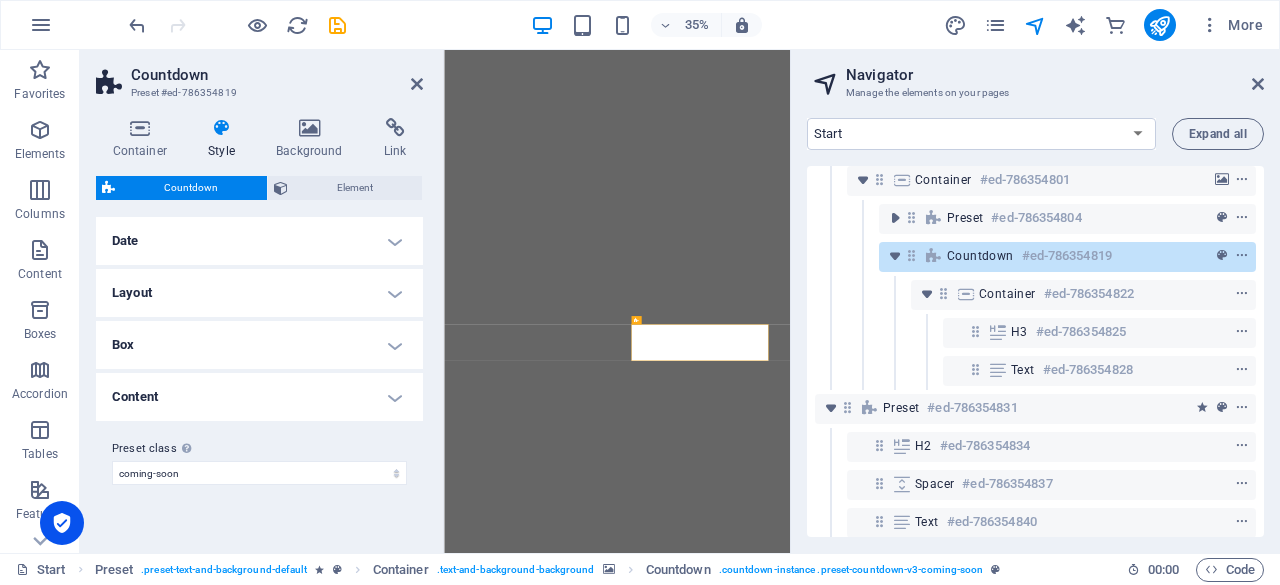 click at bounding box center (417, 84) 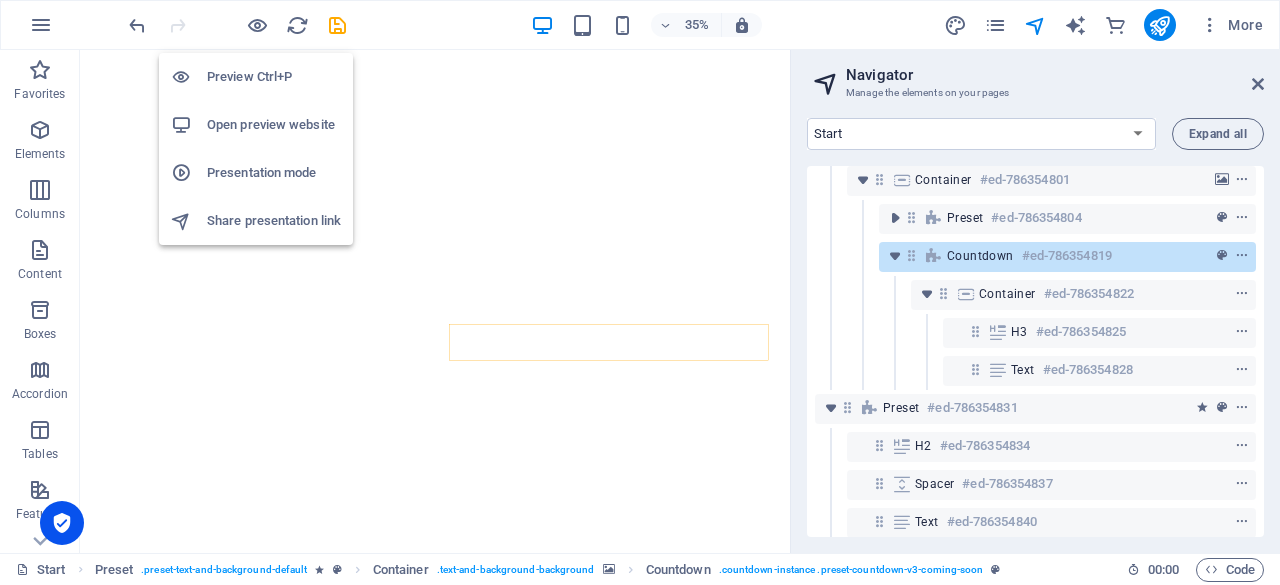 click at bounding box center [257, 25] 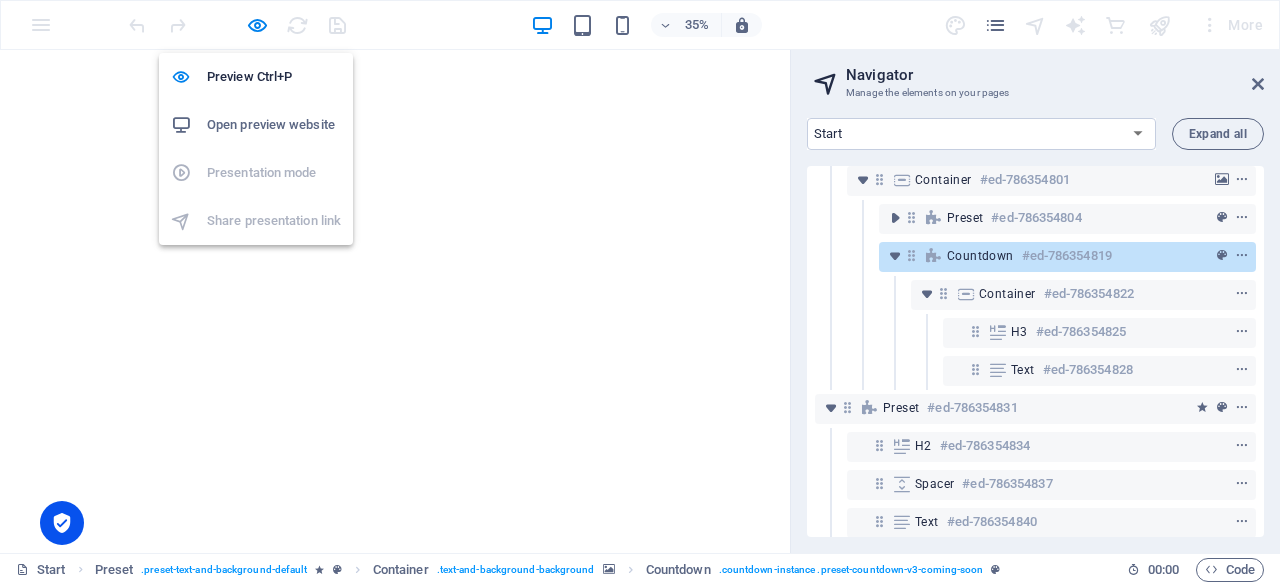 scroll, scrollTop: 0, scrollLeft: 0, axis: both 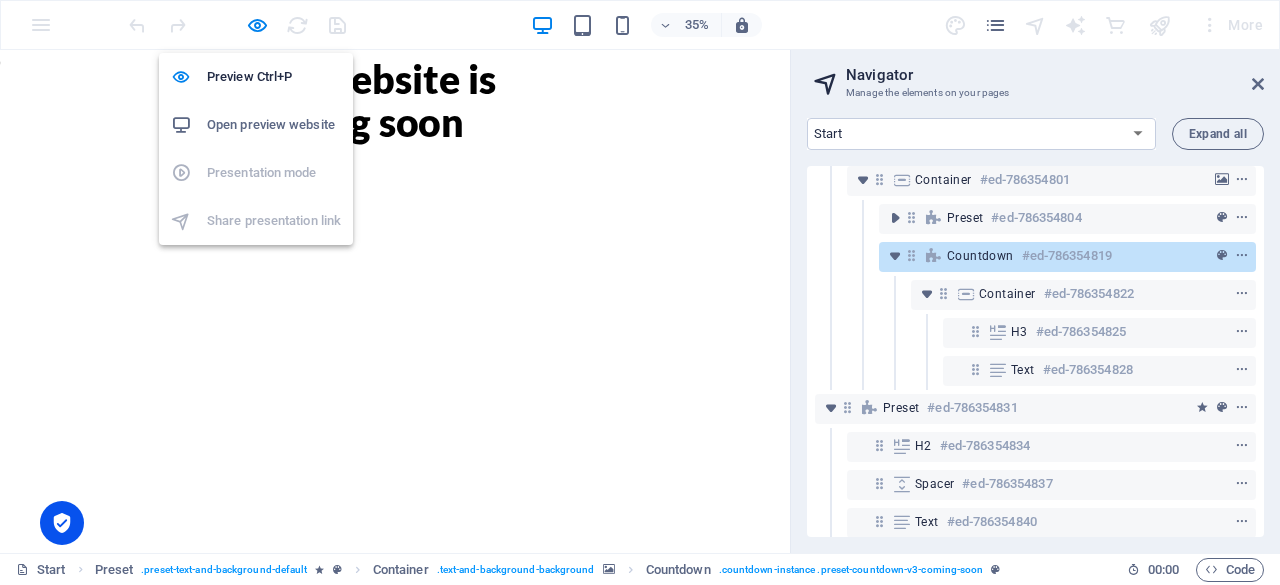 click at bounding box center (257, 25) 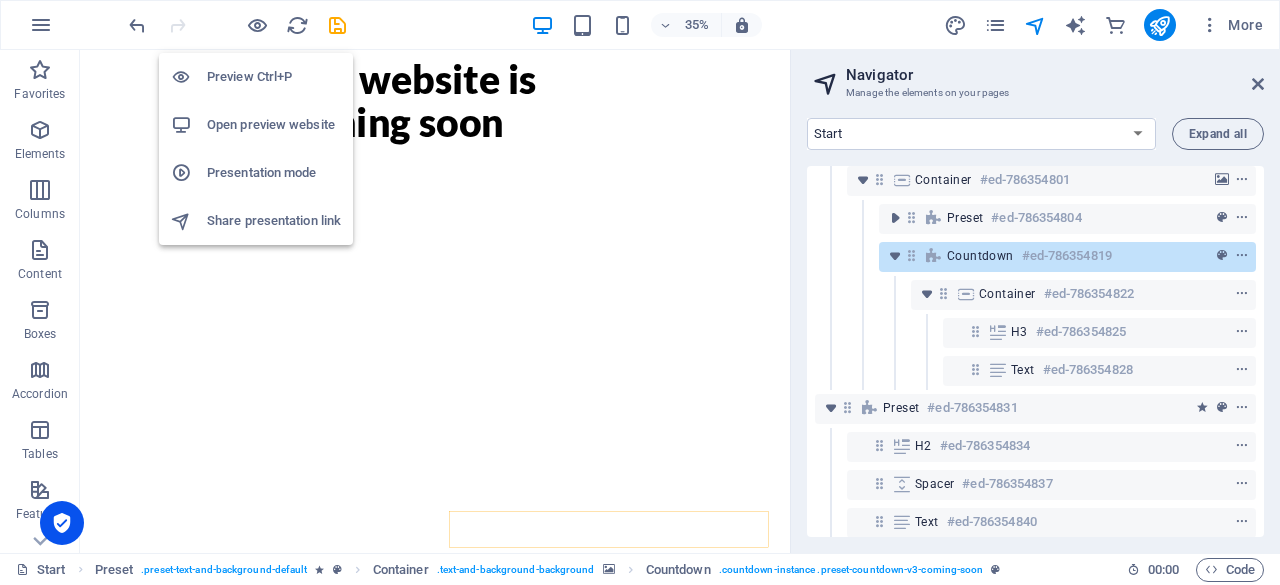 click on "Presentation mode" at bounding box center [274, 173] 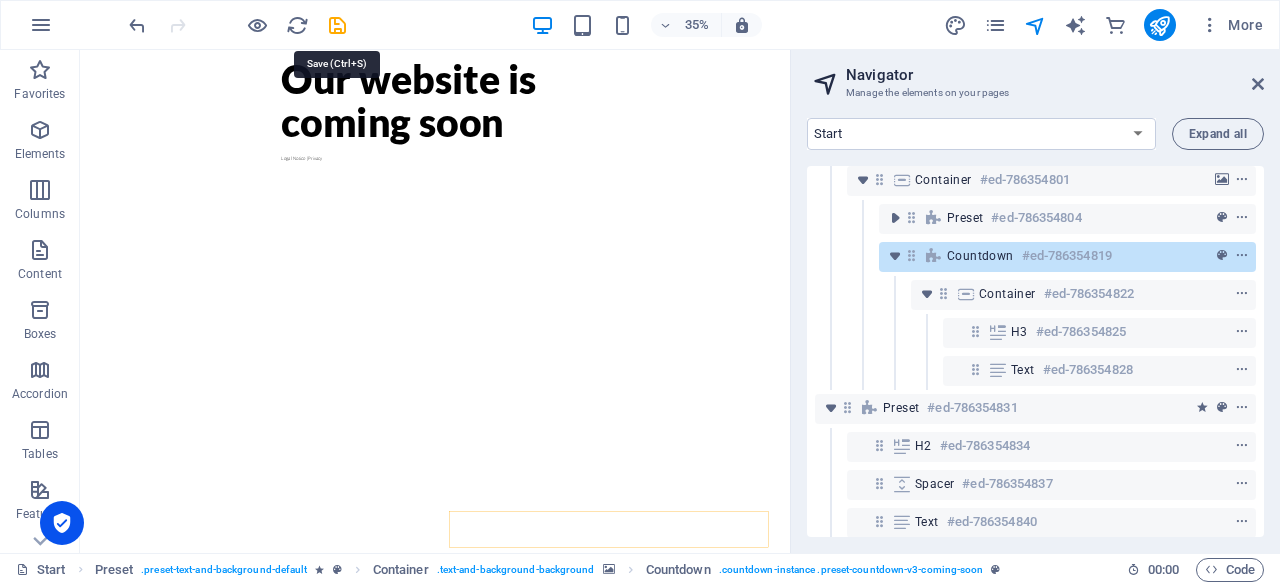 click at bounding box center [337, 25] 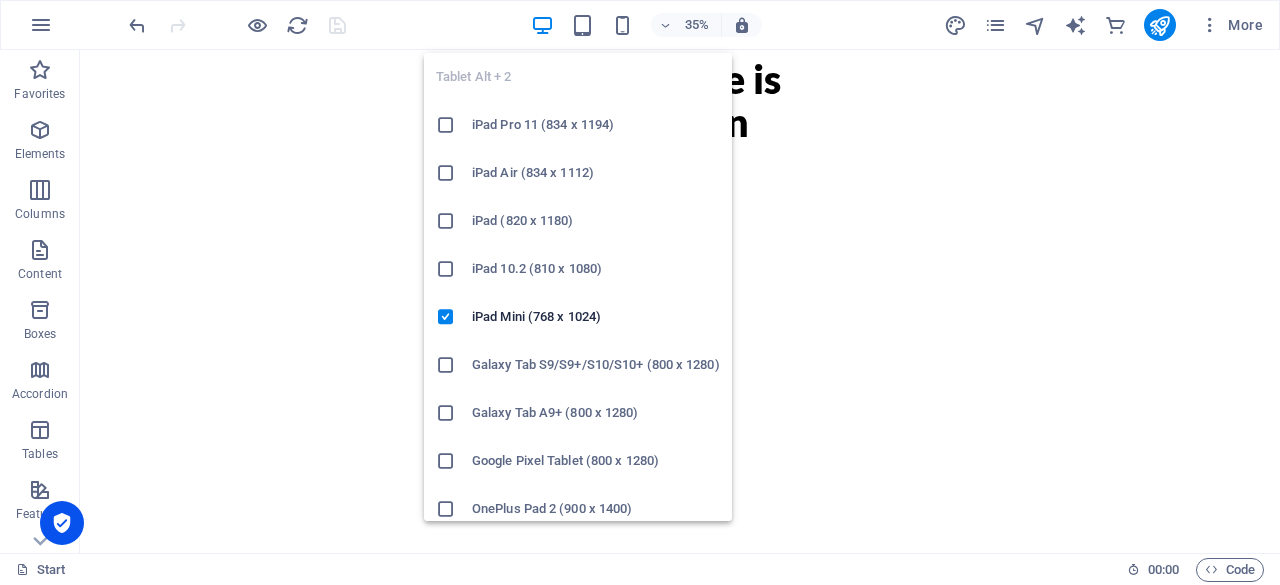 click at bounding box center (582, 25) 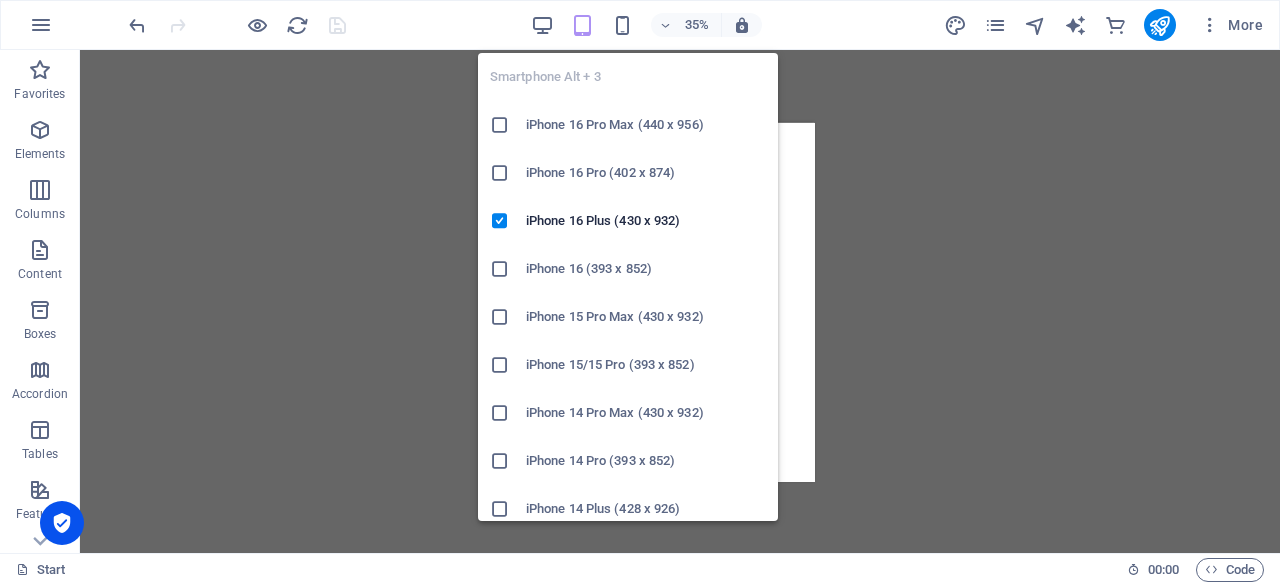 click at bounding box center (622, 25) 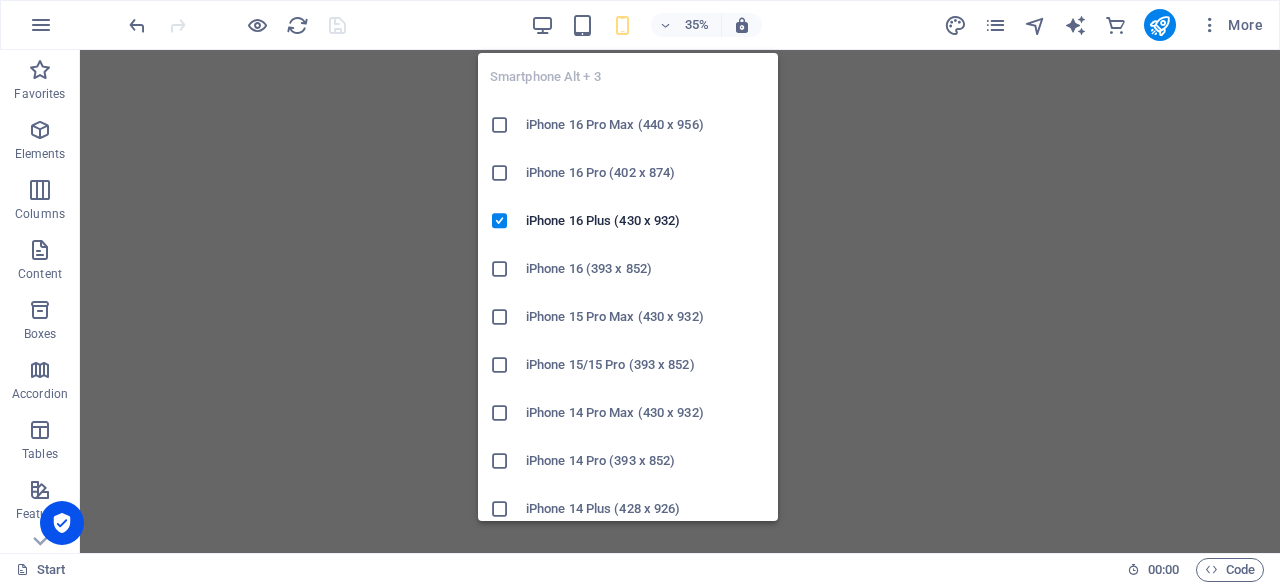 click at bounding box center (622, 25) 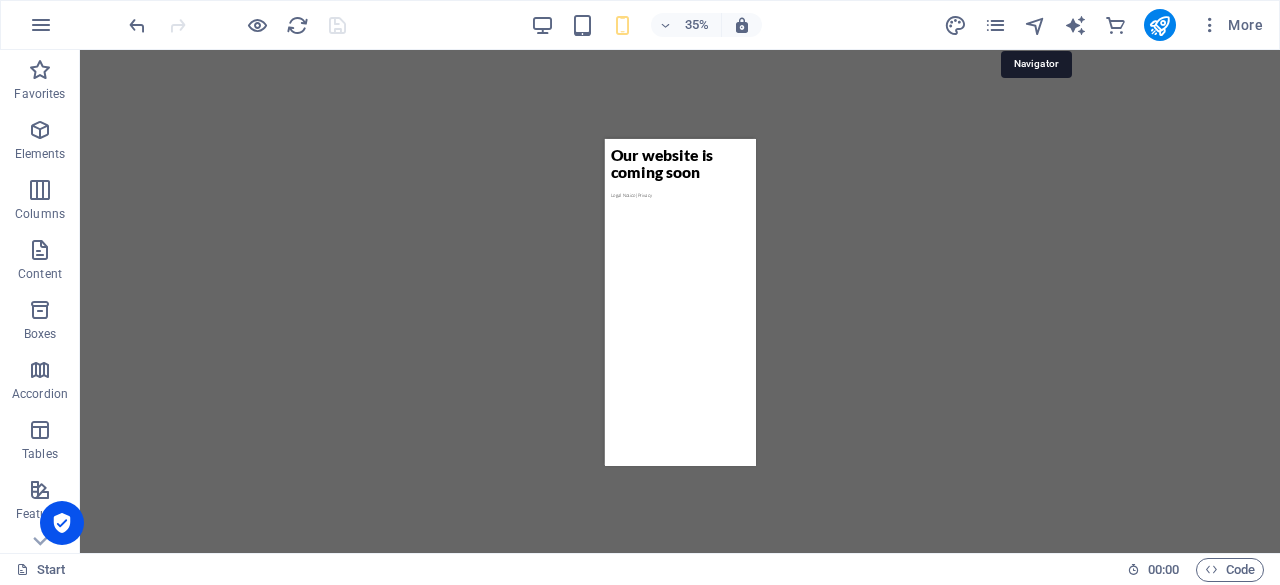 click at bounding box center (1035, 25) 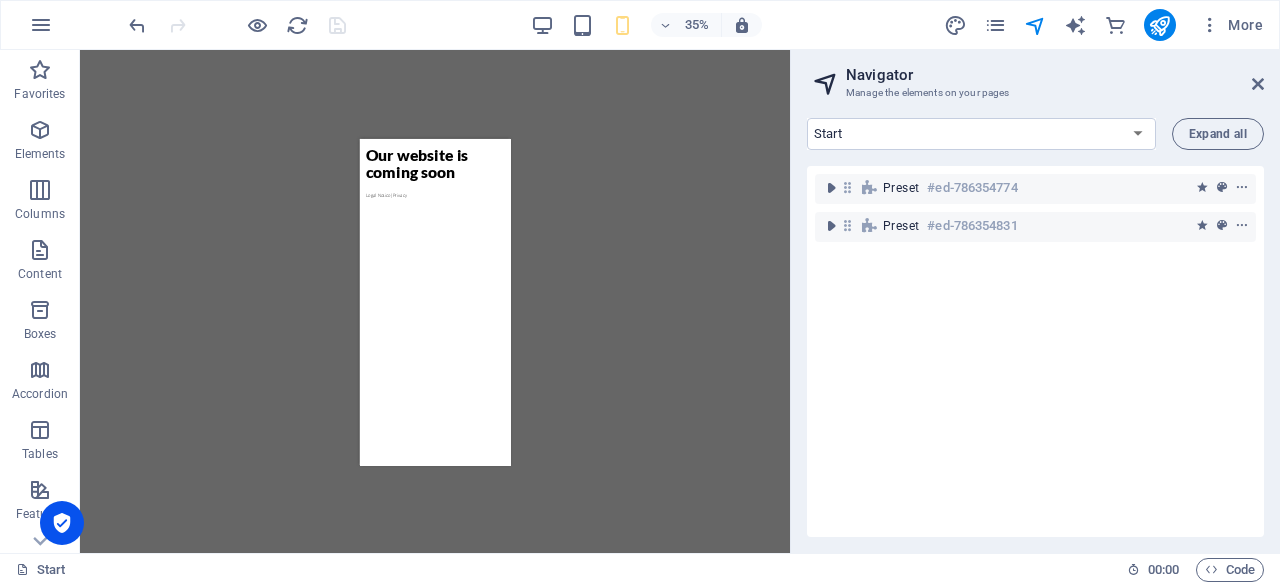 drag, startPoint x: 296, startPoint y: 24, endPoint x: 253, endPoint y: 42, distance: 46.615448 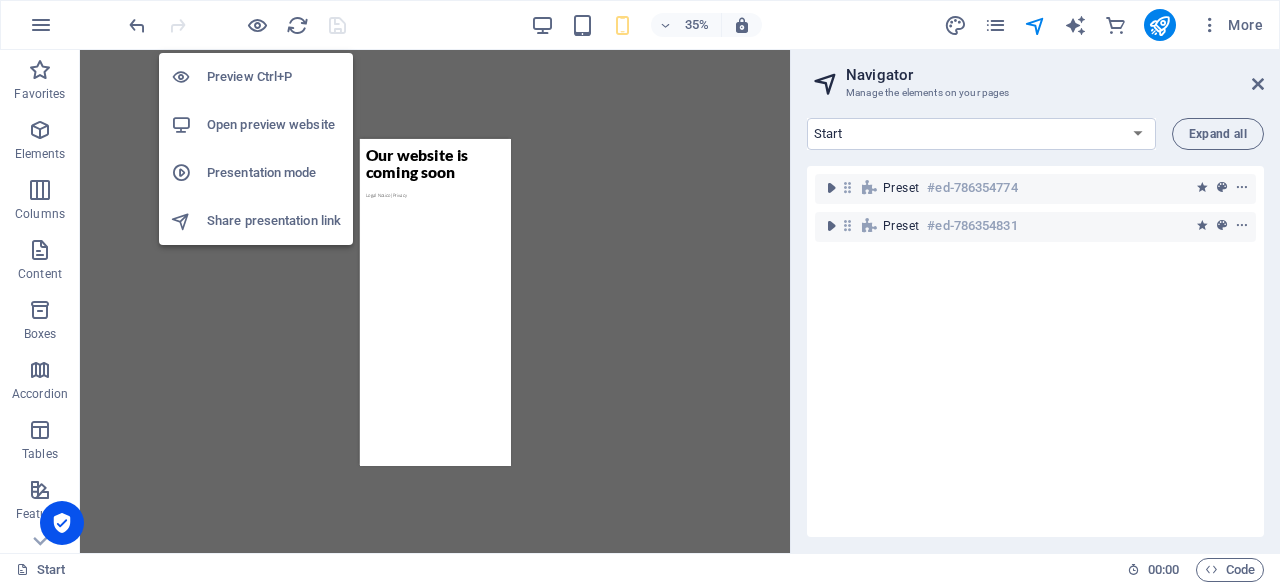 click at bounding box center (257, 25) 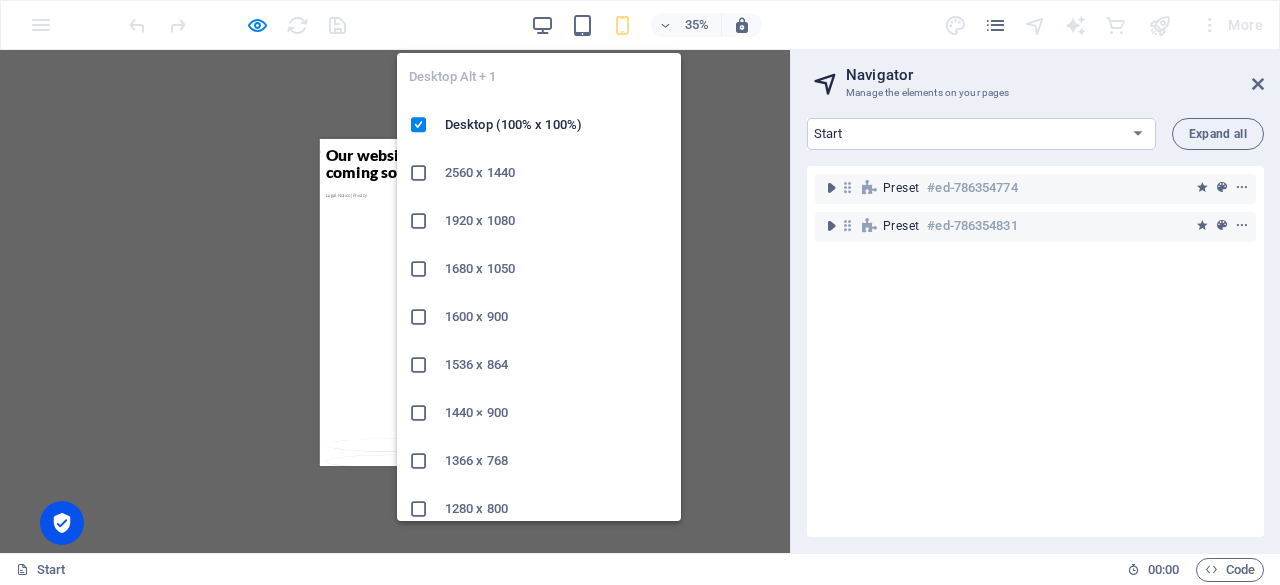 click at bounding box center [542, 25] 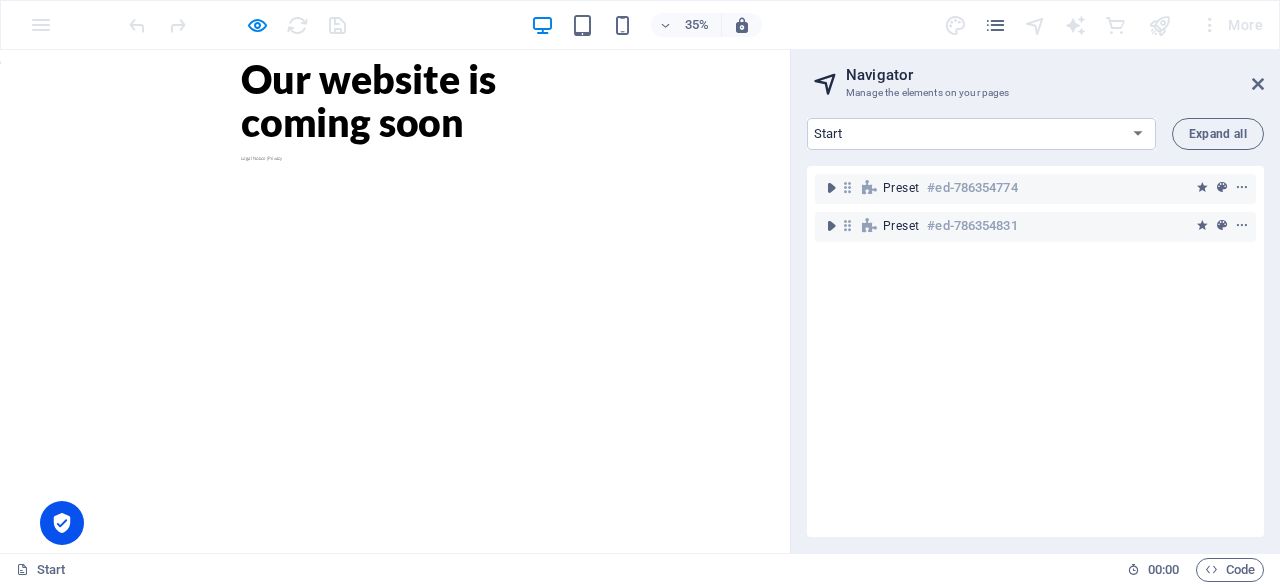 click at bounding box center [831, 188] 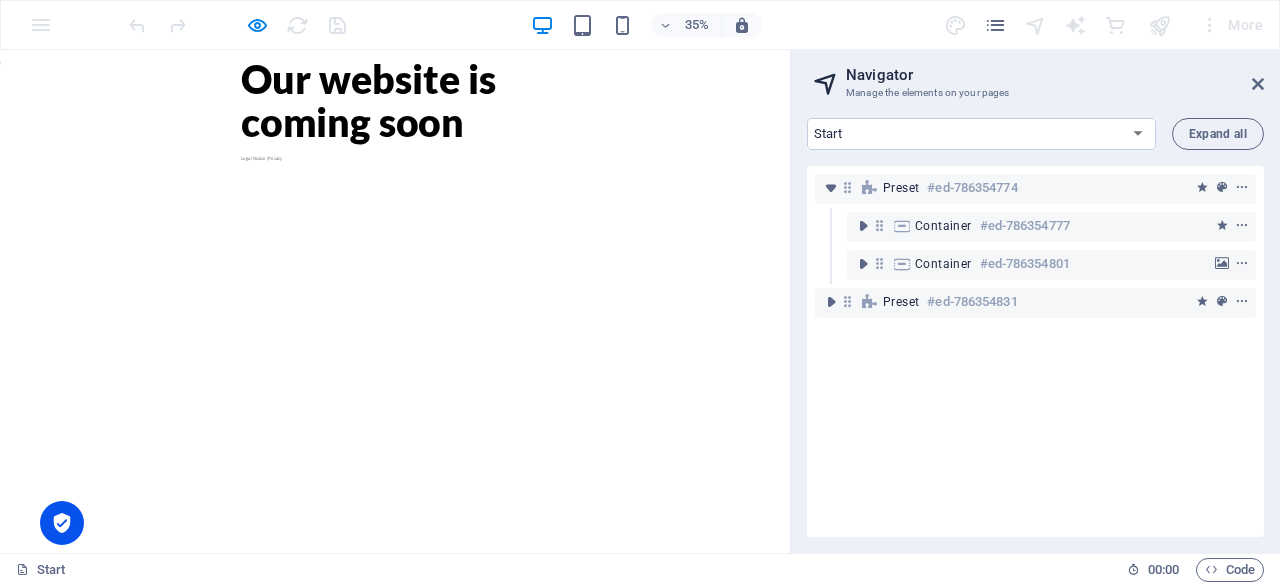 click at bounding box center (831, 302) 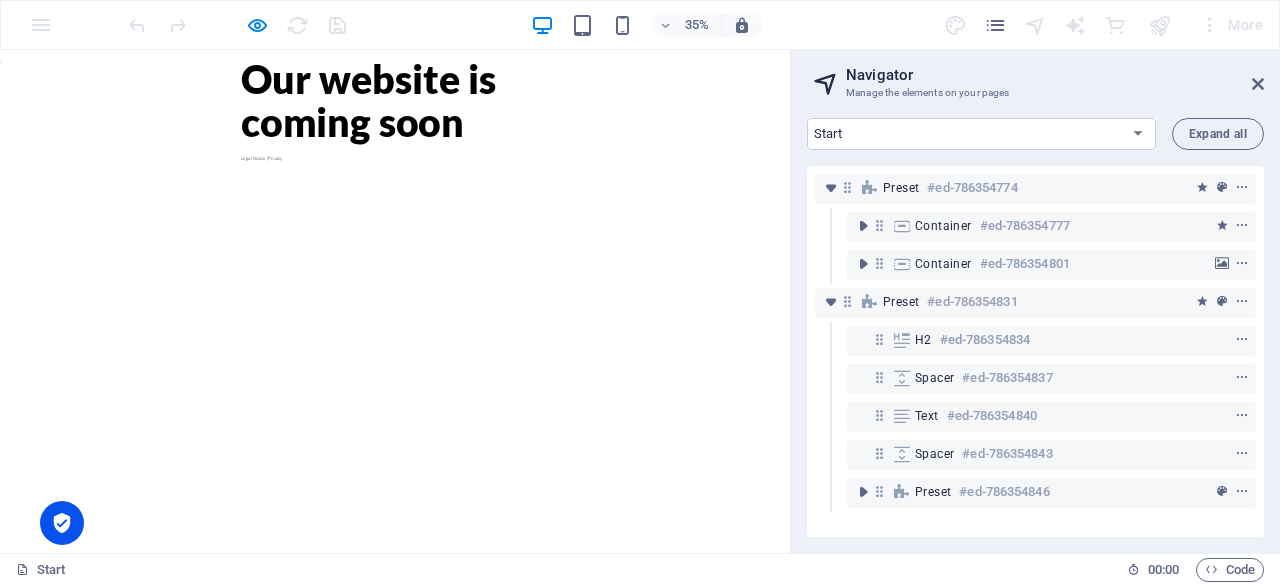 click at bounding box center (902, 340) 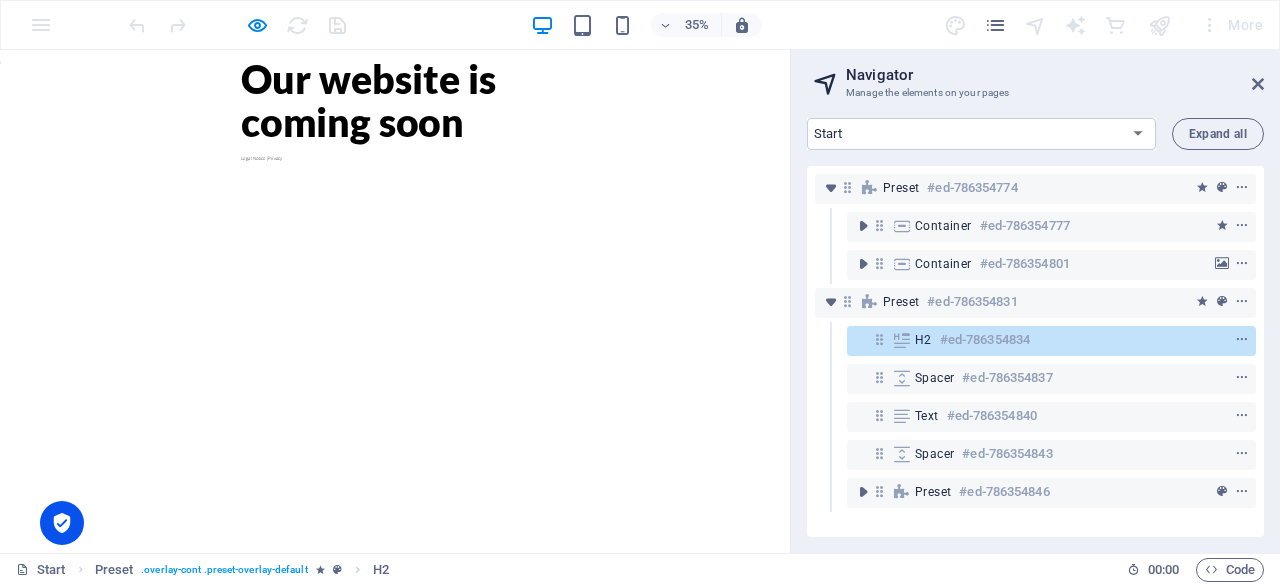 click on "Spacer" at bounding box center [934, 378] 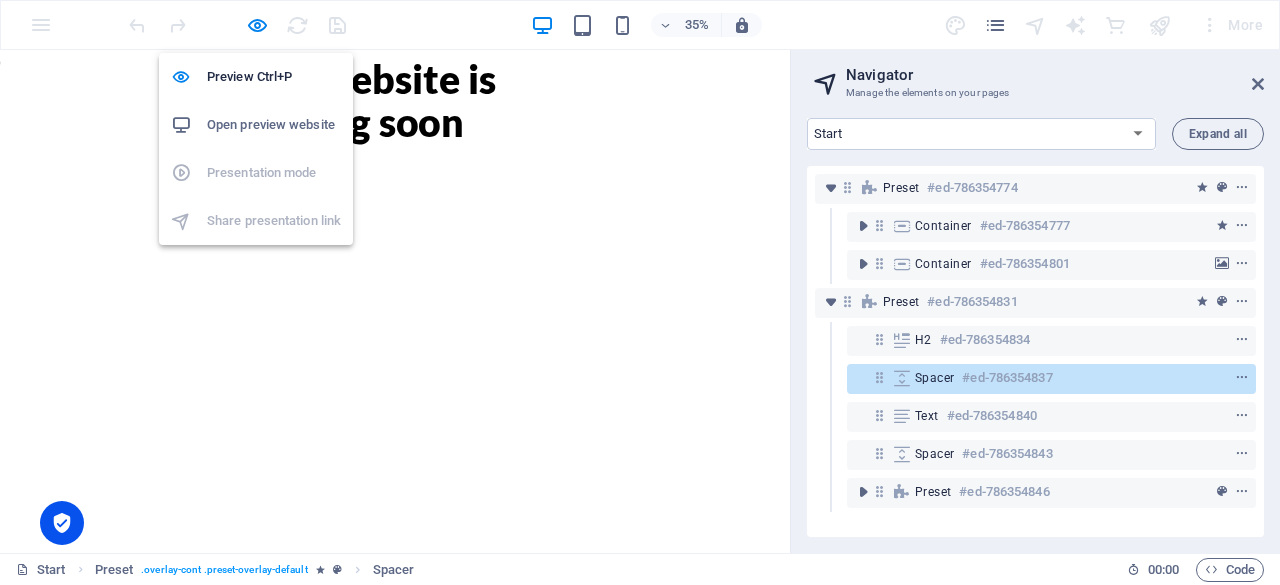 click at bounding box center (257, 25) 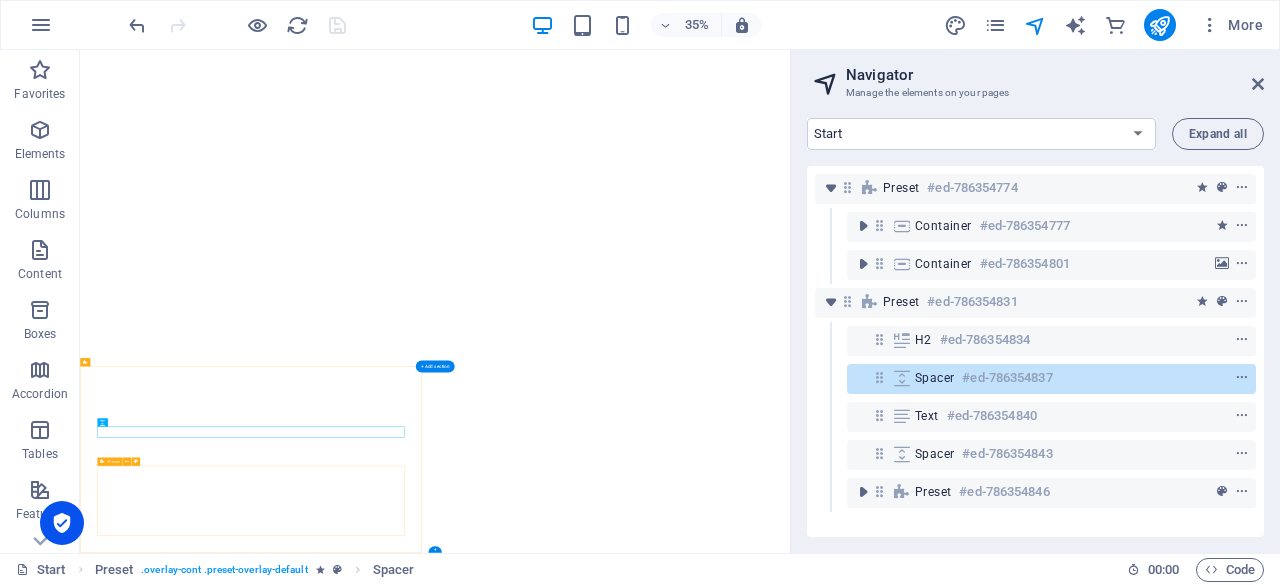 click at bounding box center (863, 492) 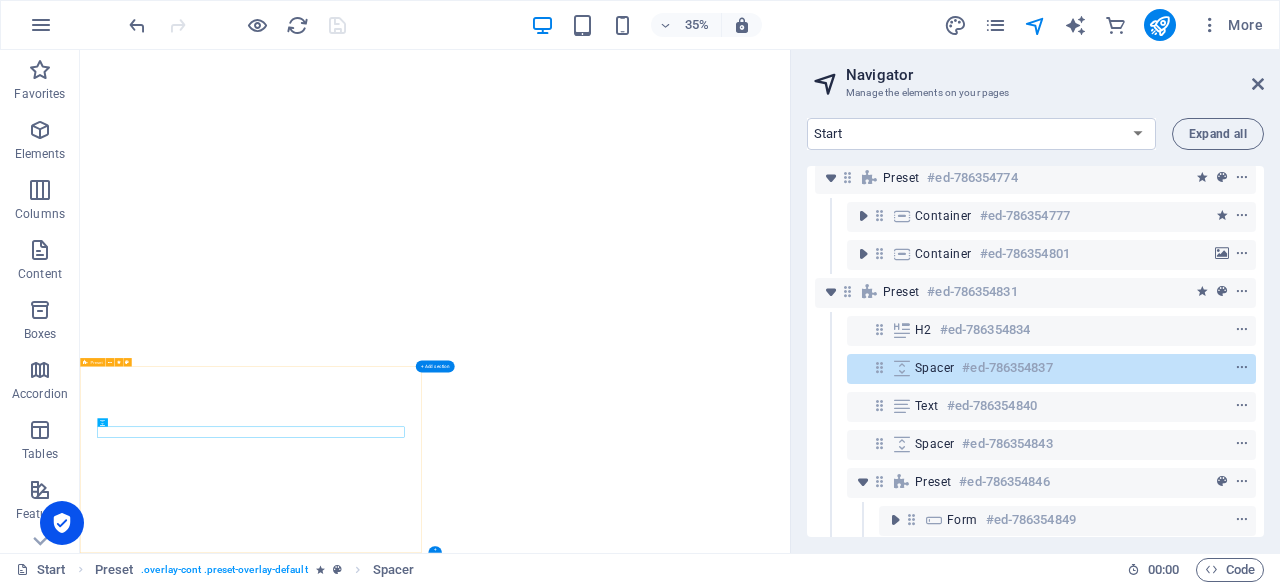 scroll, scrollTop: 0, scrollLeft: 0, axis: both 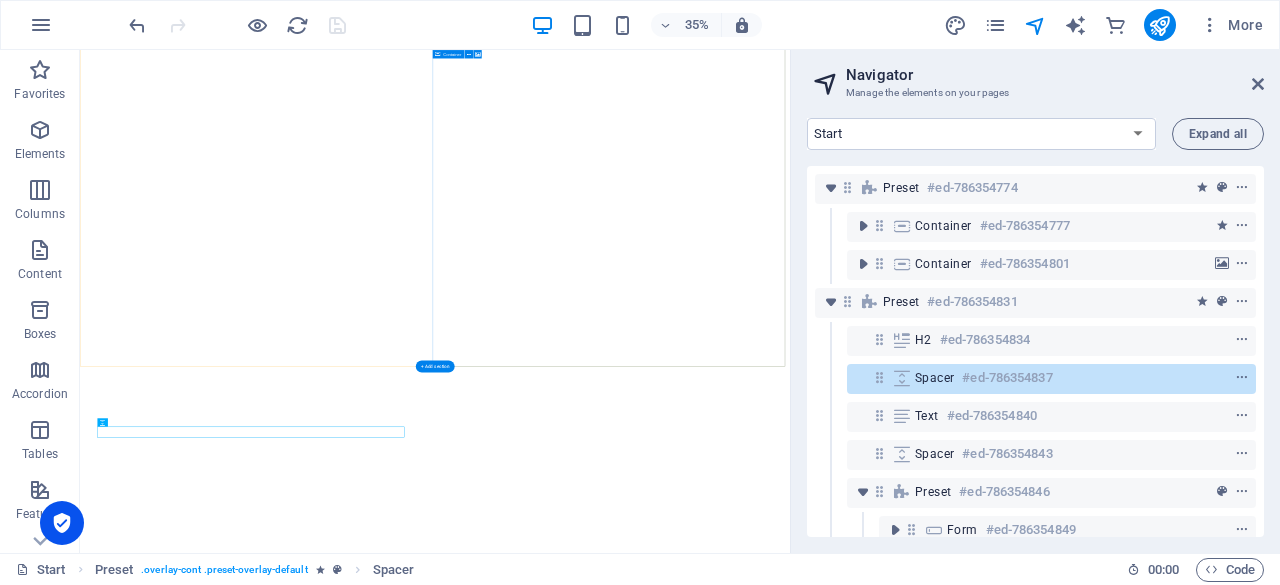 click at bounding box center (863, 264) 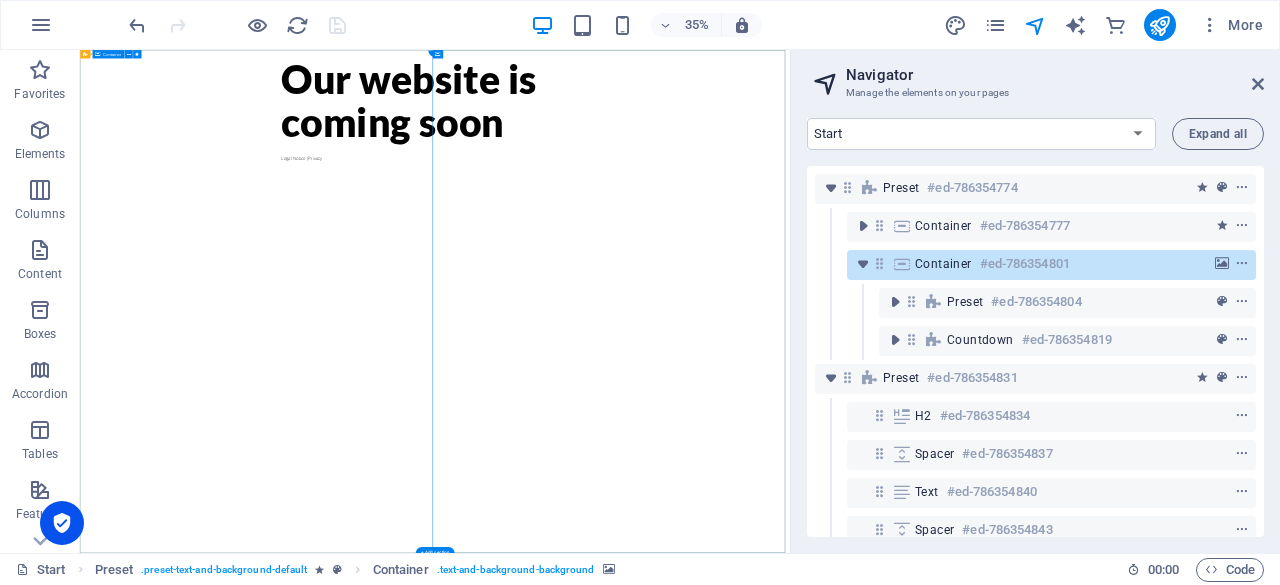click at bounding box center (863, 226) 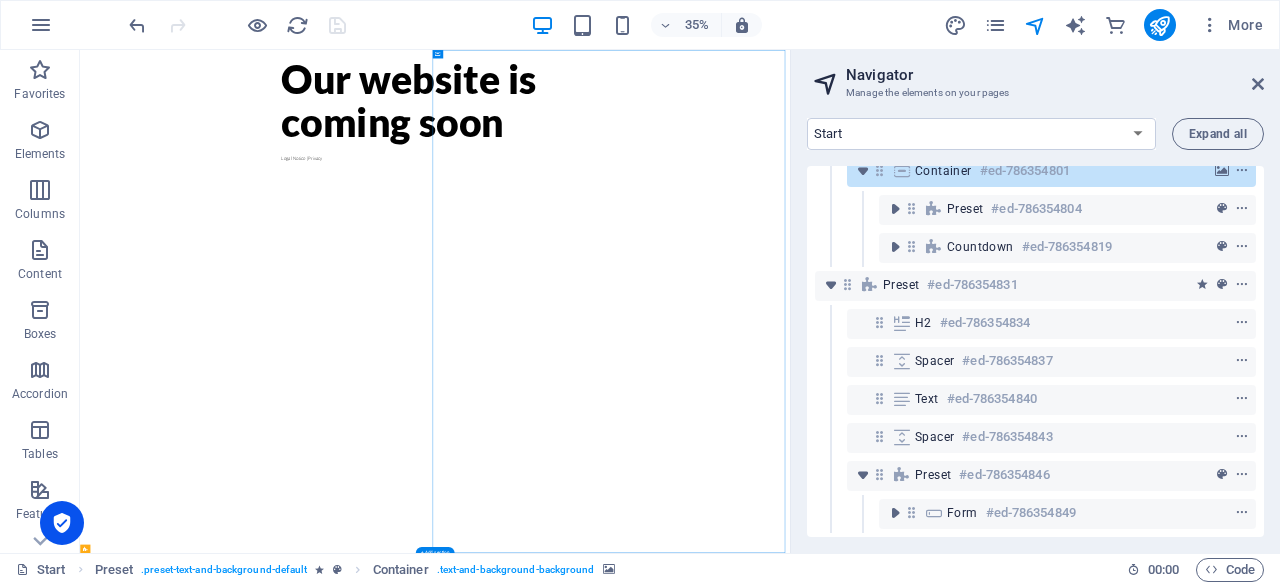 scroll, scrollTop: 184, scrollLeft: 0, axis: vertical 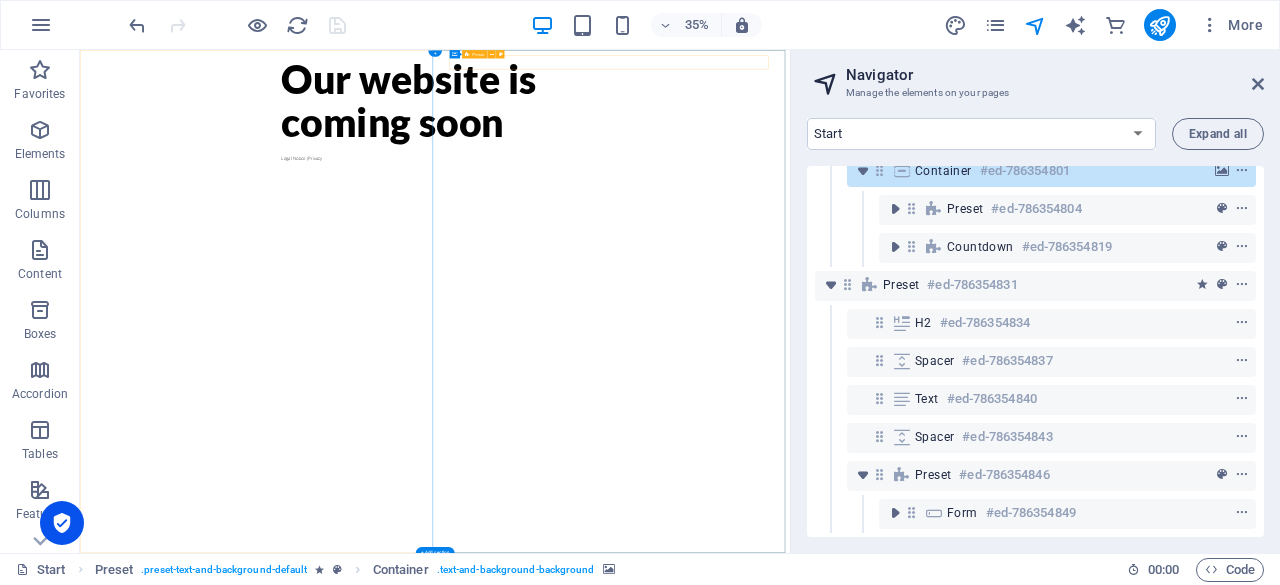 click at bounding box center [895, 209] 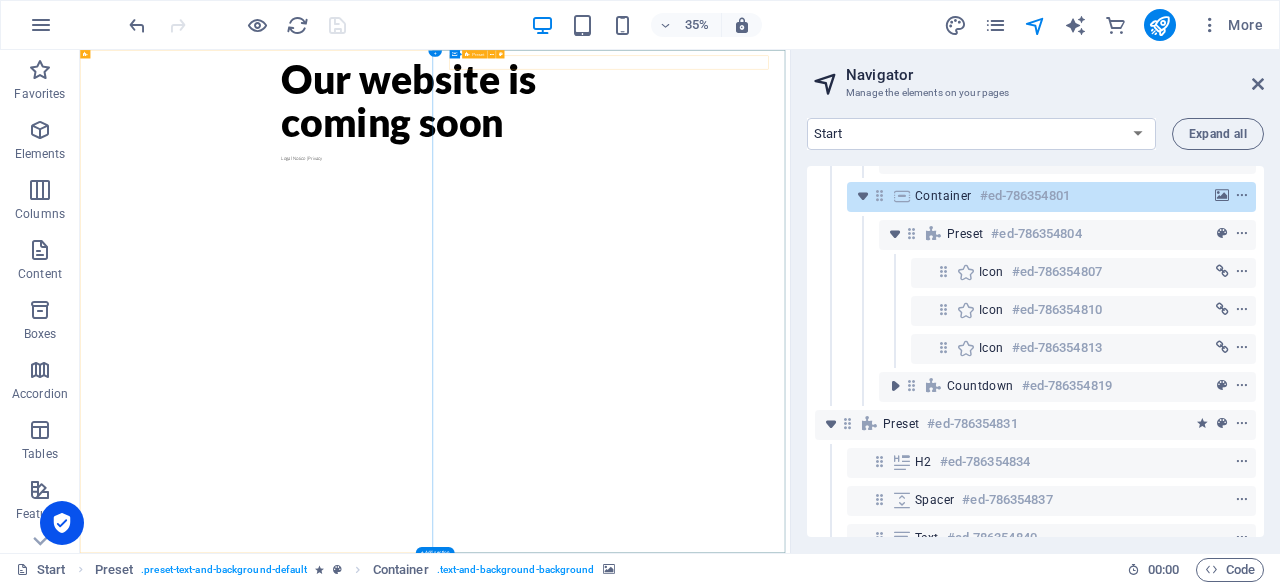 scroll, scrollTop: 200, scrollLeft: 0, axis: vertical 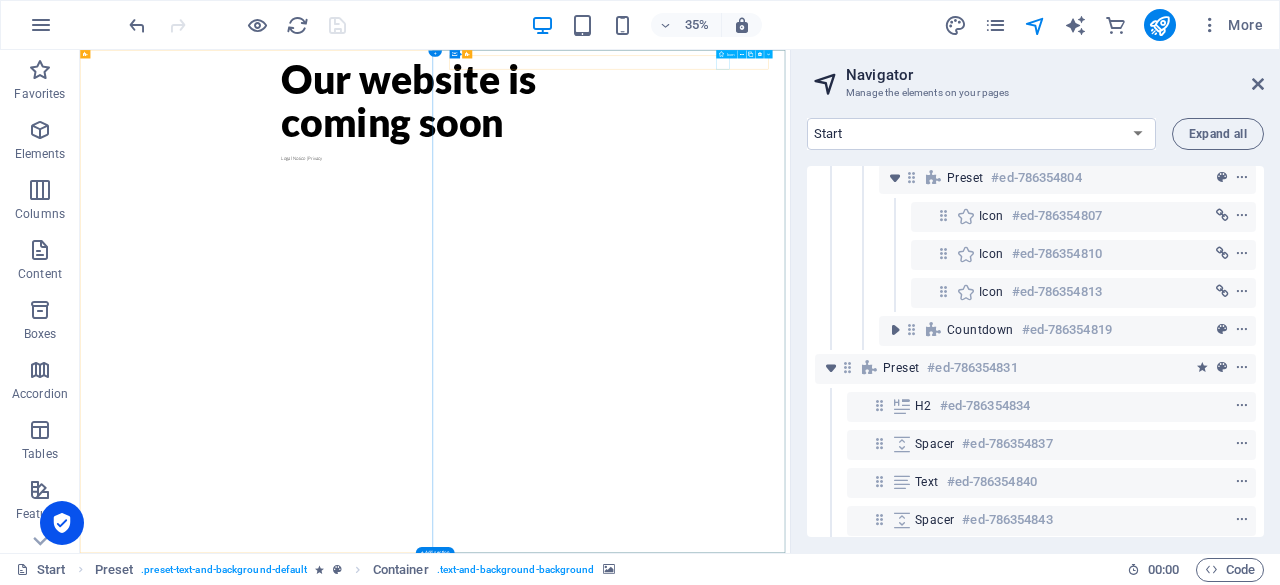 click at bounding box center (966, 216) 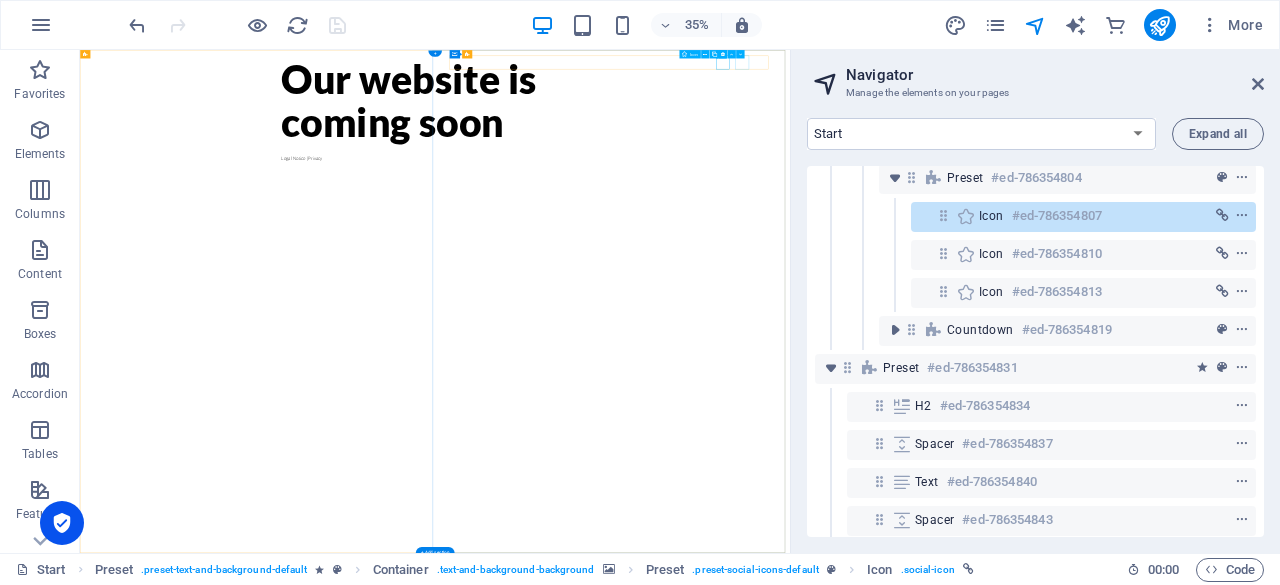 click on "Icon" at bounding box center (991, 254) 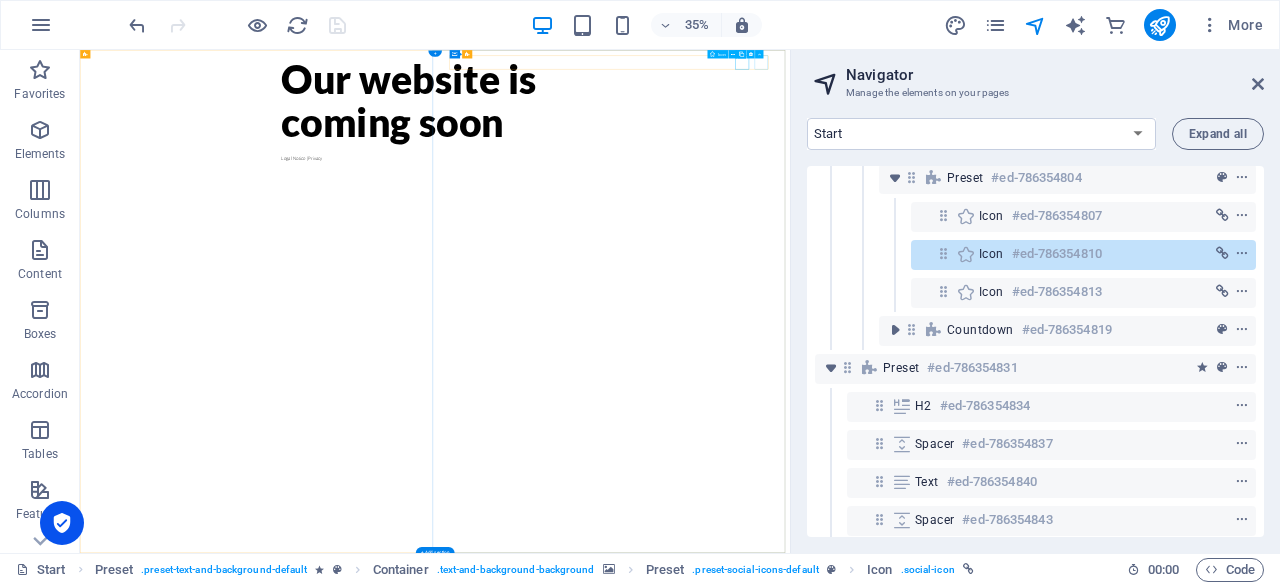 click on "Icon" at bounding box center [991, 292] 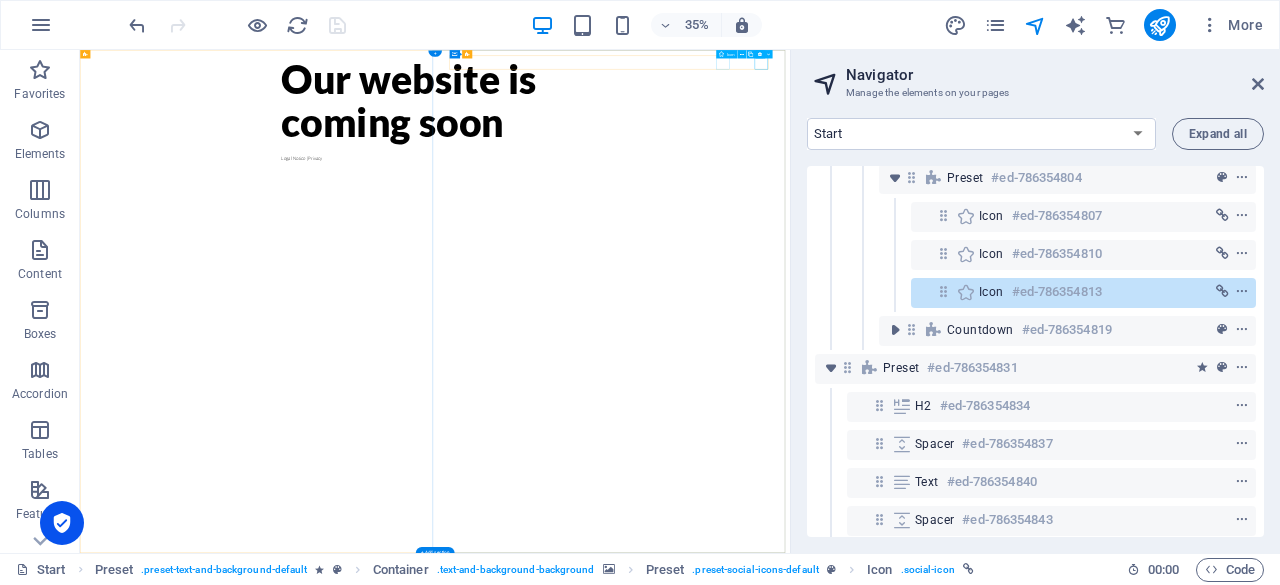 click on "Icon #ed-786354807" at bounding box center [1067, 216] 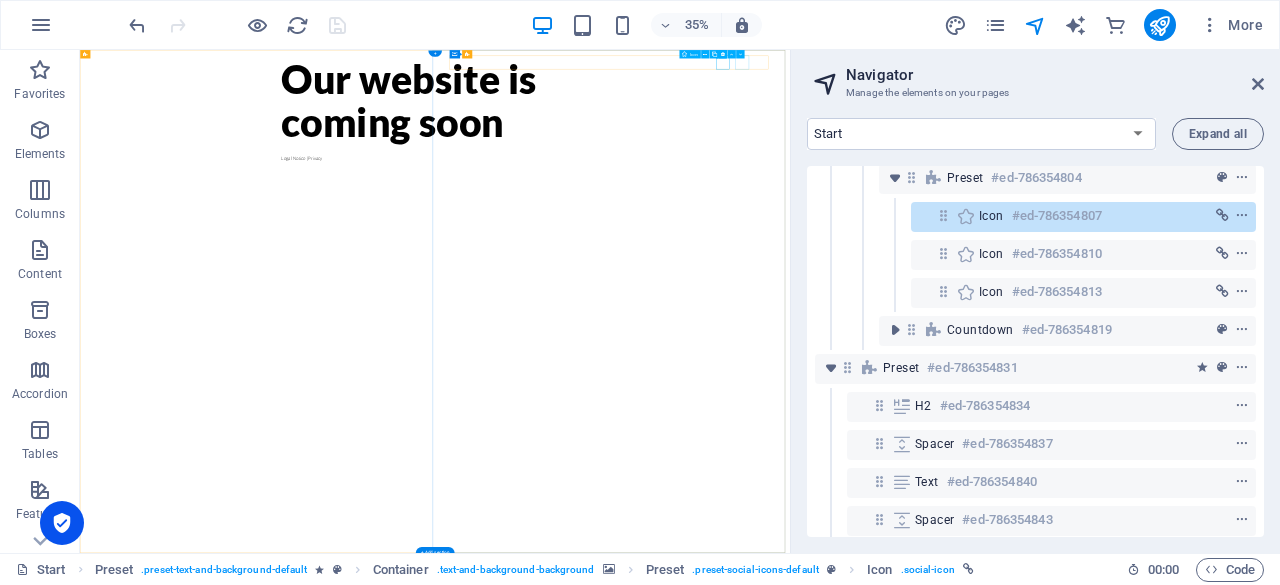 click on "Icon" at bounding box center [991, 254] 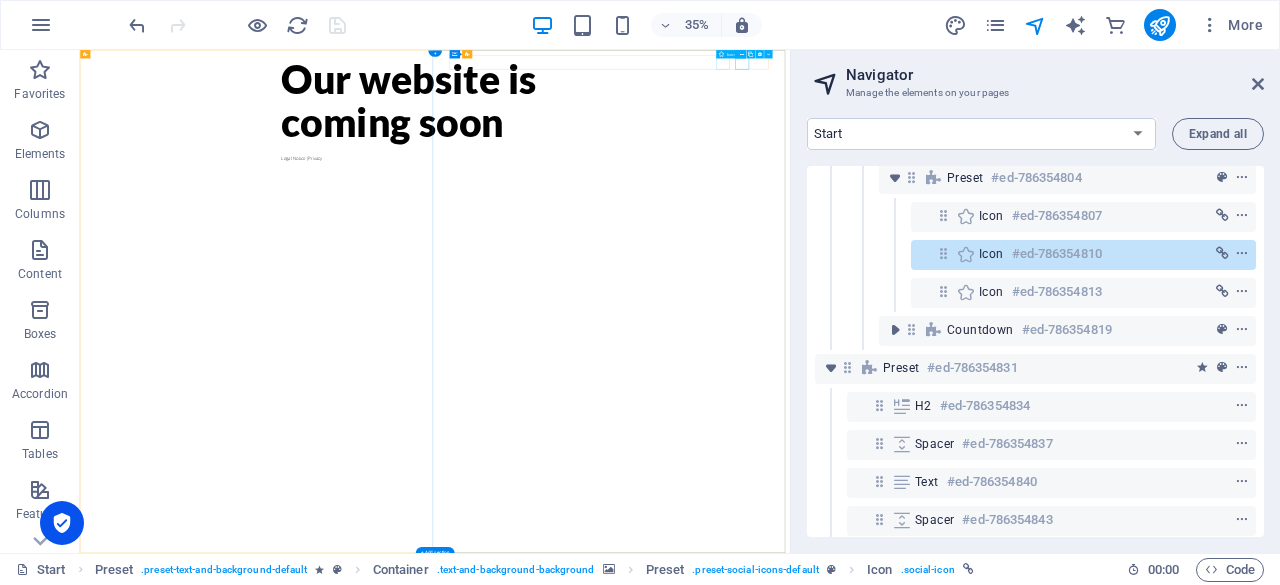 click on "Icon #ed-786354807" at bounding box center (1067, 216) 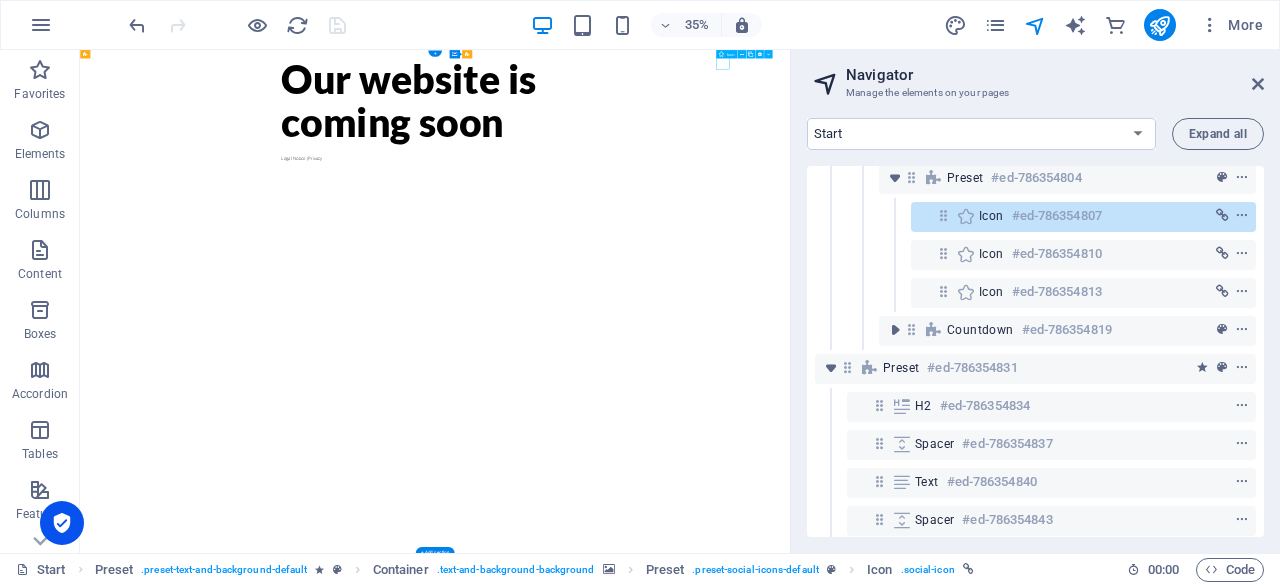 click on "Icon" at bounding box center [991, 216] 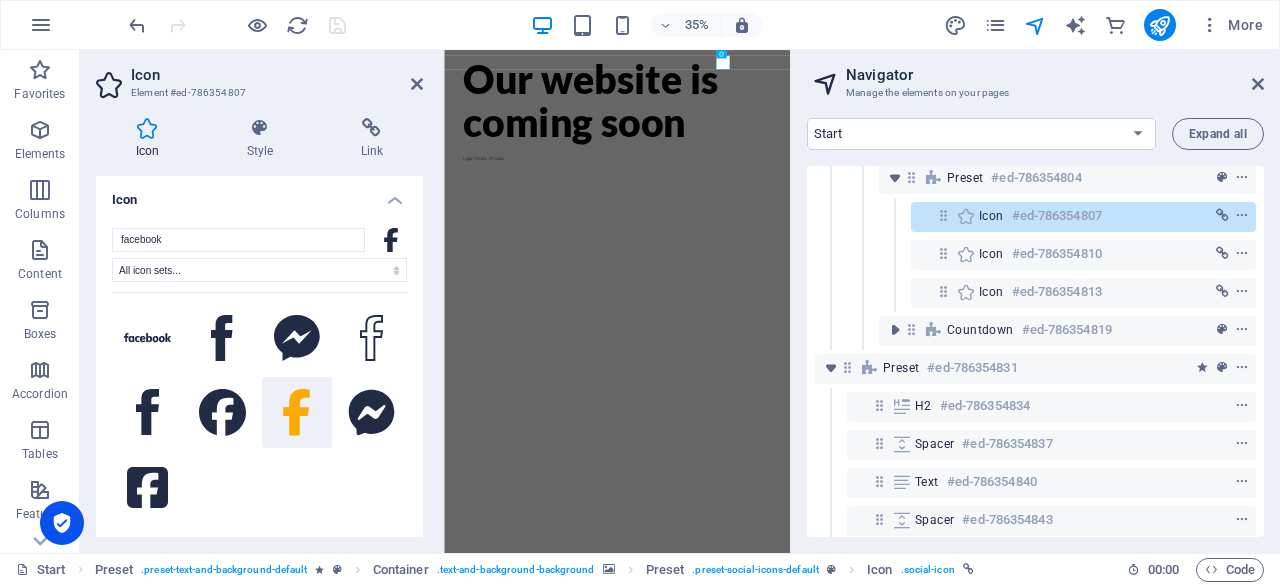 click on "facebook" at bounding box center (238, 240) 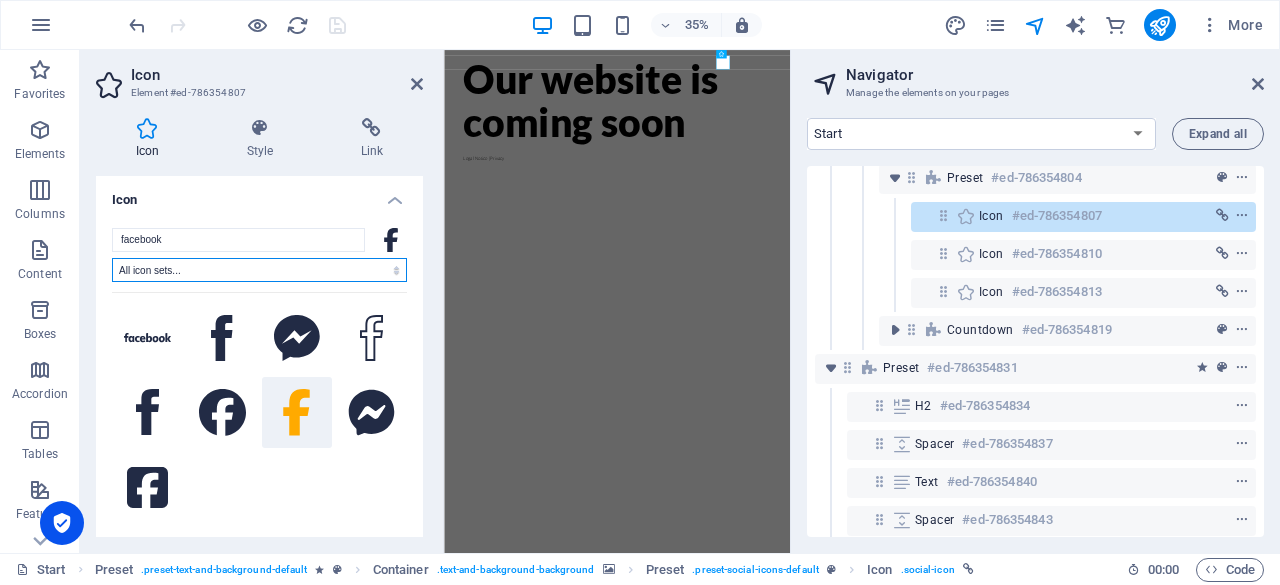 click on "All icon sets... IcoFont Ionicons FontAwesome Brands FontAwesome Duotone FontAwesome Solid FontAwesome Regular FontAwesome Light FontAwesome Thin FontAwesome Sharp Solid FontAwesome Sharp Regular FontAwesome Sharp Light FontAwesome Sharp Thin" at bounding box center (259, 270) 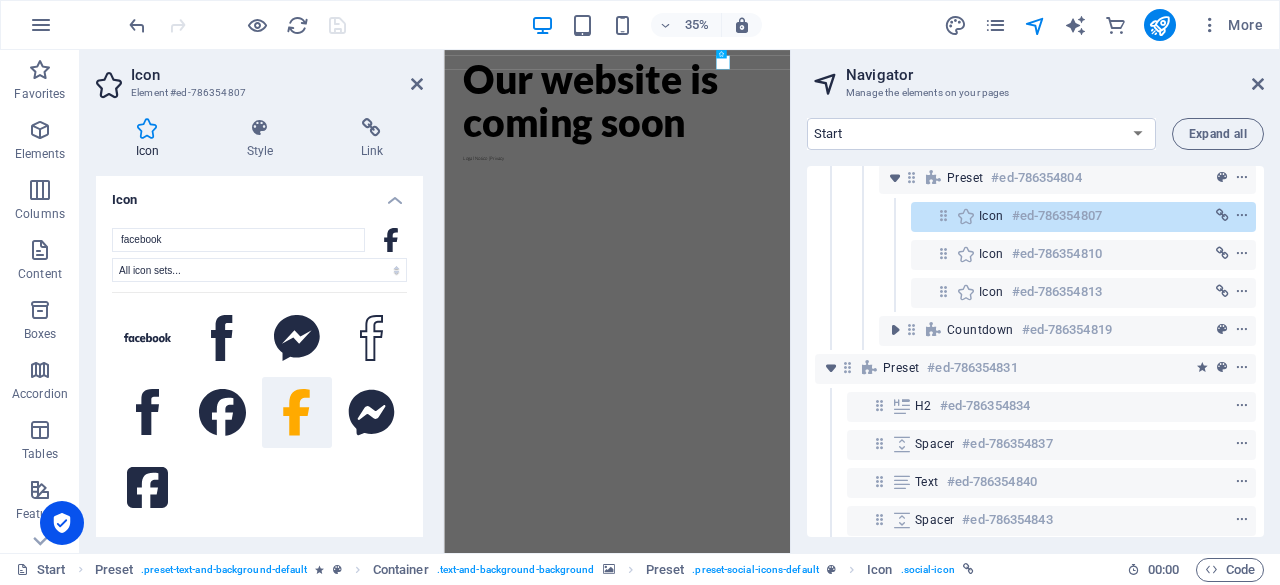 click at bounding box center [147, 338] 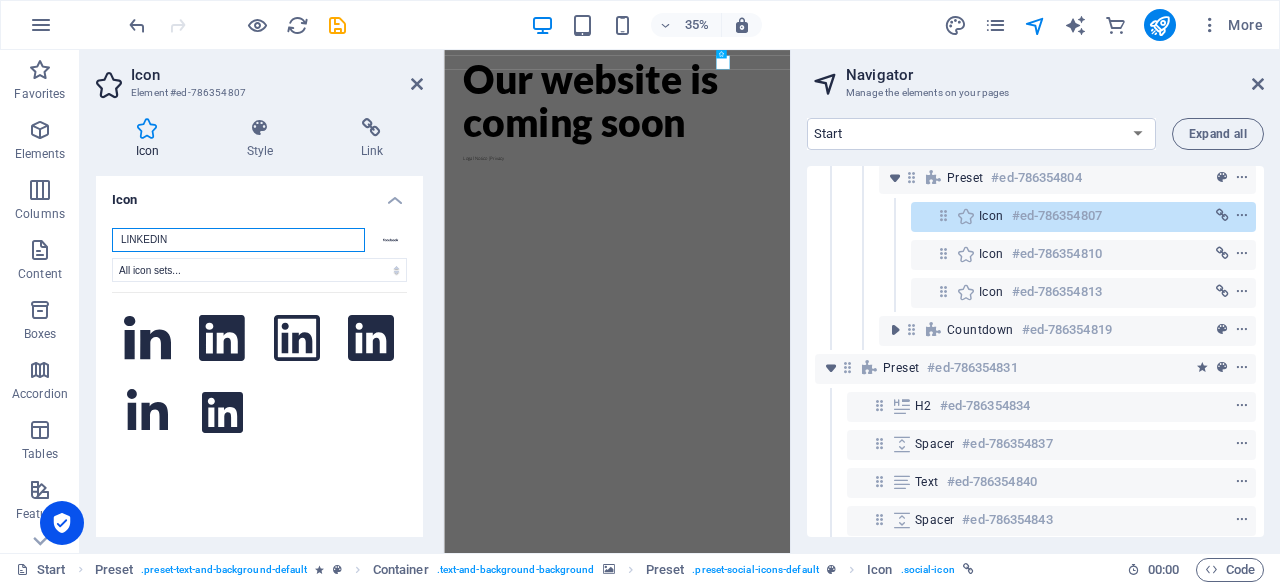 type on "LINKEDIN" 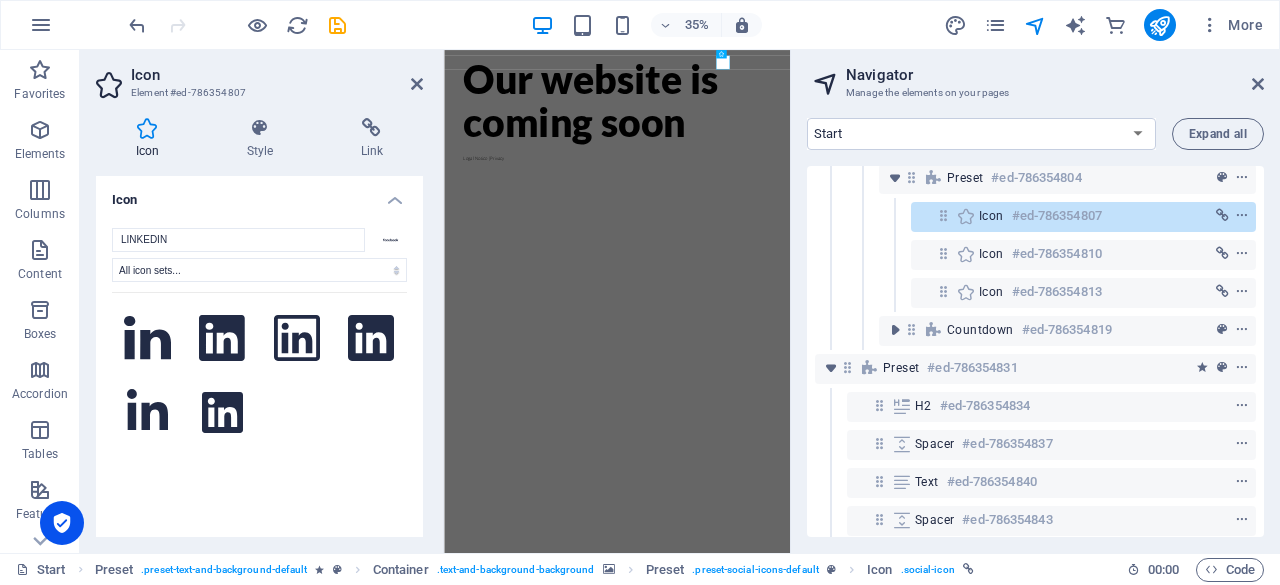 click 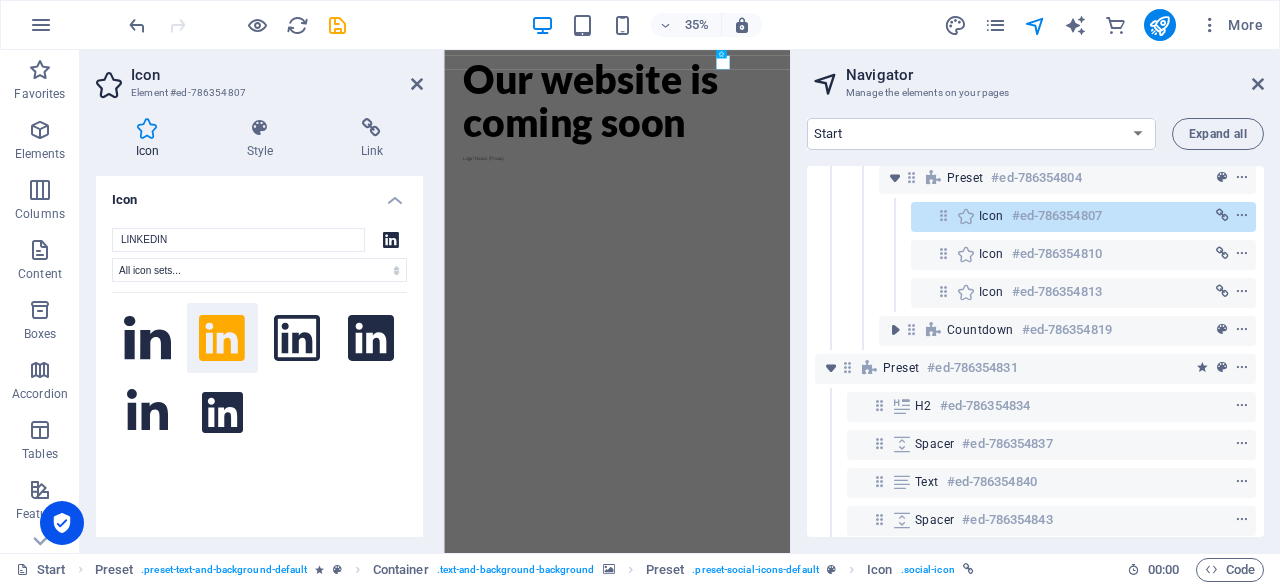 click at bounding box center [372, 128] 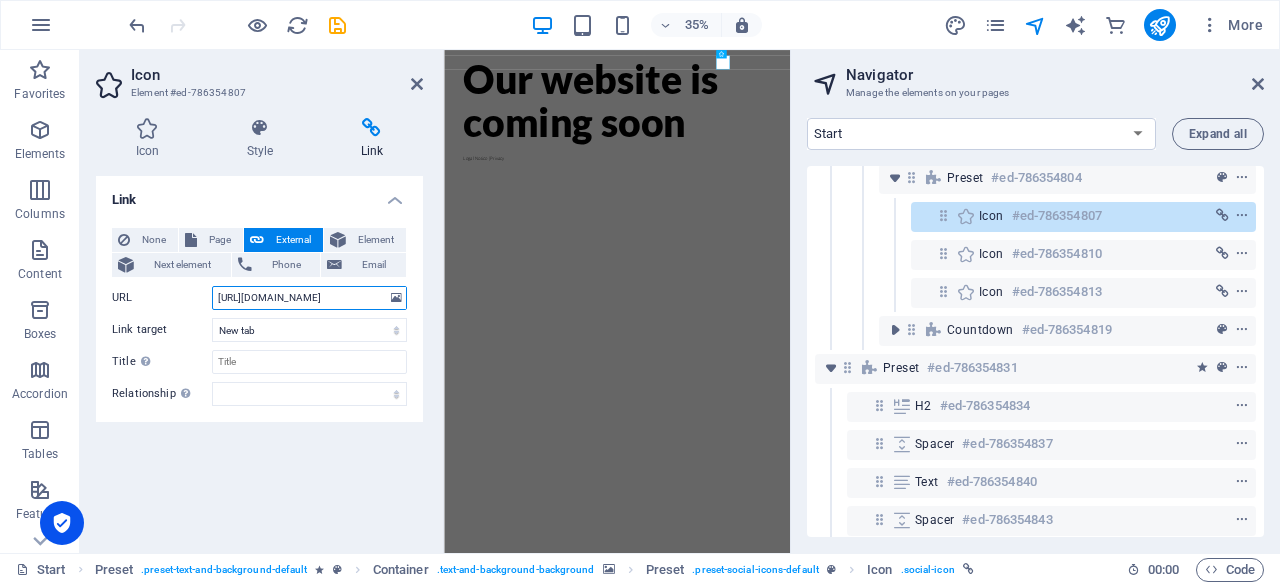 click on "[URL][DOMAIN_NAME]" at bounding box center (309, 298) 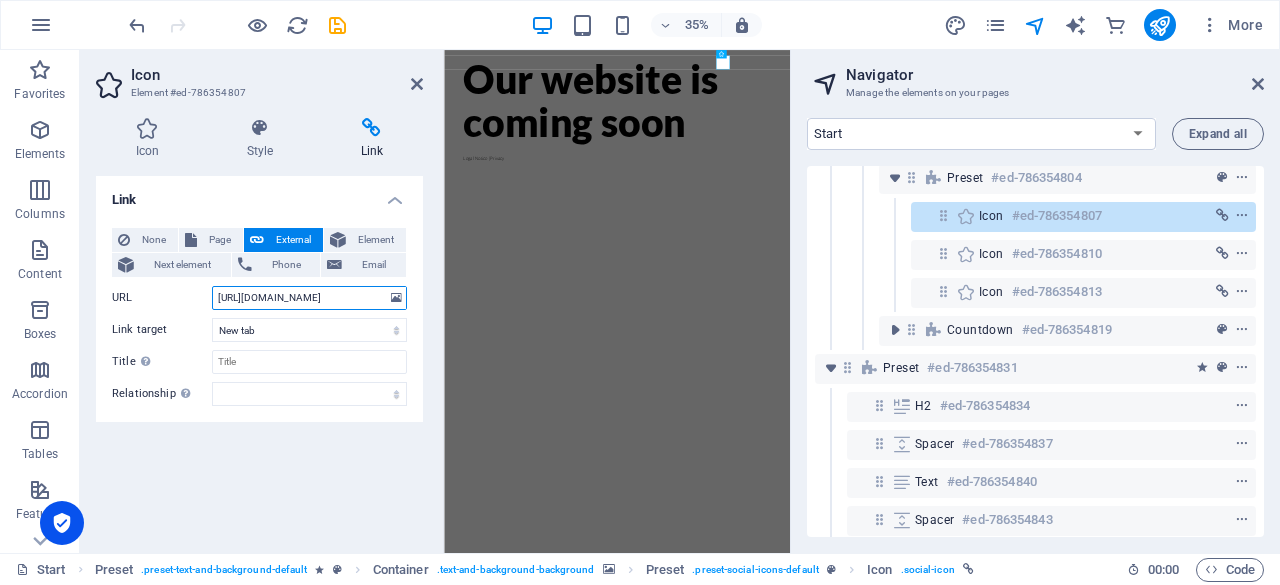 drag, startPoint x: 276, startPoint y: 296, endPoint x: 312, endPoint y: 305, distance: 37.107952 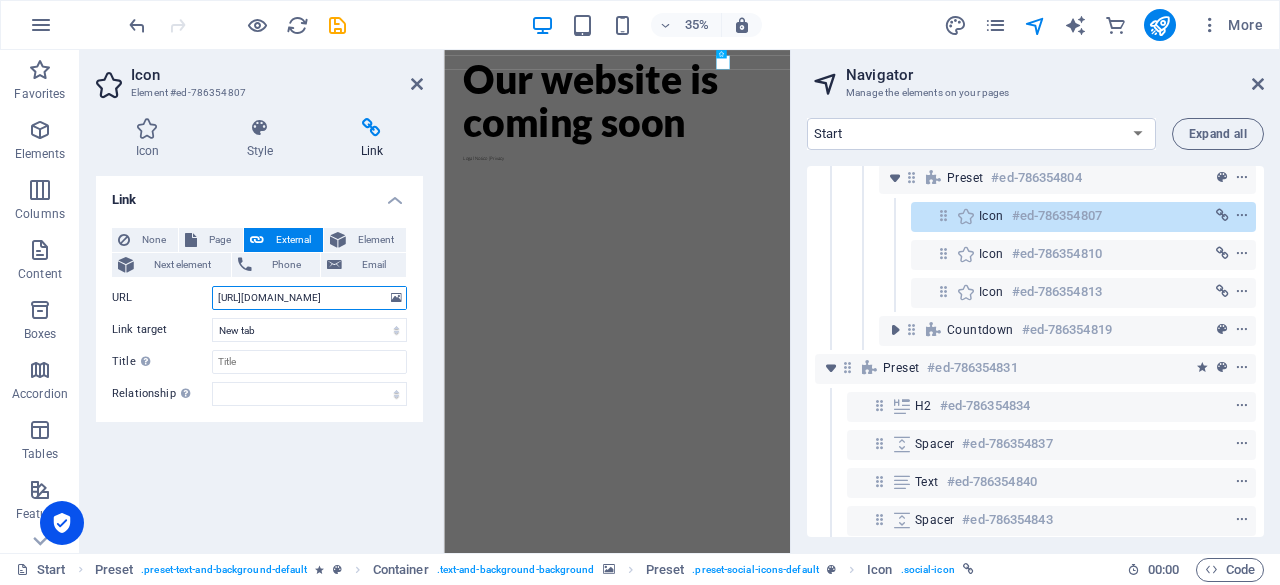 type on "[URL][DOMAIN_NAME]" 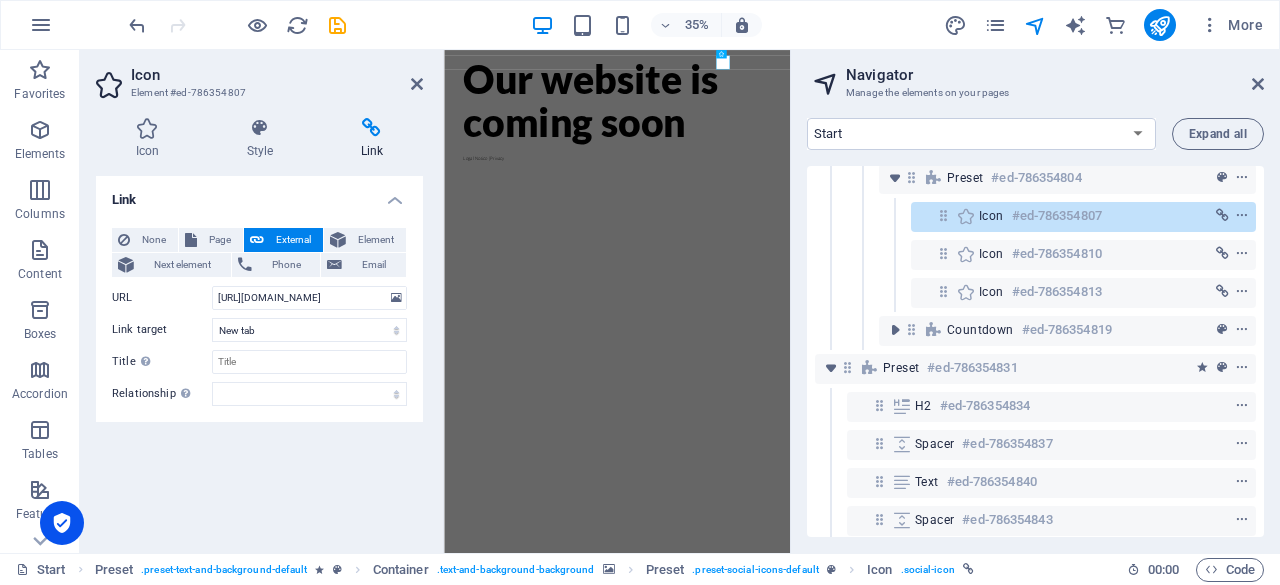 click on "Link" at bounding box center (259, 194) 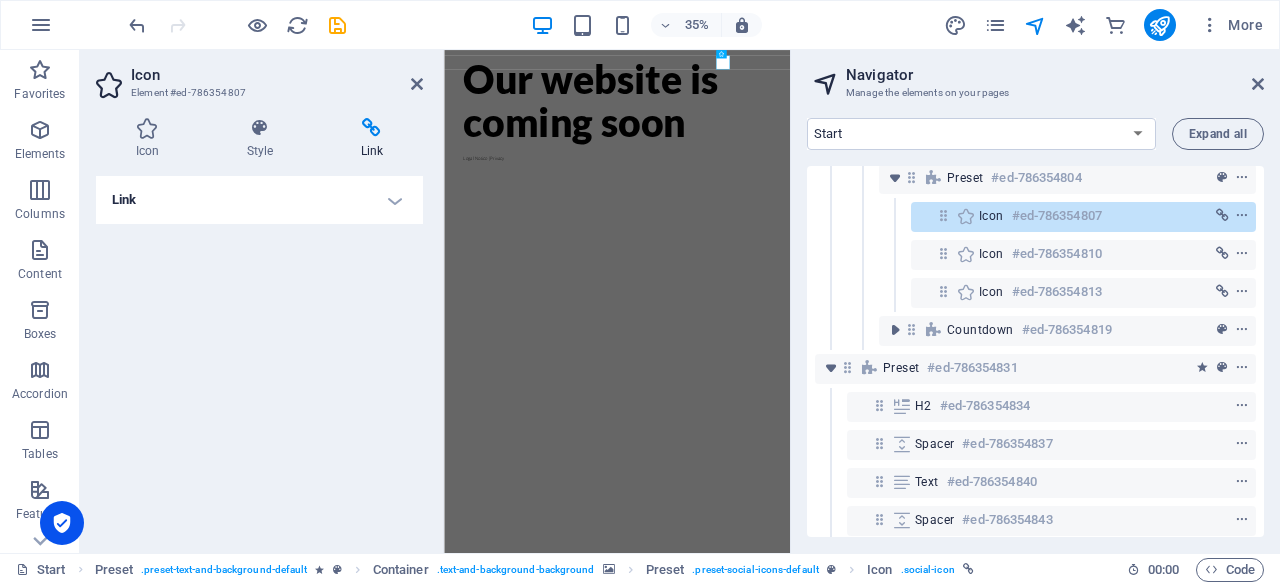 click on "Link" at bounding box center (259, 200) 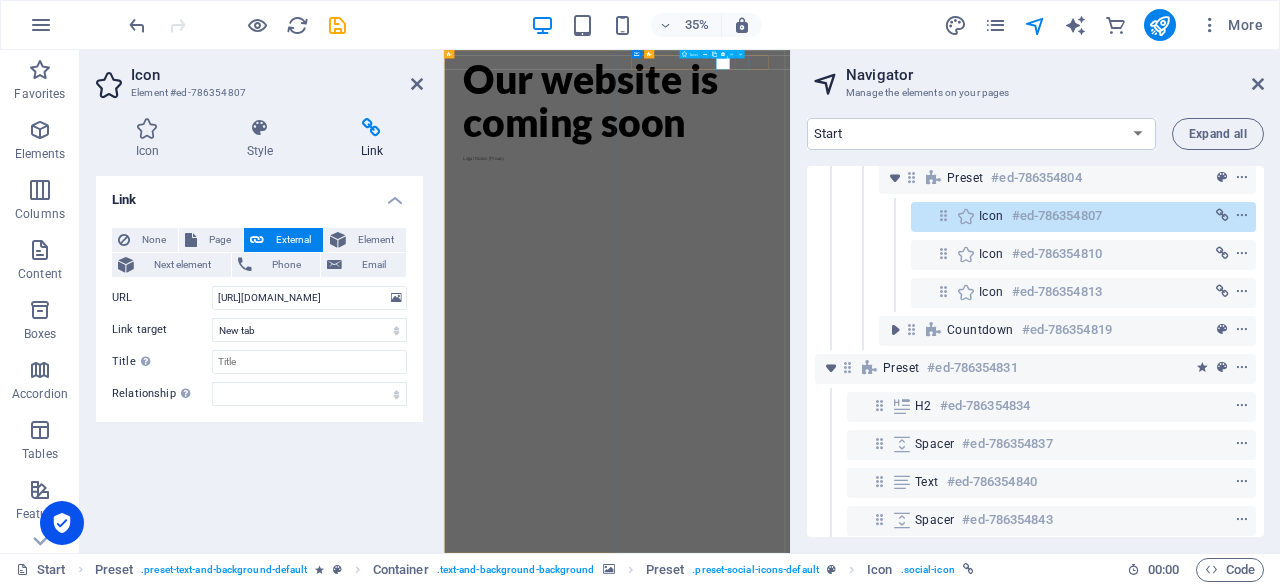 click at bounding box center [1242, 254] 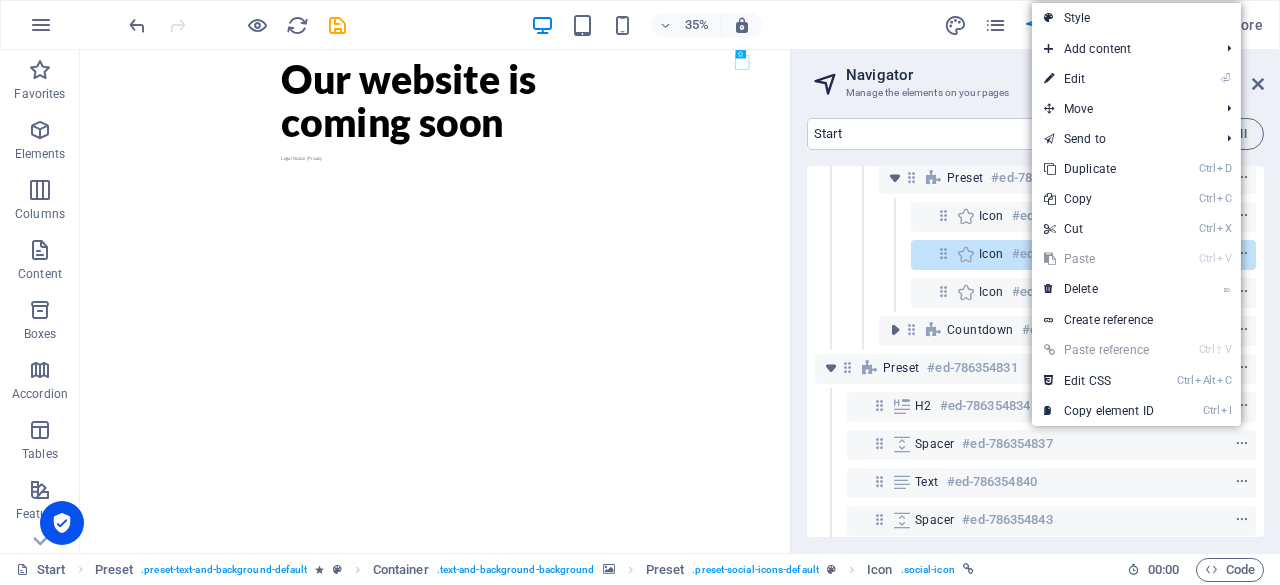 click on "⌦  Delete" at bounding box center [1099, 289] 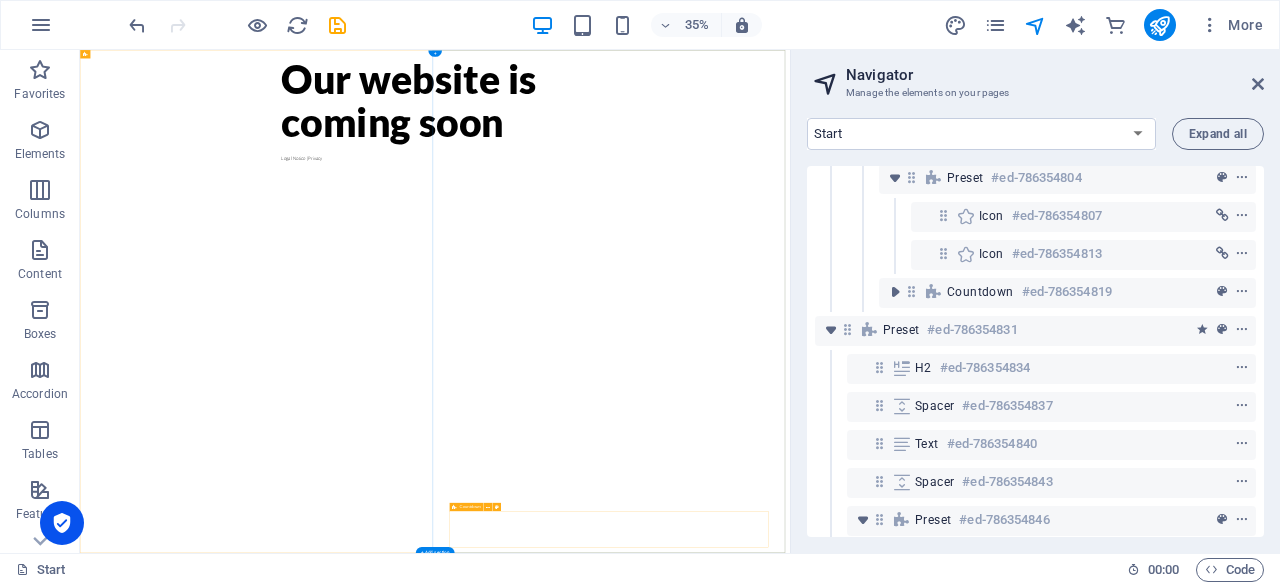 click at bounding box center (1242, 292) 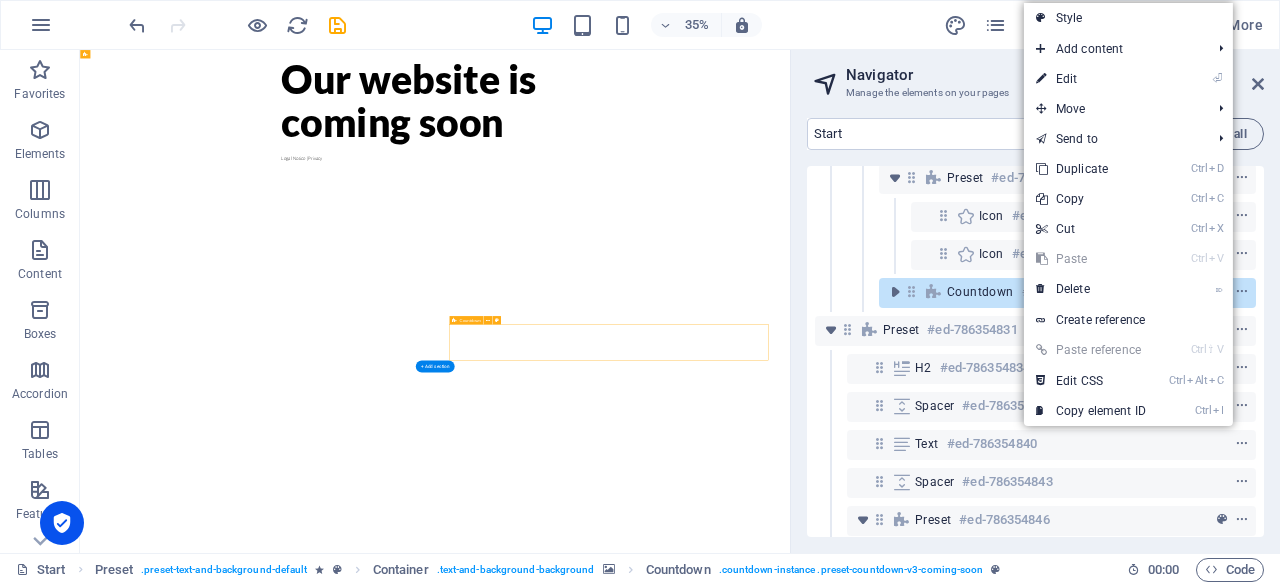 scroll, scrollTop: 533, scrollLeft: 0, axis: vertical 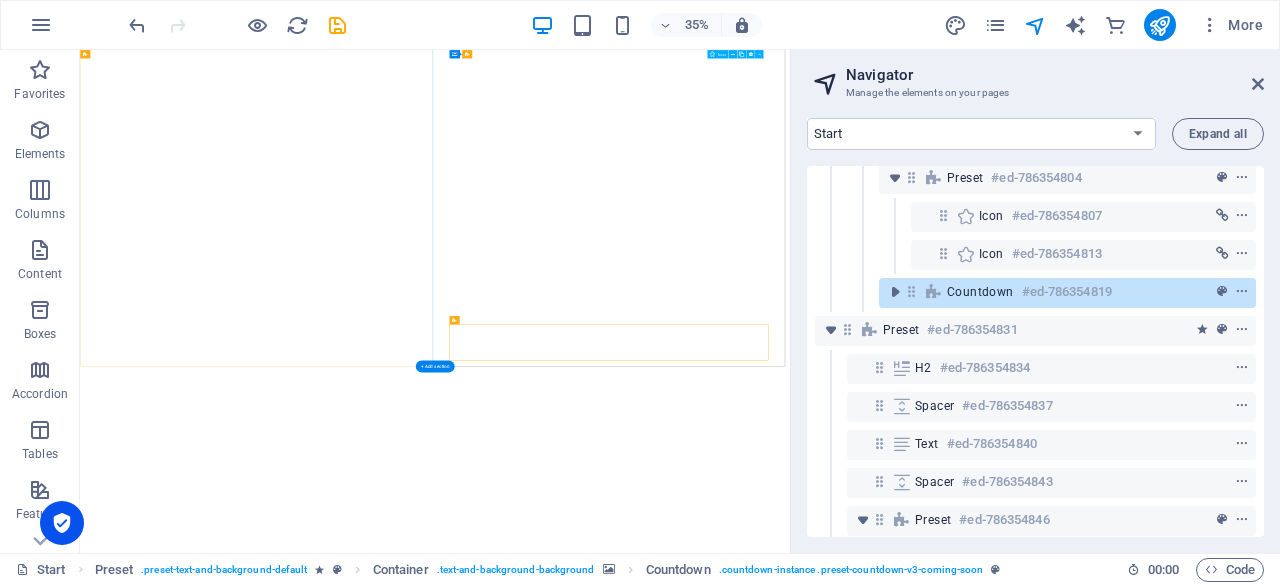 click at bounding box center [1242, 254] 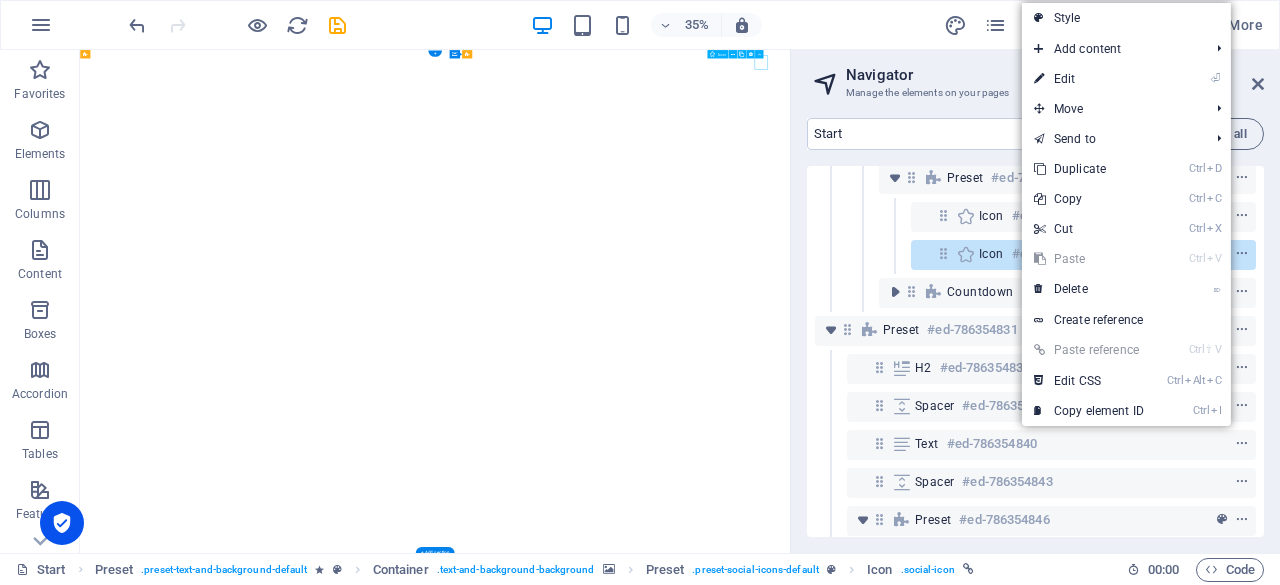 scroll, scrollTop: 0, scrollLeft: 0, axis: both 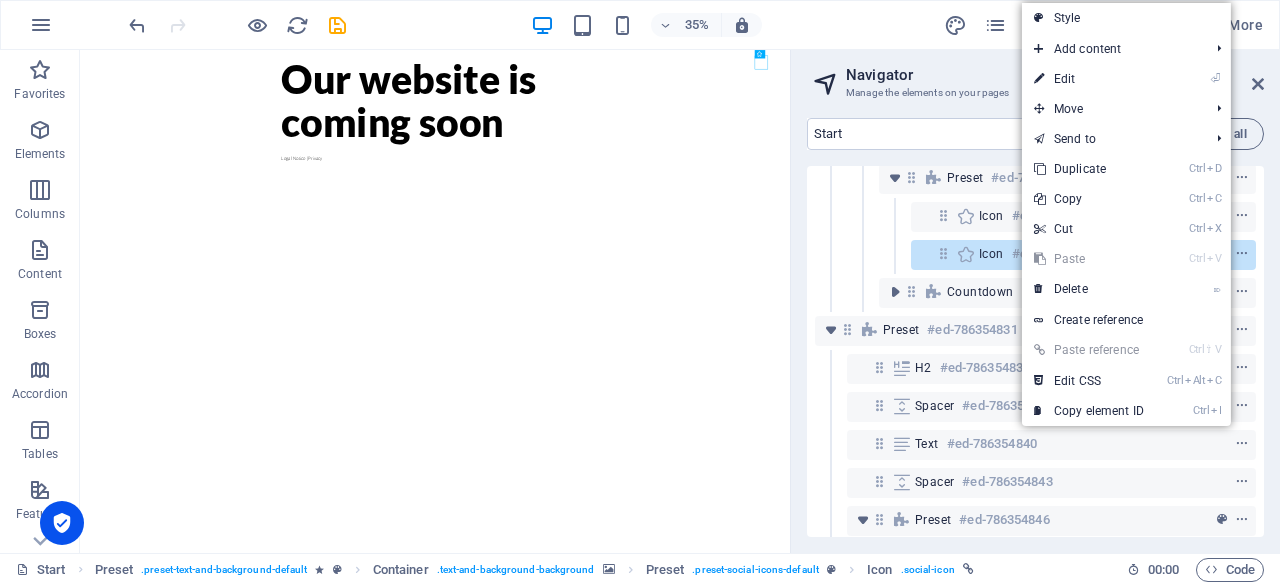 click on "⌦  Delete" at bounding box center (1089, 289) 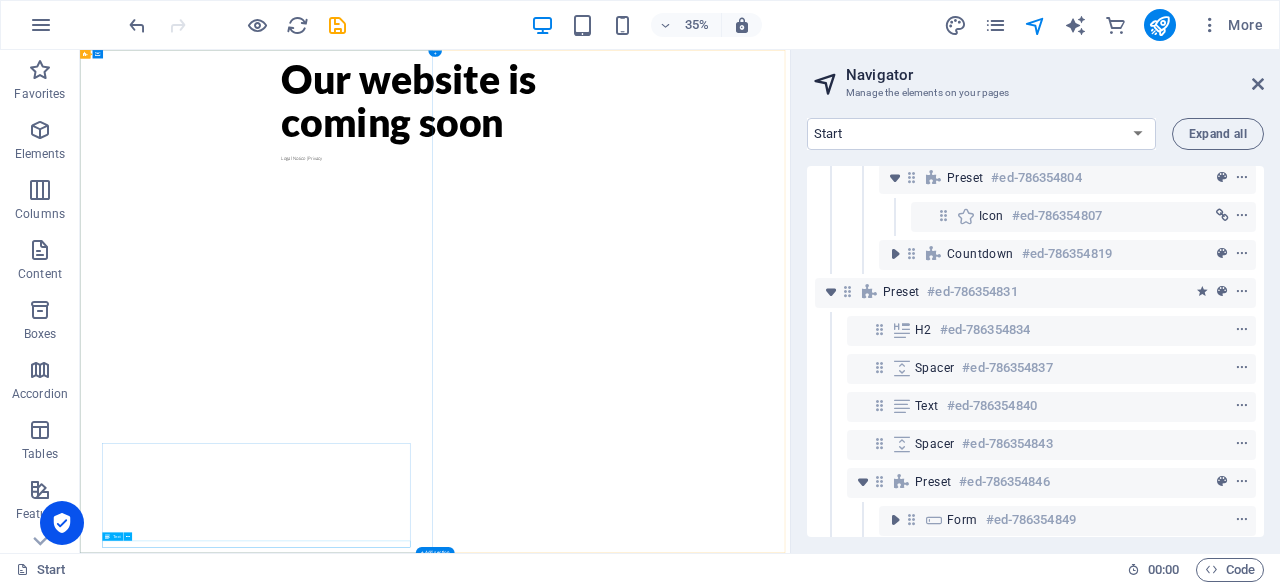 click on "Legal Notice  |  Privacy" at bounding box center (1095, 358) 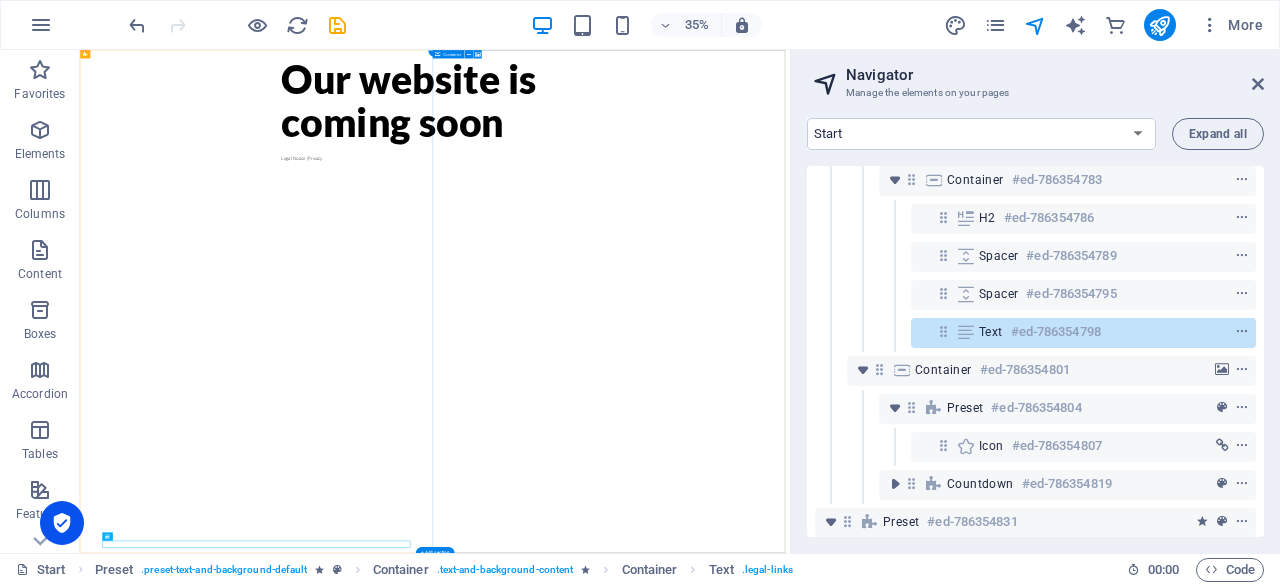 scroll, scrollTop: 100, scrollLeft: 0, axis: vertical 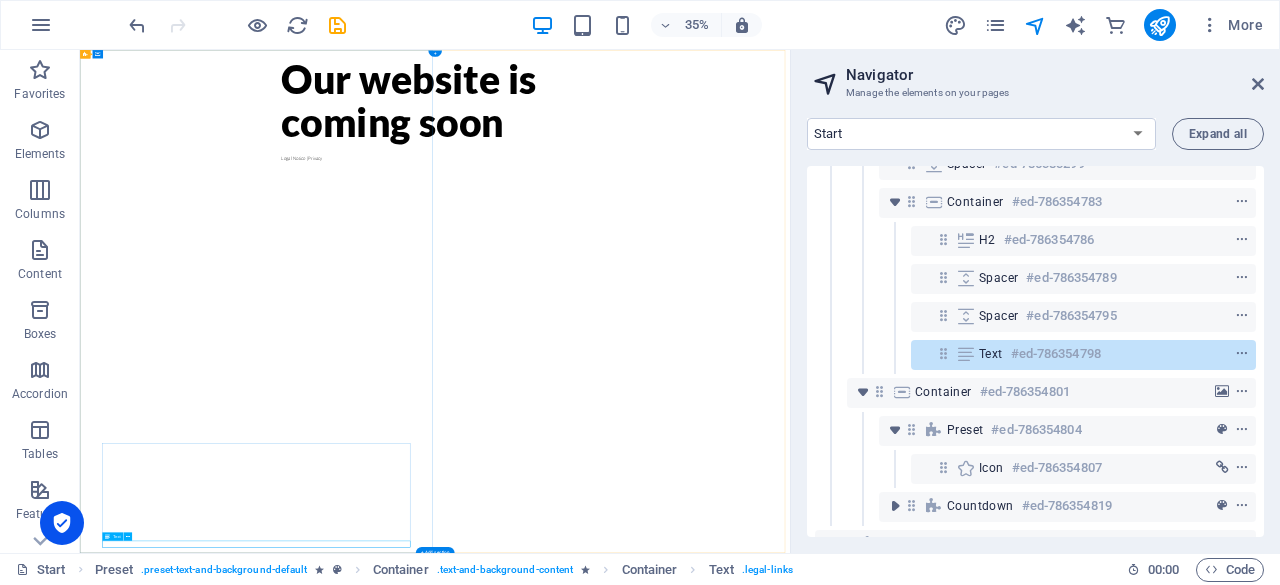 click on "Text" at bounding box center [991, 354] 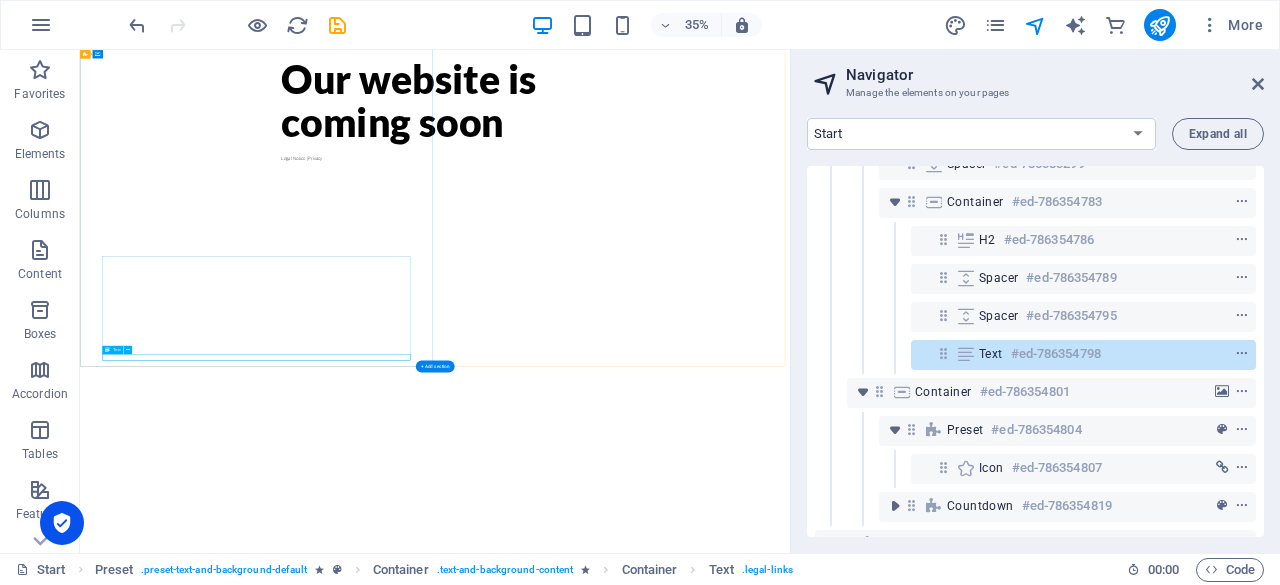 scroll, scrollTop: 533, scrollLeft: 0, axis: vertical 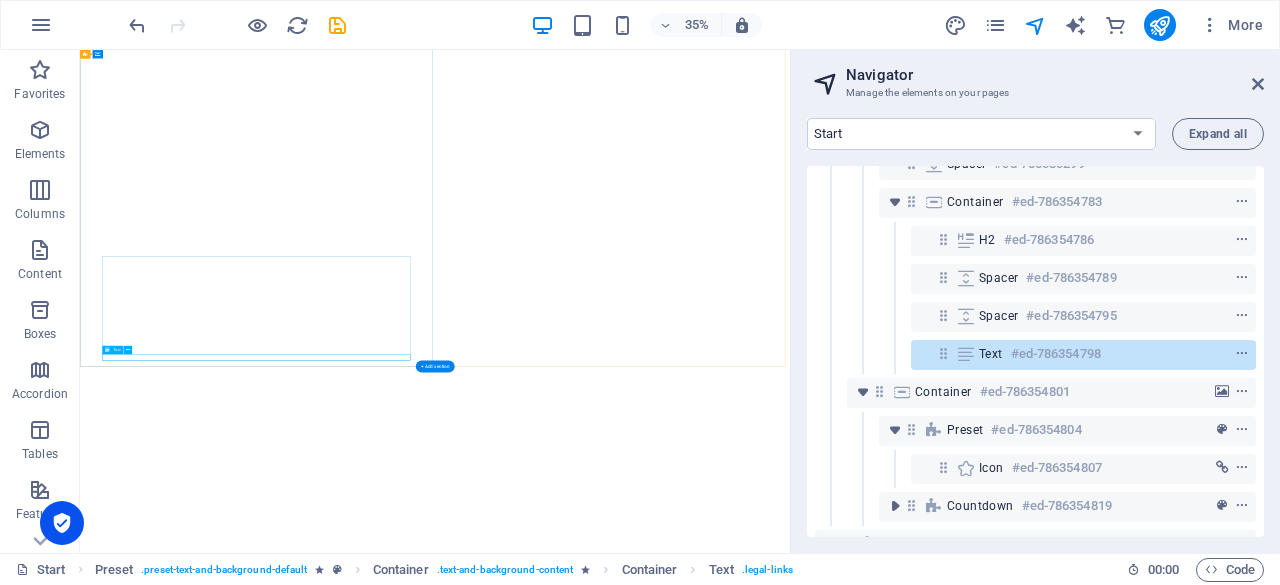 click on "Text" at bounding box center [991, 354] 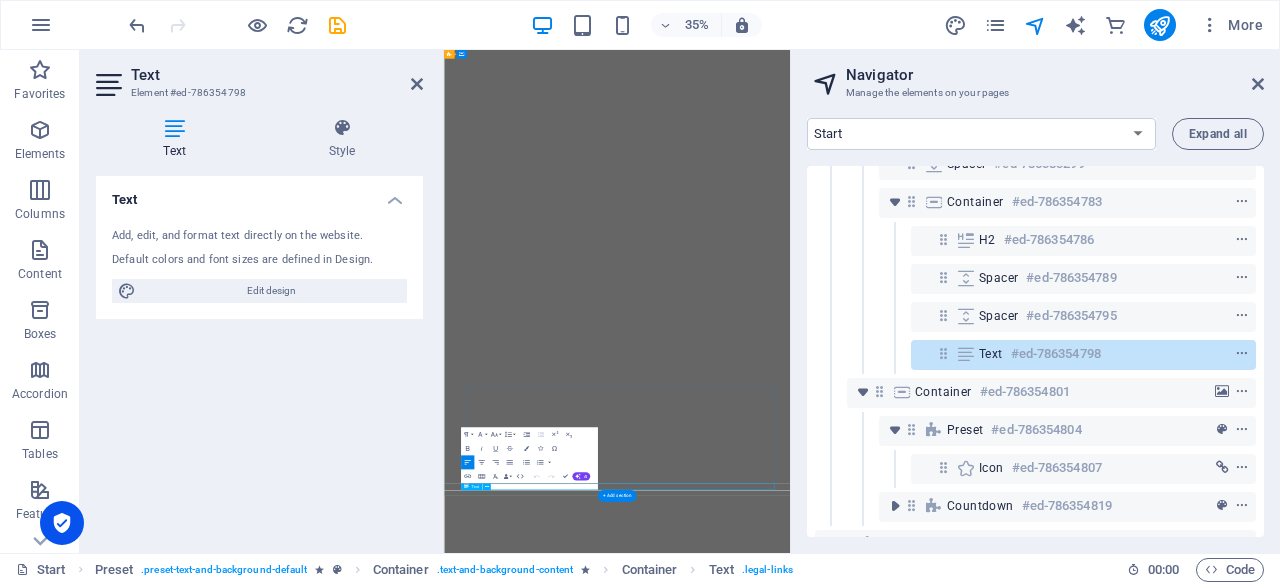 scroll, scrollTop: 163, scrollLeft: 0, axis: vertical 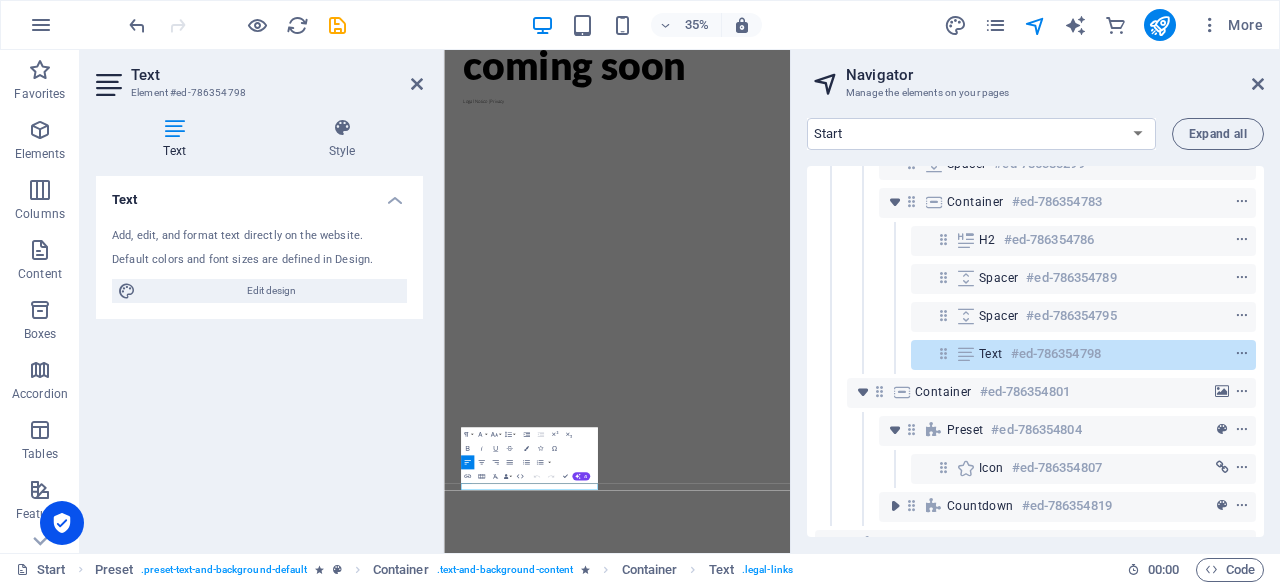 click at bounding box center (342, 128) 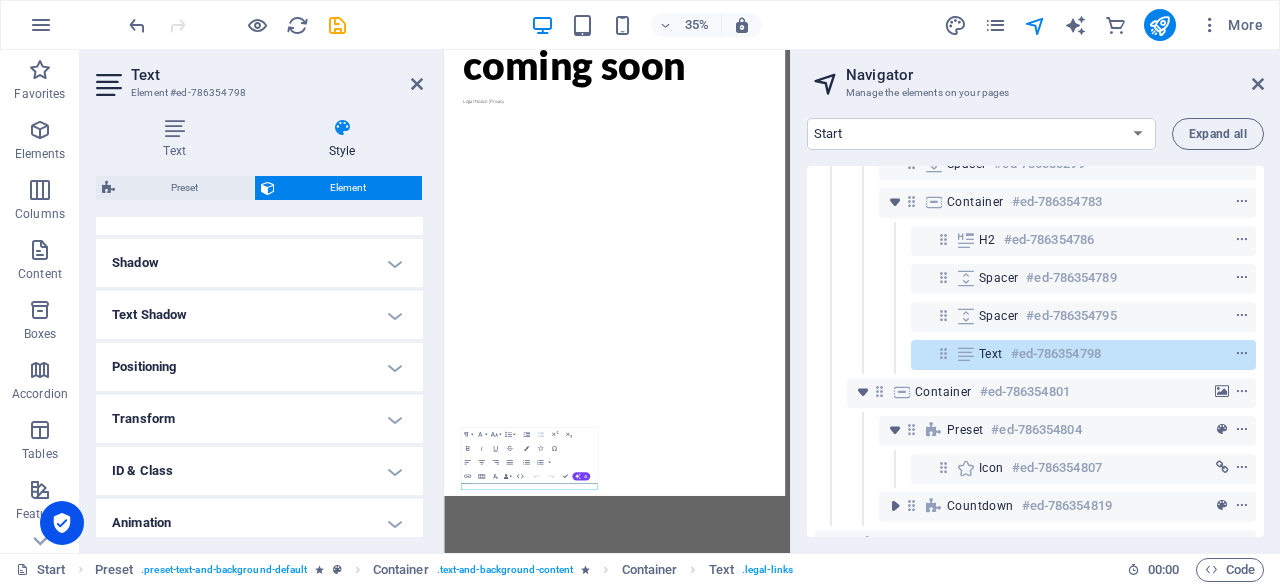 scroll, scrollTop: 439, scrollLeft: 0, axis: vertical 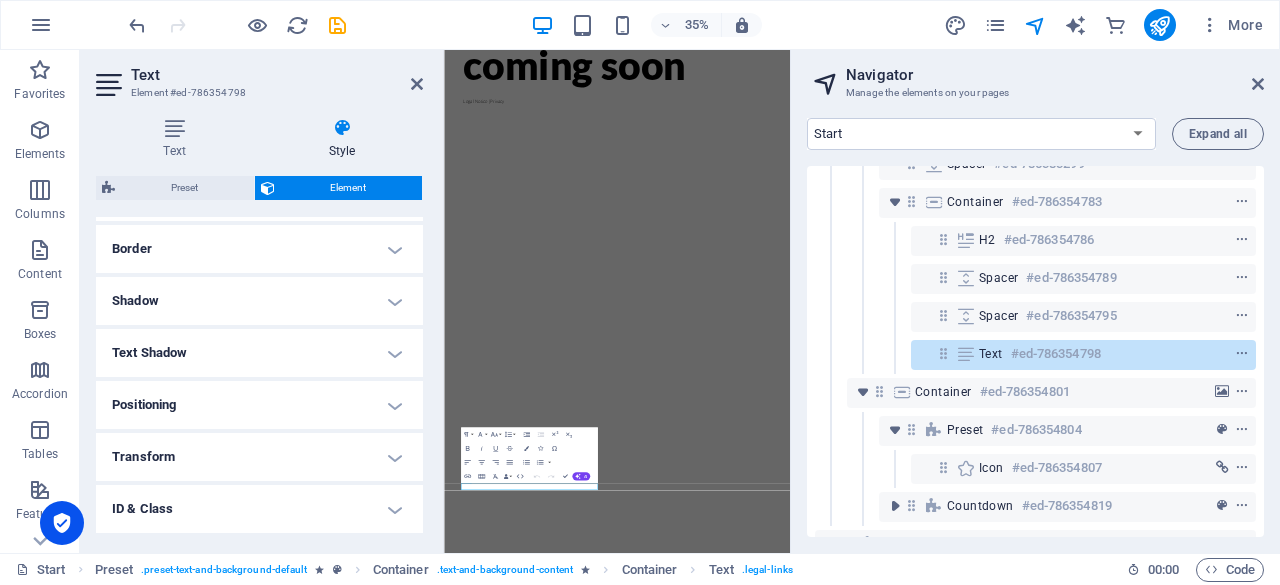click at bounding box center (174, 128) 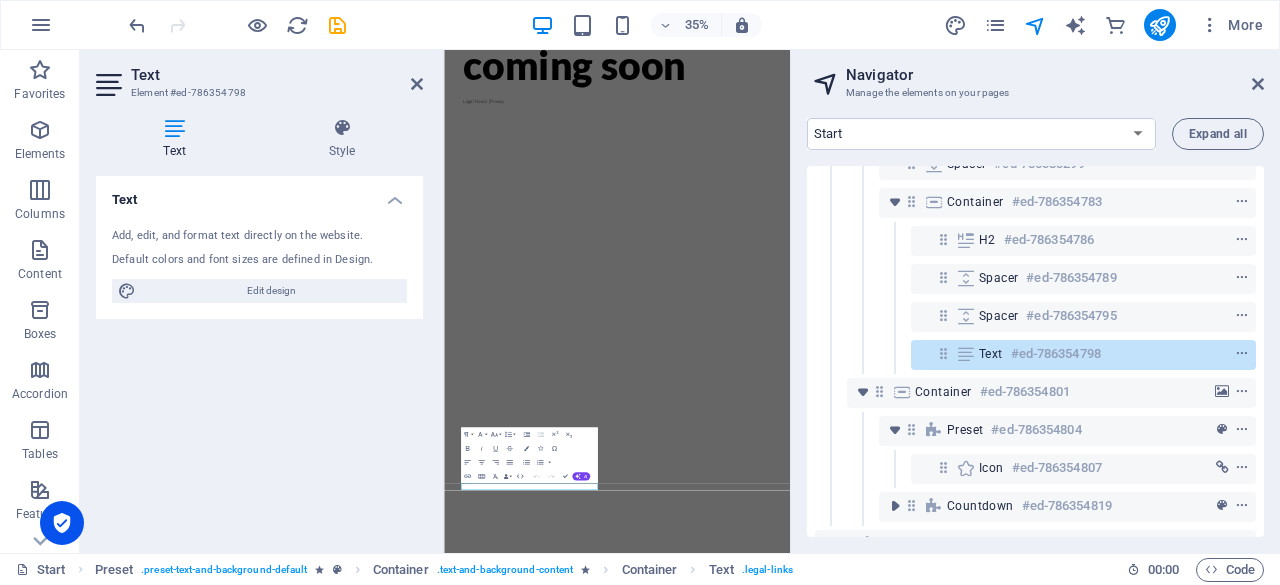 click on "Edit design" at bounding box center [271, 291] 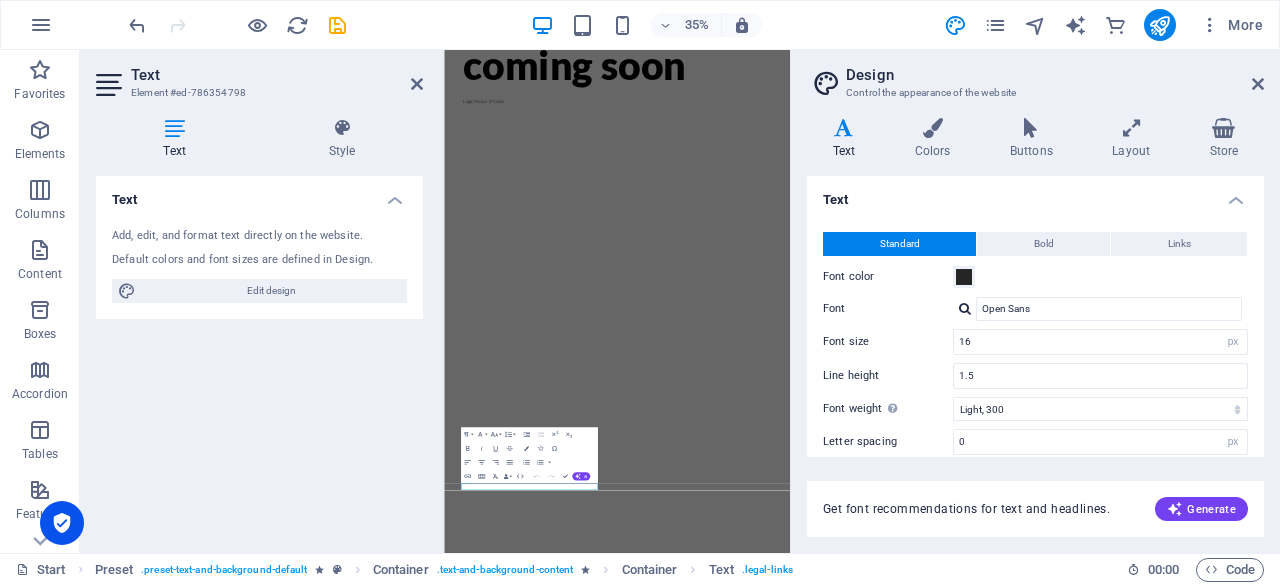 click at bounding box center (417, 84) 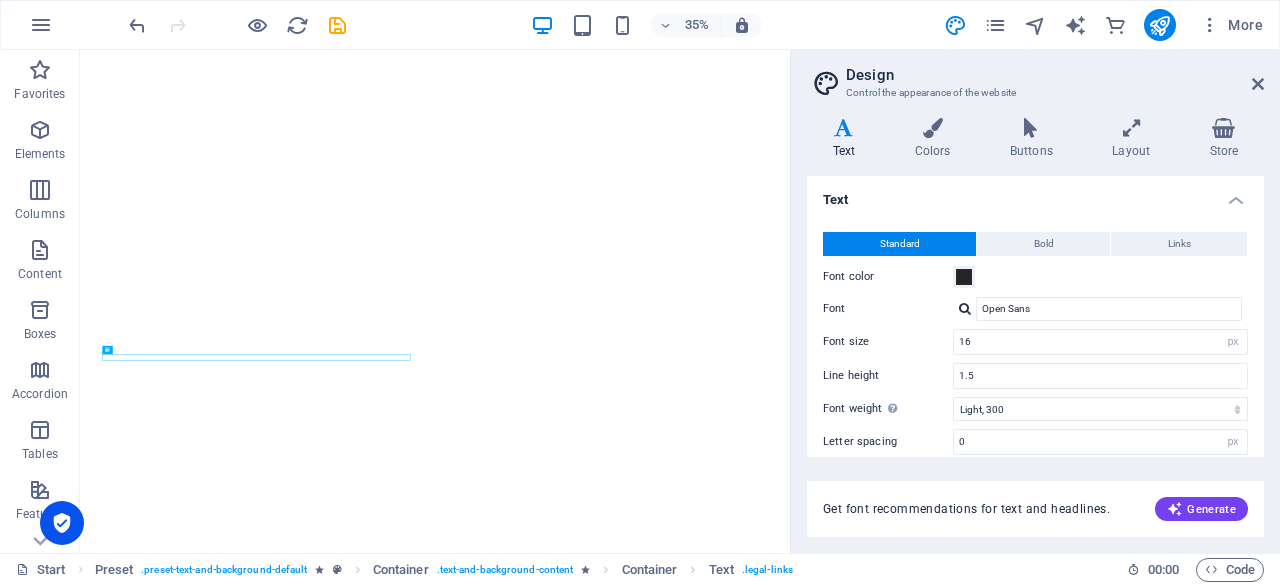 click on "Design Control the appearance of the website Variants  Text  Colors  Buttons  Layout  Store Text Standard Bold Links Font color Font Open Sans Font size 16 rem px Line height 1.5 Font weight To display the font weight correctly, it may need to be enabled.  Manage Fonts Thin, 100 Extra-light, 200 Light, 300 Regular, 400 Medium, 500 Semi-bold, 600 Bold, 700 Extra-bold, 800 Black, 900 Letter spacing 0 rem px Font style Text transform Tt TT tt Text align Font weight To display the font weight correctly, it may need to be enabled.  Manage Fonts Thin, 100 Extra-light, 200 Light, 300 Regular, 400 Medium, 500 Semi-bold, 600 Bold, 700 Extra-bold, 800 Black, 900 Default Hover / Active Font color Font color Decoration None Decoration None Transition duration 0.3 s Transition function Ease Ease In Ease Out Ease In/Ease Out Linear Headlines All H1 / Textlogo H2 H3 H4 H5 H6 Font color Font Lato Line height 1.1 Font weight To display the font weight correctly, it may need to be enabled.  Manage Fonts Thin, 100 Light, 300 0" at bounding box center (1035, 301) 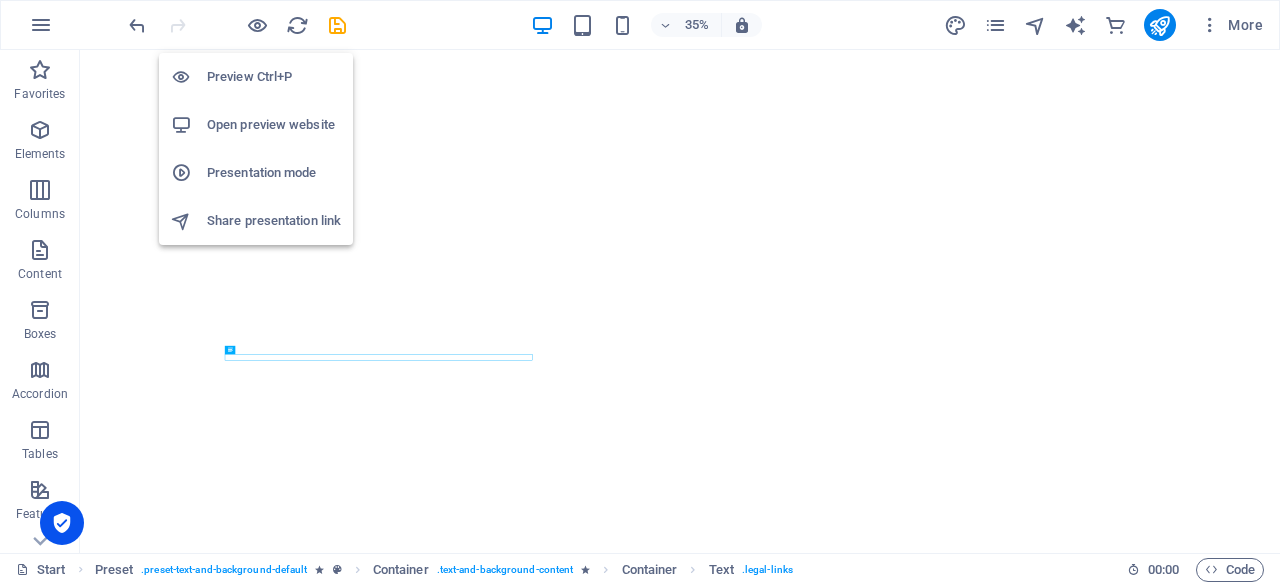 click at bounding box center (257, 25) 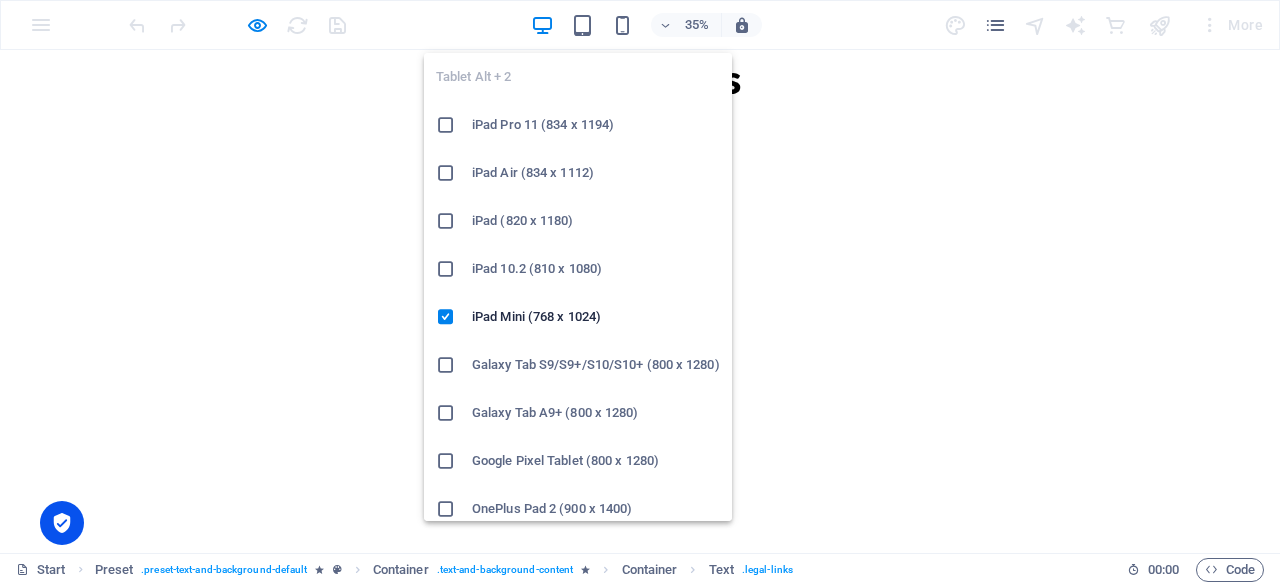 click at bounding box center [582, 25] 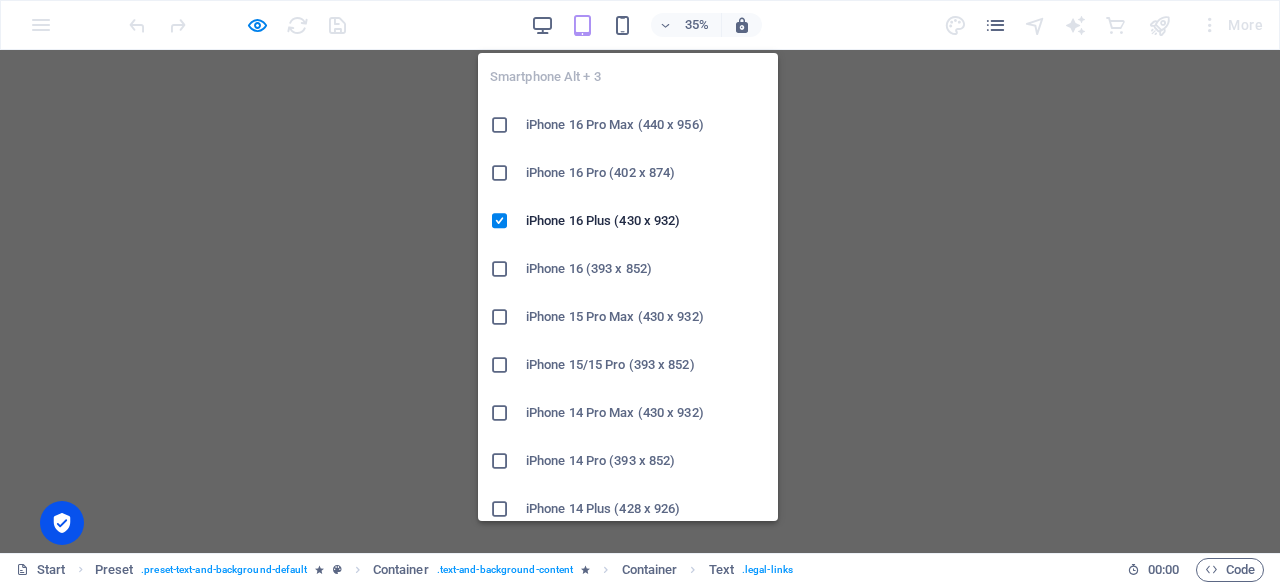 click at bounding box center [622, 25] 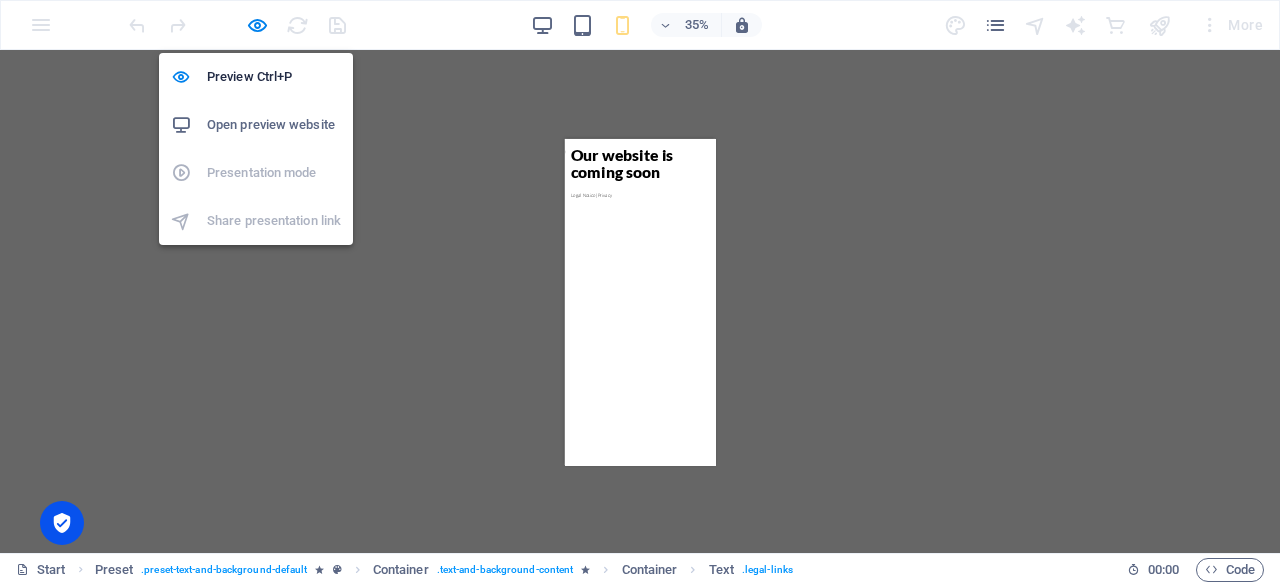 click at bounding box center [257, 25] 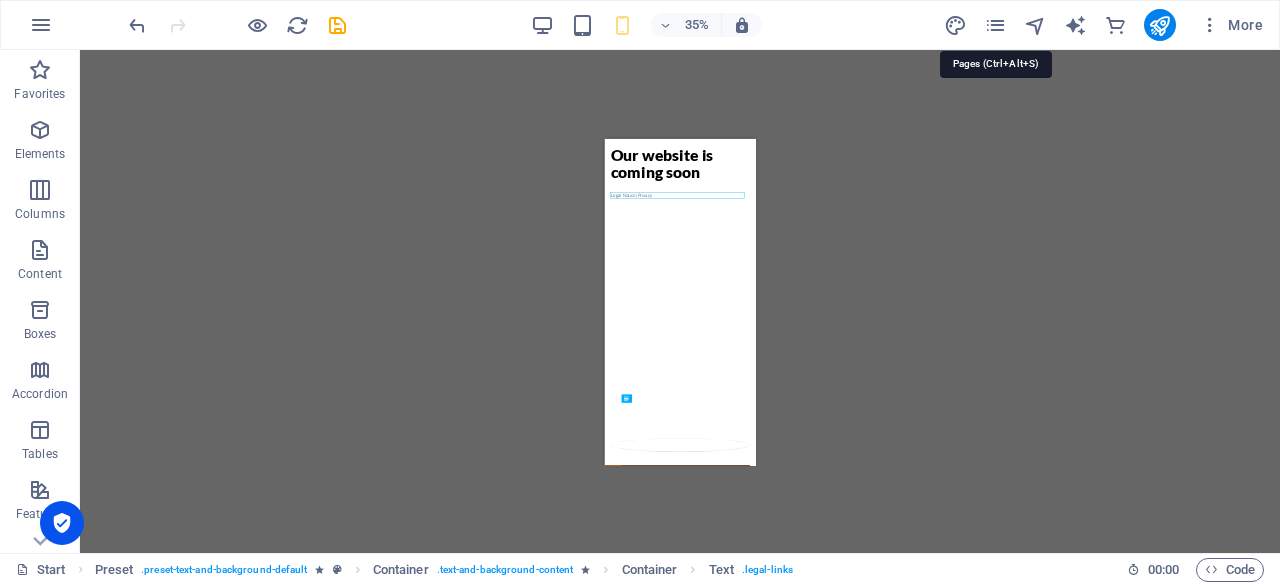 click at bounding box center (995, 25) 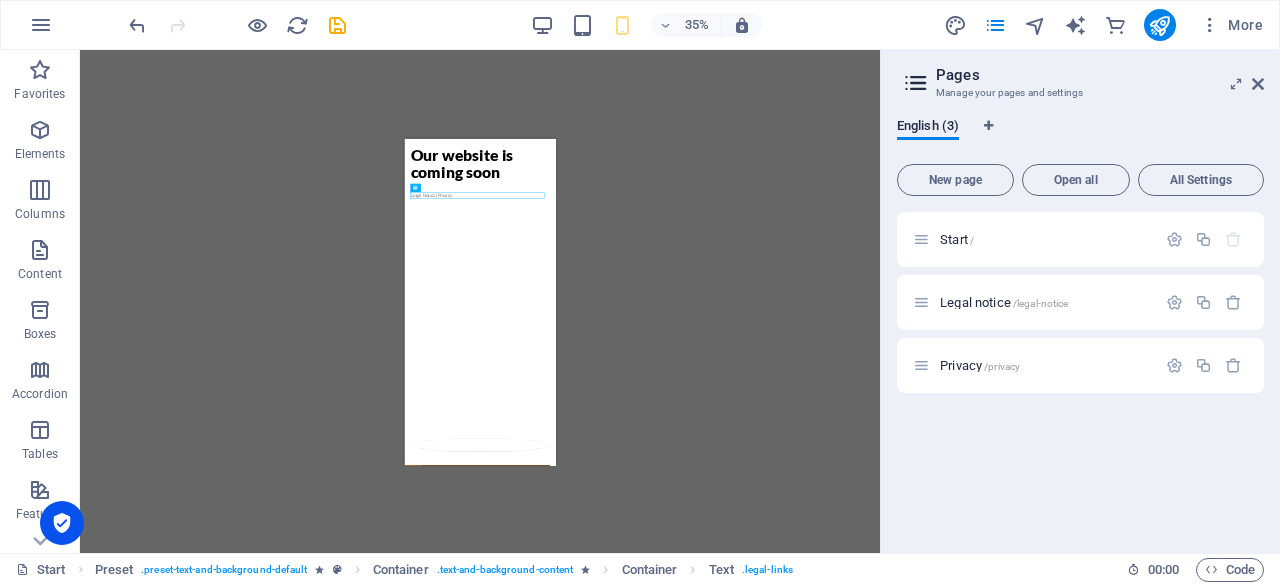 click on "Legal notice /legal-notice" at bounding box center [1004, 302] 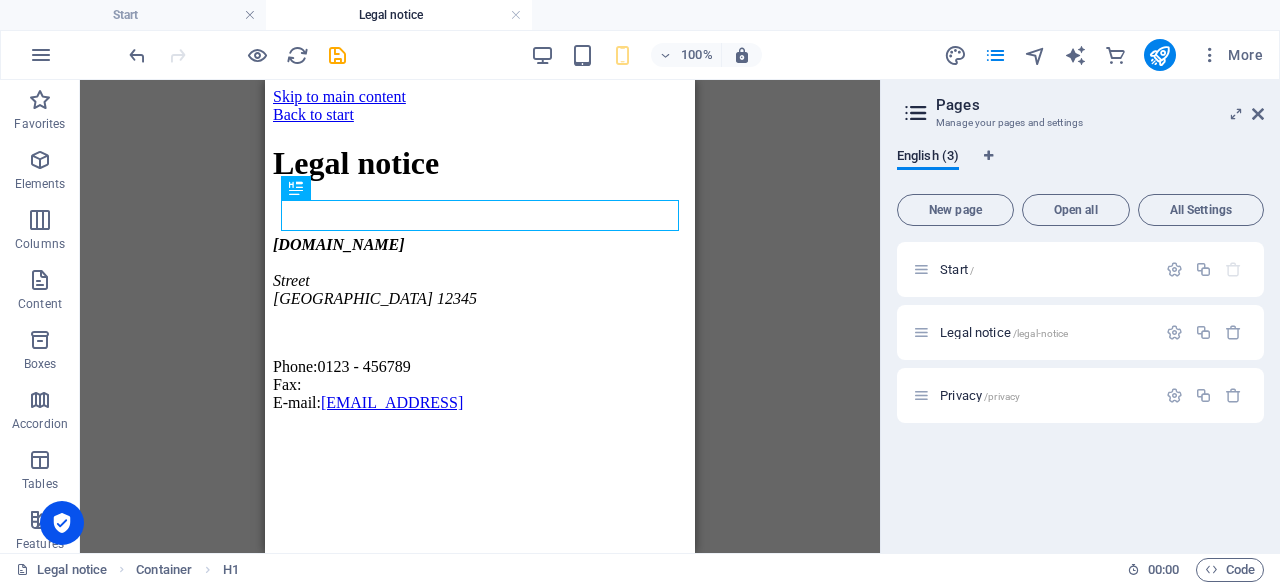 scroll, scrollTop: 0, scrollLeft: 0, axis: both 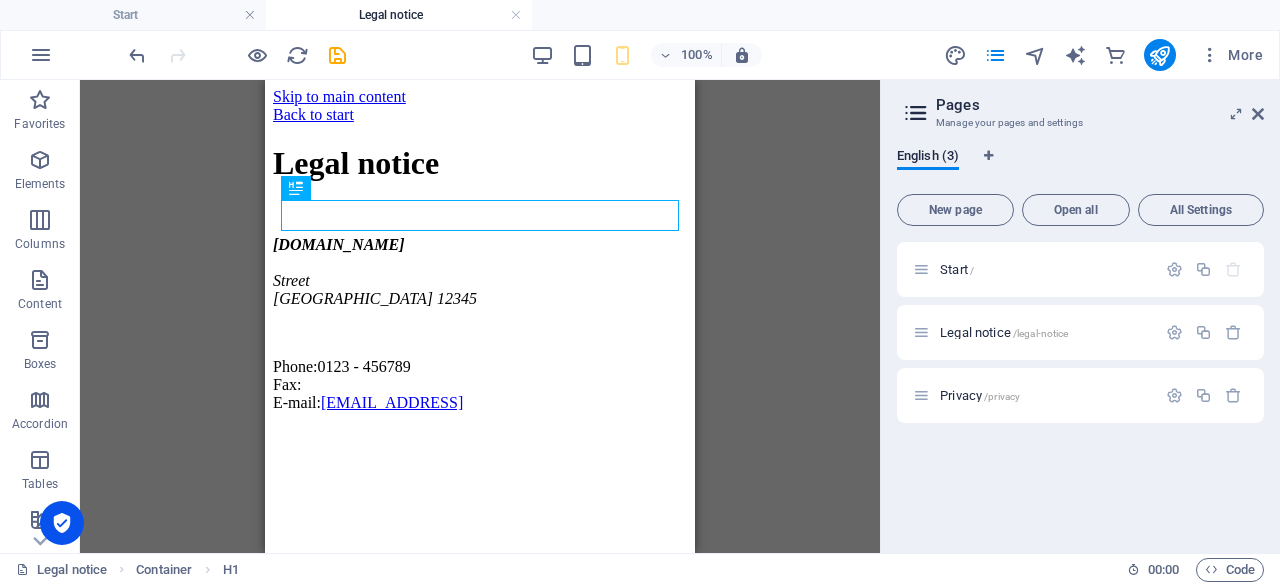 click at bounding box center [1174, 269] 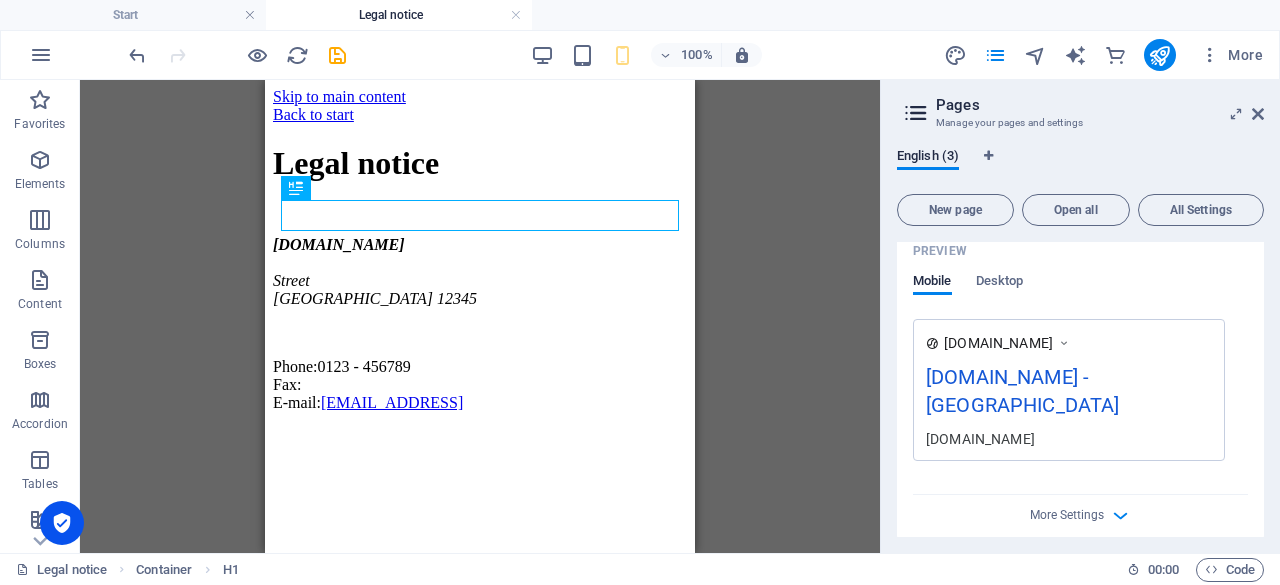 scroll, scrollTop: 439, scrollLeft: 0, axis: vertical 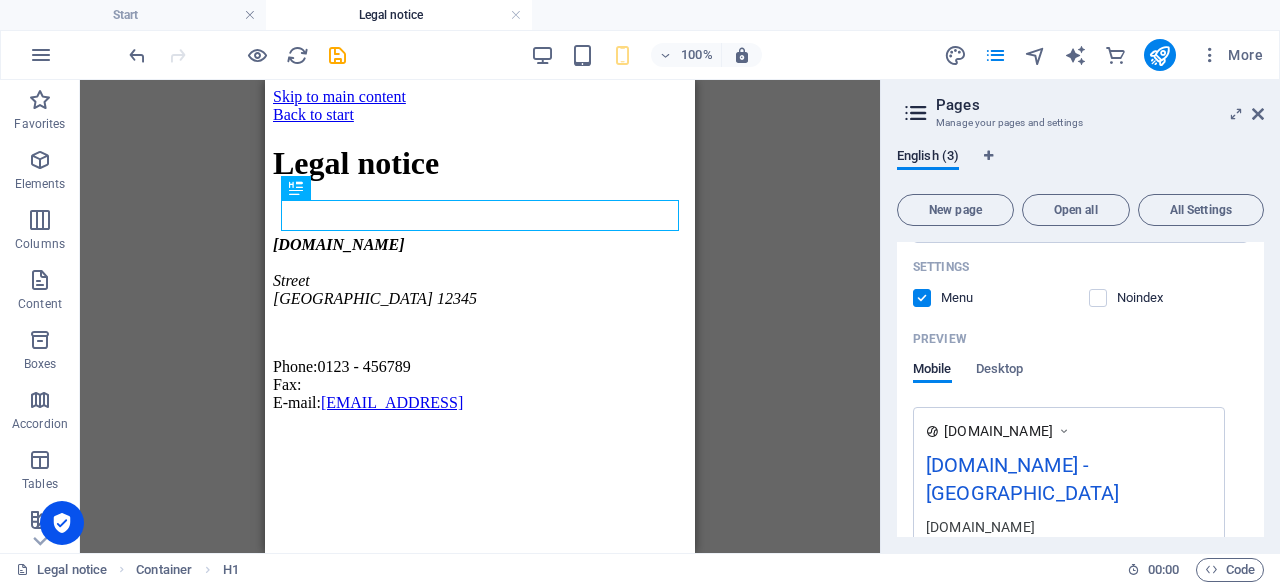 click on "Desktop" at bounding box center [1000, 371] 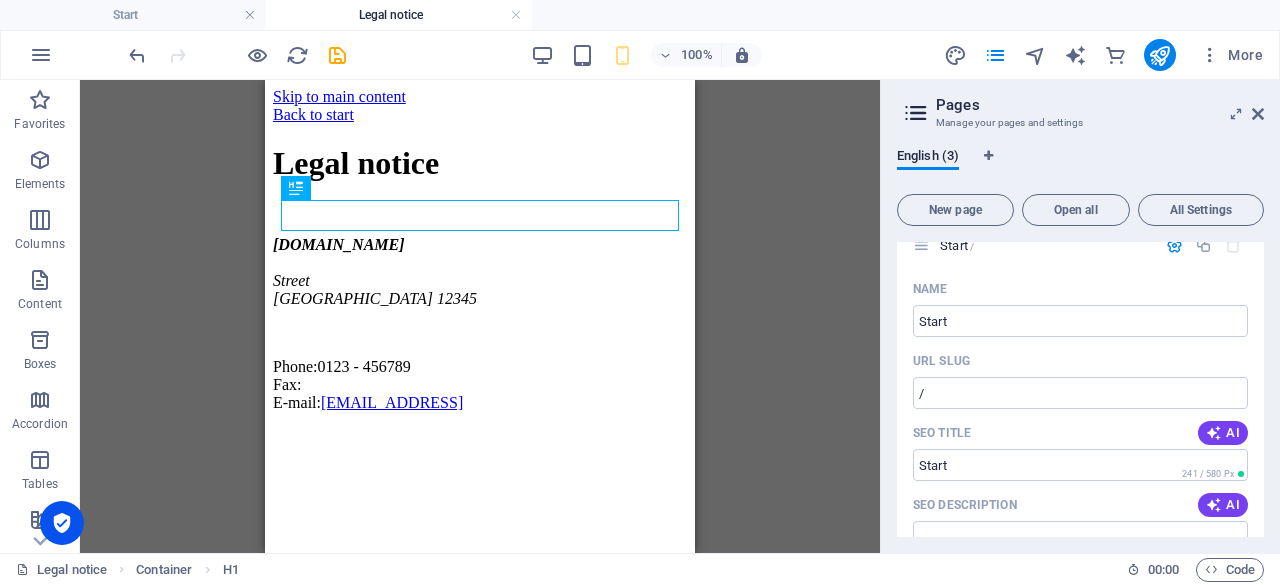 scroll, scrollTop: 0, scrollLeft: 0, axis: both 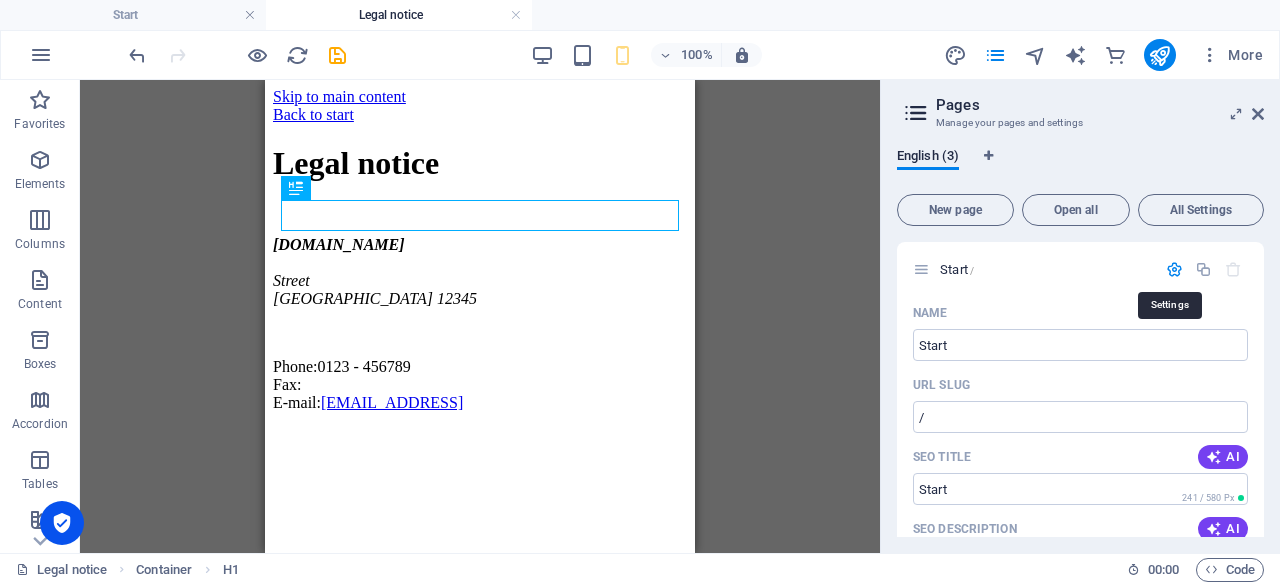 click at bounding box center (1174, 269) 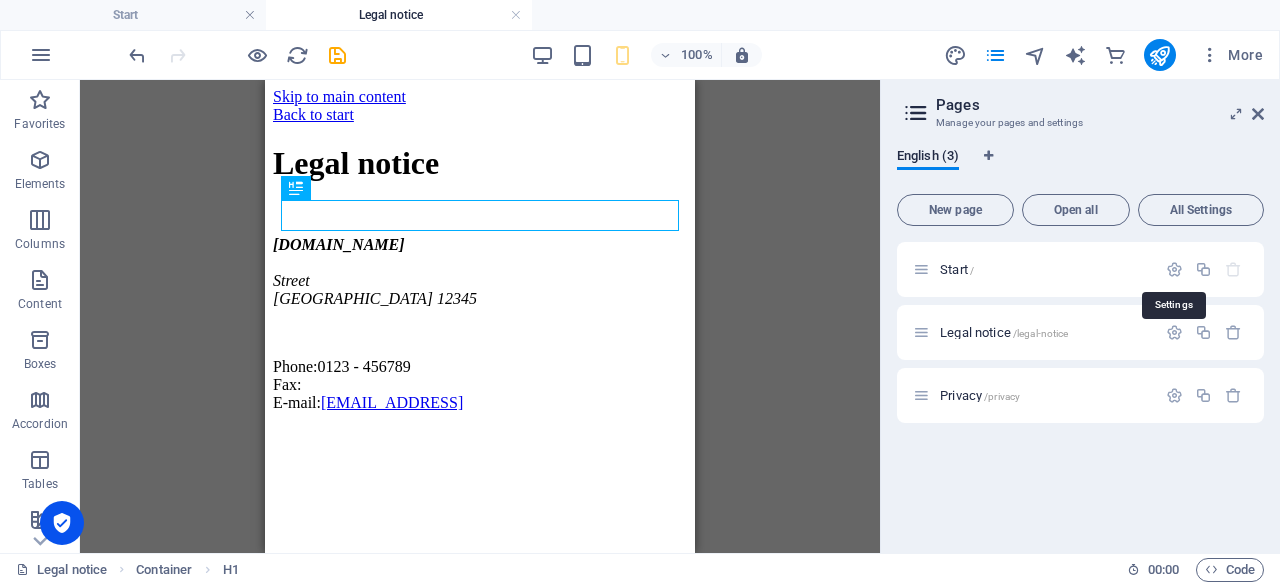 click at bounding box center [1174, 269] 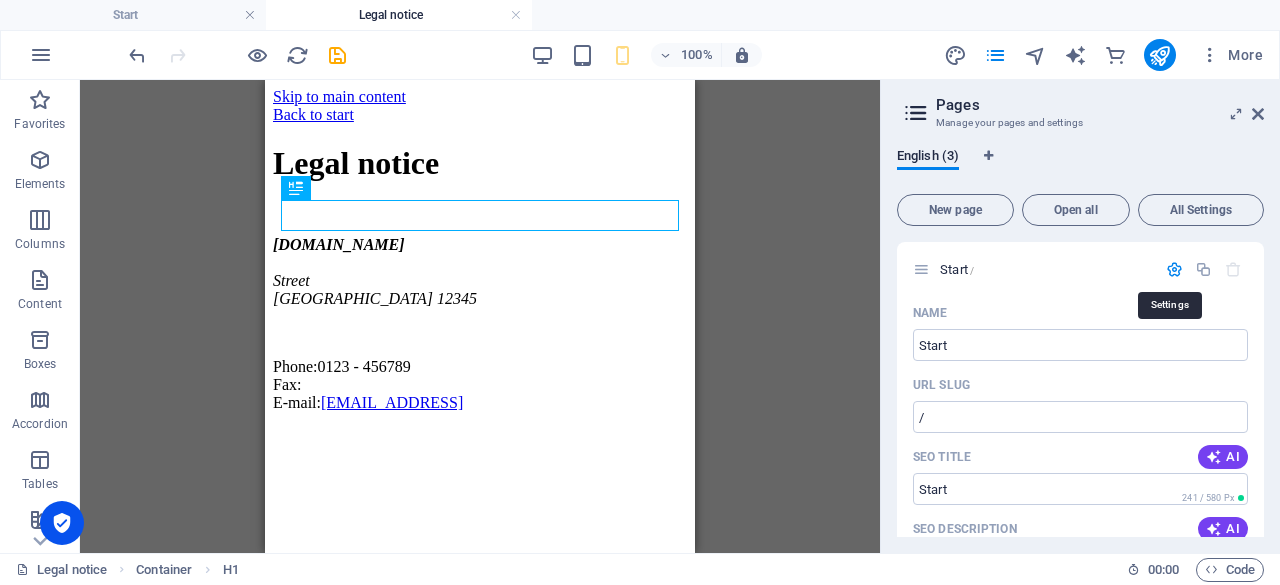 click at bounding box center [1174, 269] 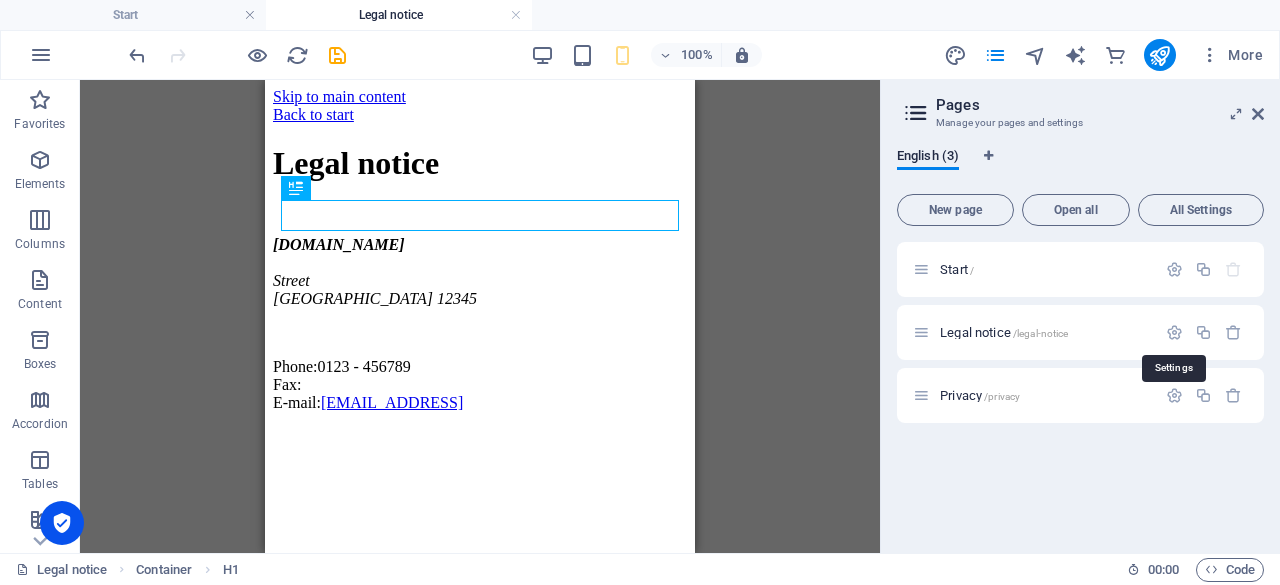 click at bounding box center (1174, 332) 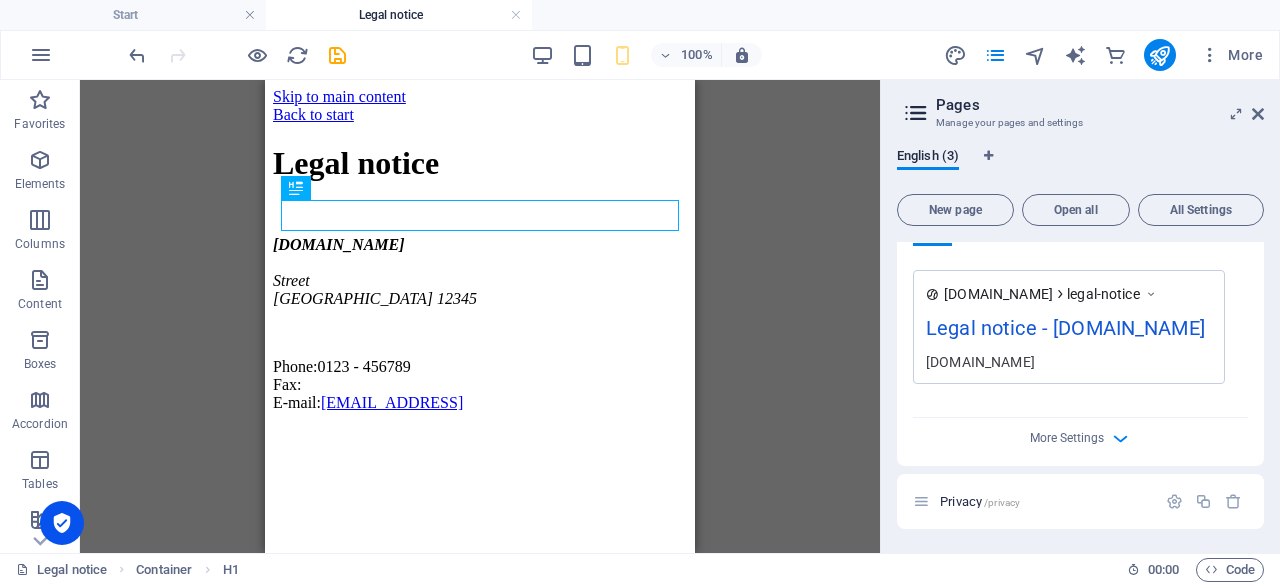 scroll, scrollTop: 667, scrollLeft: 0, axis: vertical 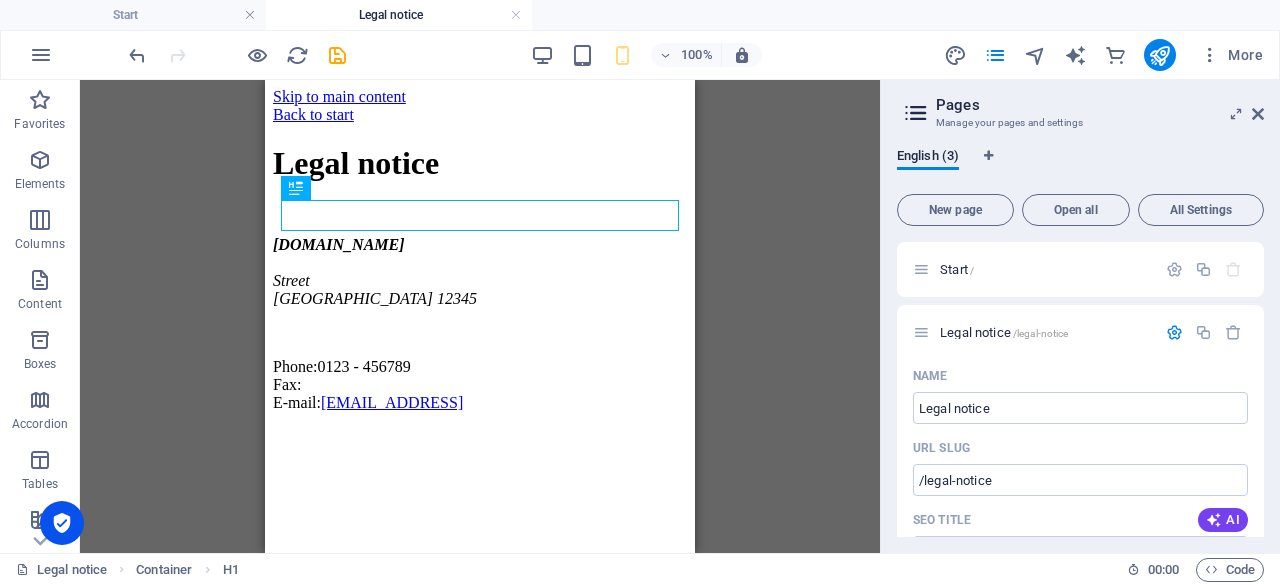 click at bounding box center (1174, 332) 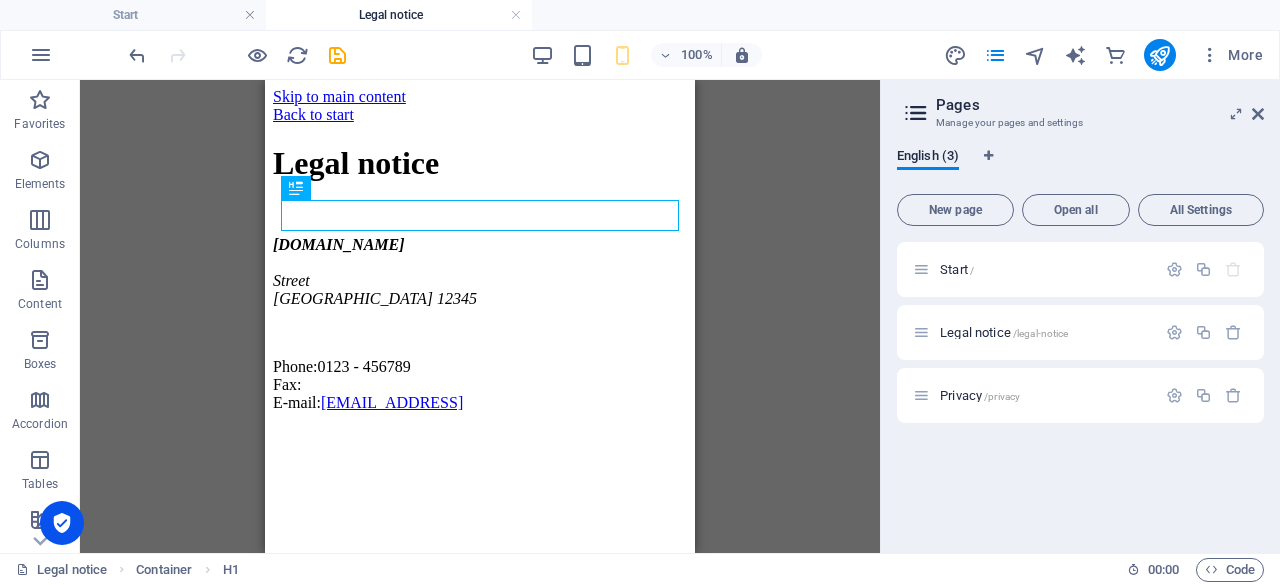 click on "Privacy /privacy" at bounding box center (980, 395) 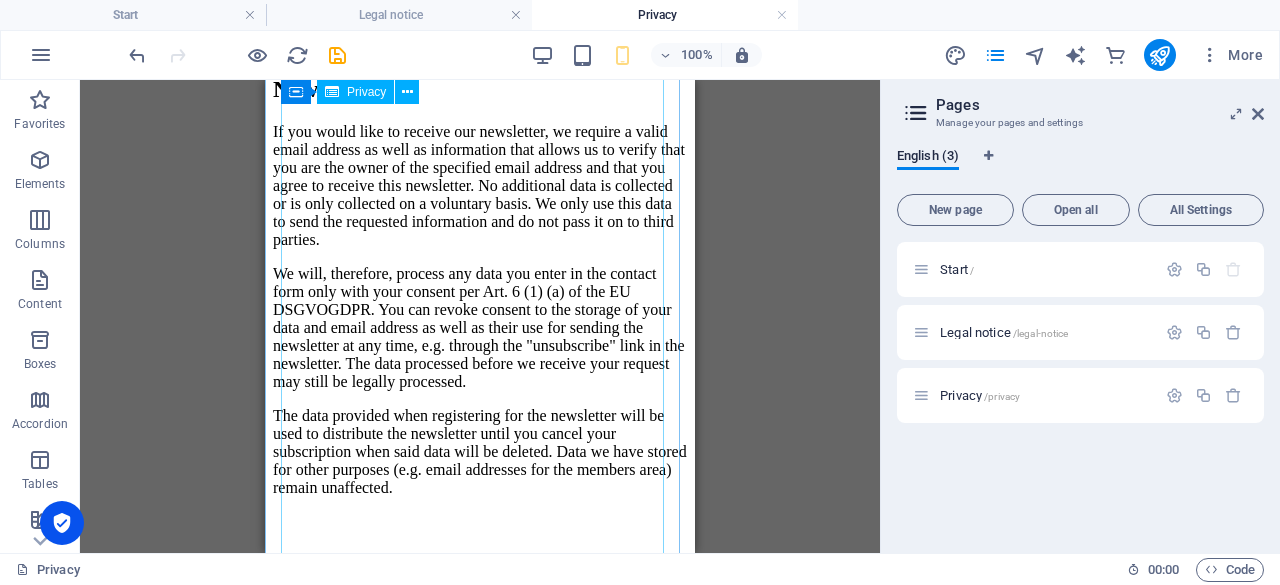 scroll, scrollTop: 6800, scrollLeft: 0, axis: vertical 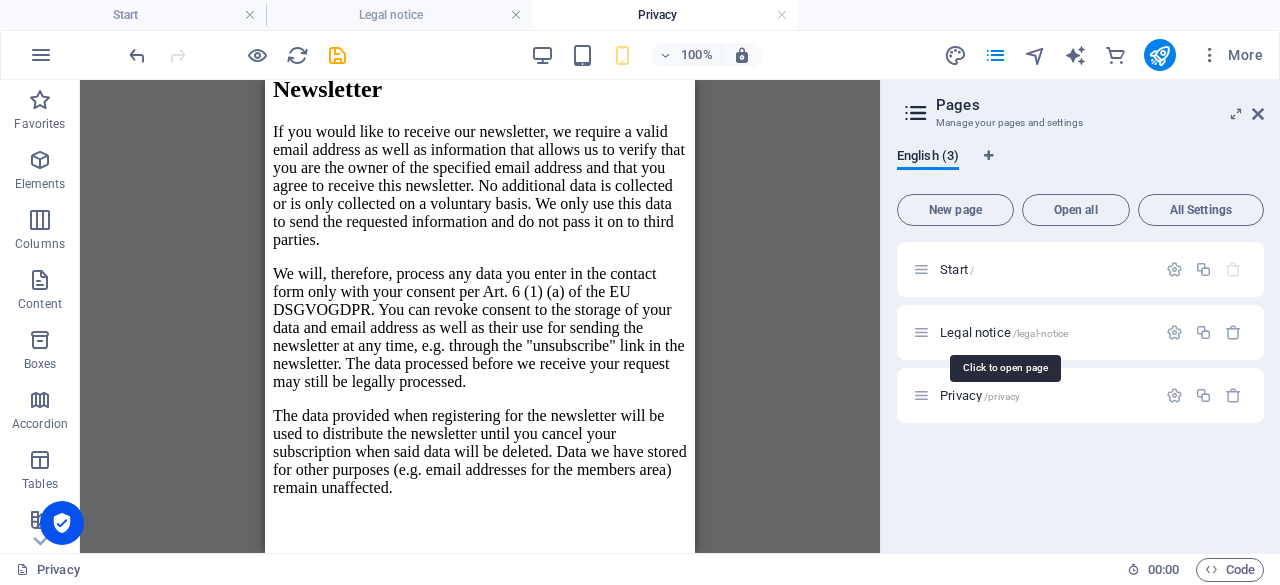 click on "Legal notice /legal-notice" at bounding box center (1004, 332) 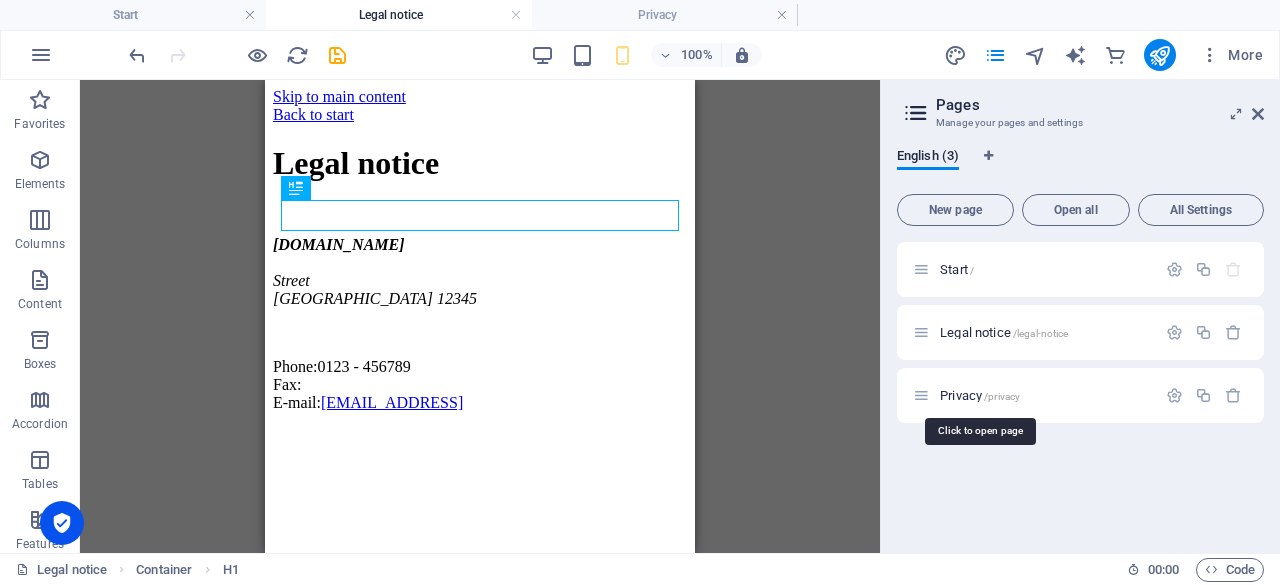 click on "/privacy" at bounding box center (1002, 396) 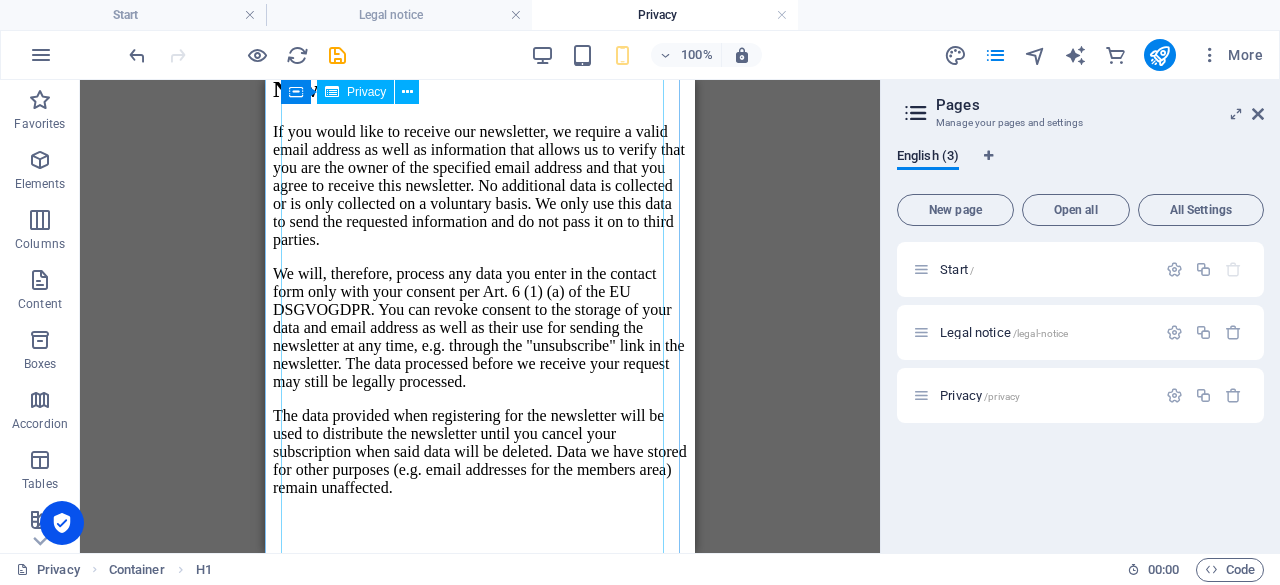 scroll, scrollTop: 7700, scrollLeft: 0, axis: vertical 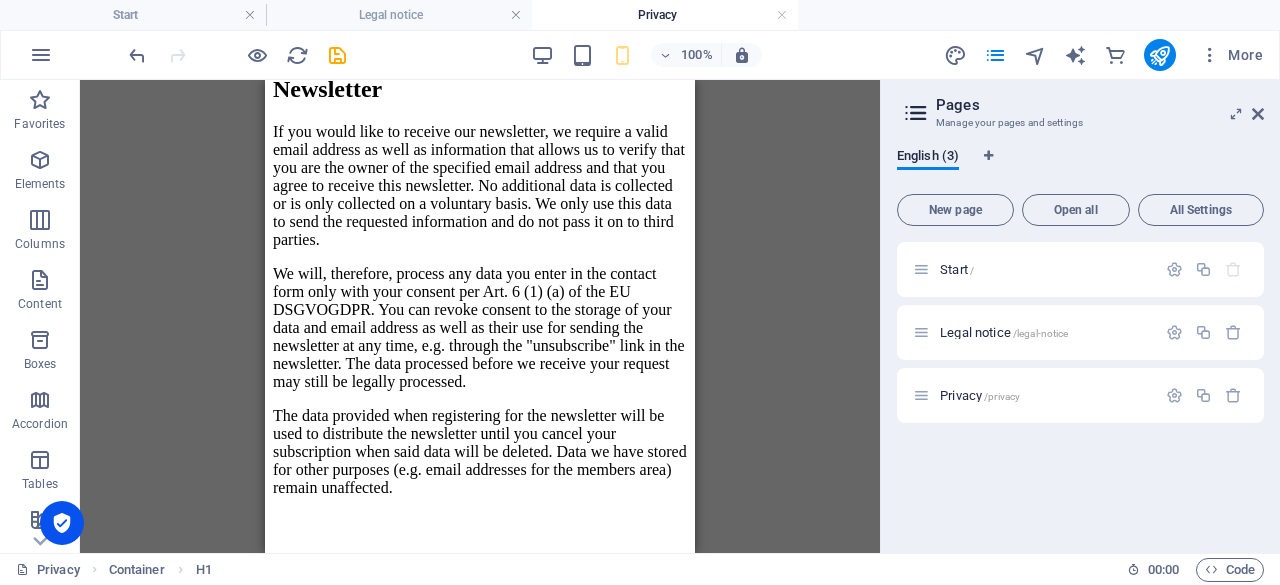 click on "Legal notice /legal-notice" at bounding box center [1004, 332] 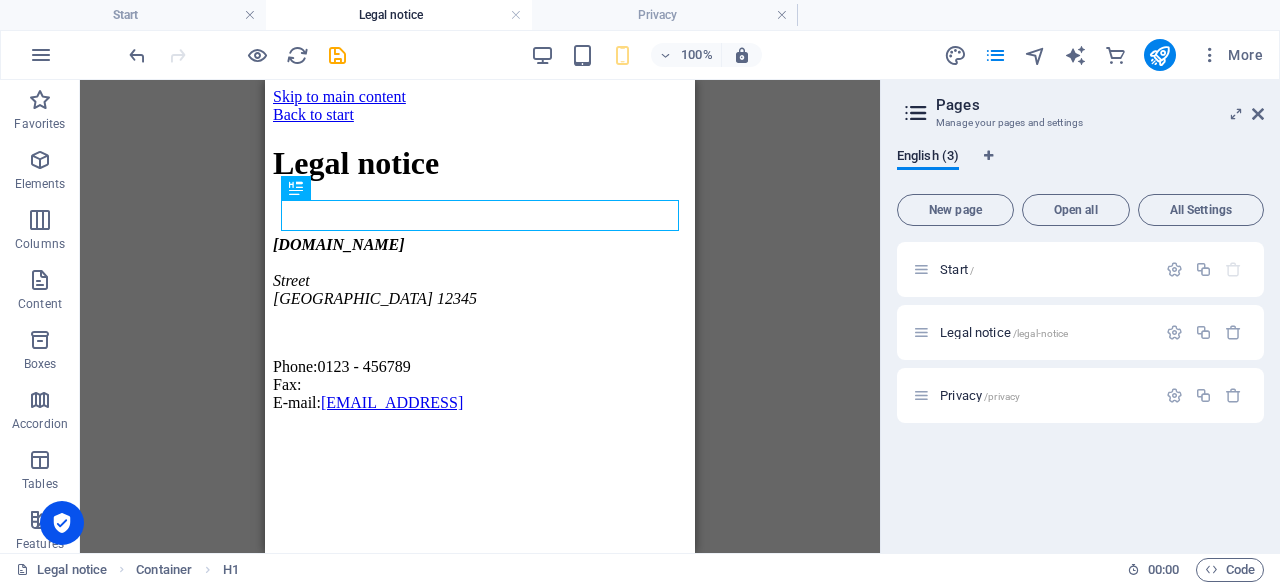 scroll, scrollTop: 0, scrollLeft: 0, axis: both 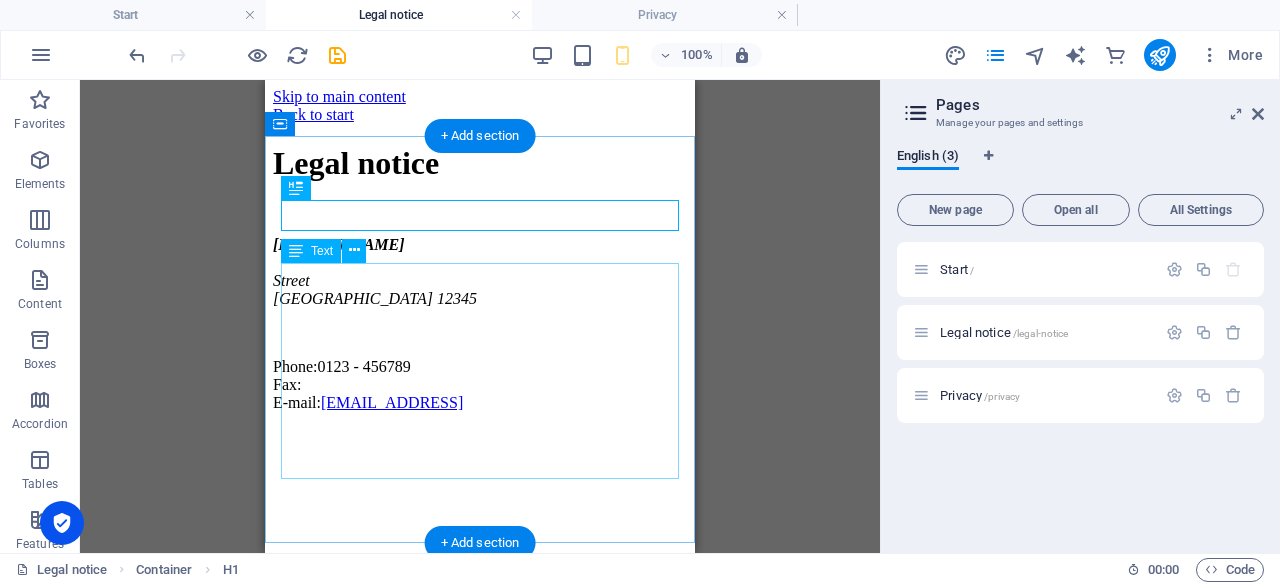 click on "[DOMAIN_NAME] [GEOGRAPHIC_DATA] Phone:  0123 - 456789 Fax:  E-mail:  [EMAIL_ADDRESS]" at bounding box center [480, 324] 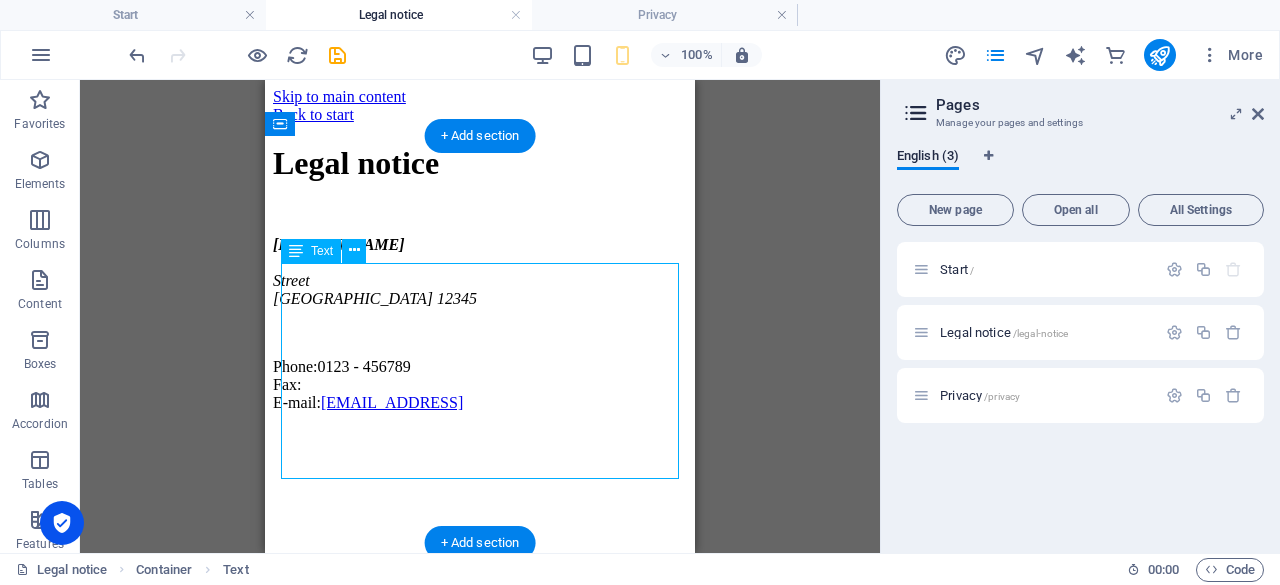 drag, startPoint x: 635, startPoint y: 467, endPoint x: 411, endPoint y: 414, distance: 230.18471 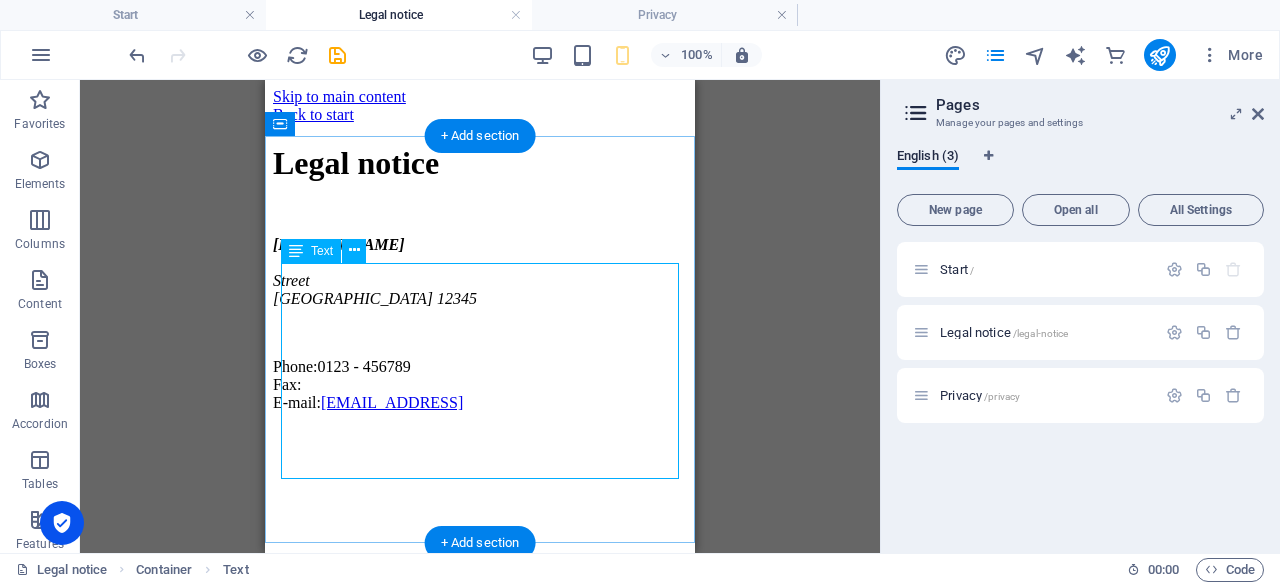 click on "[DOMAIN_NAME] [GEOGRAPHIC_DATA] Phone:  0123 - 456789 Fax:  E-mail:  [EMAIL_ADDRESS]" at bounding box center [480, 324] 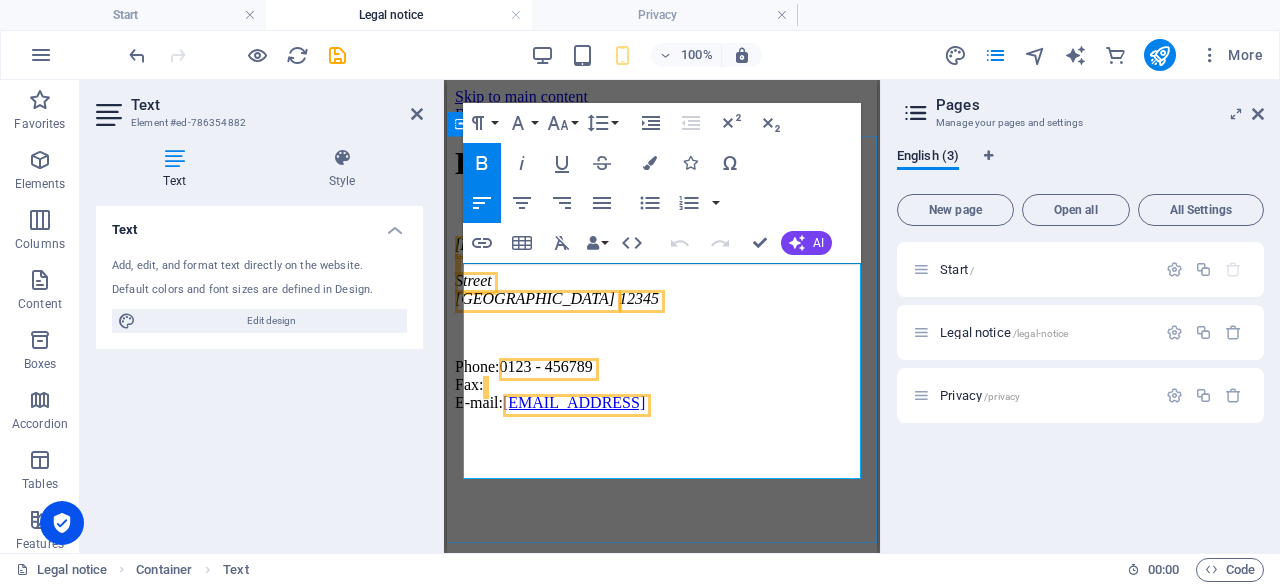 click on "[DOMAIN_NAME] [GEOGRAPHIC_DATA]   12345" at bounding box center (662, 272) 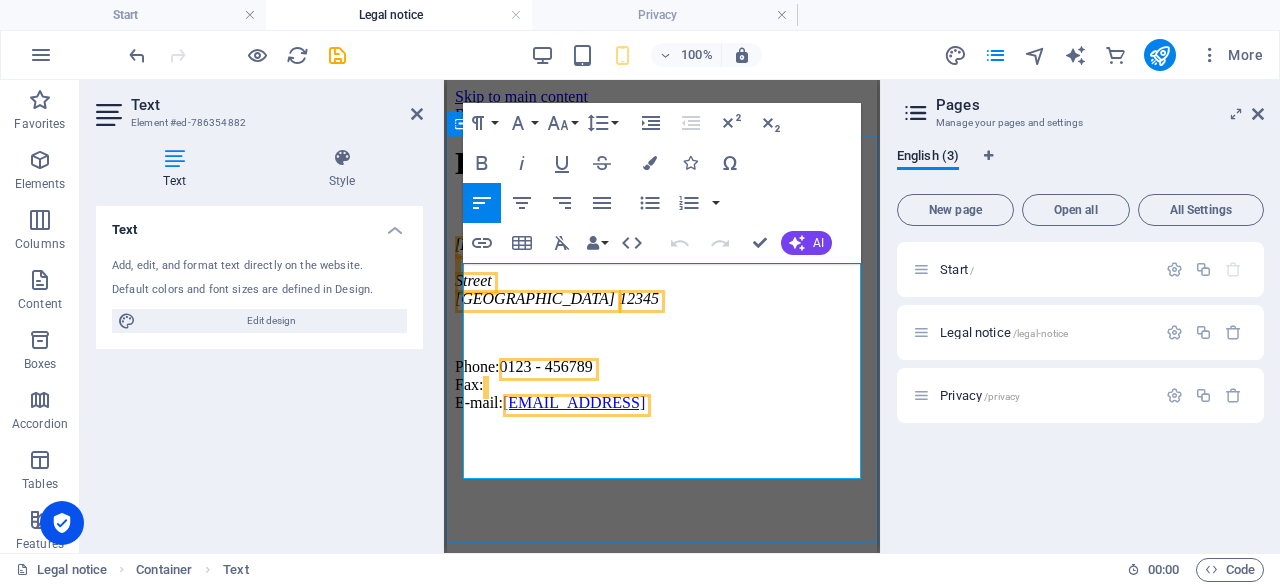 click on "[DOMAIN_NAME]" at bounding box center [521, 244] 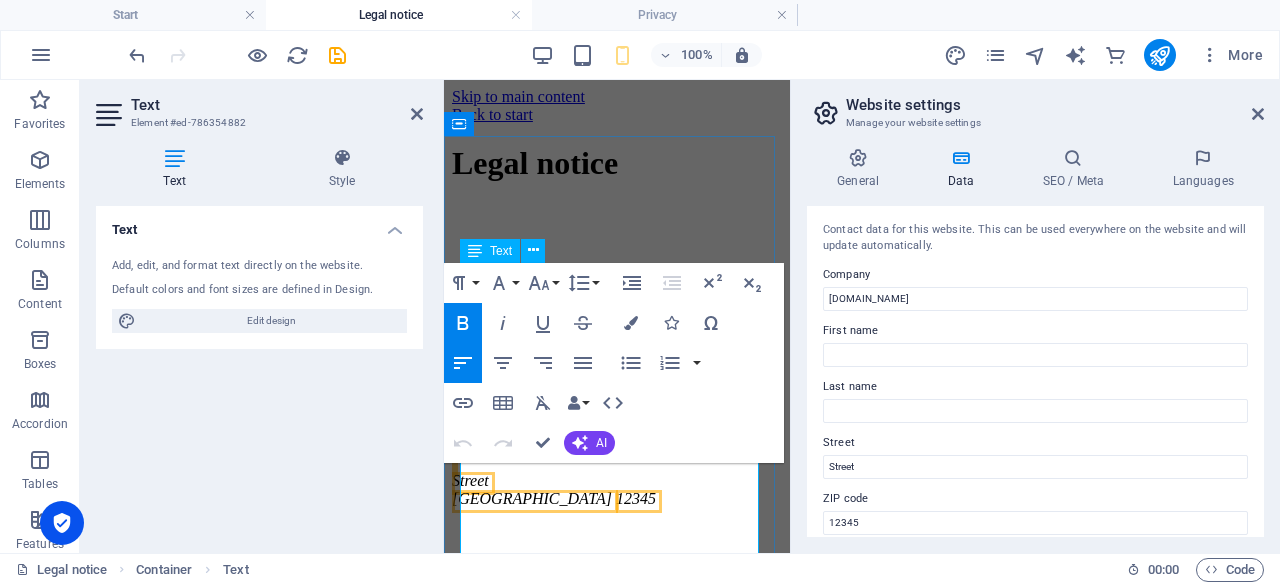 click on "Street" at bounding box center [470, 480] 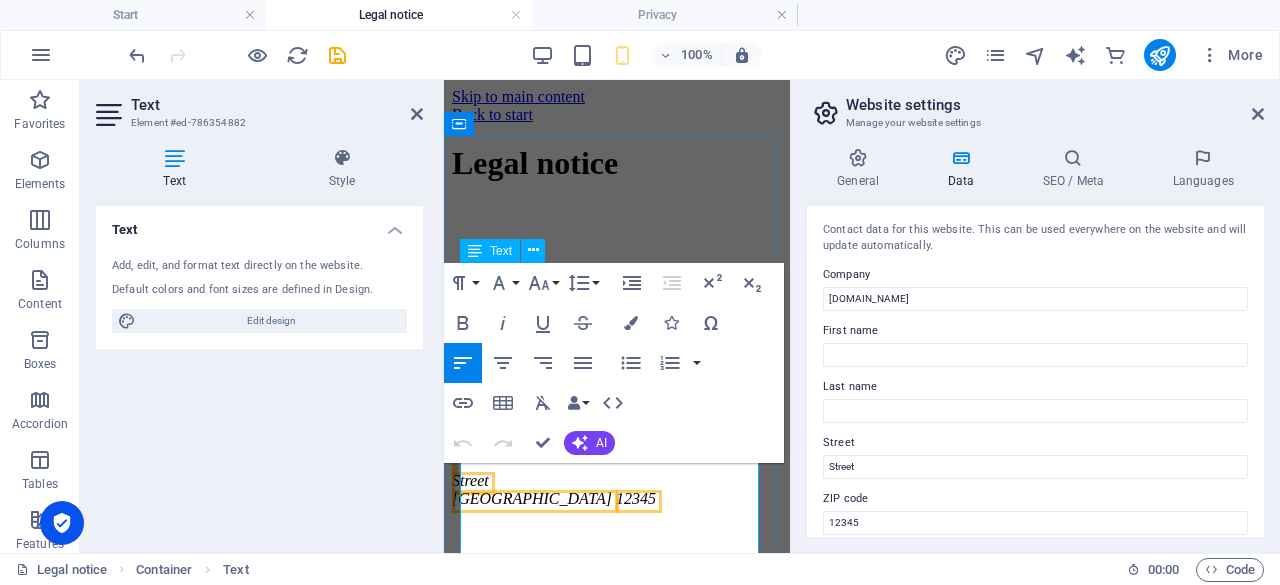 click on "[DOMAIN_NAME] [GEOGRAPHIC_DATA]   12345" at bounding box center (617, 472) 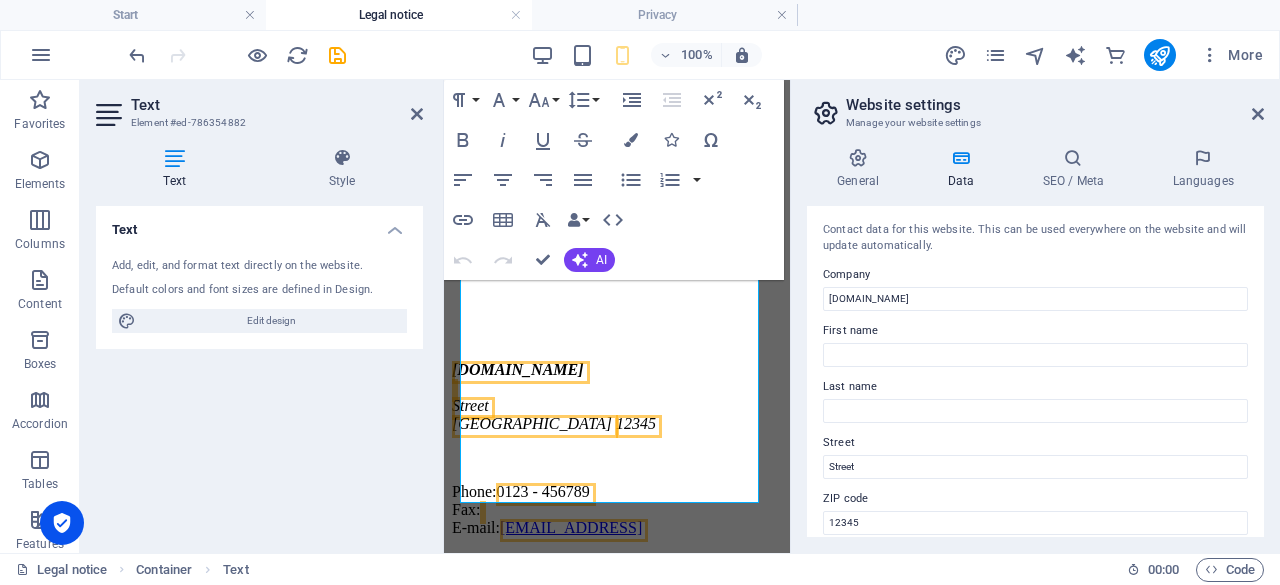 click at bounding box center [1258, 114] 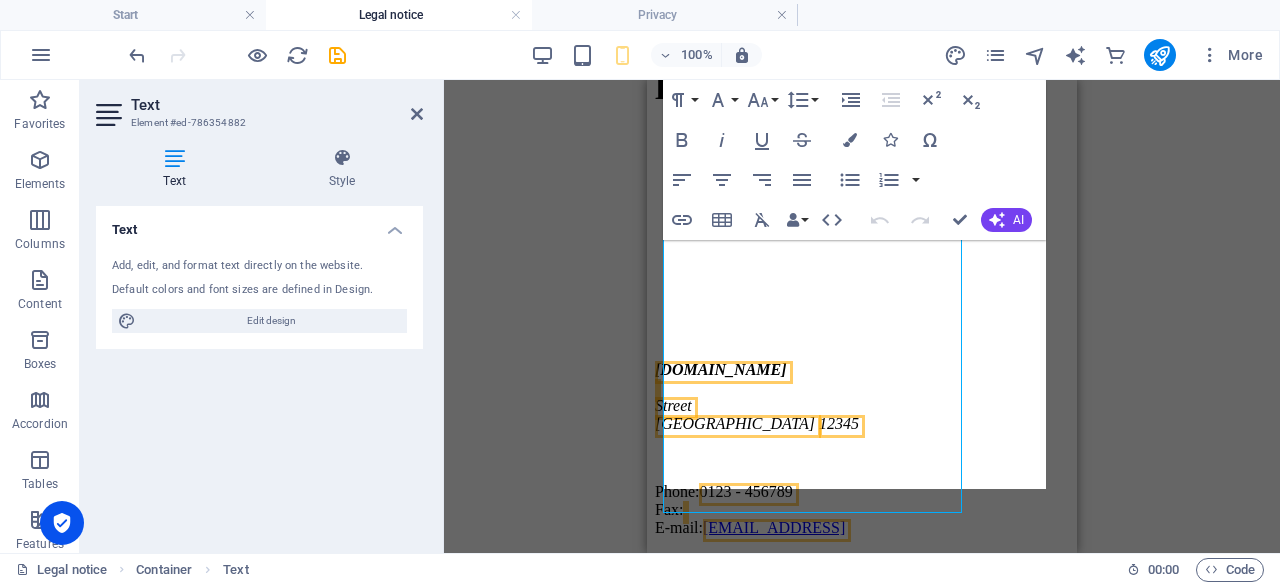 scroll, scrollTop: 190, scrollLeft: 0, axis: vertical 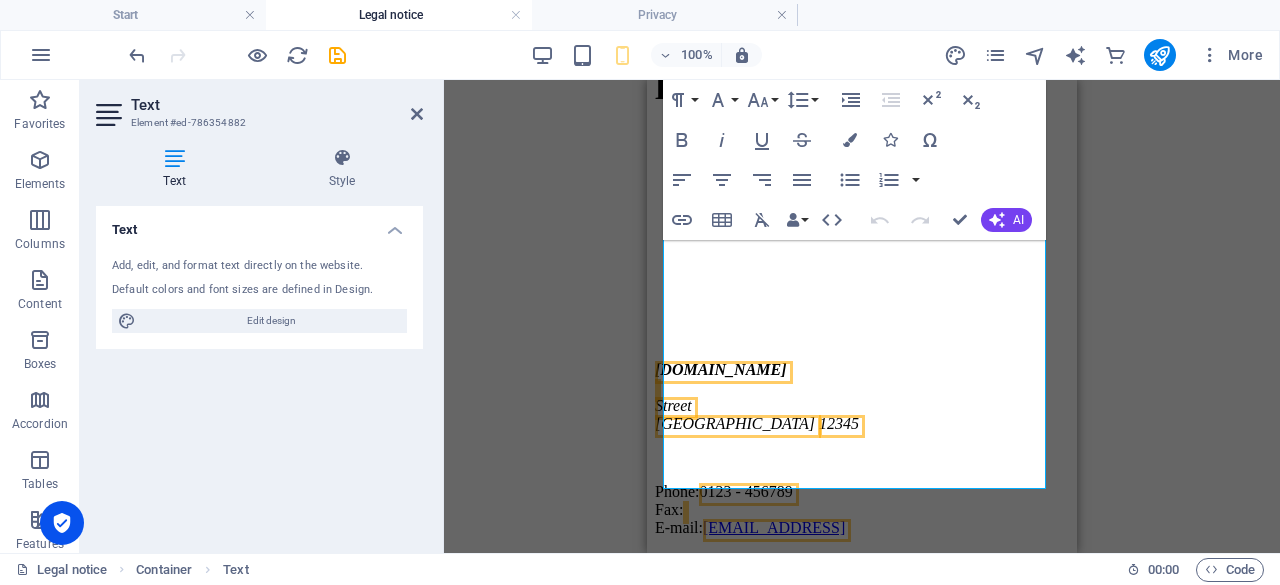 click at bounding box center (417, 114) 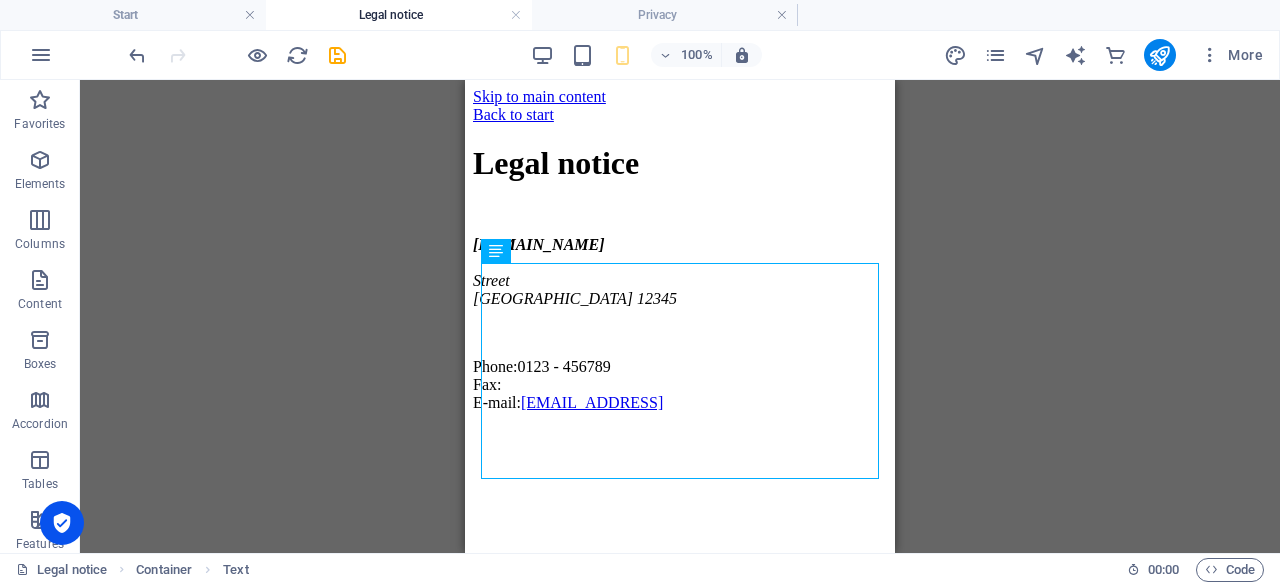 click on "Start" at bounding box center (133, 15) 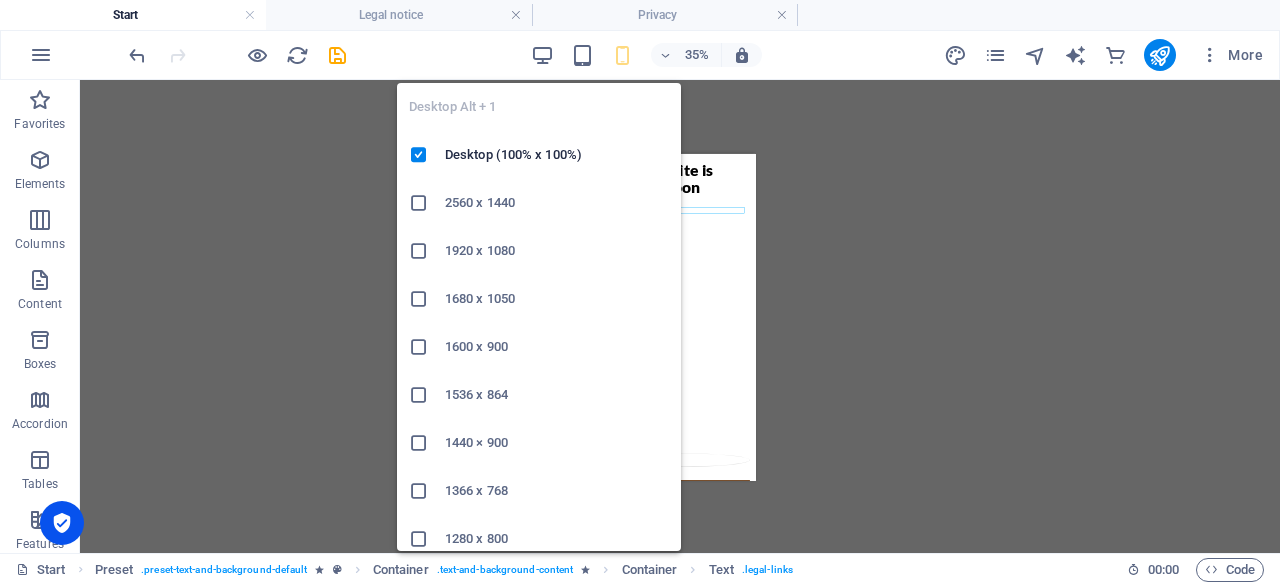 click at bounding box center (542, 55) 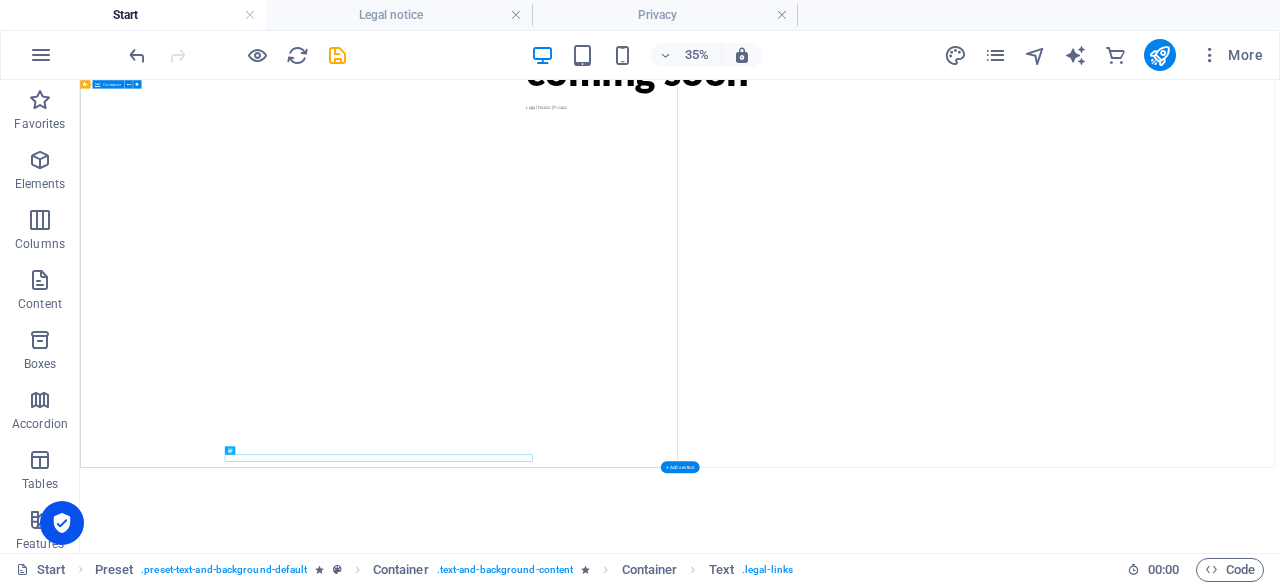 scroll, scrollTop: 300, scrollLeft: 0, axis: vertical 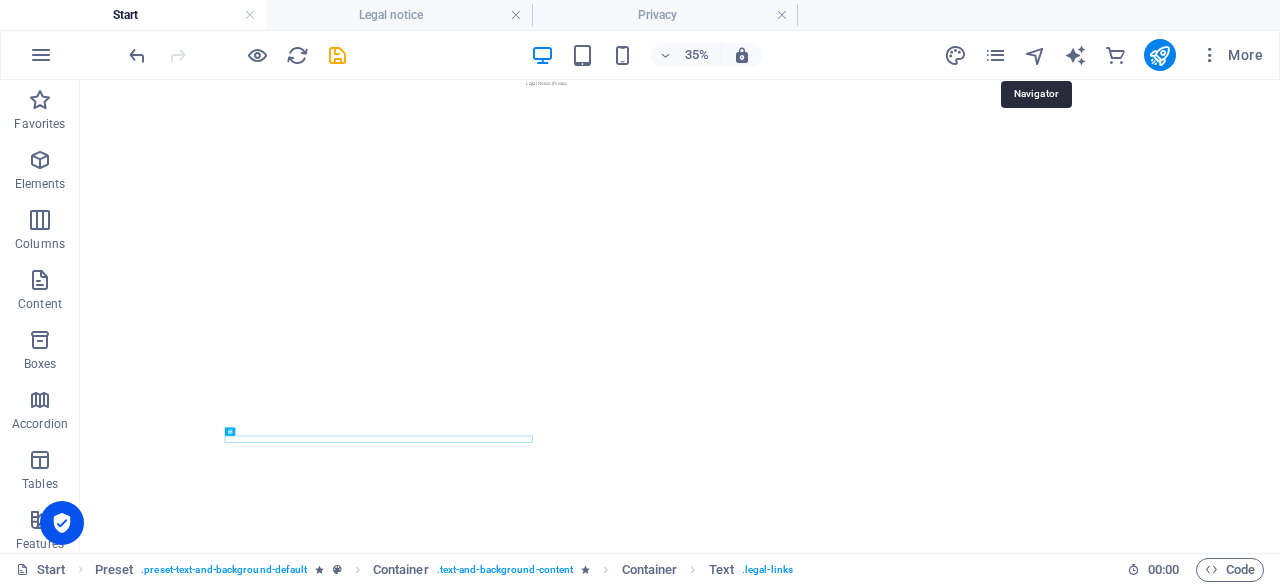 click at bounding box center [1035, 55] 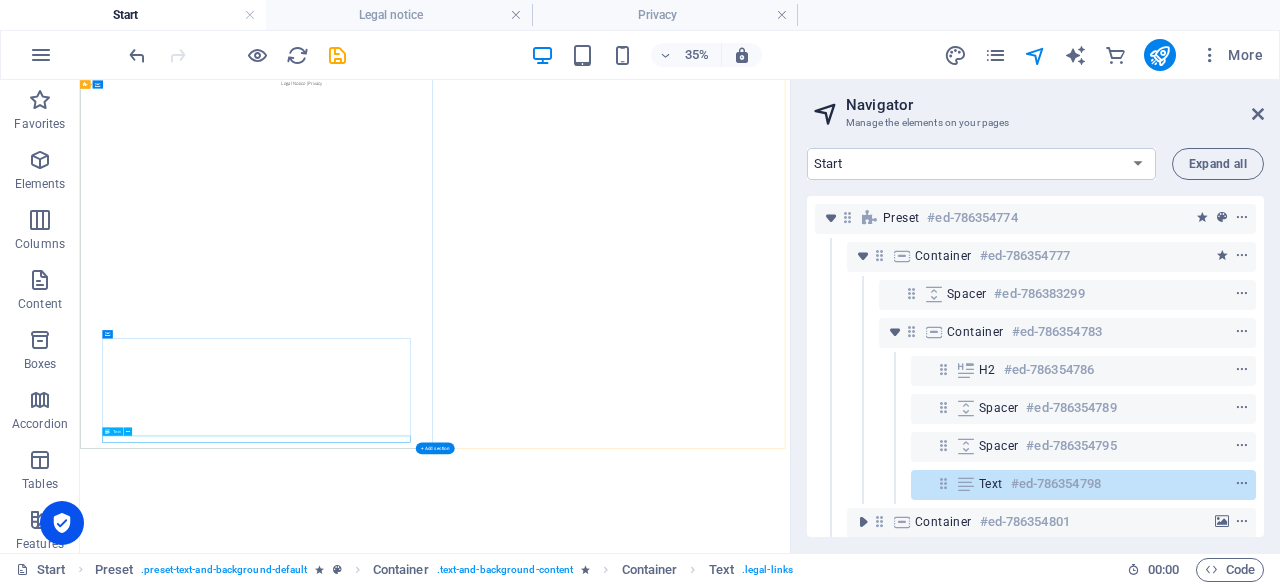 click on "Legal Notice  |  Privacy" at bounding box center [1095, 88] 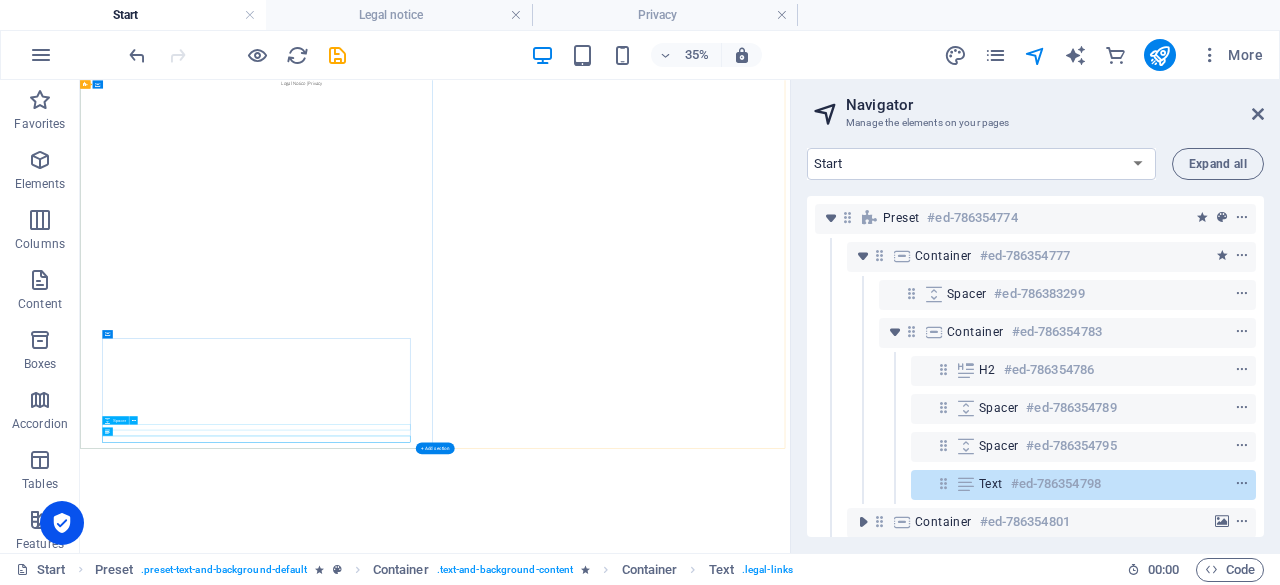 scroll, scrollTop: 62, scrollLeft: 0, axis: vertical 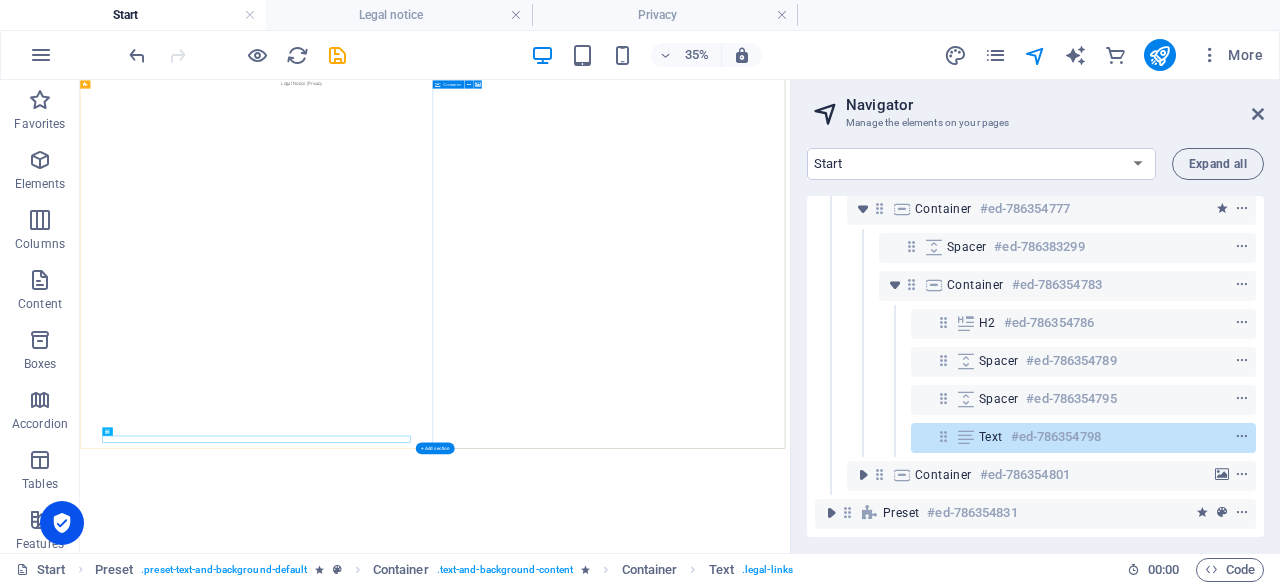 click at bounding box center (863, 475) 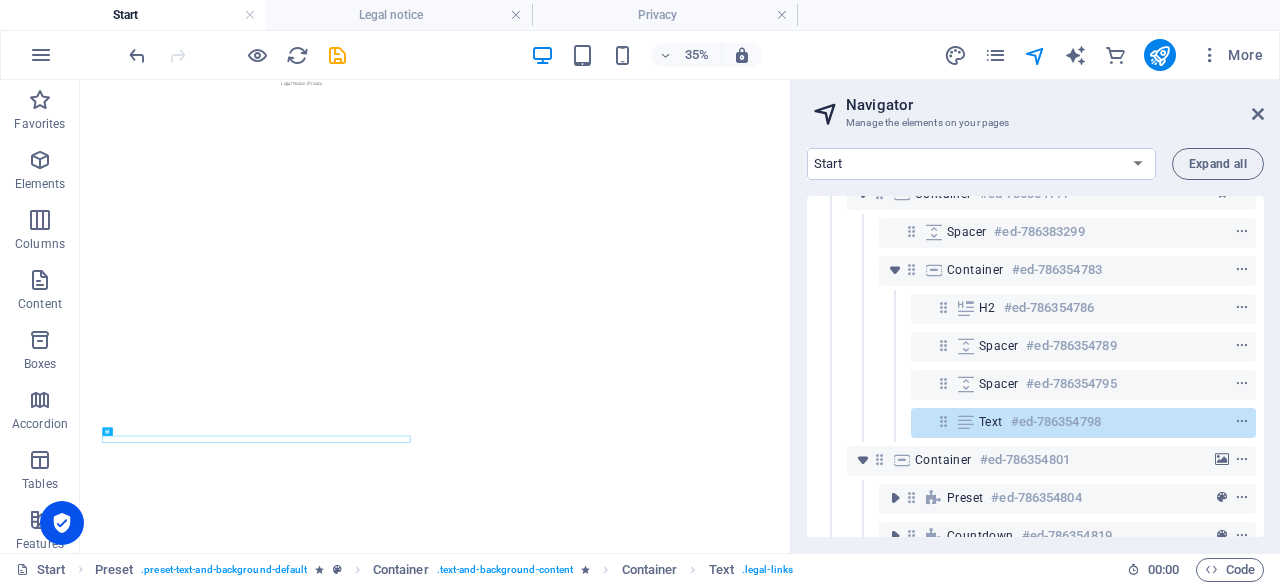 scroll, scrollTop: 138, scrollLeft: 0, axis: vertical 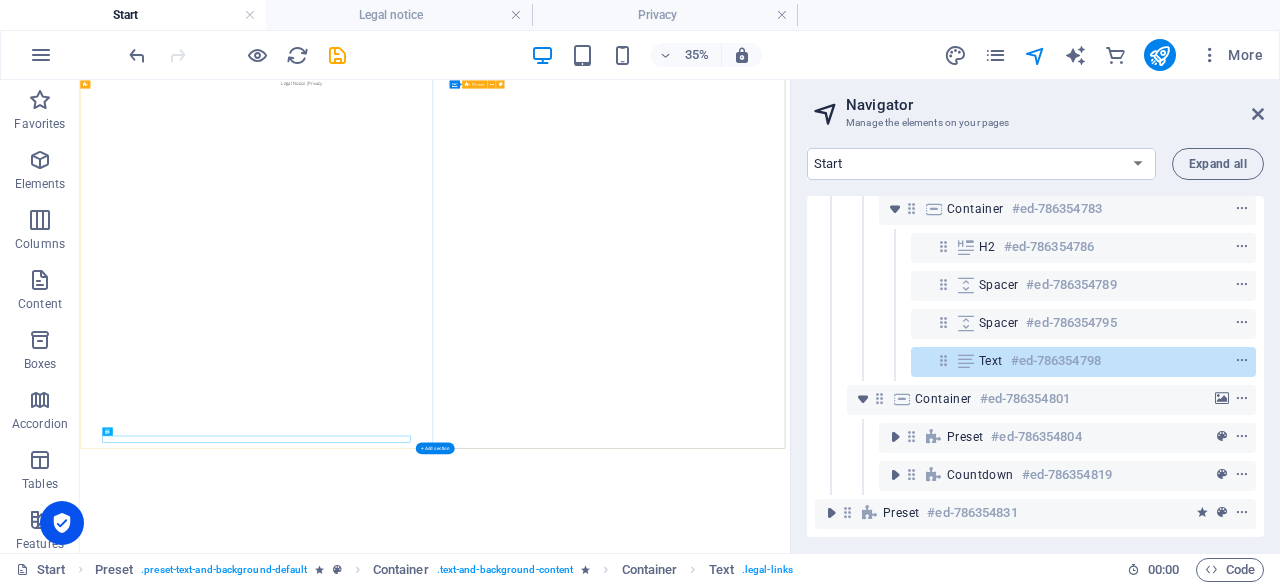 click at bounding box center [895, 437] 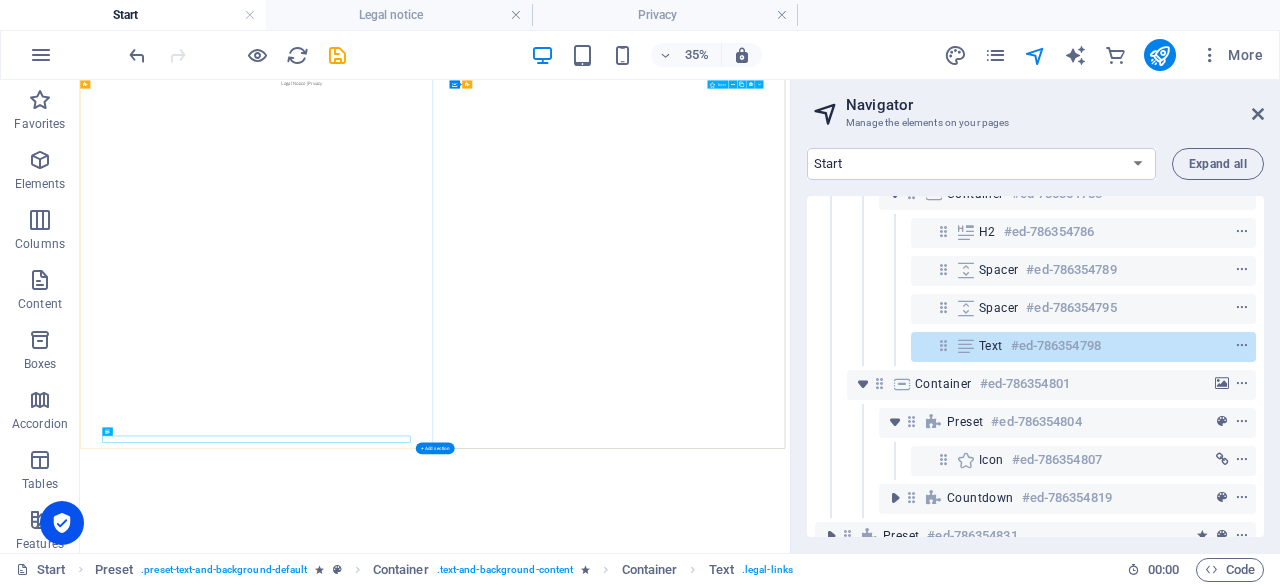 click on "Icon #ed-786354807" at bounding box center [1067, 460] 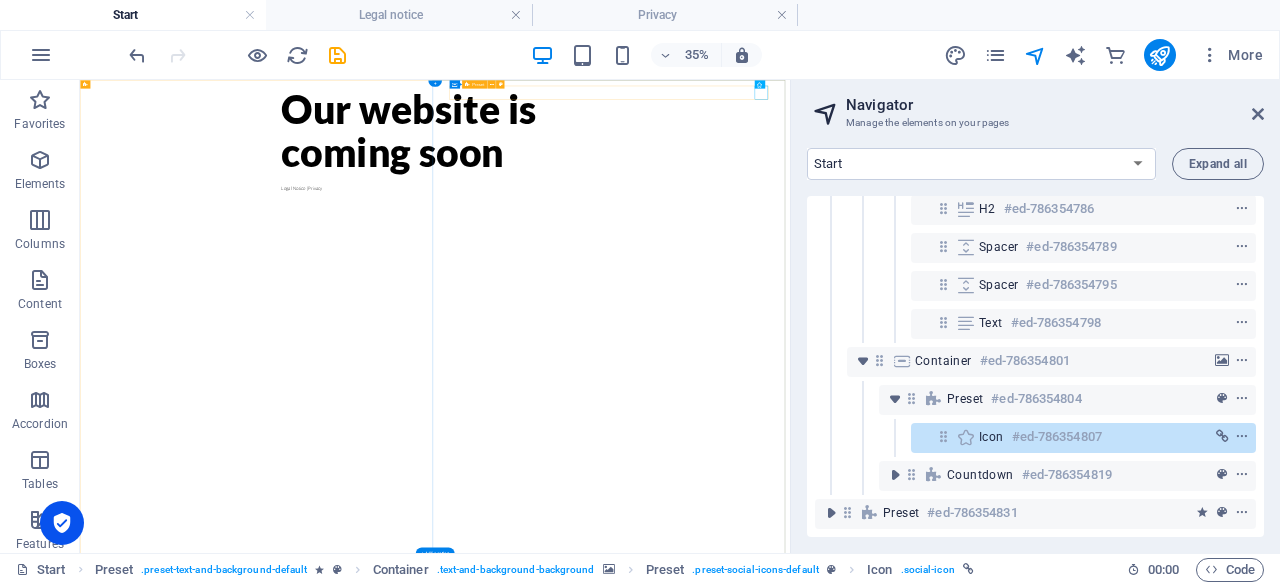 scroll, scrollTop: 176, scrollLeft: 0, axis: vertical 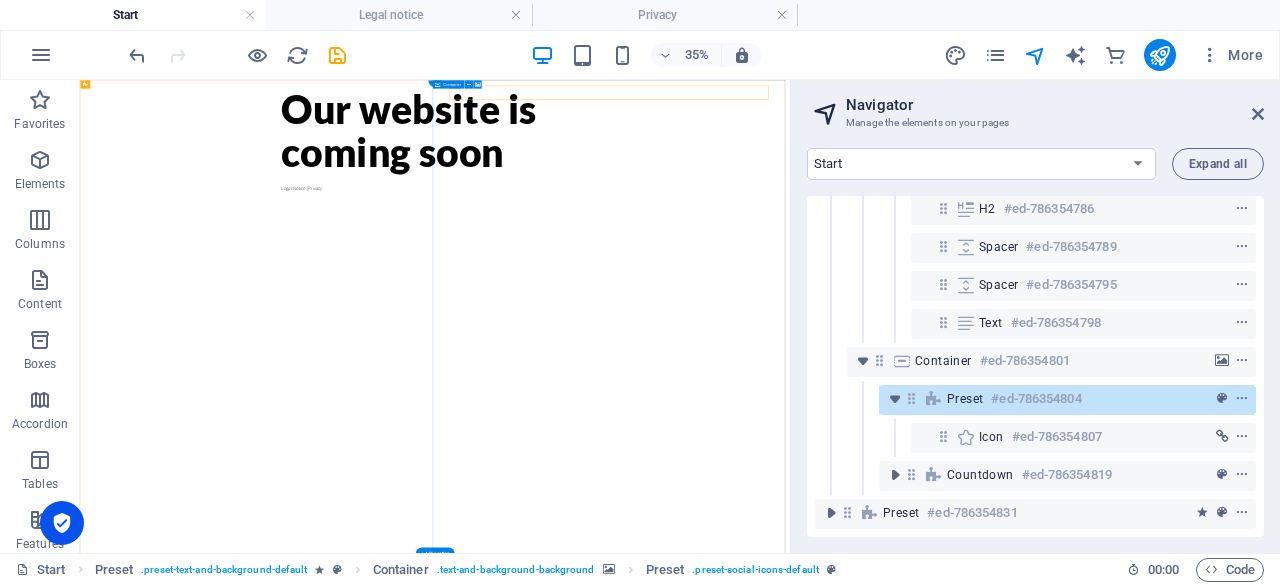 click on "Container #ed-786354801" at bounding box center [1035, 361] 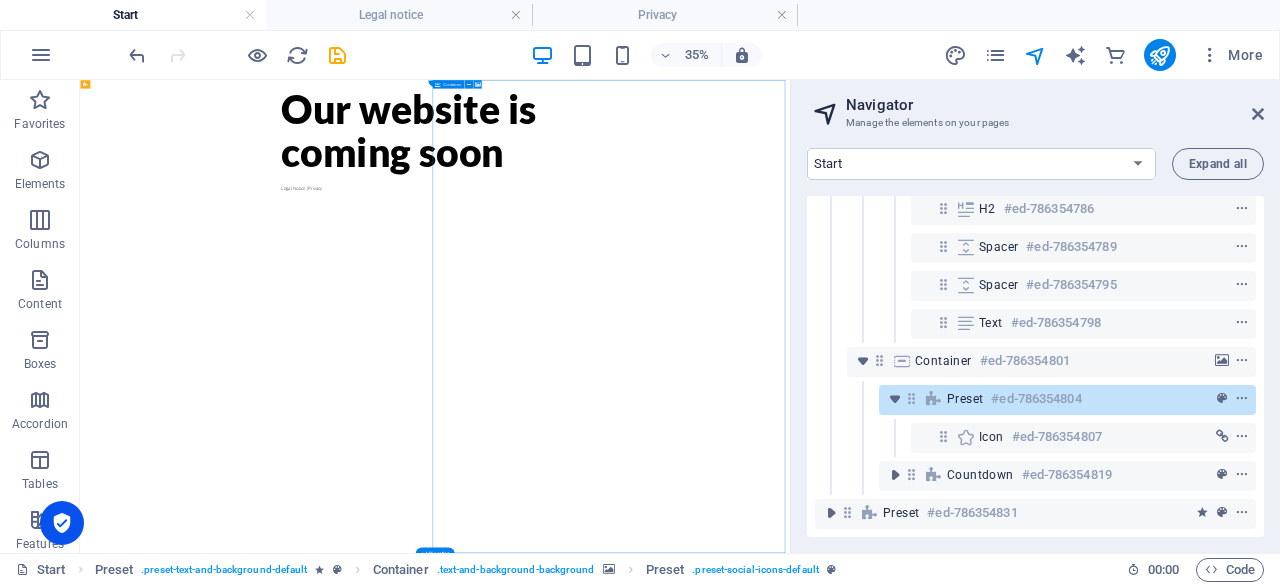 scroll, scrollTop: 0, scrollLeft: 0, axis: both 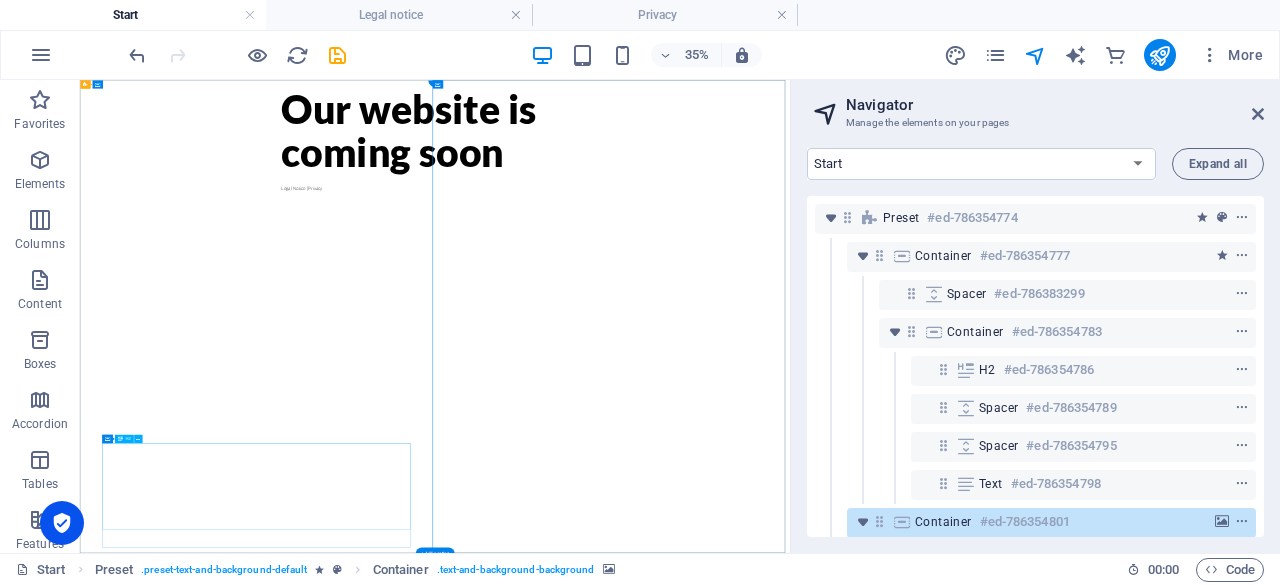 click on "H2" at bounding box center (987, 370) 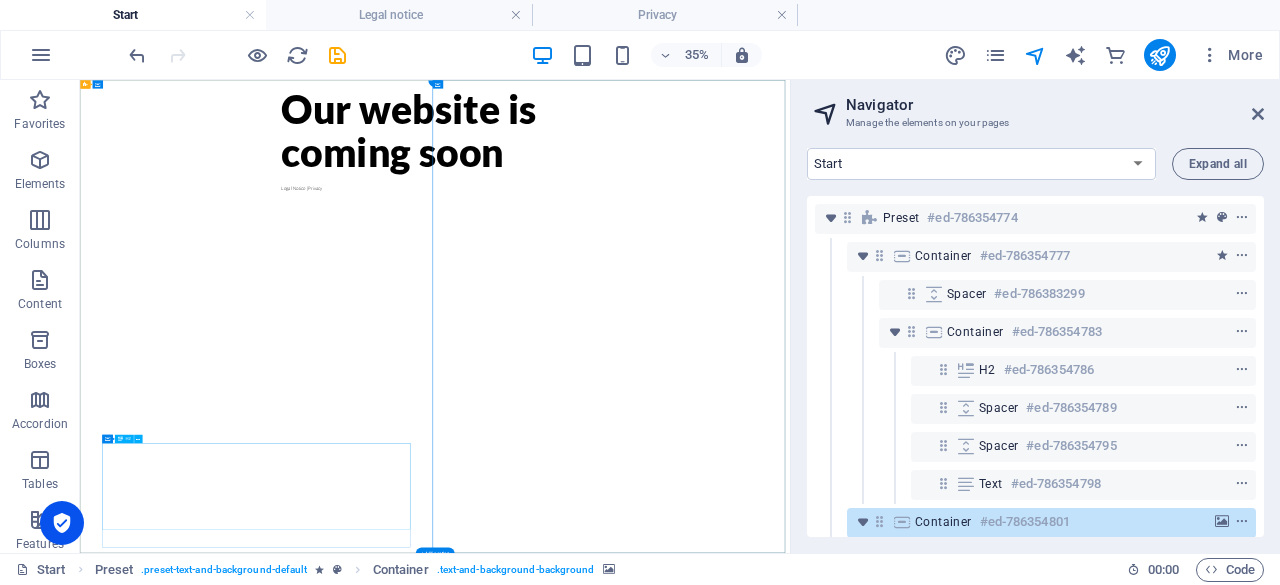 scroll, scrollTop: 485, scrollLeft: 0, axis: vertical 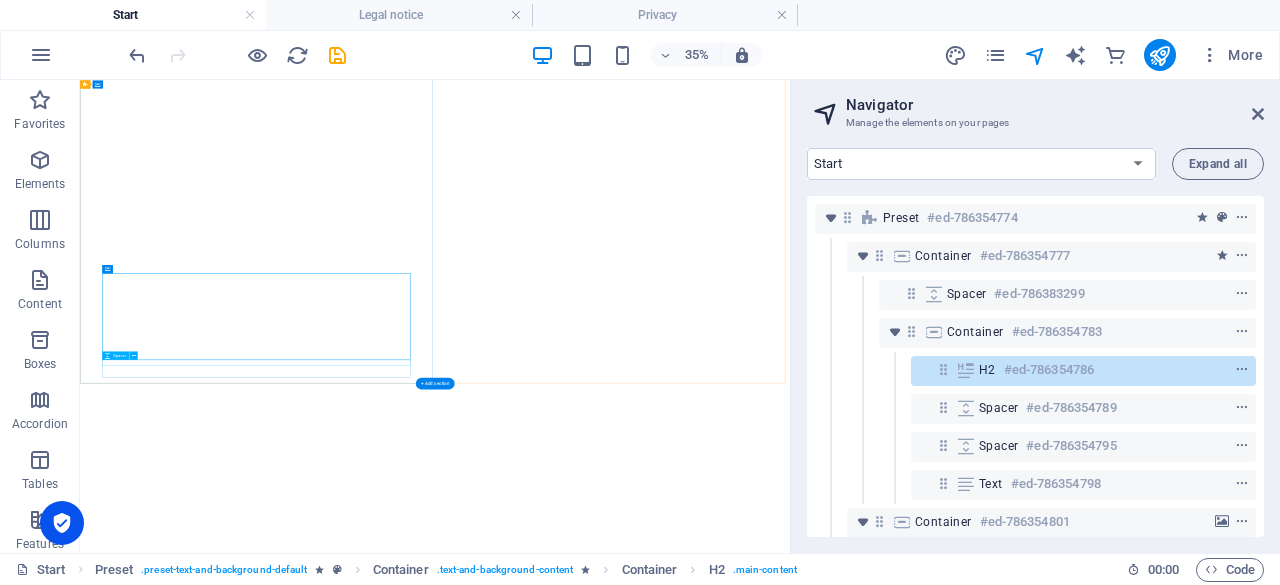 click on "Spacer" at bounding box center [998, 408] 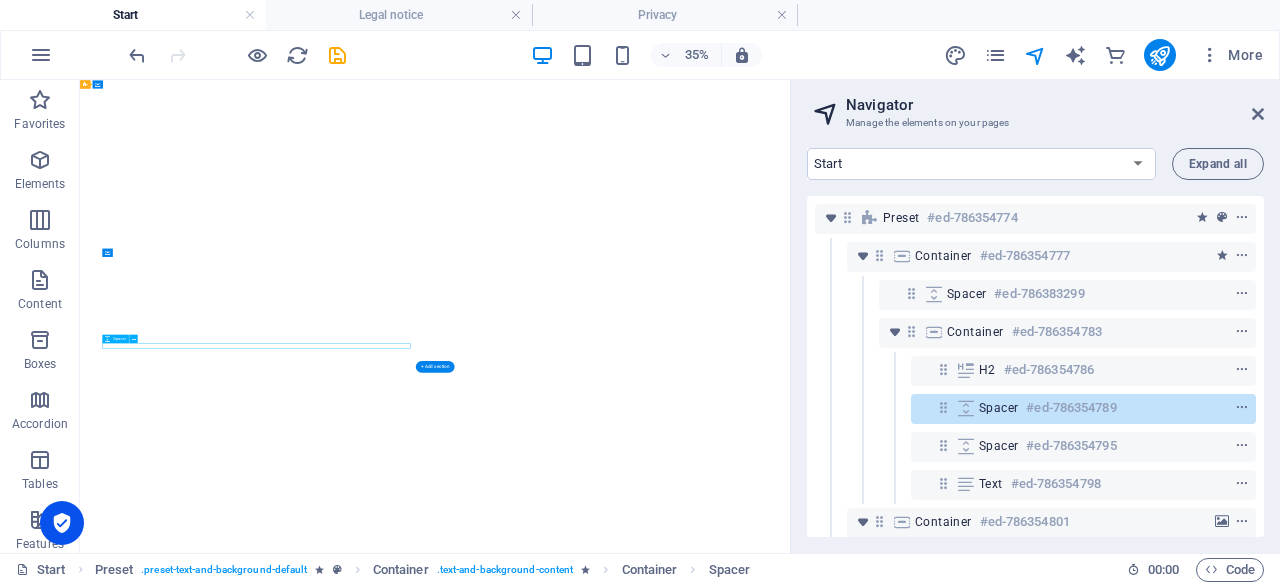 scroll, scrollTop: 533, scrollLeft: 0, axis: vertical 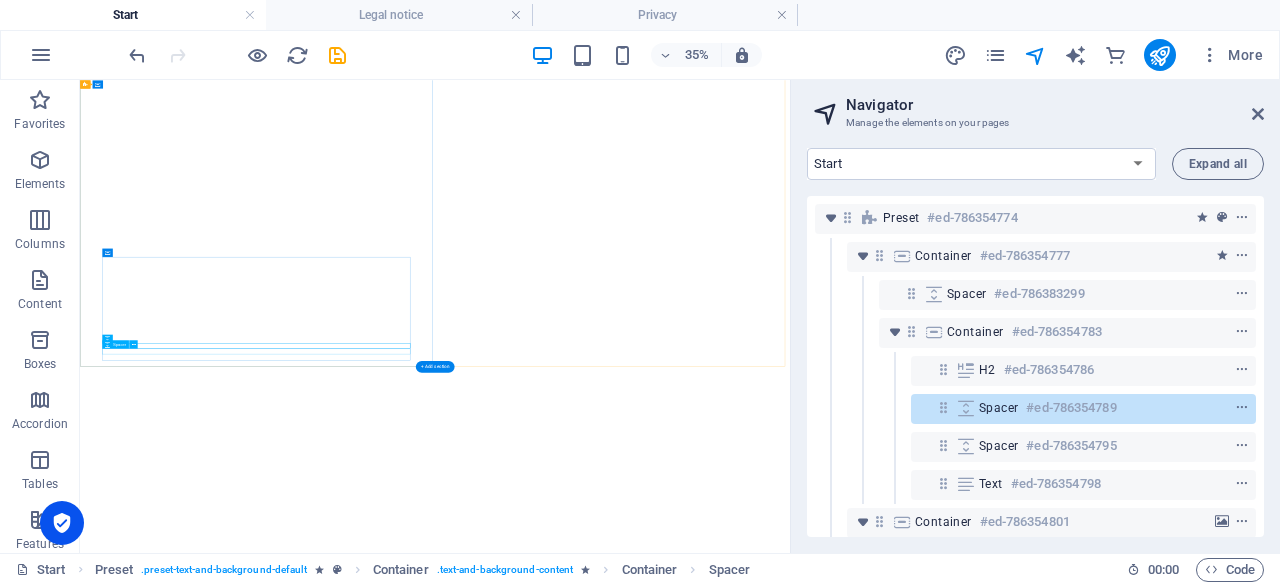 click on "Spacer" at bounding box center (998, 446) 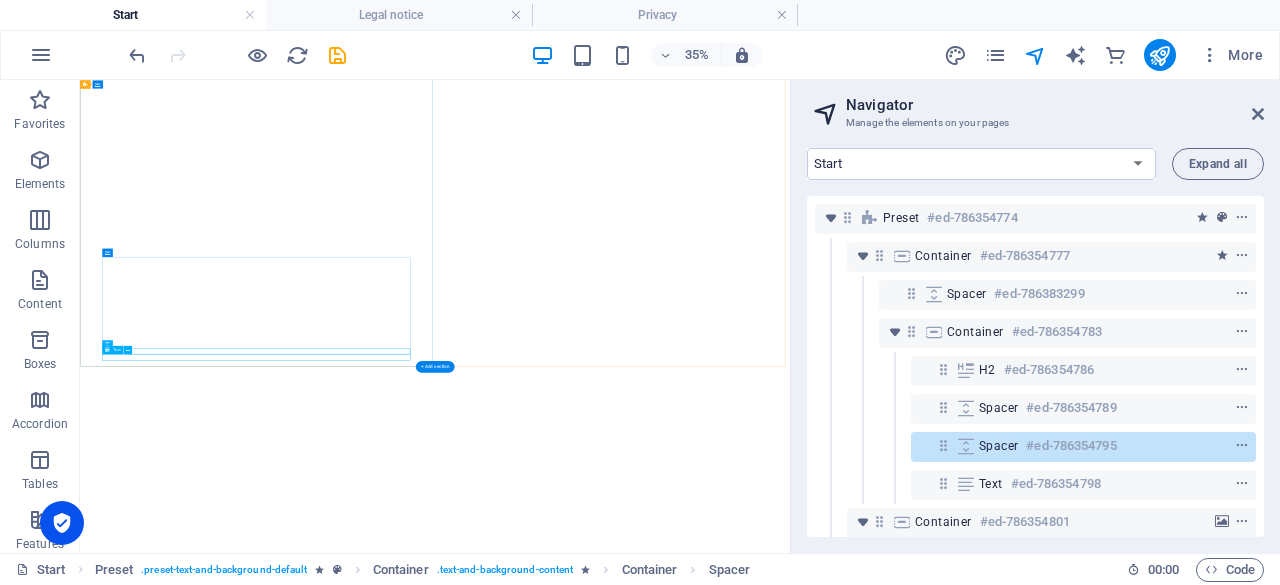 click on "Text" at bounding box center (991, 484) 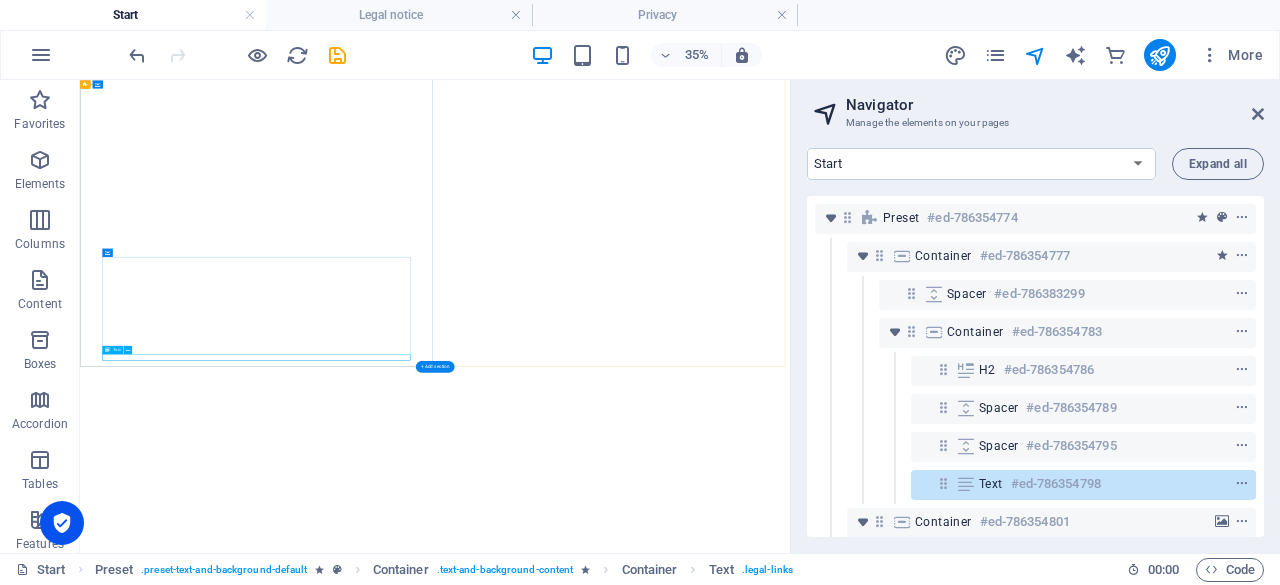 click at bounding box center (1242, 484) 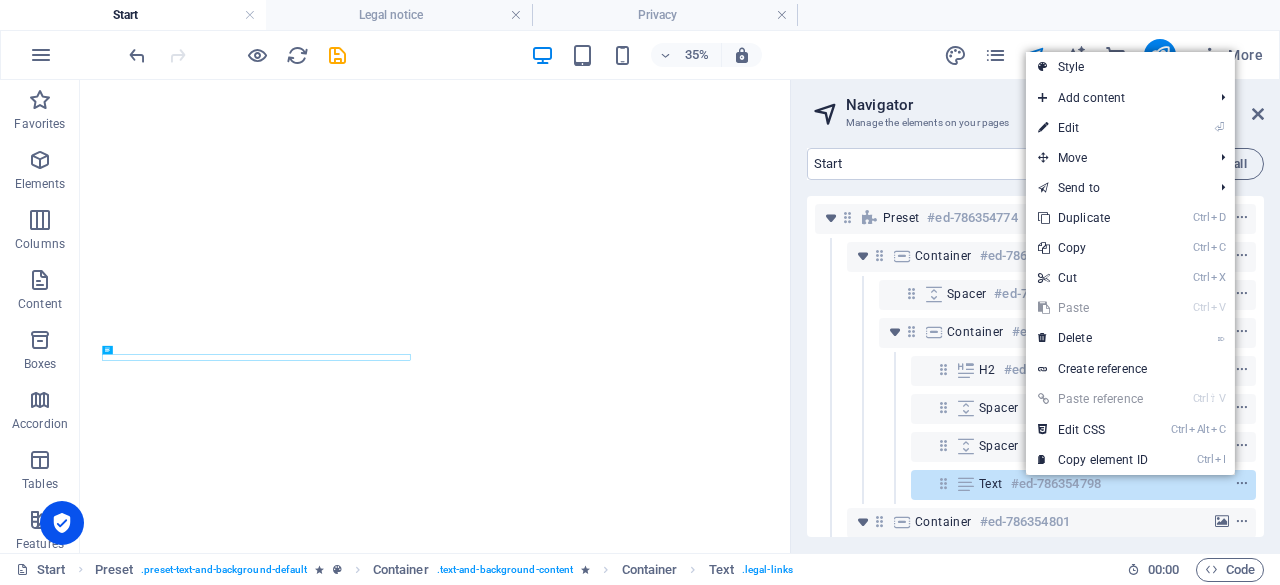 click on "⌦  Delete" at bounding box center (1093, 338) 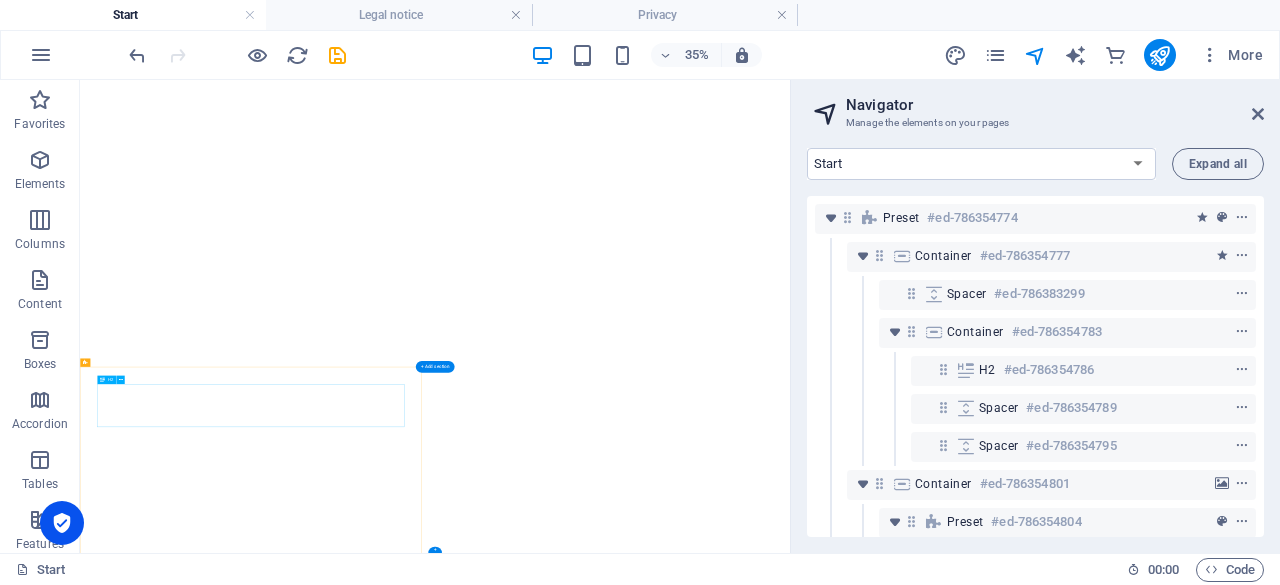 click on "Book the event" at bounding box center [568, 2535] 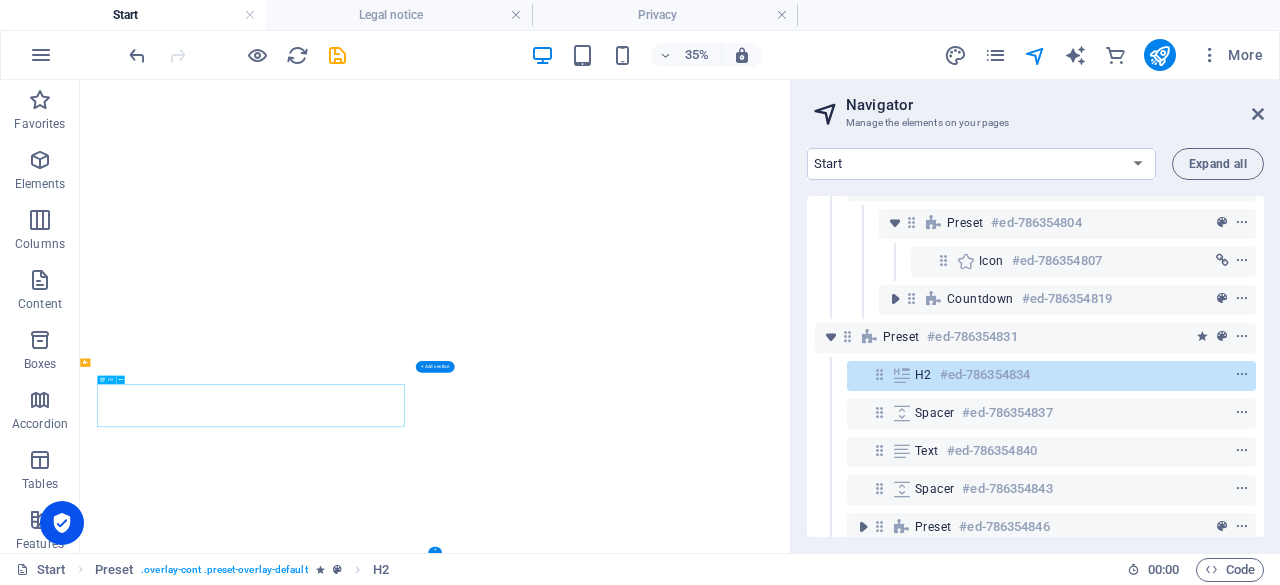 scroll, scrollTop: 316, scrollLeft: 0, axis: vertical 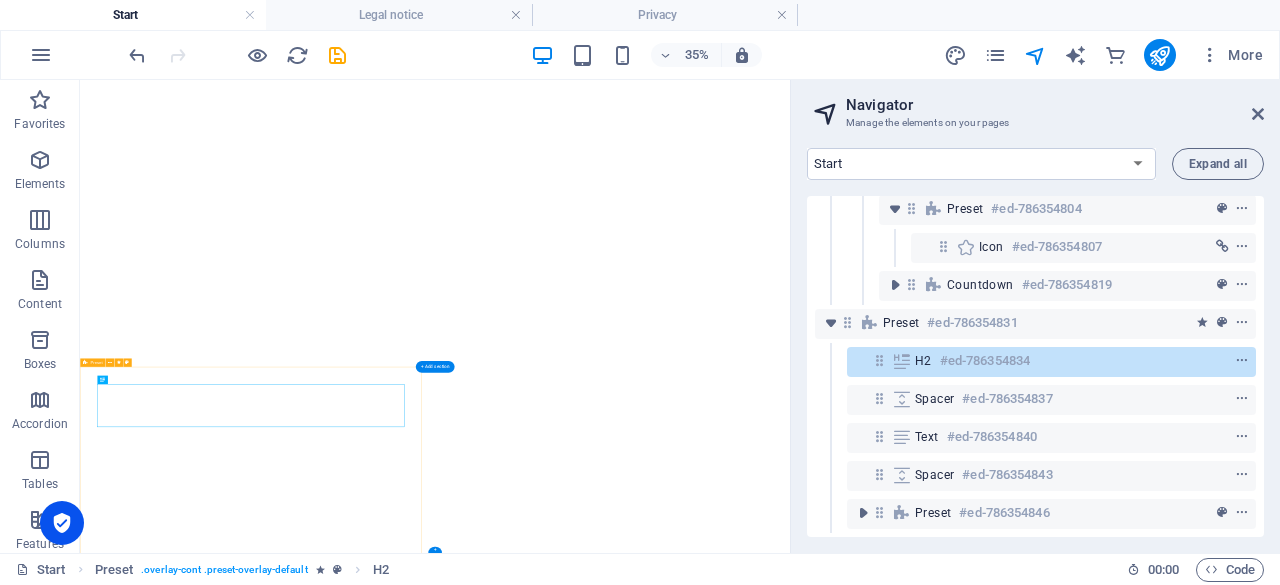 click at bounding box center [1242, 323] 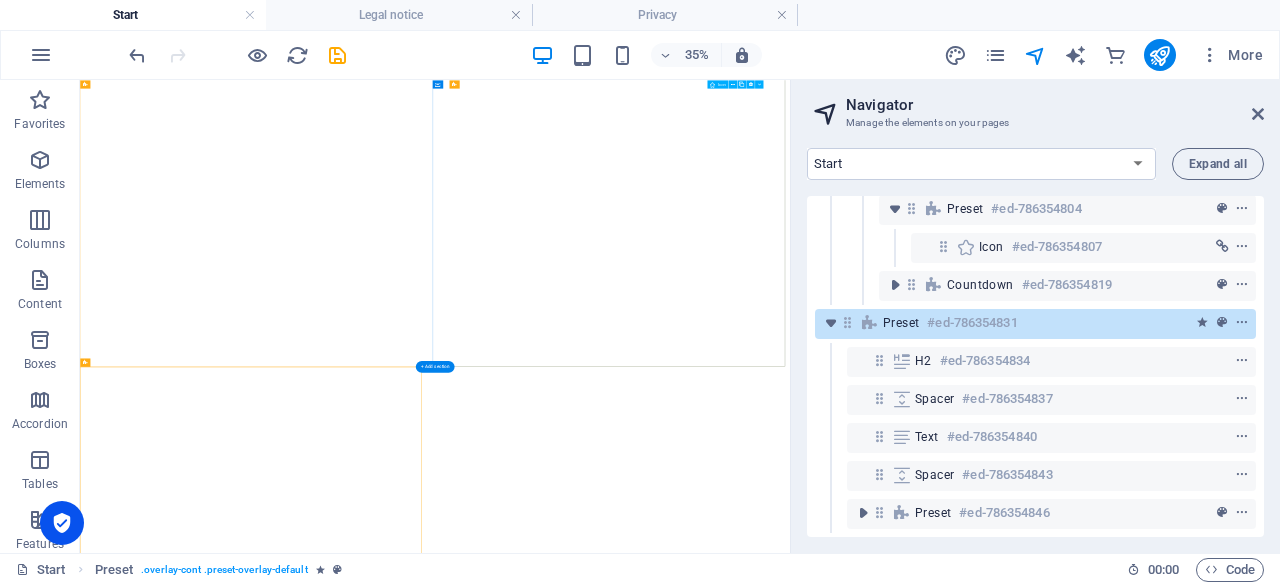 scroll, scrollTop: 328, scrollLeft: 0, axis: vertical 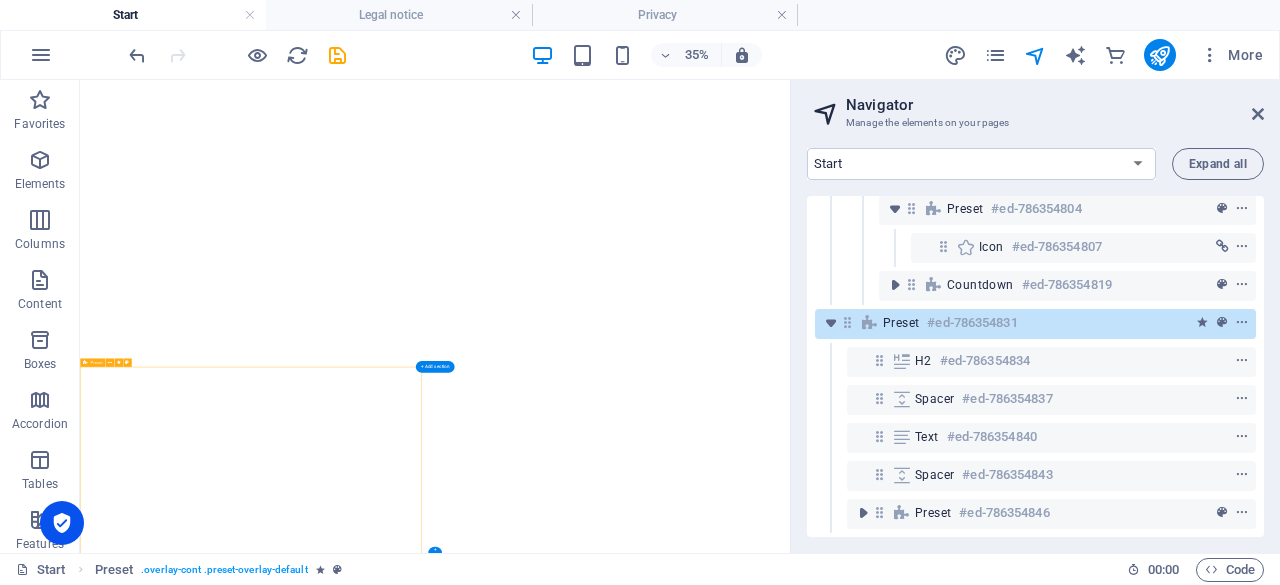 click at bounding box center [1242, 323] 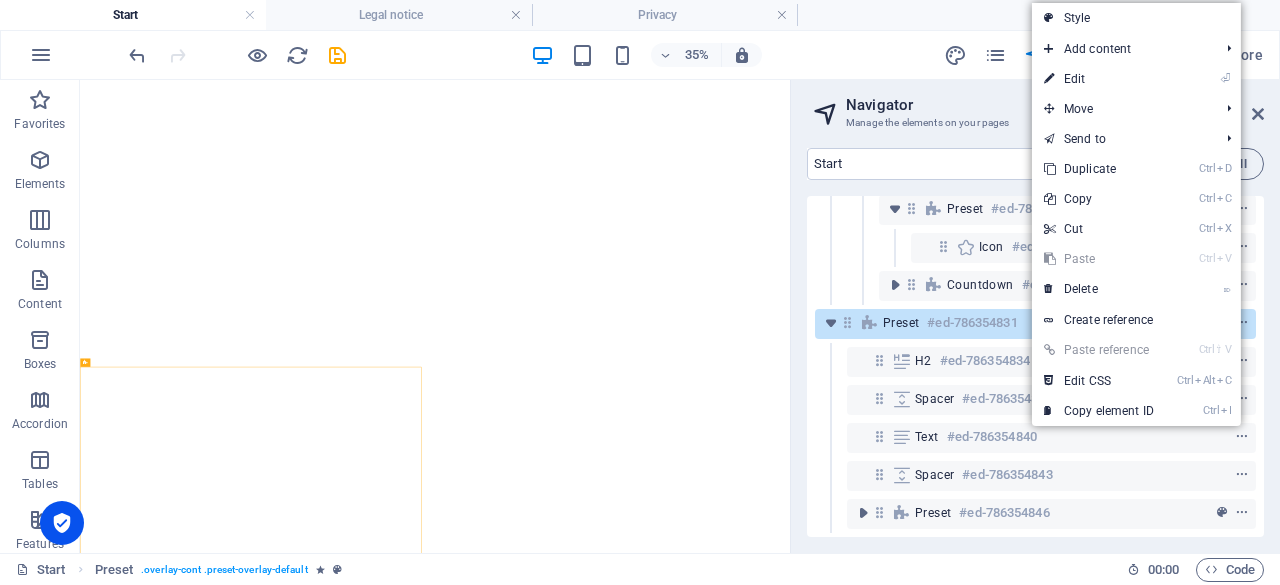 click on "⌦  Delete" at bounding box center [1099, 289] 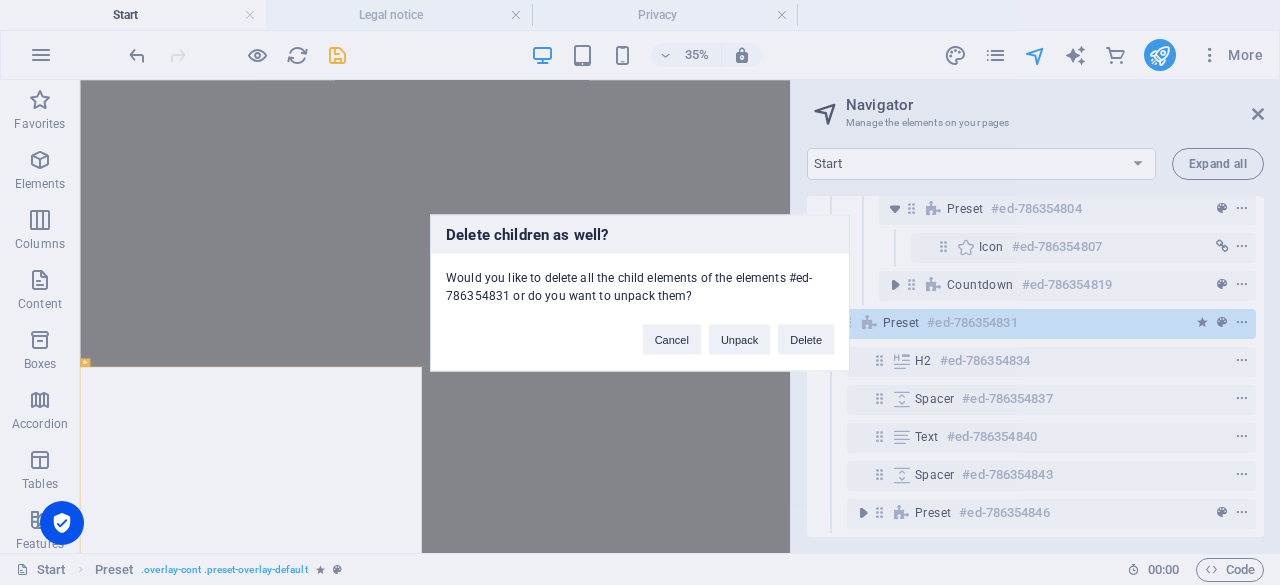 click on "Delete" at bounding box center [806, 339] 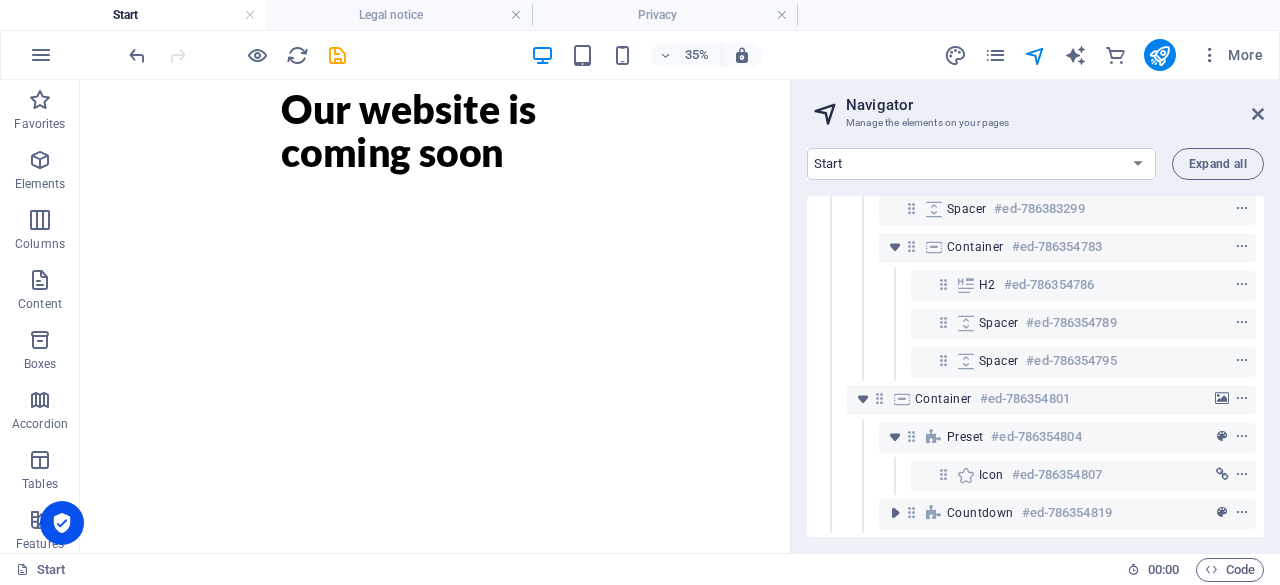scroll, scrollTop: 100, scrollLeft: 0, axis: vertical 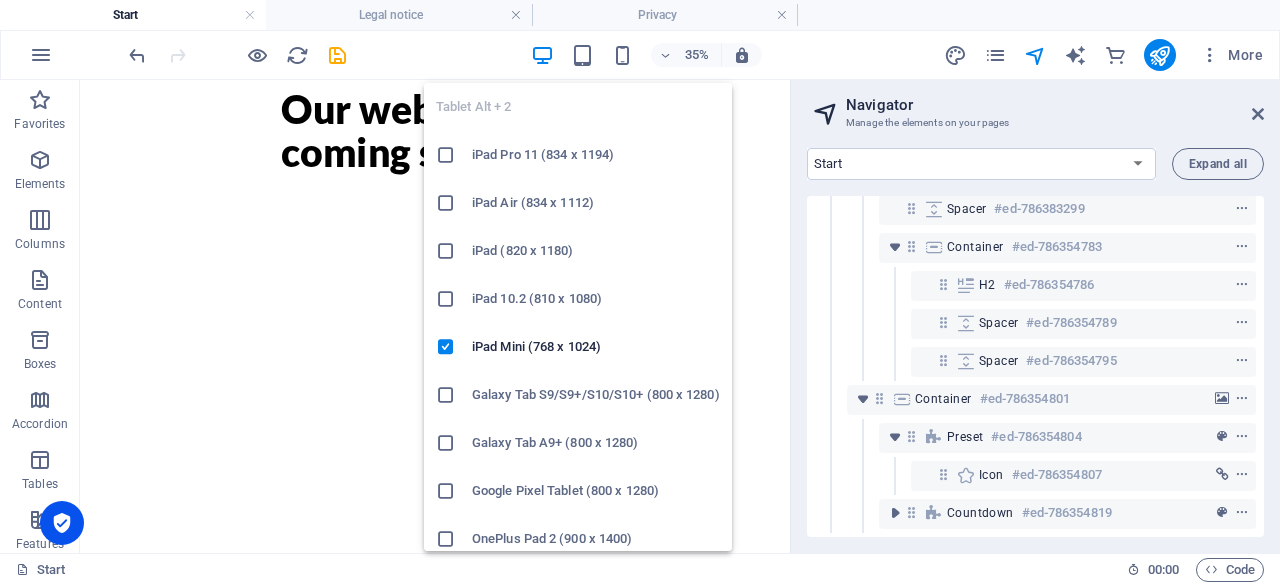 click at bounding box center (582, 55) 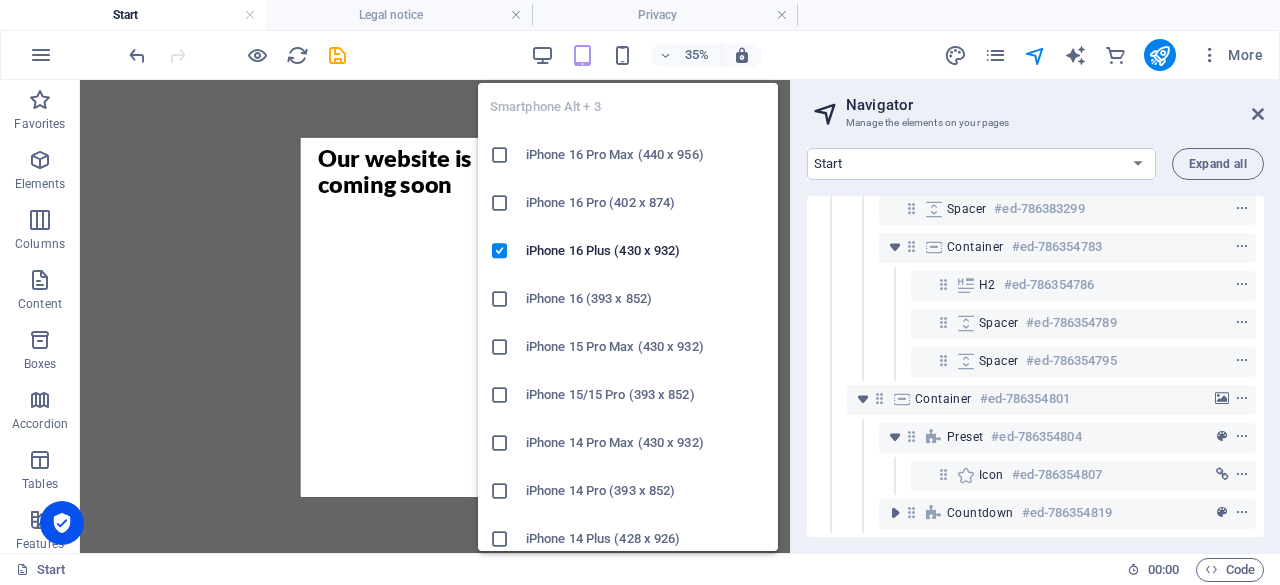 click at bounding box center [622, 55] 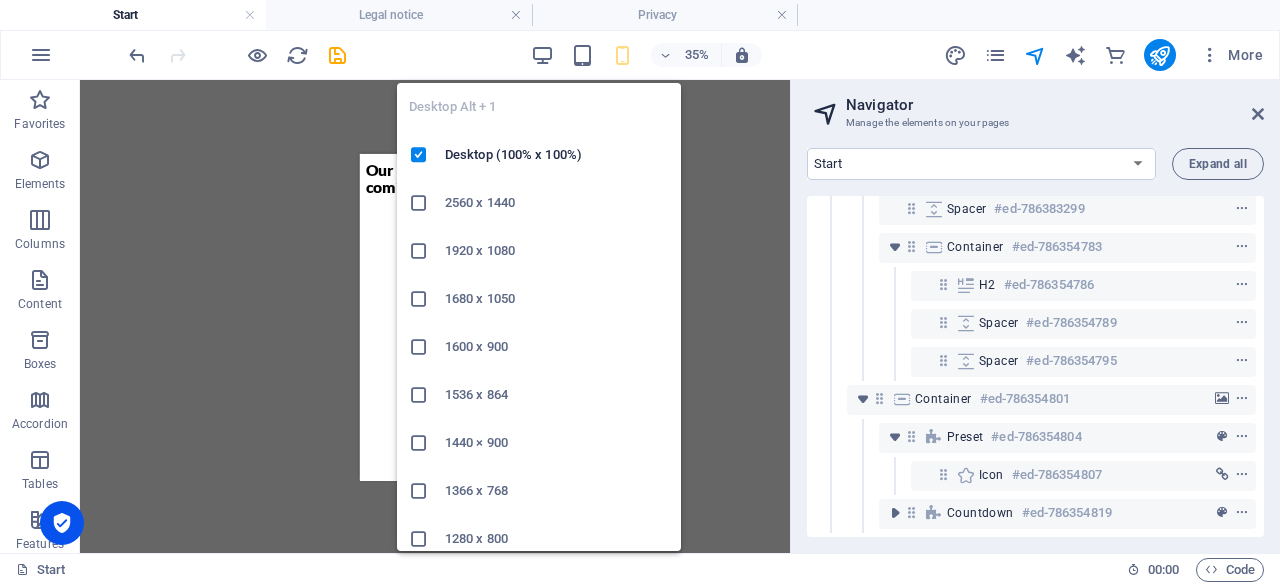 click at bounding box center (542, 55) 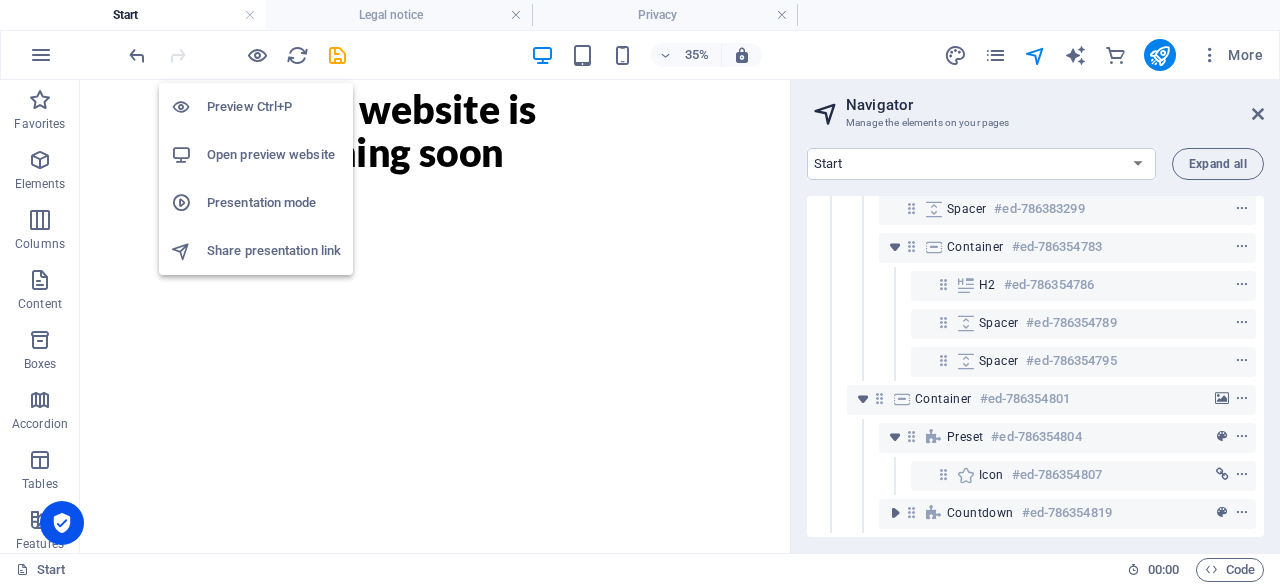 click on "Presentation mode" at bounding box center (274, 203) 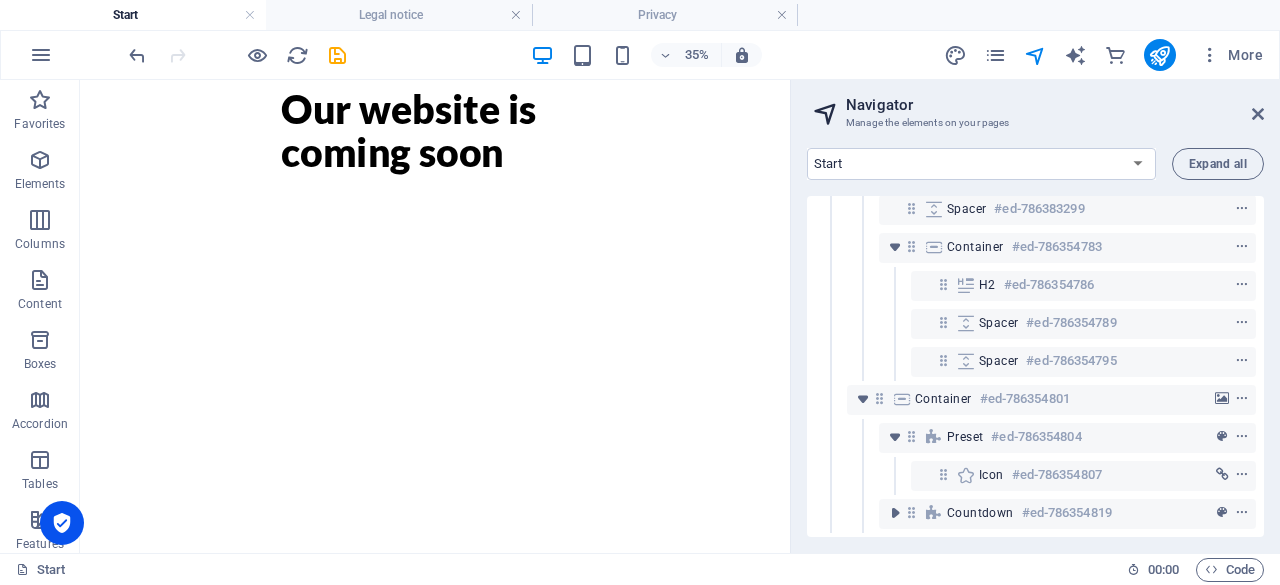 click on "More" at bounding box center [1231, 55] 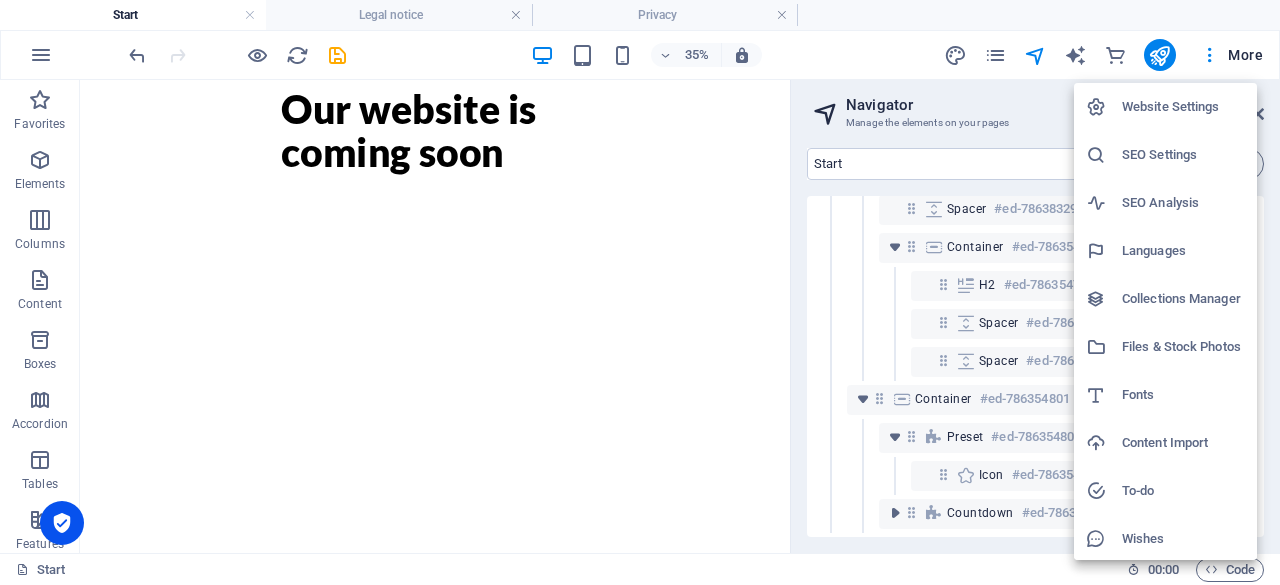 click on "Website Settings" at bounding box center [1183, 107] 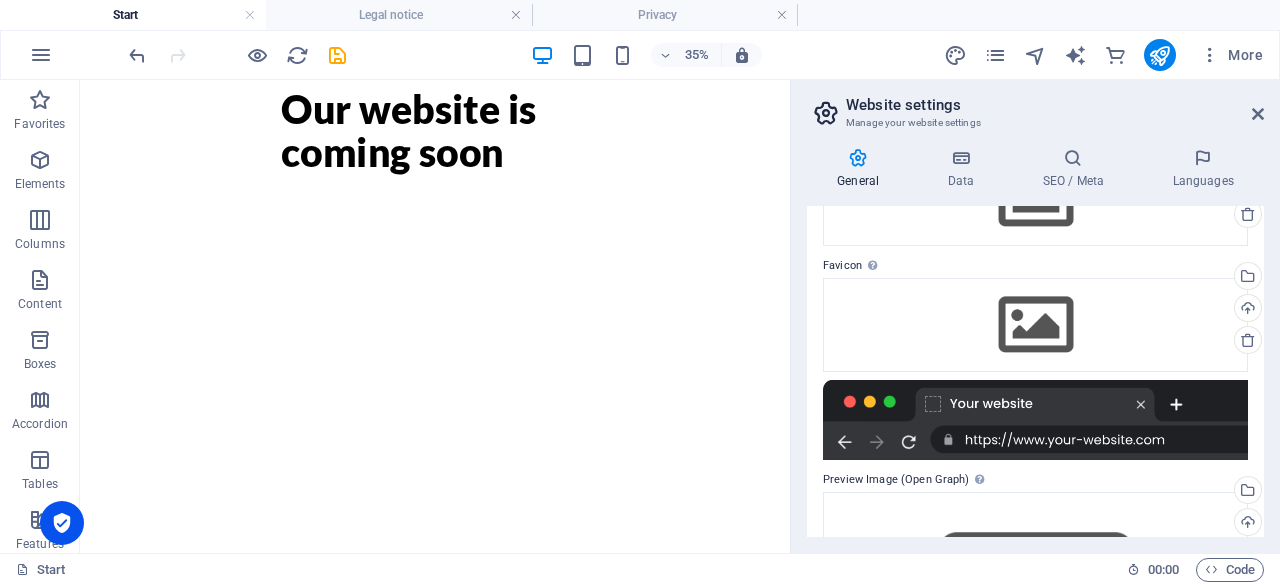 scroll, scrollTop: 0, scrollLeft: 0, axis: both 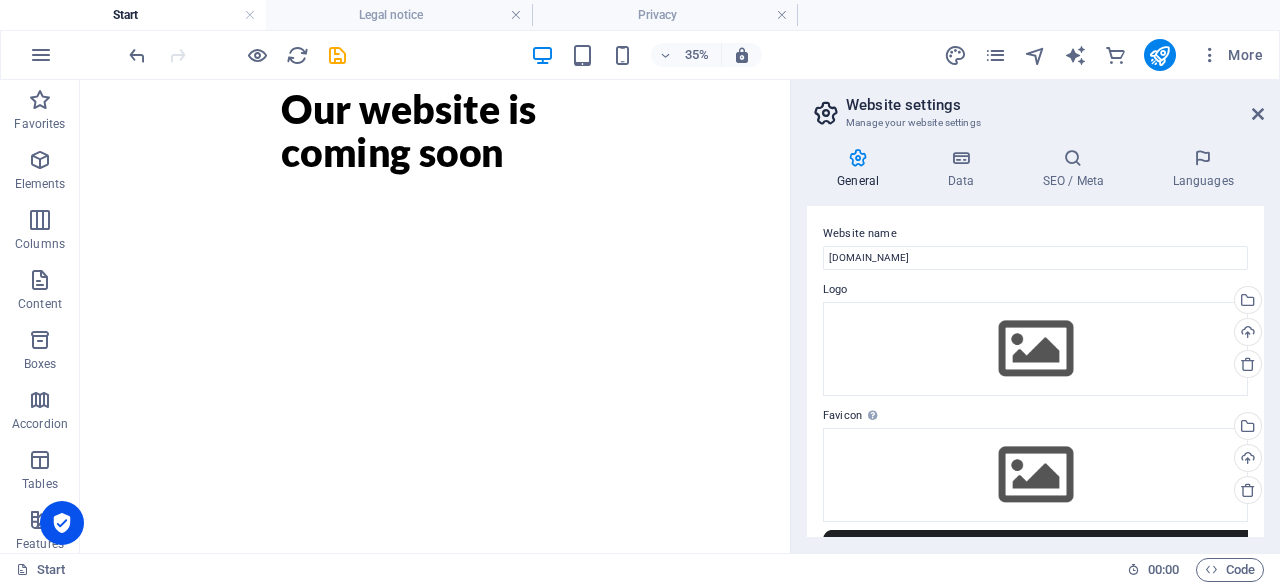 click at bounding box center (960, 158) 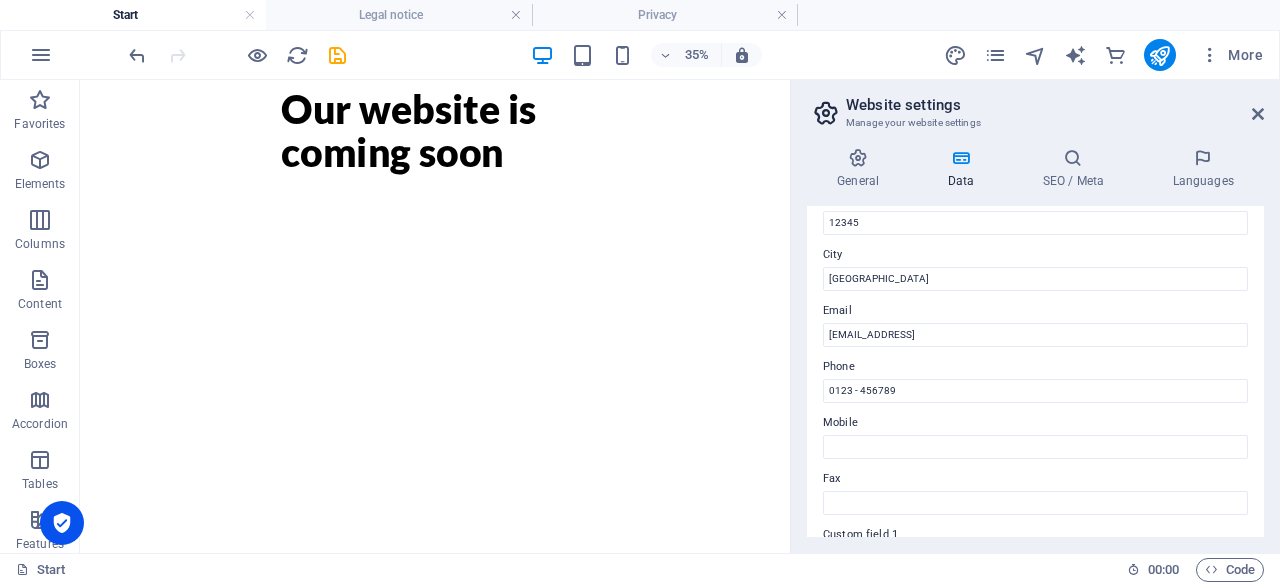 scroll, scrollTop: 200, scrollLeft: 0, axis: vertical 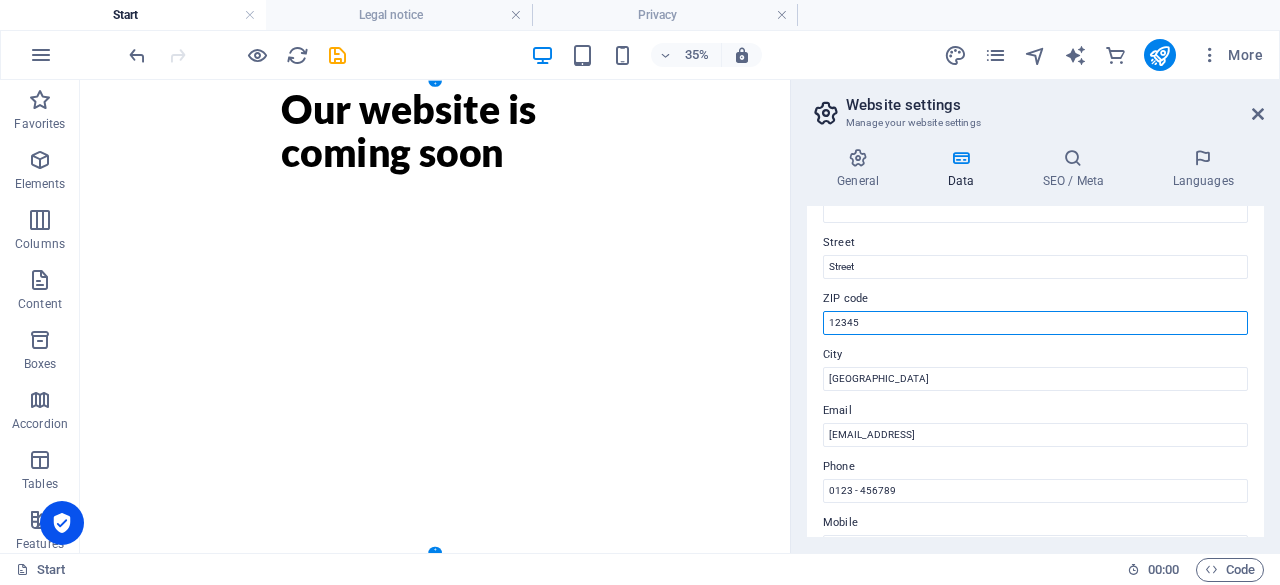 drag, startPoint x: 1002, startPoint y: 402, endPoint x: 2044, endPoint y: 735, distance: 1093.9164 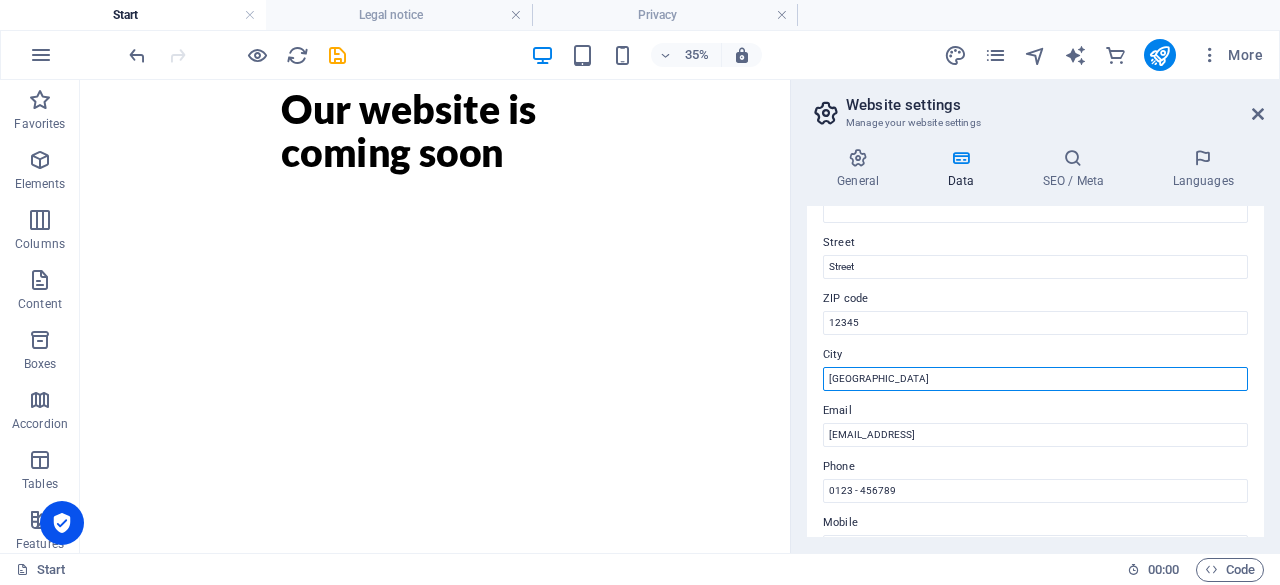 drag, startPoint x: 872, startPoint y: 378, endPoint x: 803, endPoint y: 366, distance: 70.035706 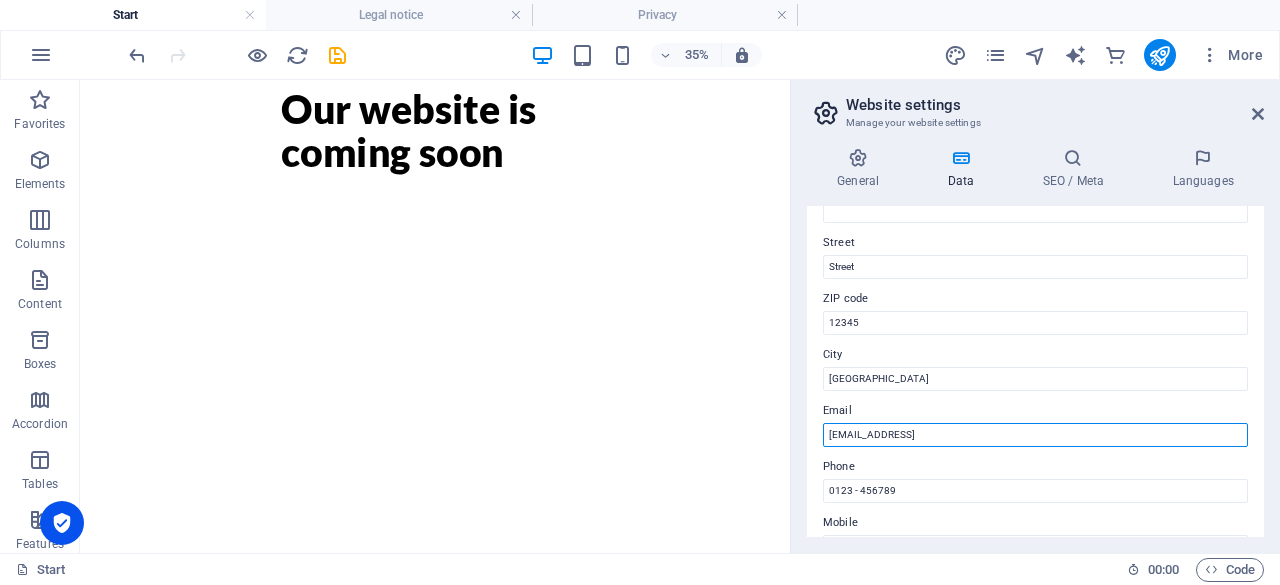 drag, startPoint x: 1110, startPoint y: 431, endPoint x: 814, endPoint y: 428, distance: 296.0152 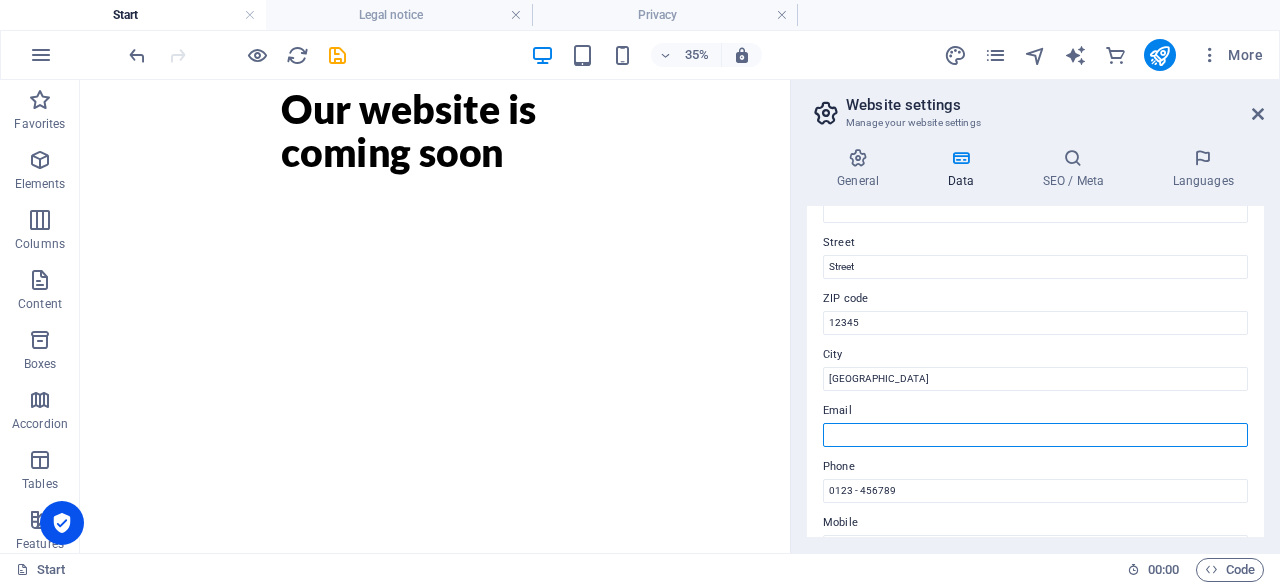 type 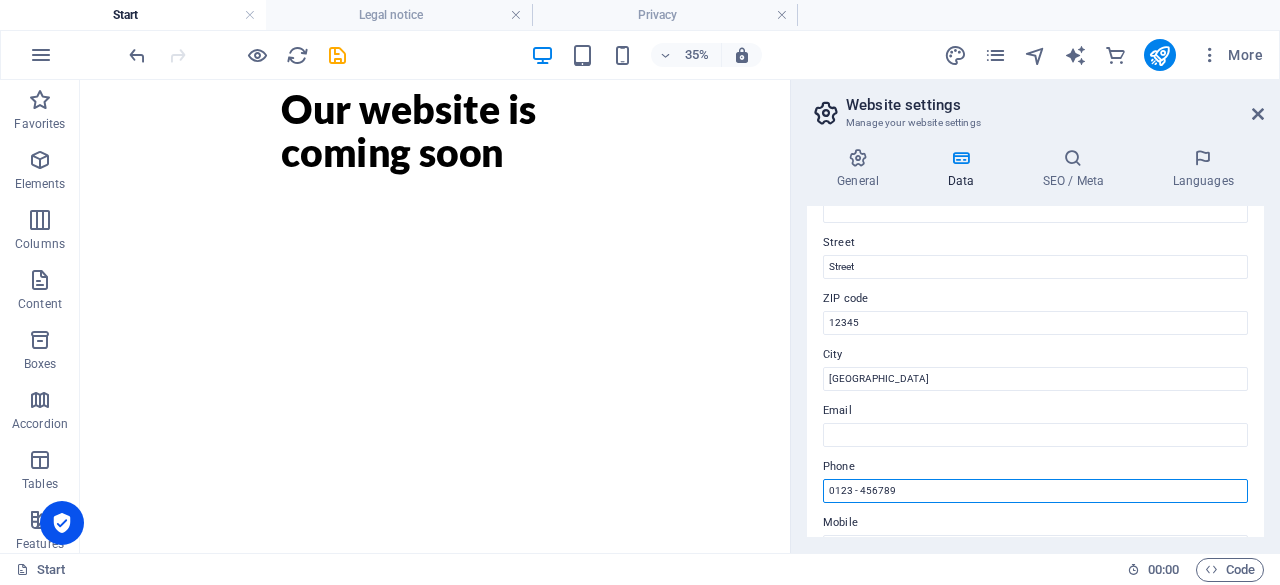 drag, startPoint x: 892, startPoint y: 497, endPoint x: 791, endPoint y: 488, distance: 101.4002 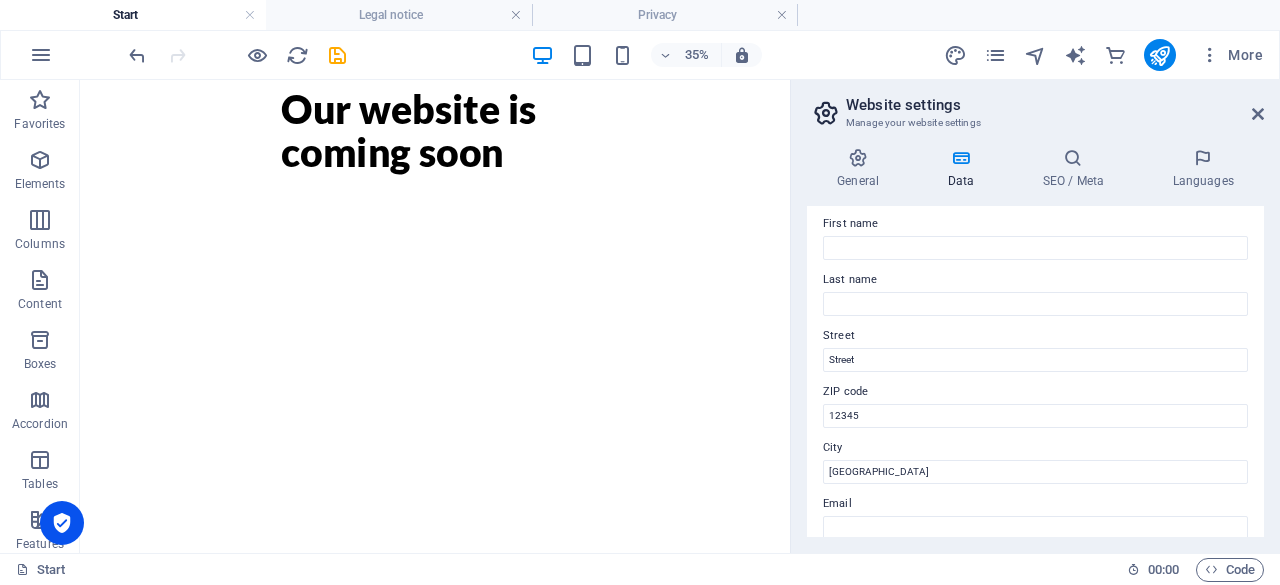 scroll, scrollTop: 29, scrollLeft: 0, axis: vertical 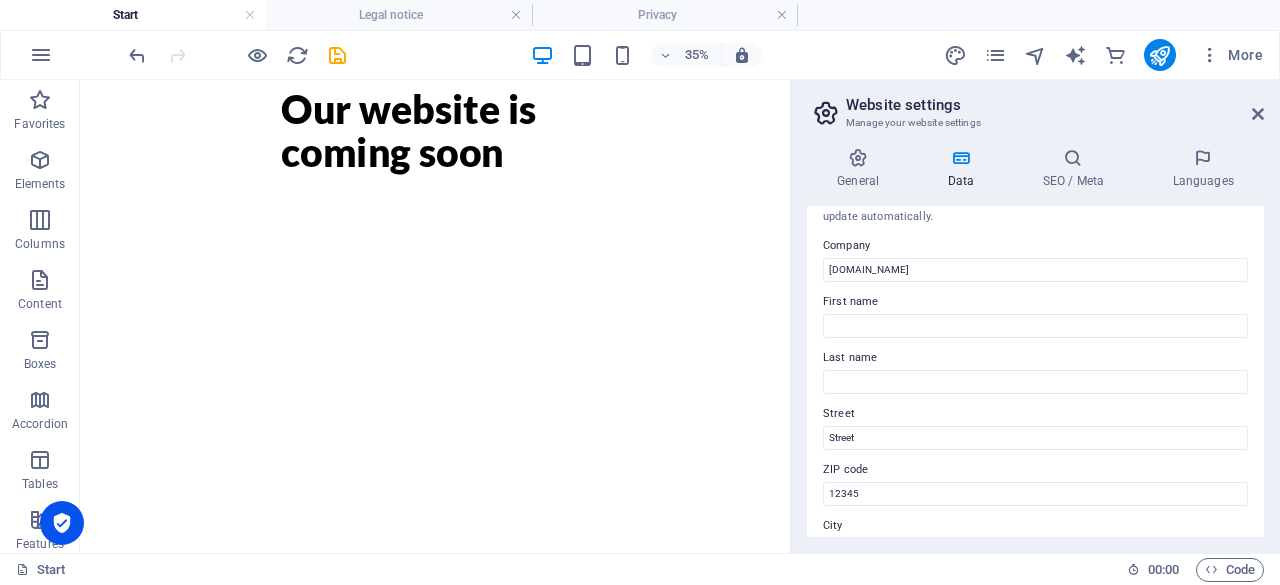 type 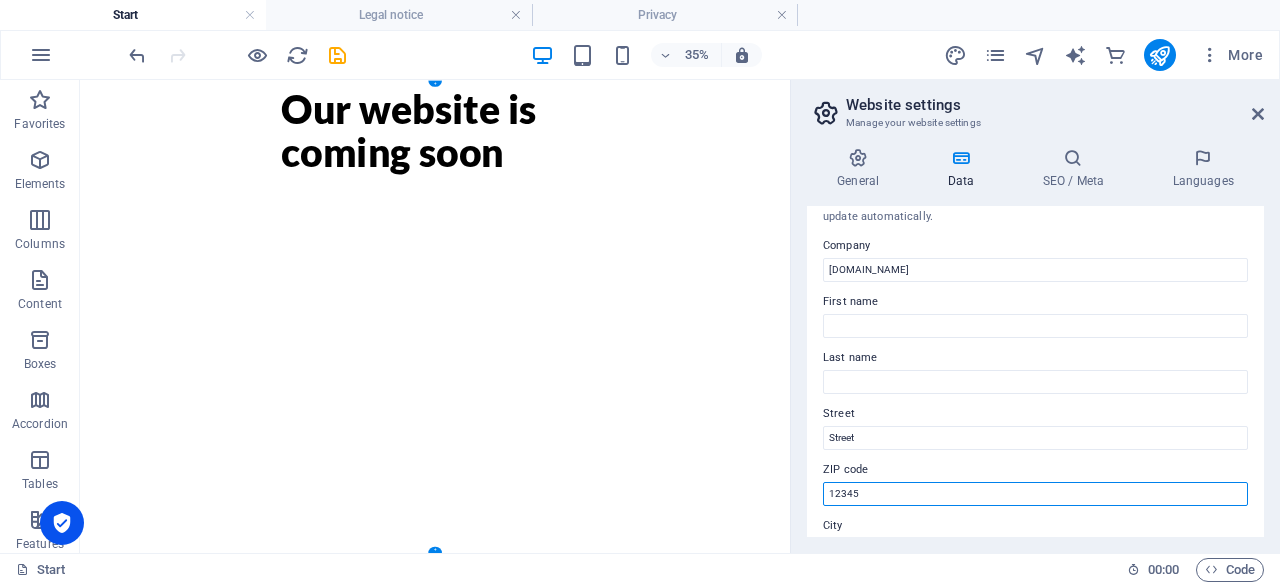 drag, startPoint x: 959, startPoint y: 561, endPoint x: 2049, endPoint y: 1249, distance: 1288.9701 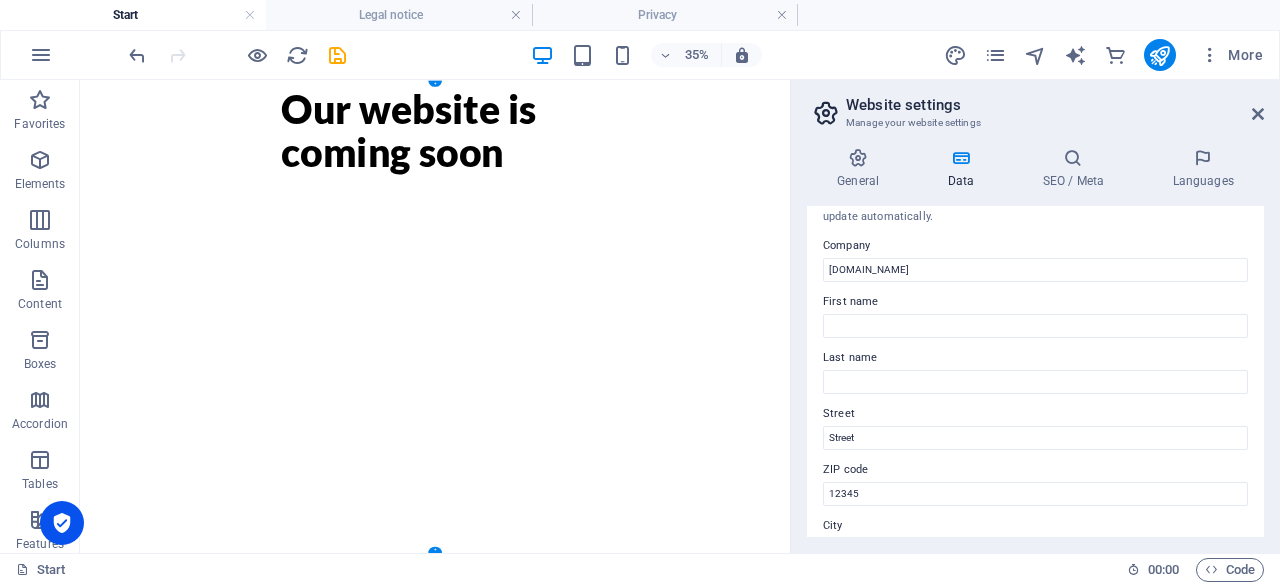 click at bounding box center [1094, 2107] 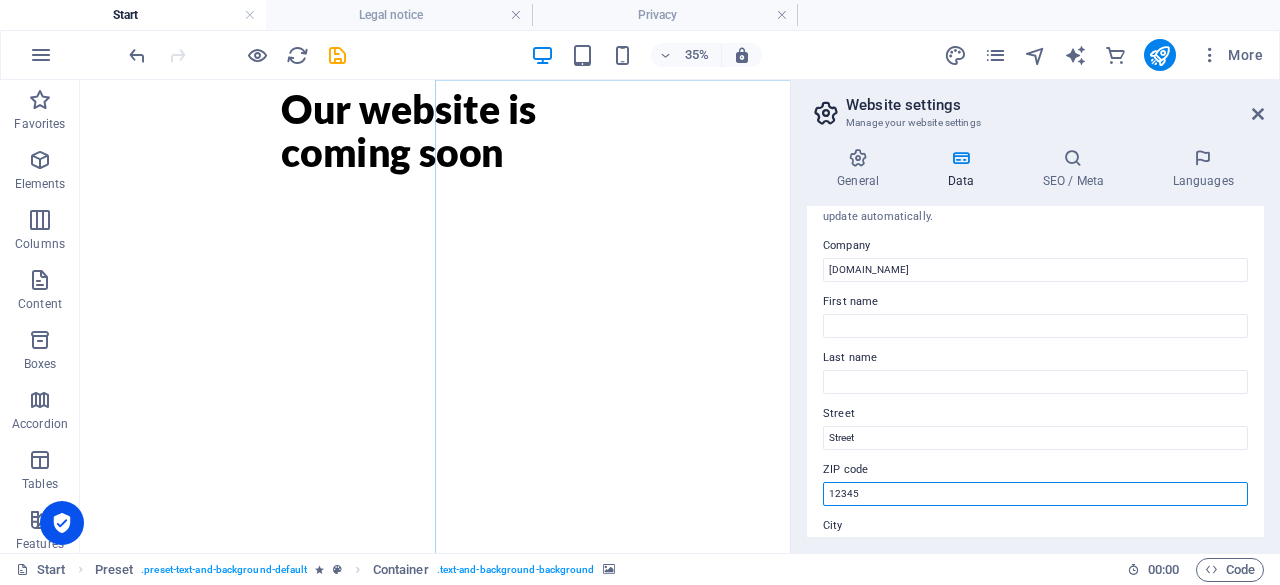 drag, startPoint x: 857, startPoint y: 489, endPoint x: 823, endPoint y: 482, distance: 34.713108 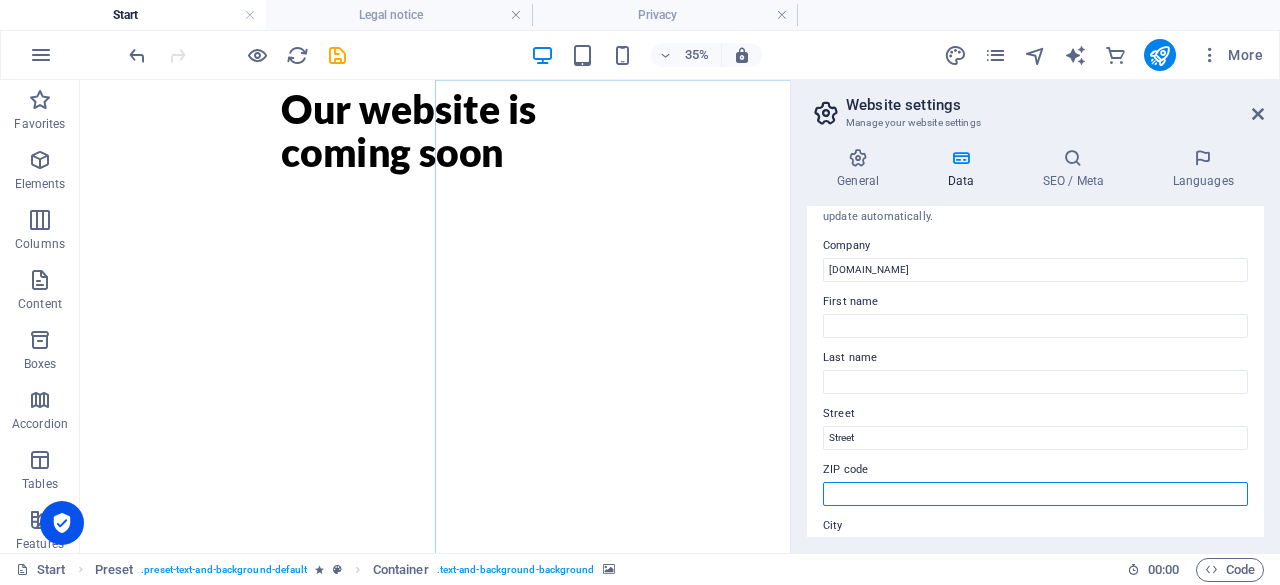 scroll, scrollTop: 0, scrollLeft: 0, axis: both 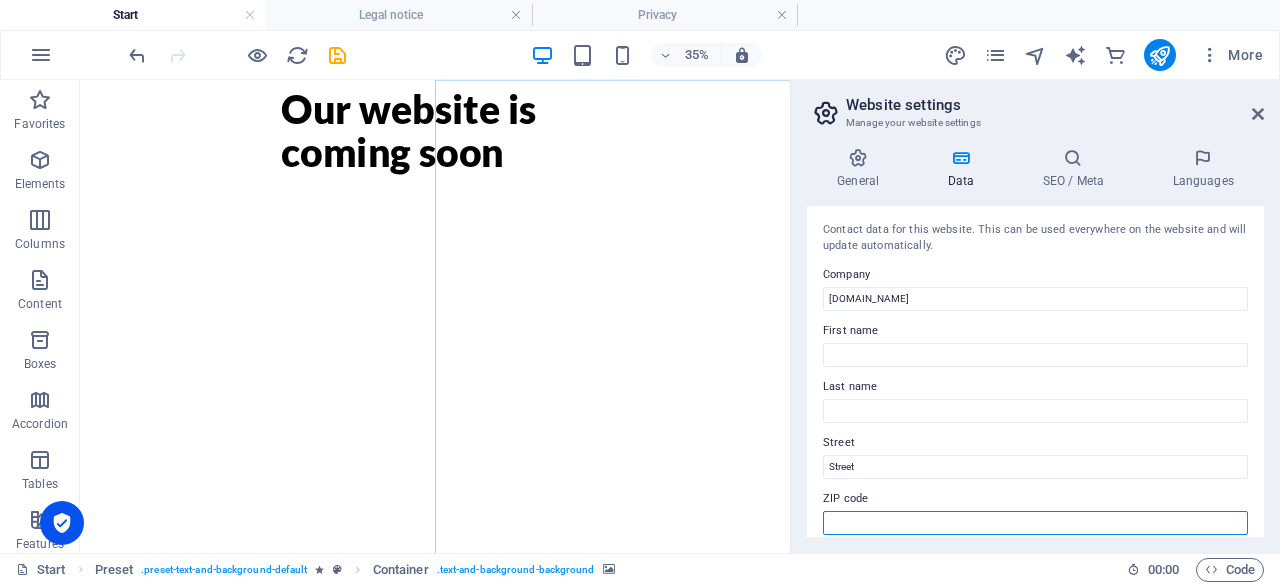type 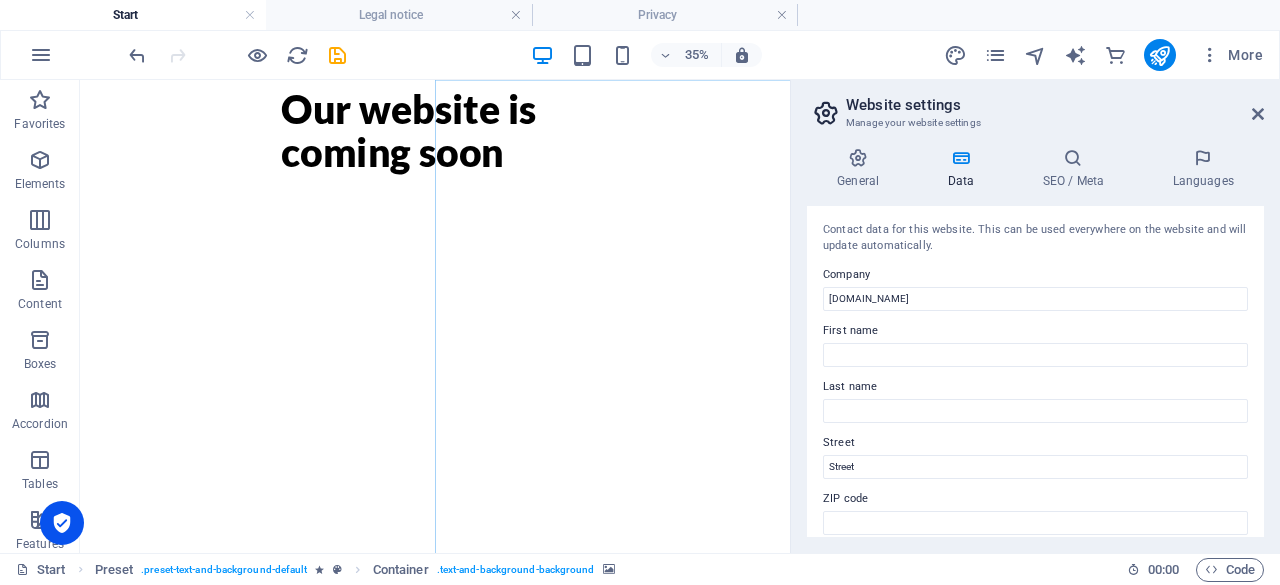 click at bounding box center (1073, 158) 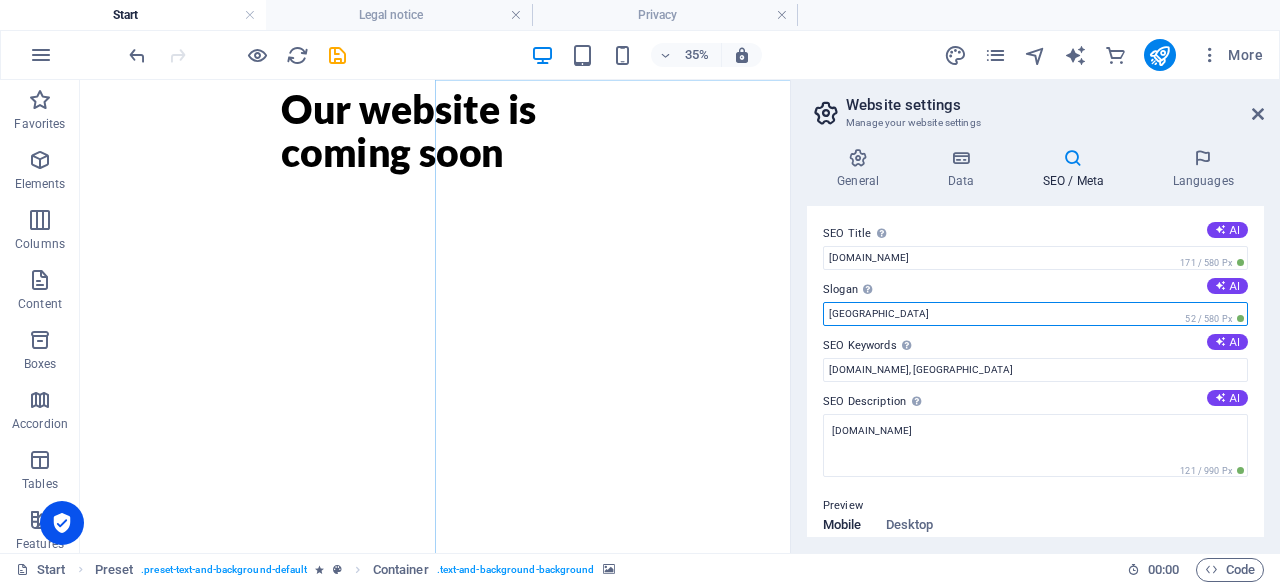 drag, startPoint x: 915, startPoint y: 319, endPoint x: 794, endPoint y: 311, distance: 121.264175 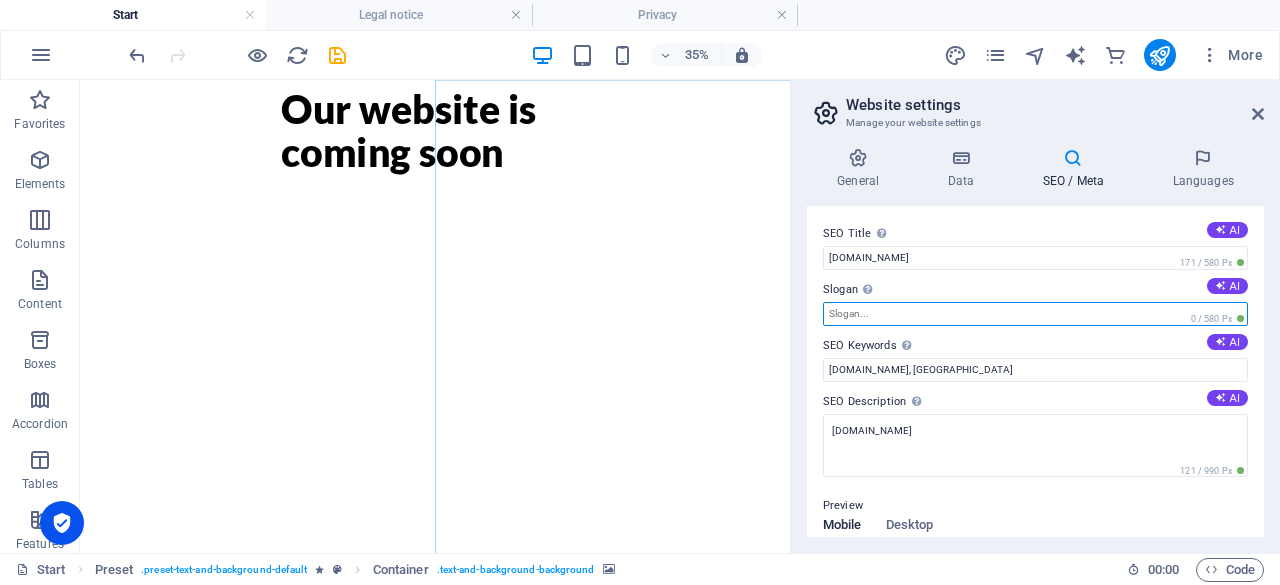 type 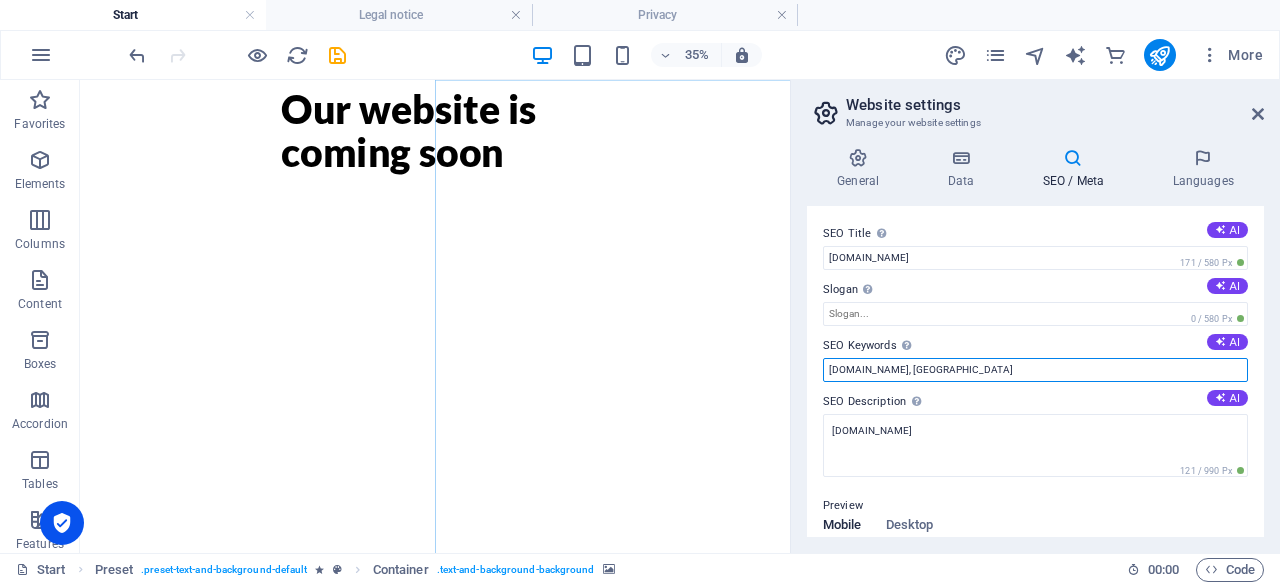 drag, startPoint x: 916, startPoint y: 367, endPoint x: 1018, endPoint y: 356, distance: 102.59142 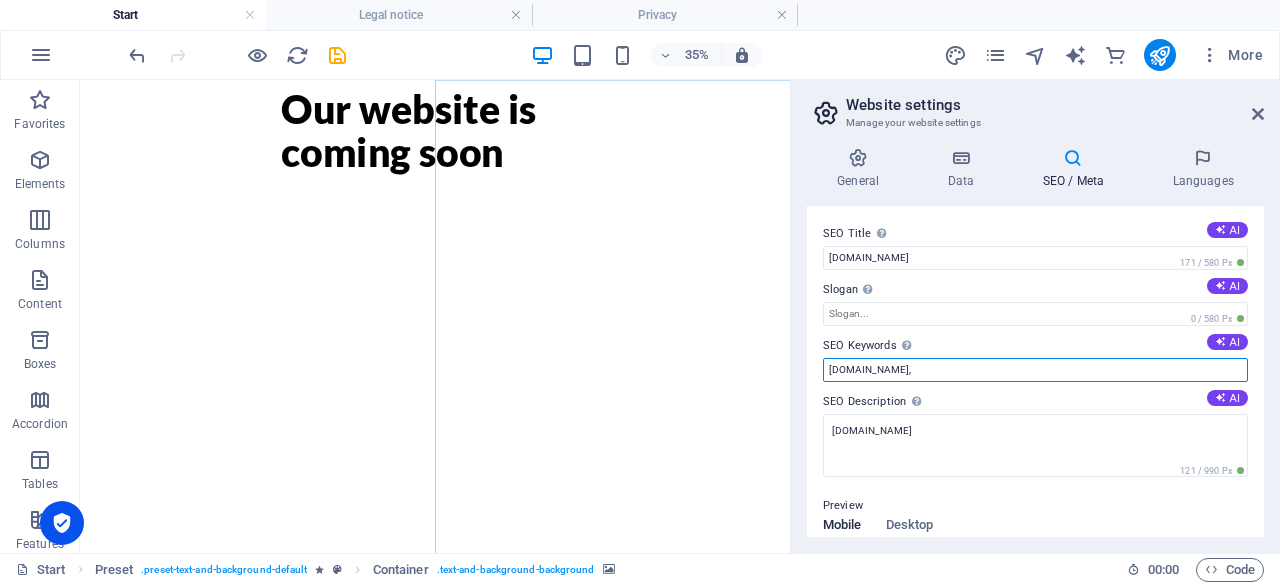 type on "[DOMAIN_NAME]," 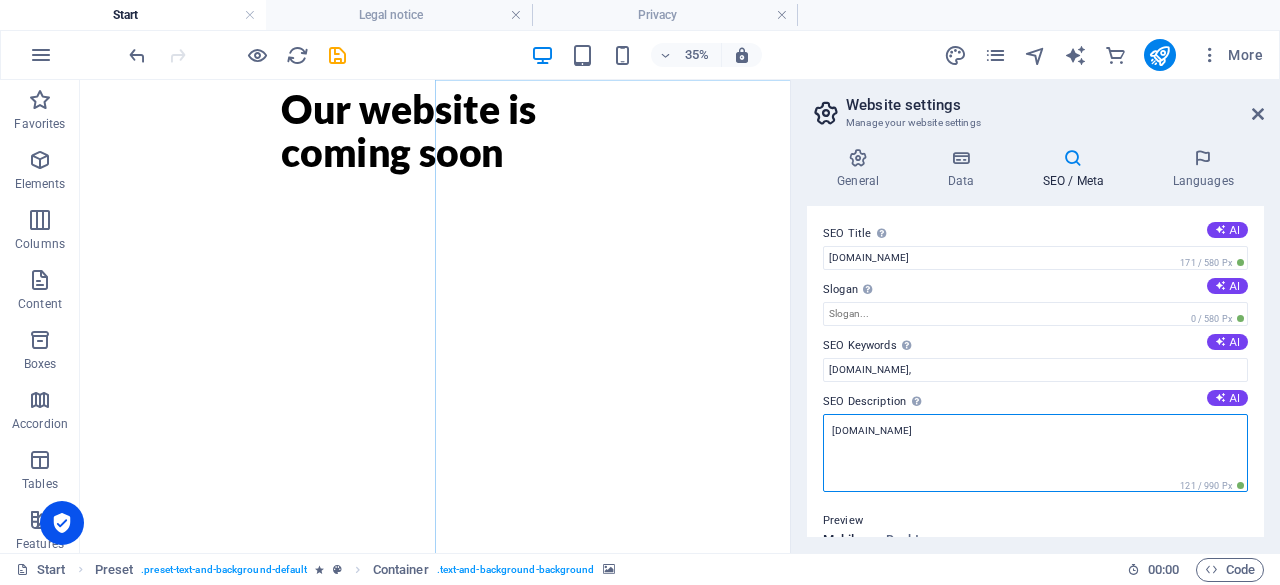 click on "[DOMAIN_NAME]" at bounding box center [1035, 453] 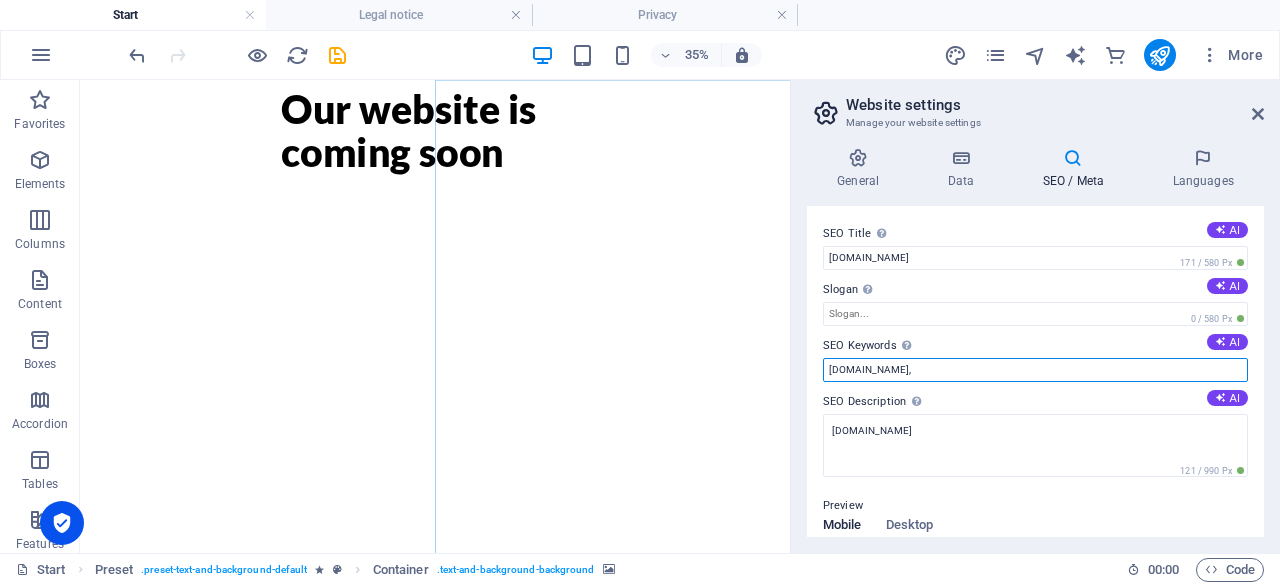 click on "[DOMAIN_NAME]," at bounding box center [1035, 370] 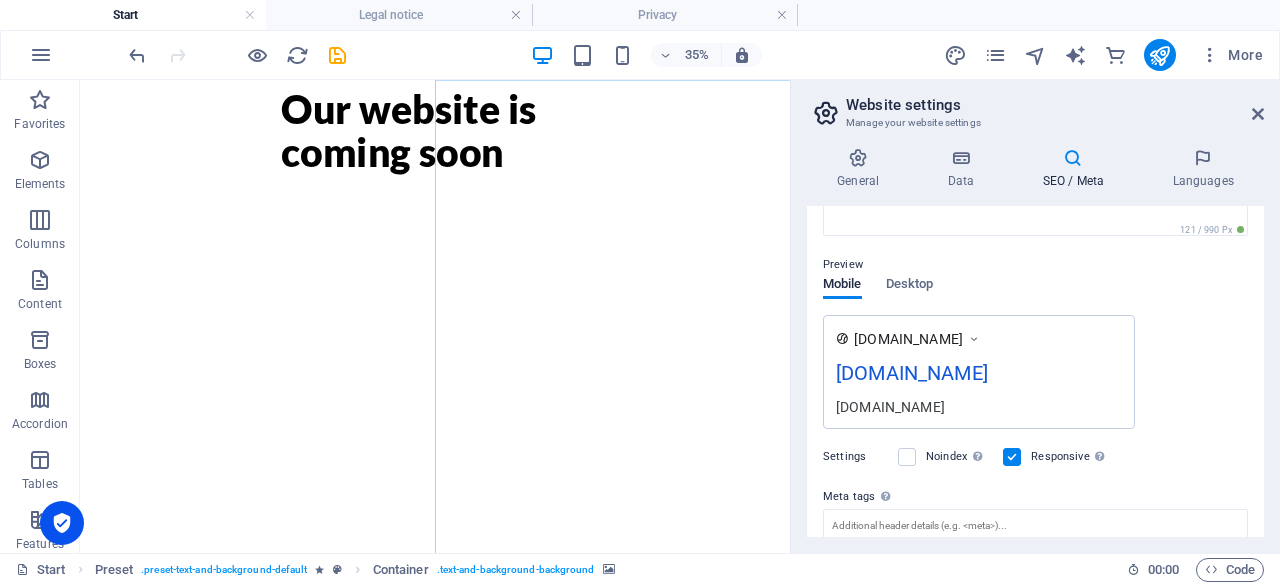 scroll, scrollTop: 200, scrollLeft: 0, axis: vertical 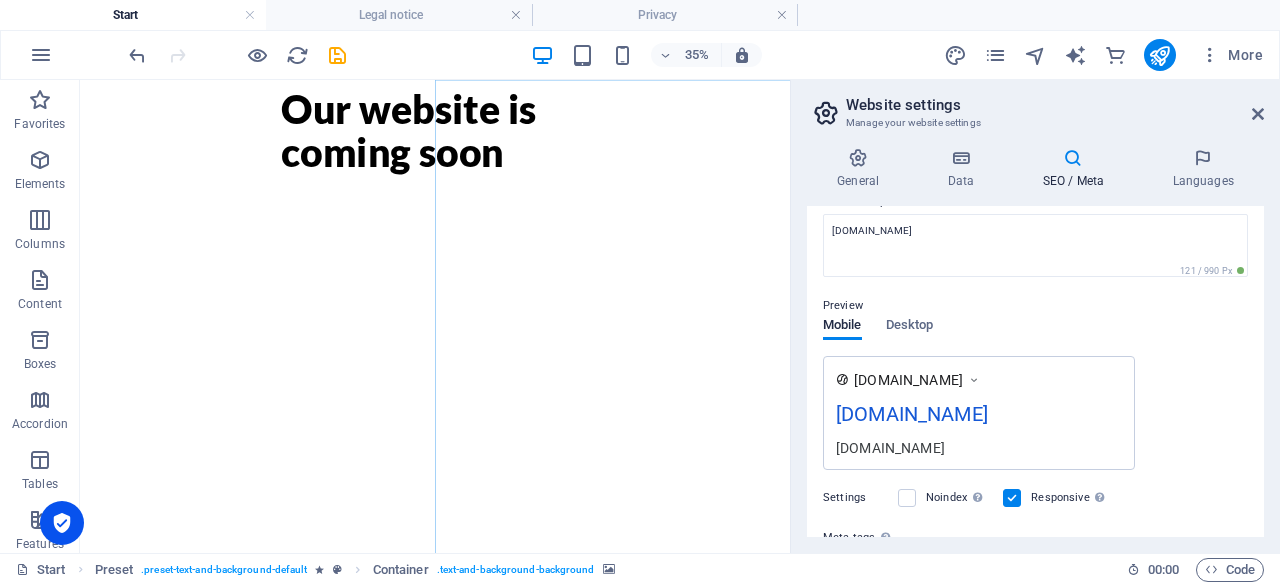 click on "Desktop" at bounding box center [910, 327] 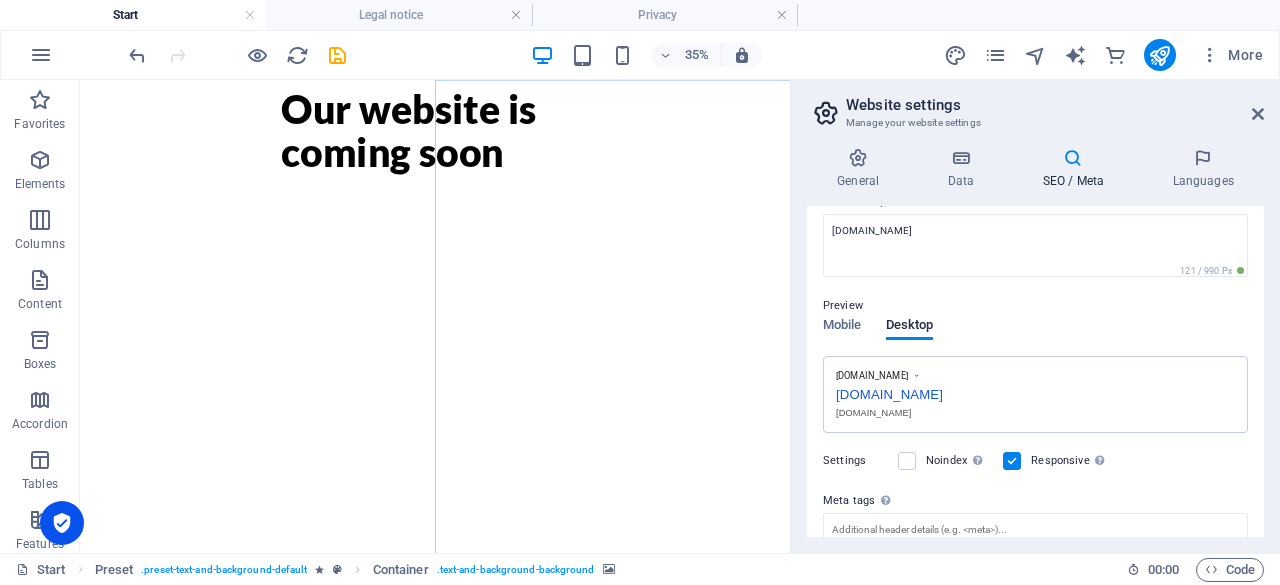 click on "Mobile" at bounding box center (842, 327) 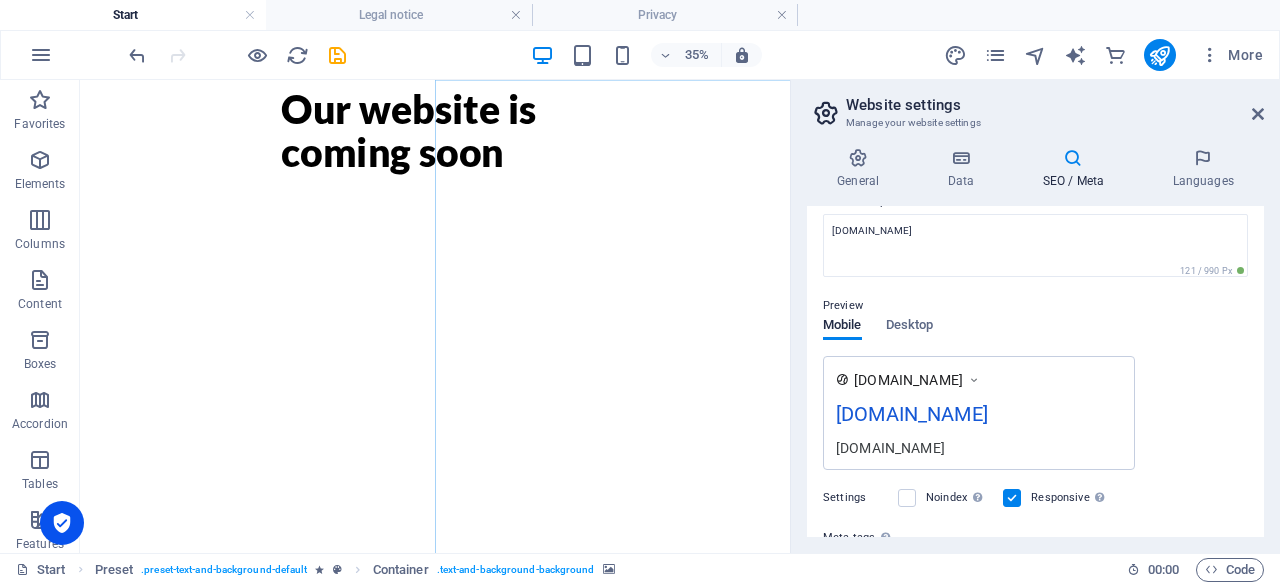 click on "Desktop" at bounding box center [910, 327] 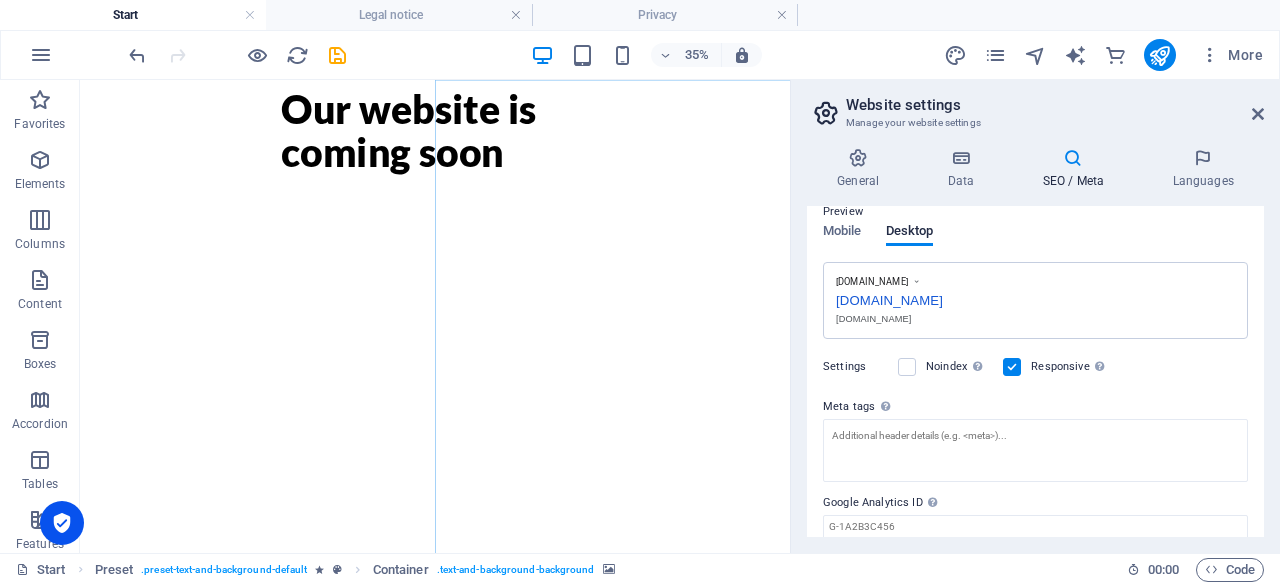 scroll, scrollTop: 368, scrollLeft: 0, axis: vertical 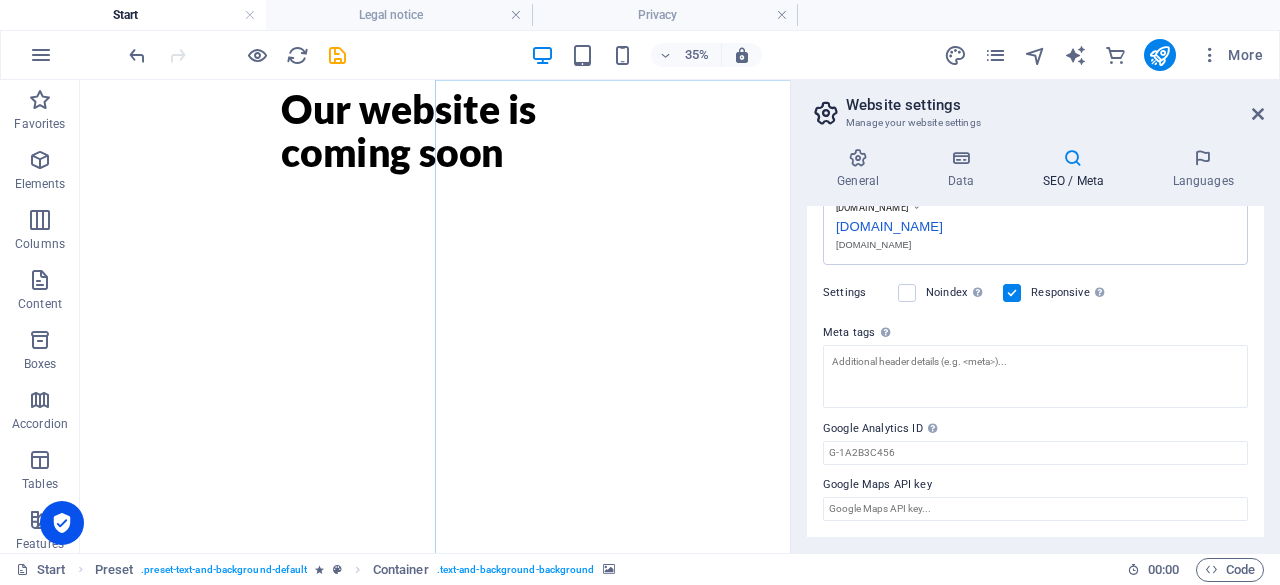 click at bounding box center (1203, 158) 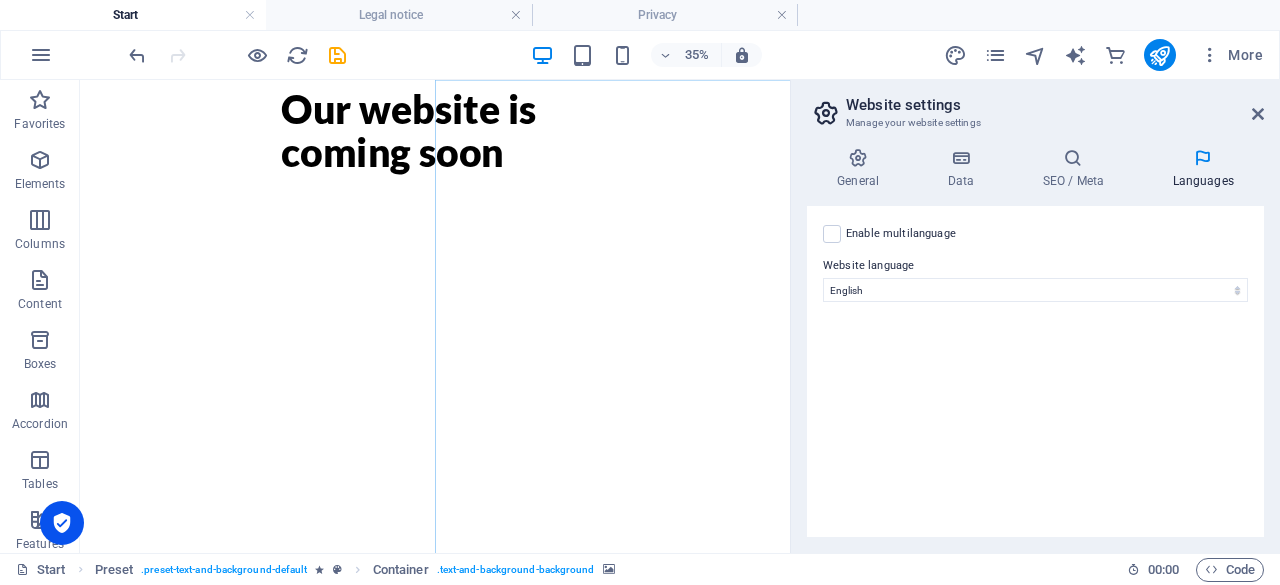 click on "Data" at bounding box center (964, 169) 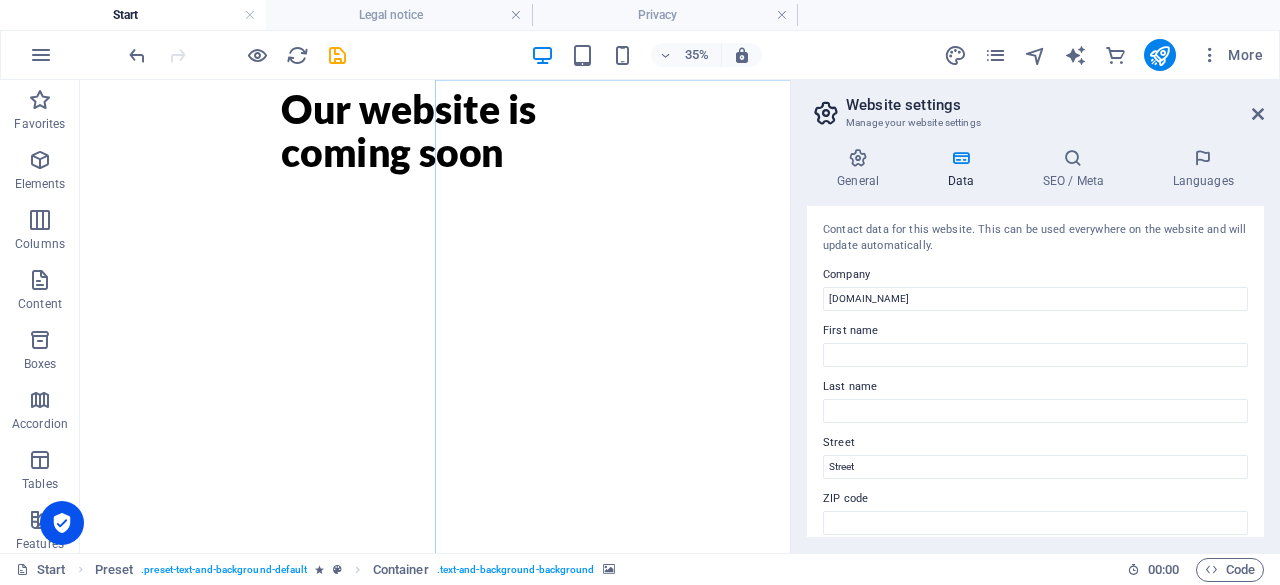 click at bounding box center (858, 158) 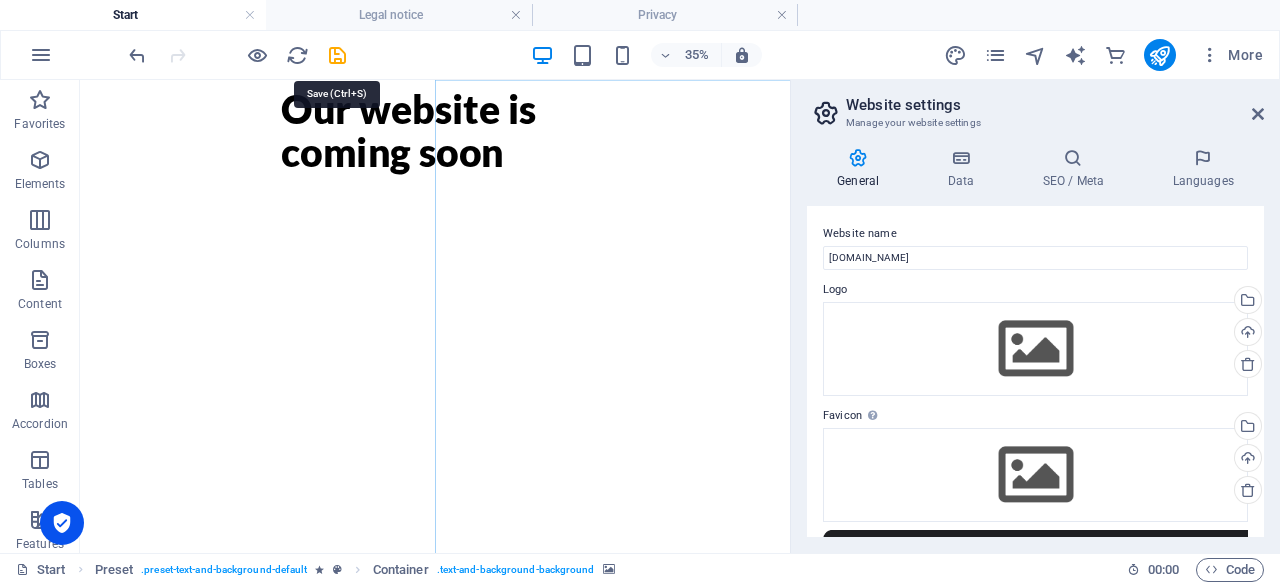 click at bounding box center (337, 55) 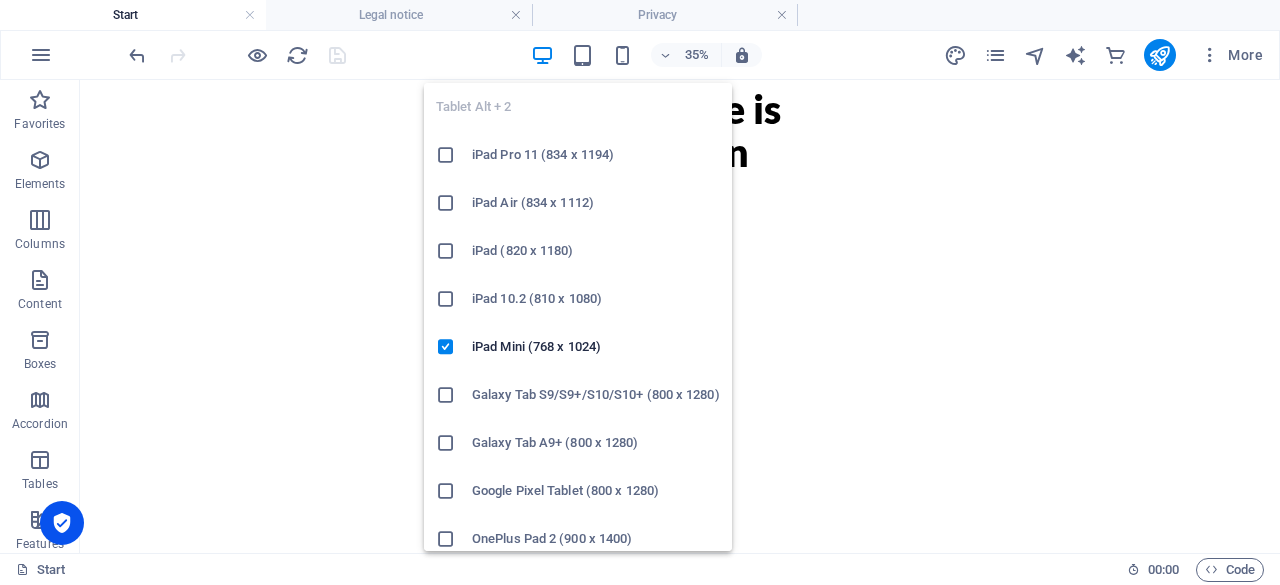click at bounding box center [582, 55] 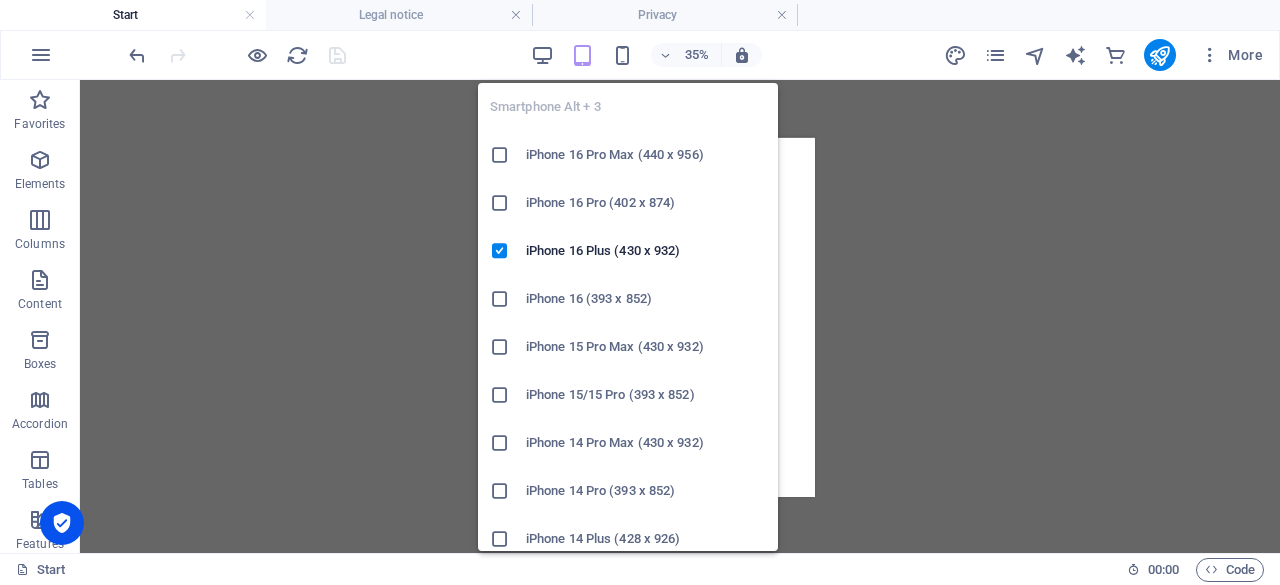 click at bounding box center [622, 55] 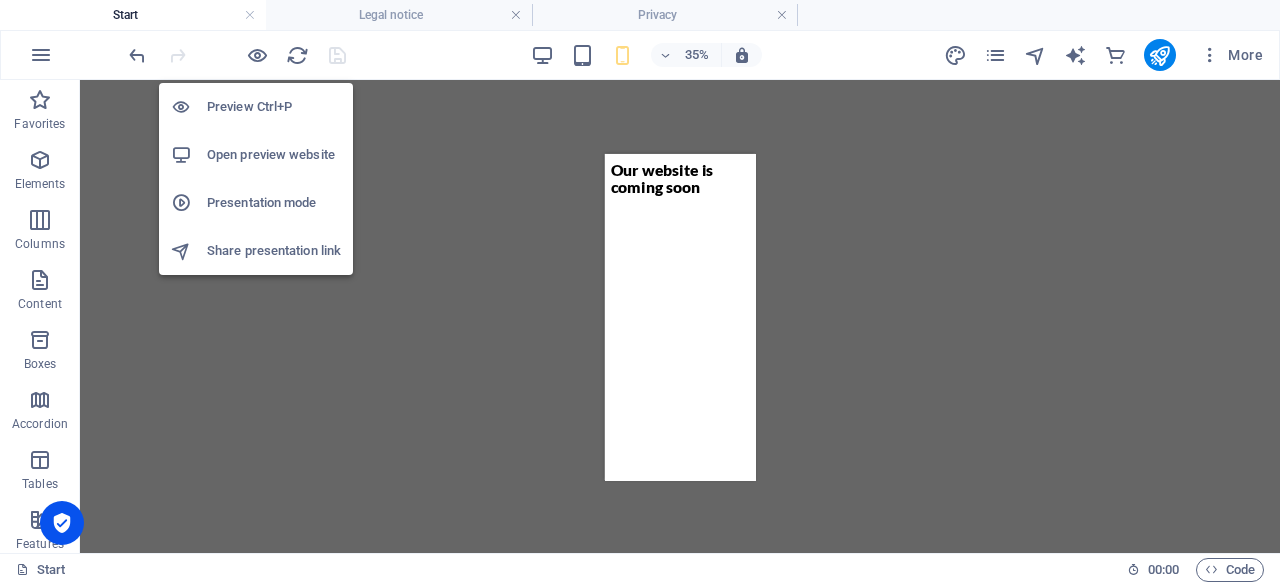 click at bounding box center [257, 55] 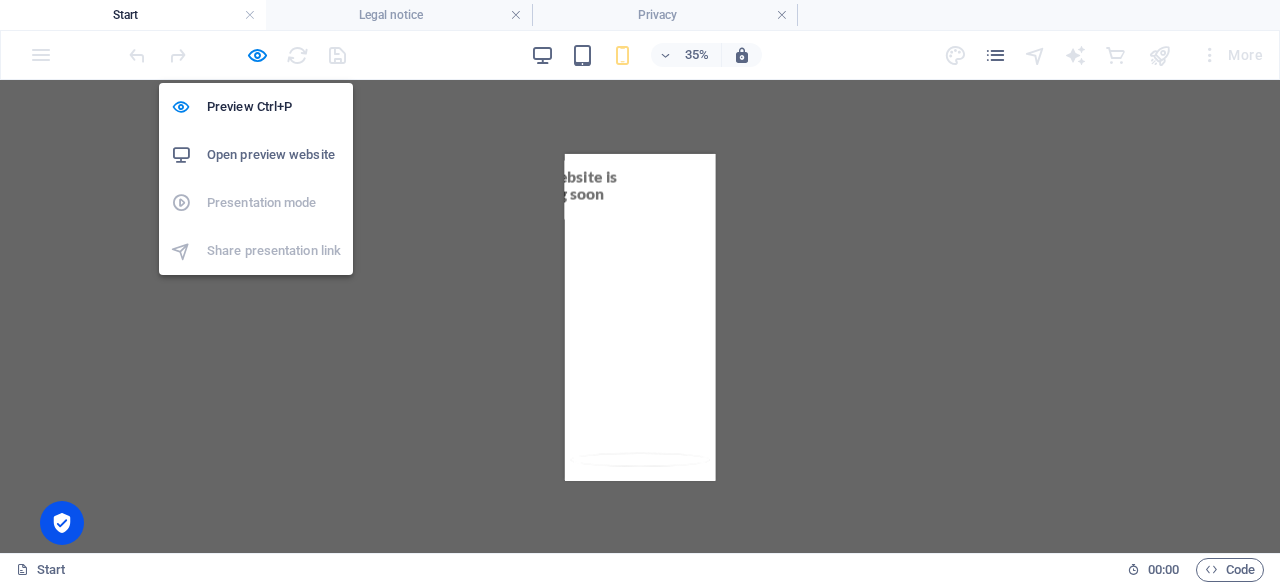 click at bounding box center (257, 55) 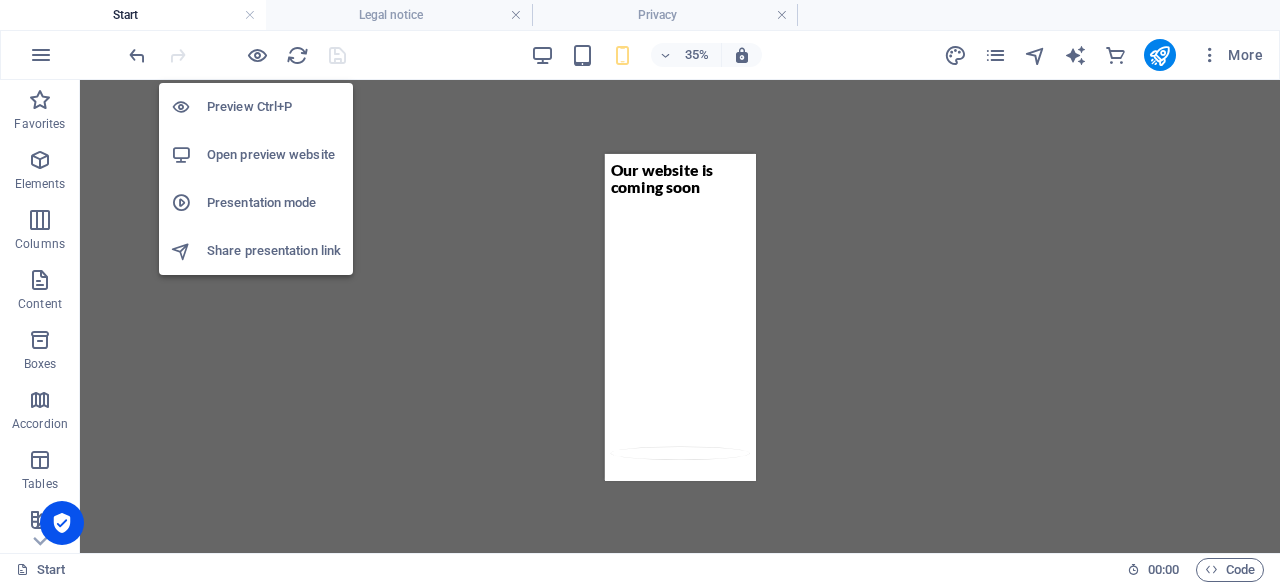 click on "Presentation mode" at bounding box center (274, 203) 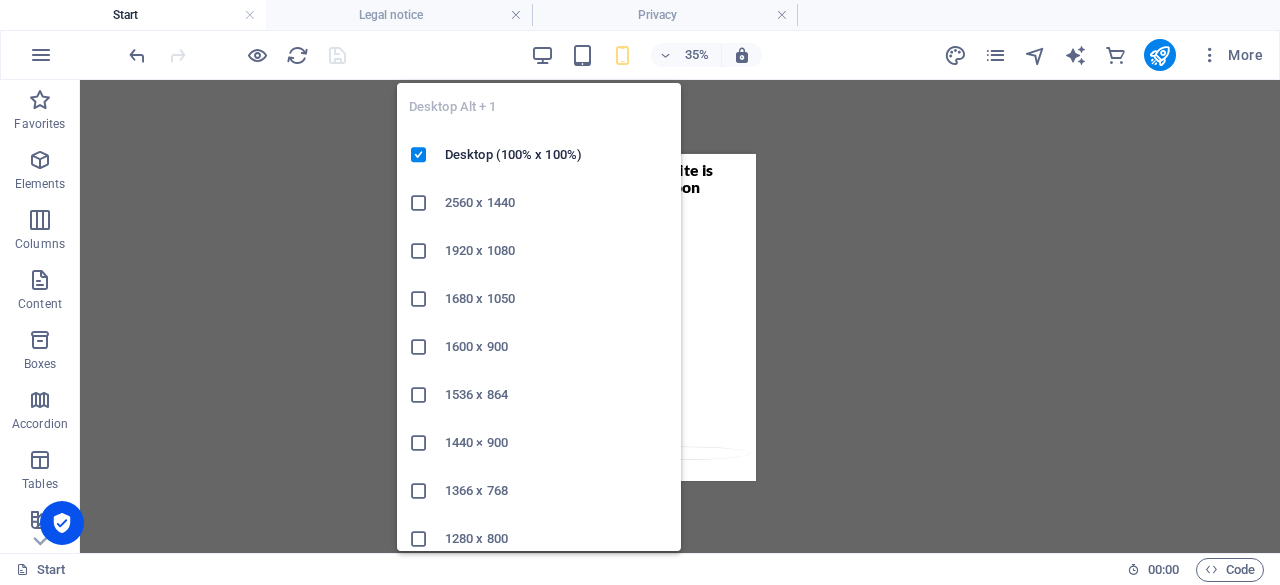 click at bounding box center (542, 55) 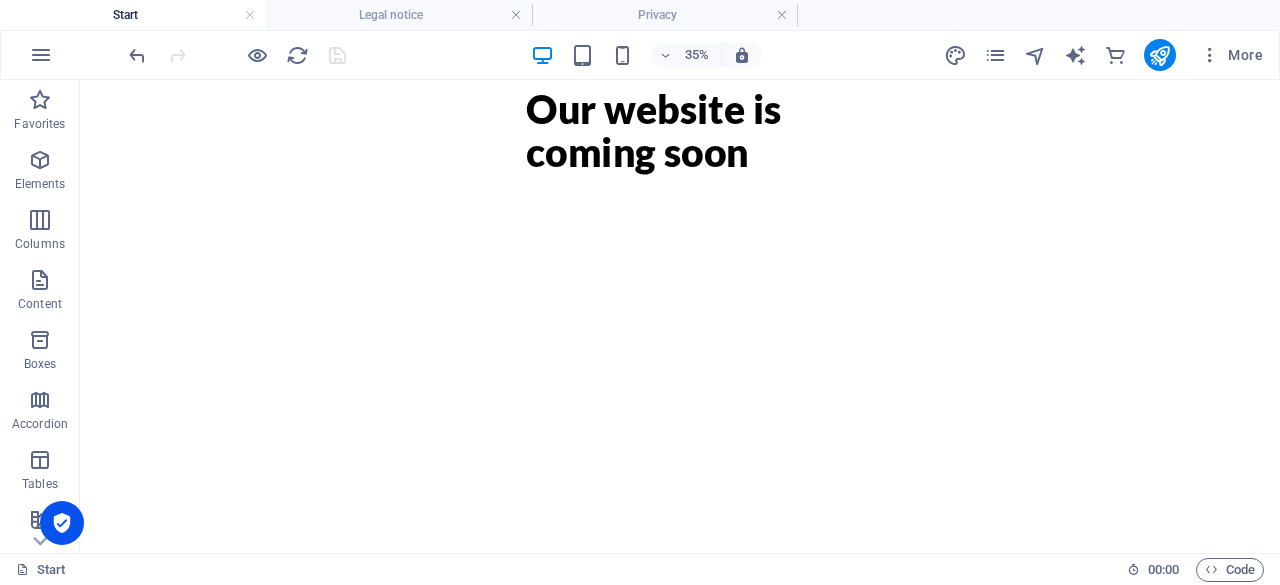 click on "Legal notice" at bounding box center (399, 15) 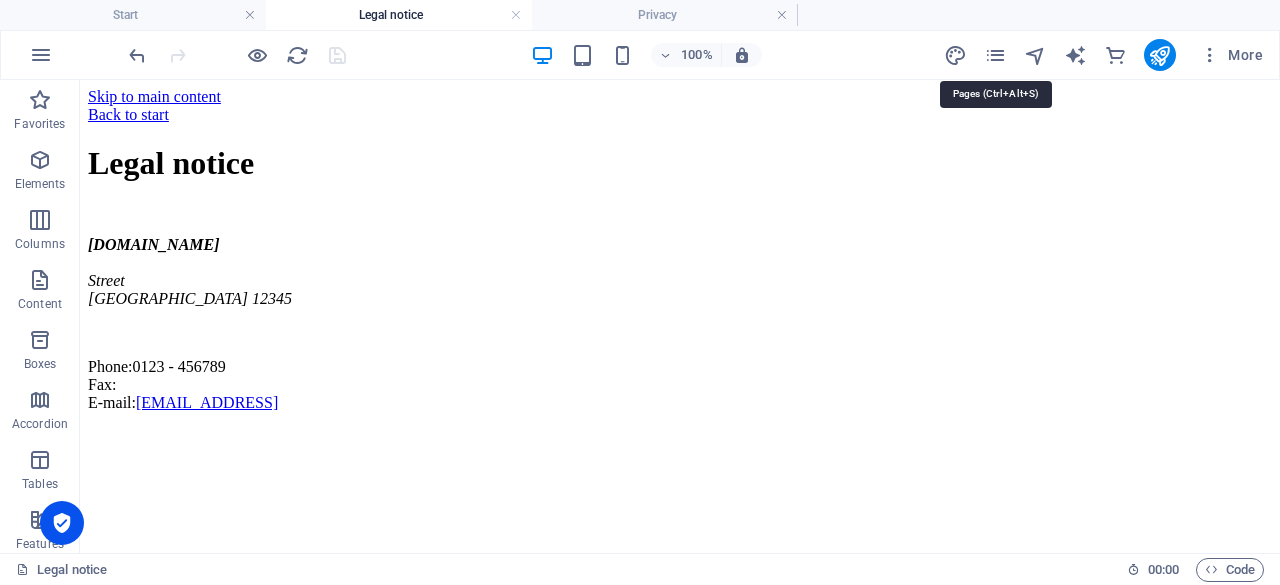 click at bounding box center [995, 55] 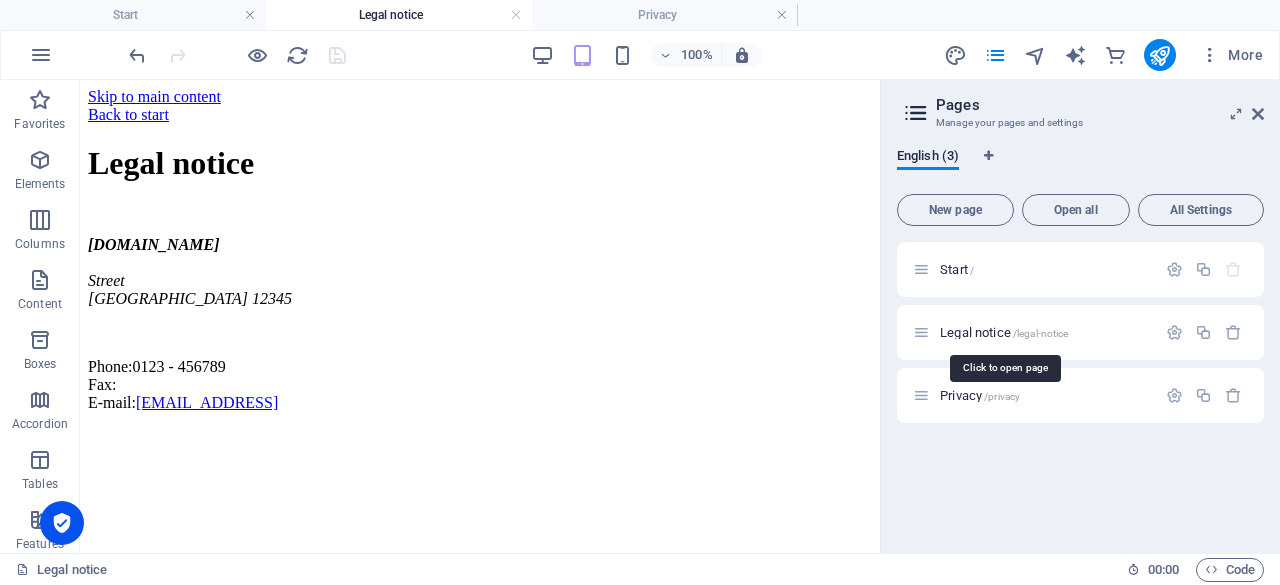 click on "Legal notice /legal-notice" at bounding box center [1004, 332] 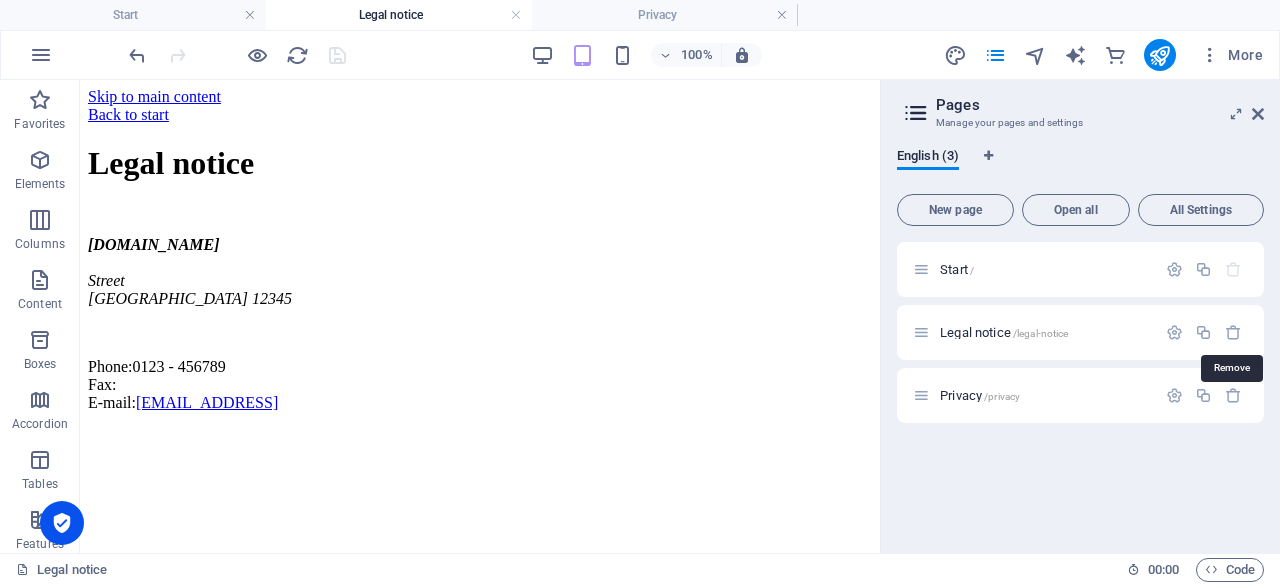 click at bounding box center [1233, 332] 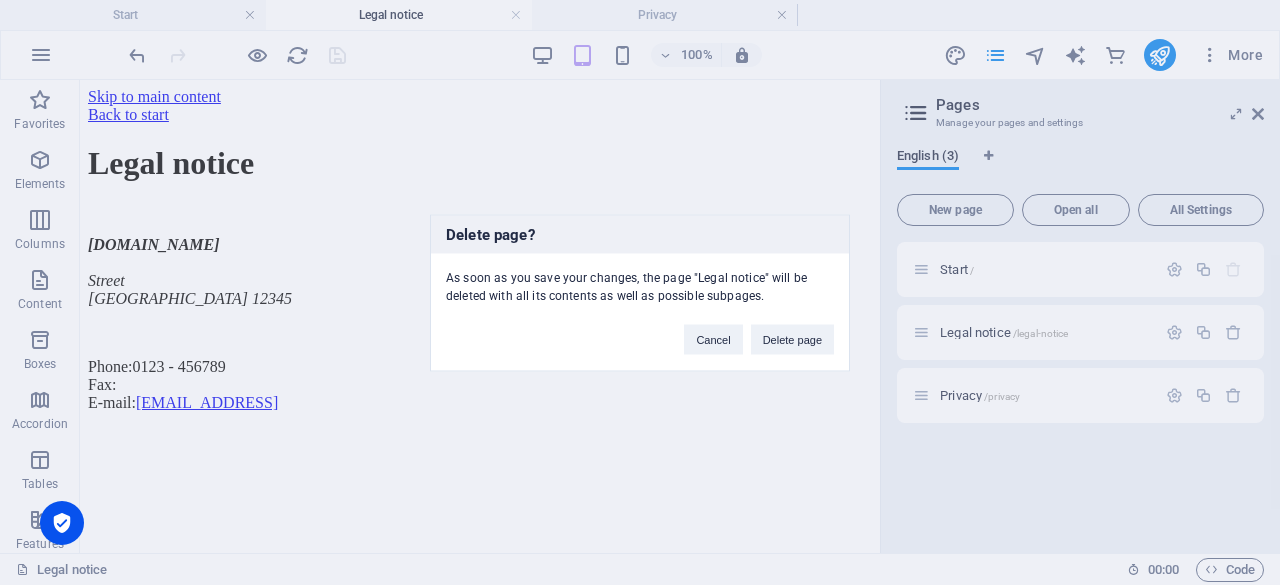 click on "Delete page" at bounding box center [792, 339] 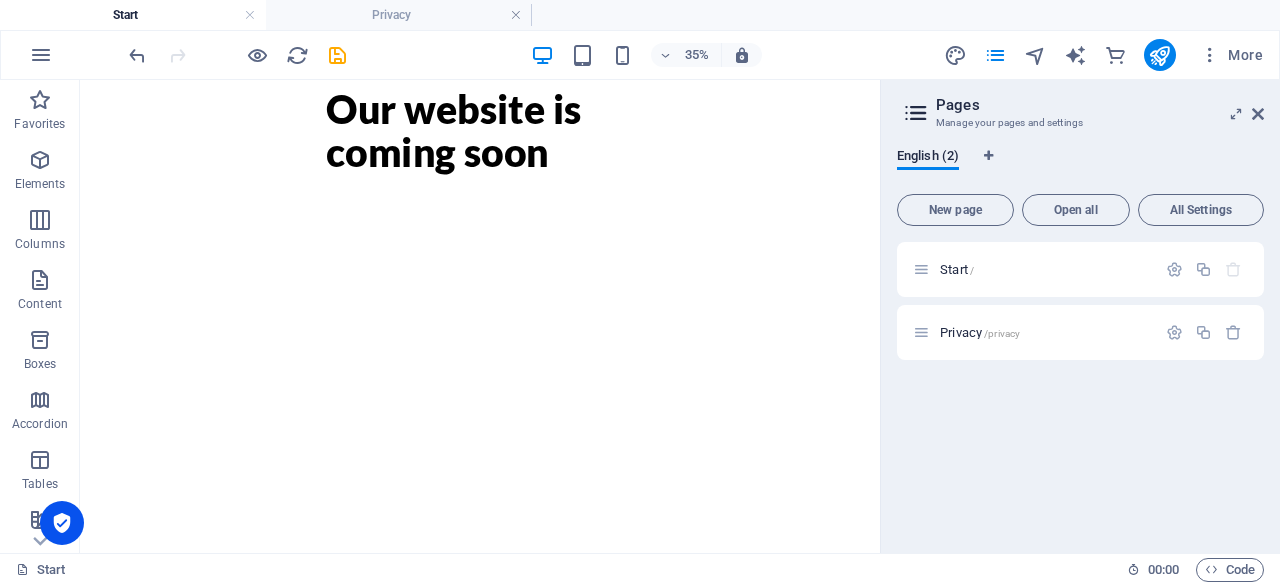 click at bounding box center [1233, 332] 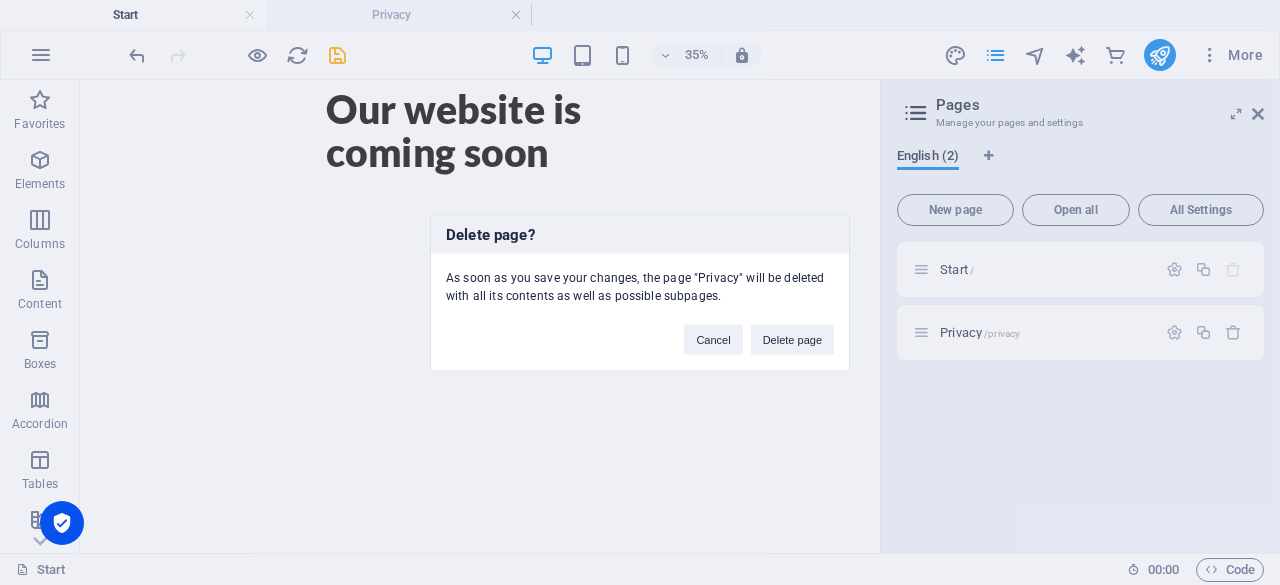 click on "Delete page" at bounding box center [792, 339] 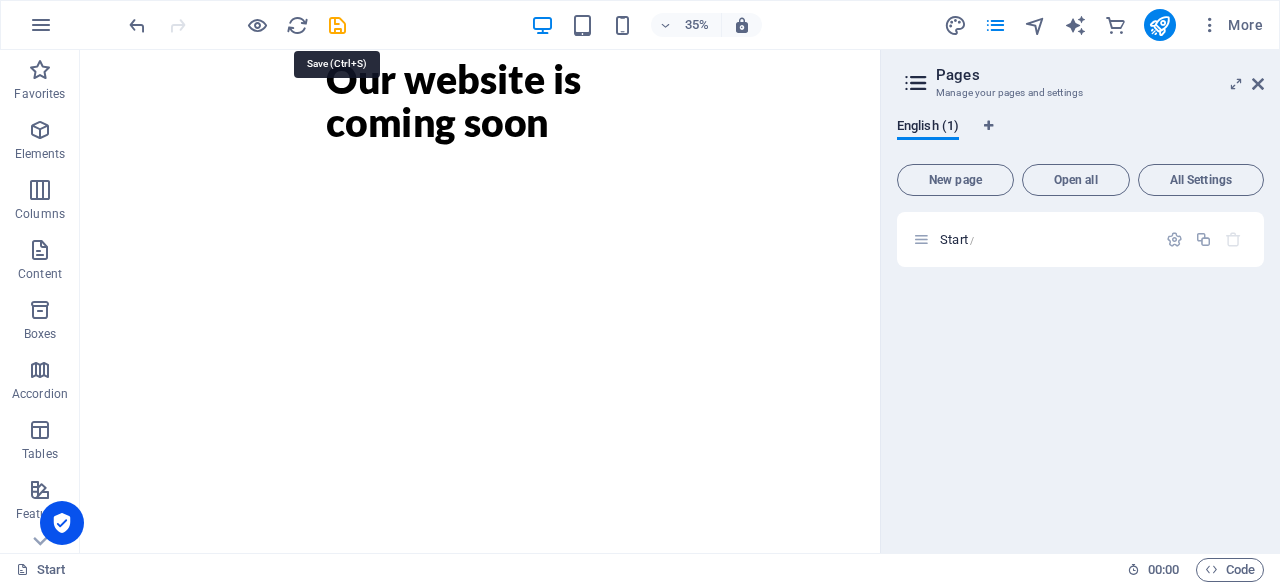 click at bounding box center (337, 25) 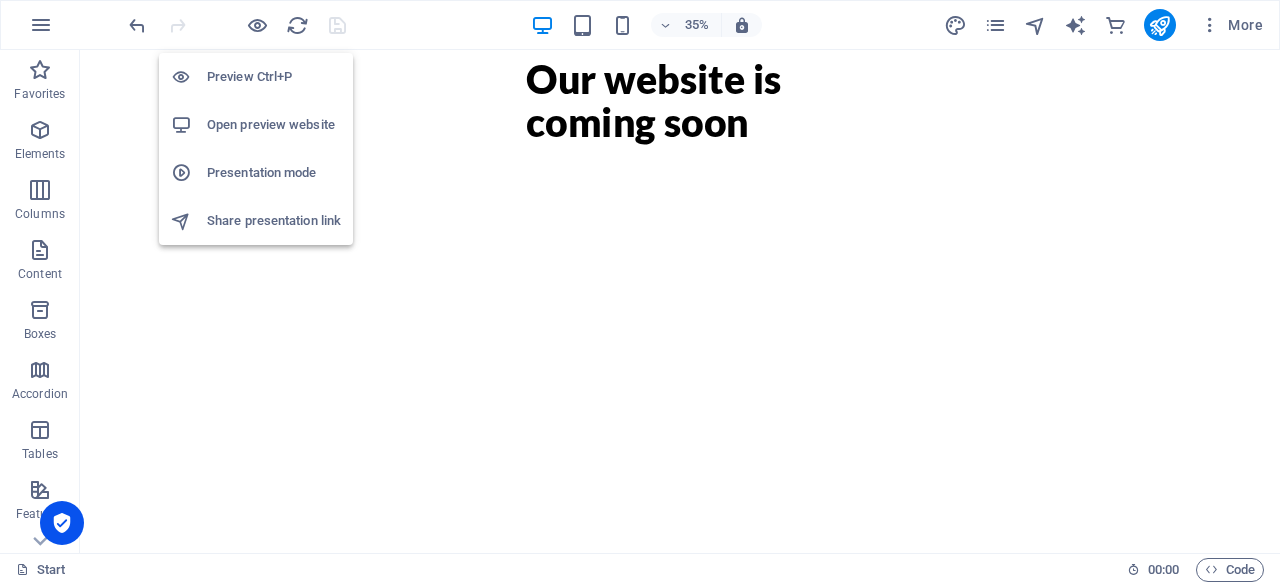 click on "Presentation mode" at bounding box center [274, 173] 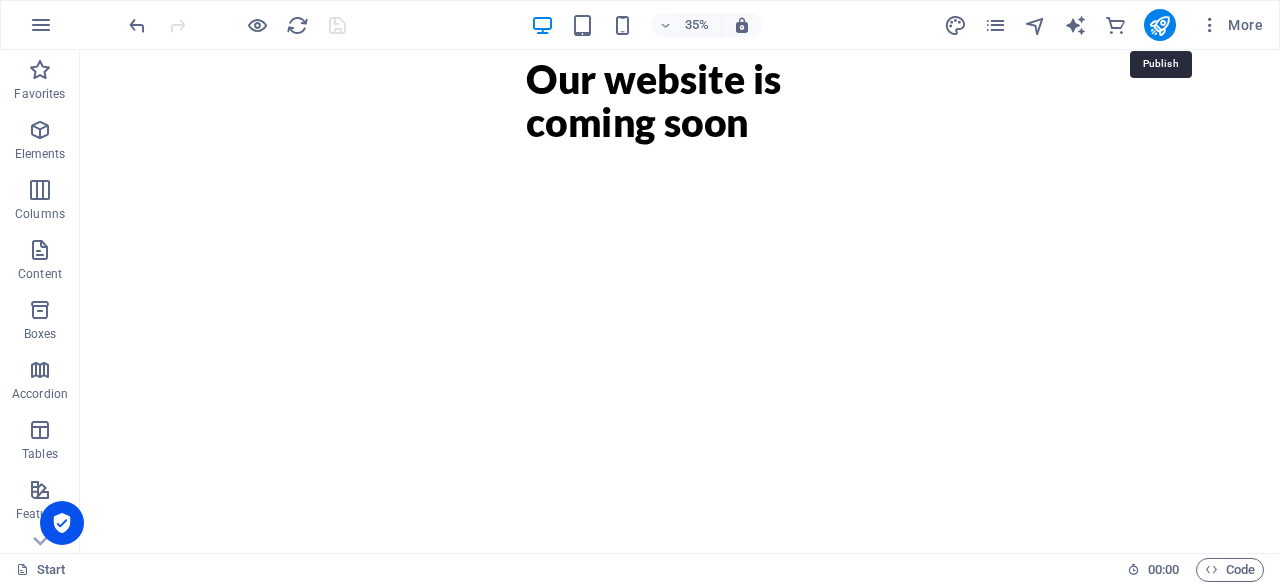 click at bounding box center (1159, 25) 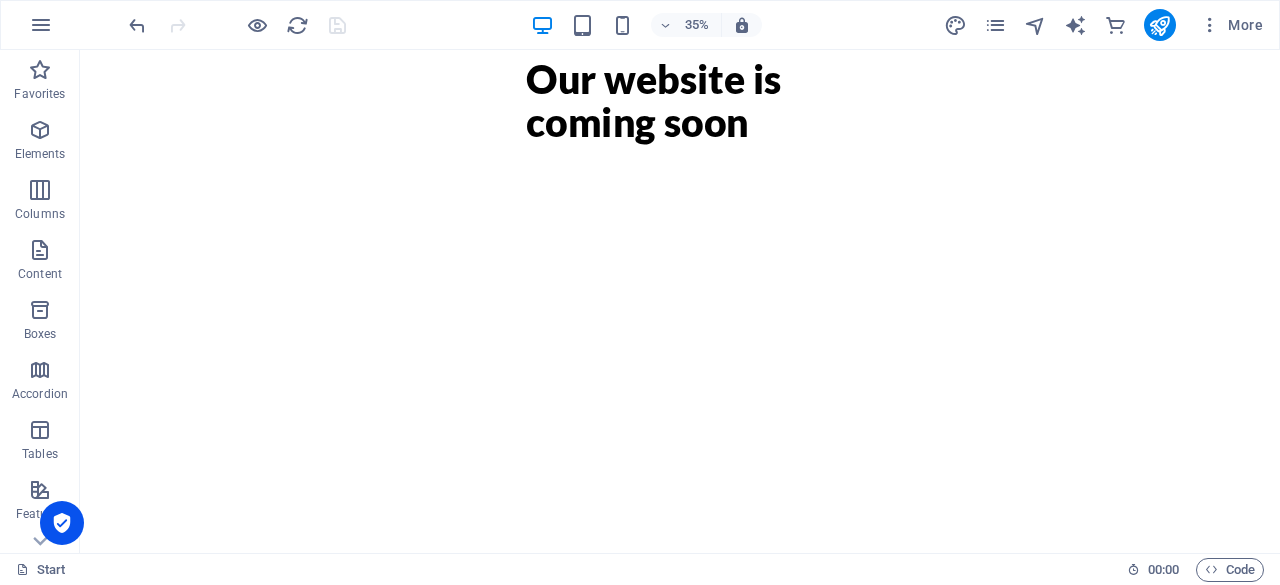 click on "35% More" at bounding box center (698, 25) 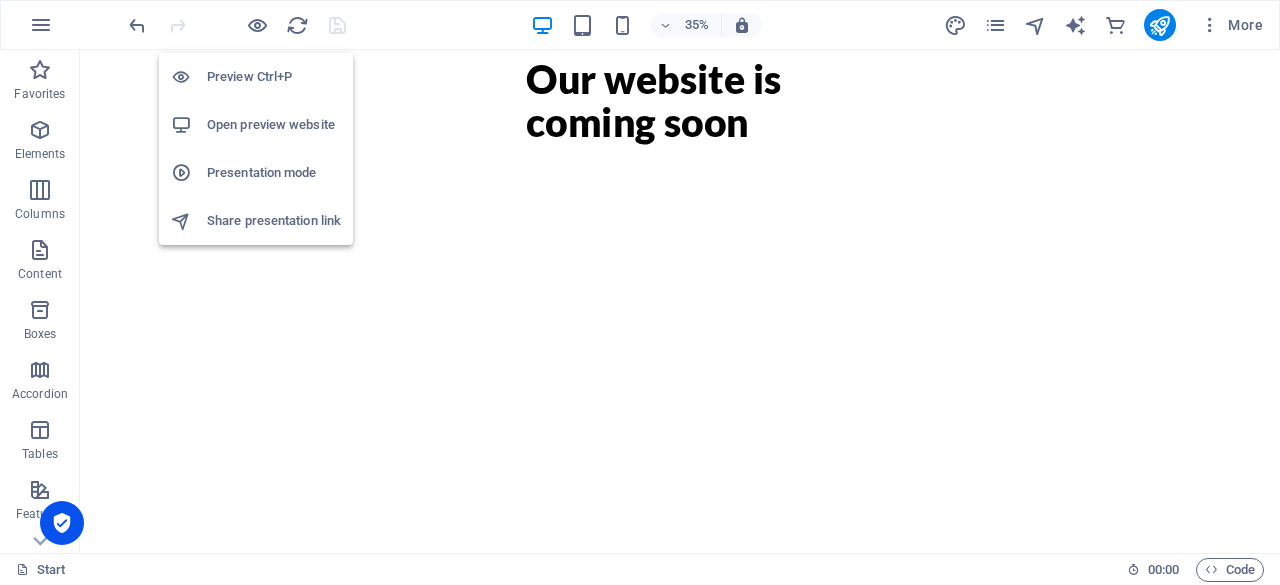 click at bounding box center [257, 25] 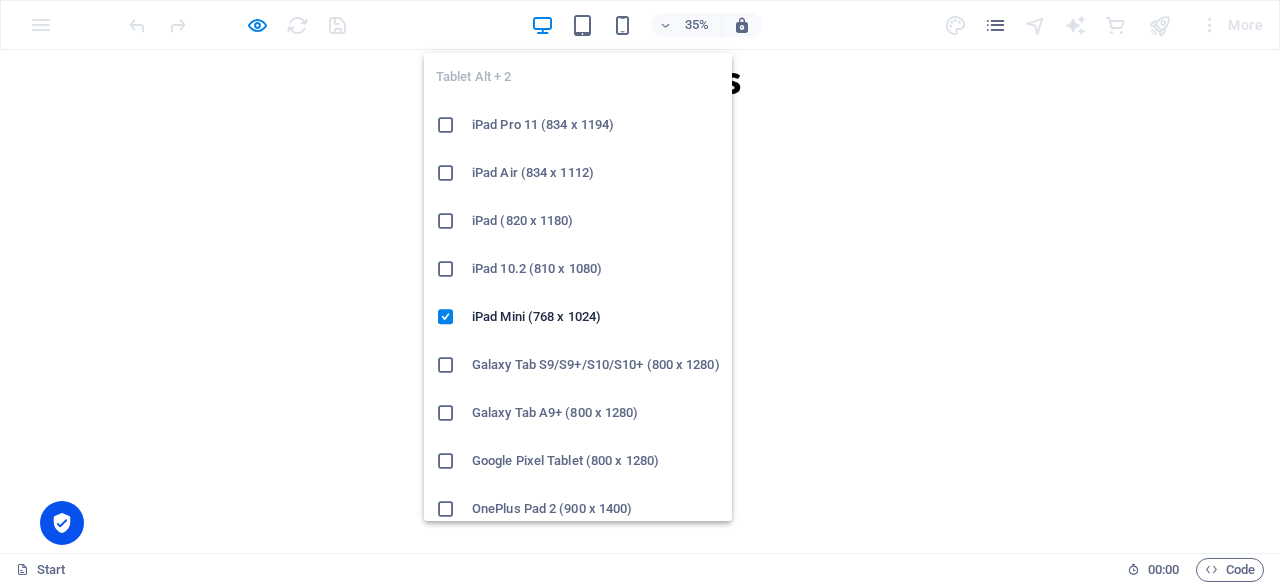 click at bounding box center [582, 25] 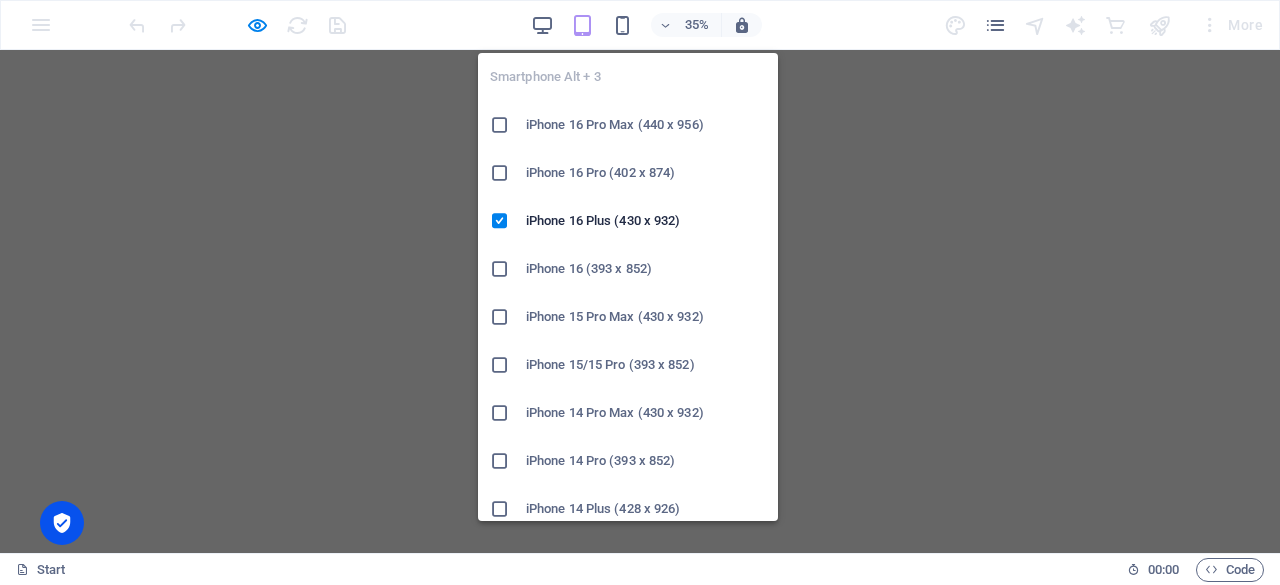 click at bounding box center (622, 25) 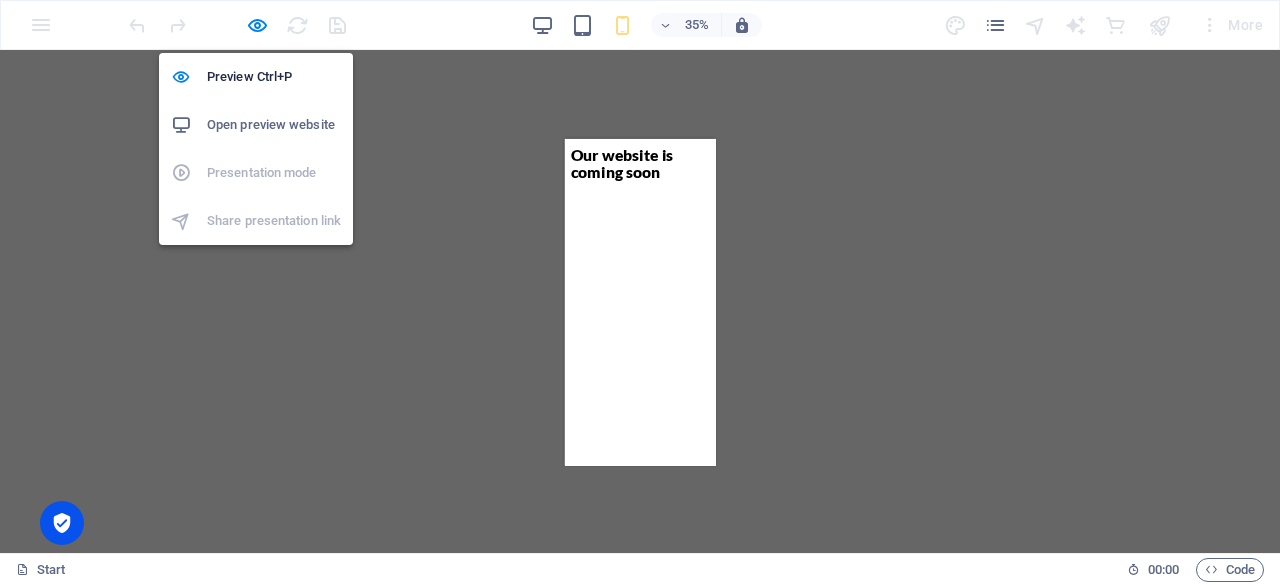 click at bounding box center [257, 25] 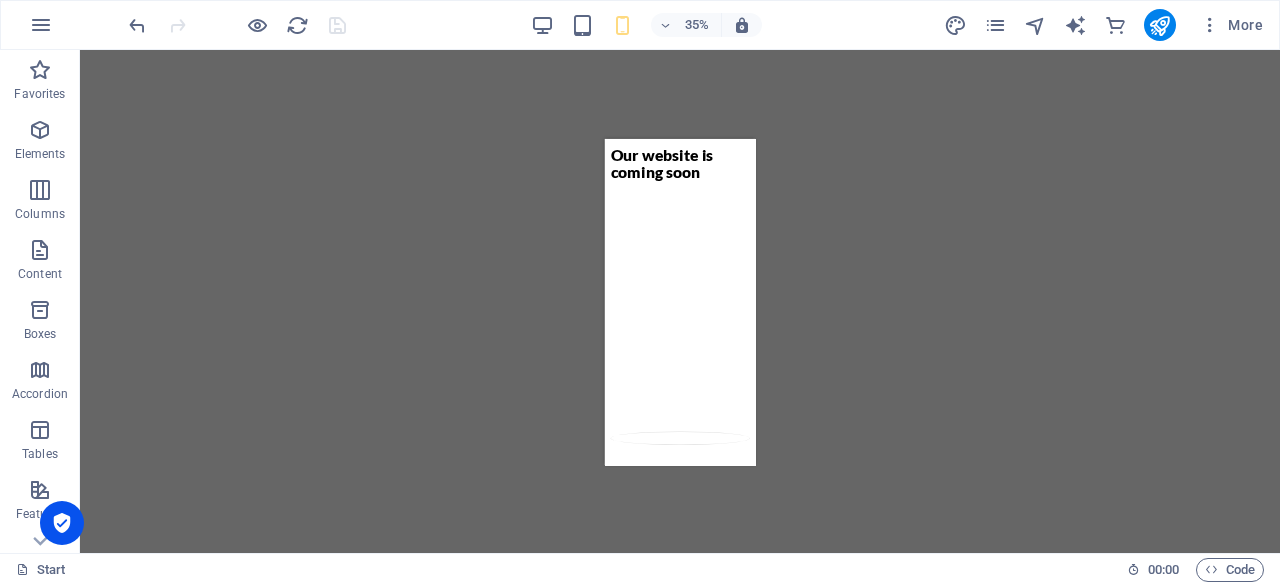 click 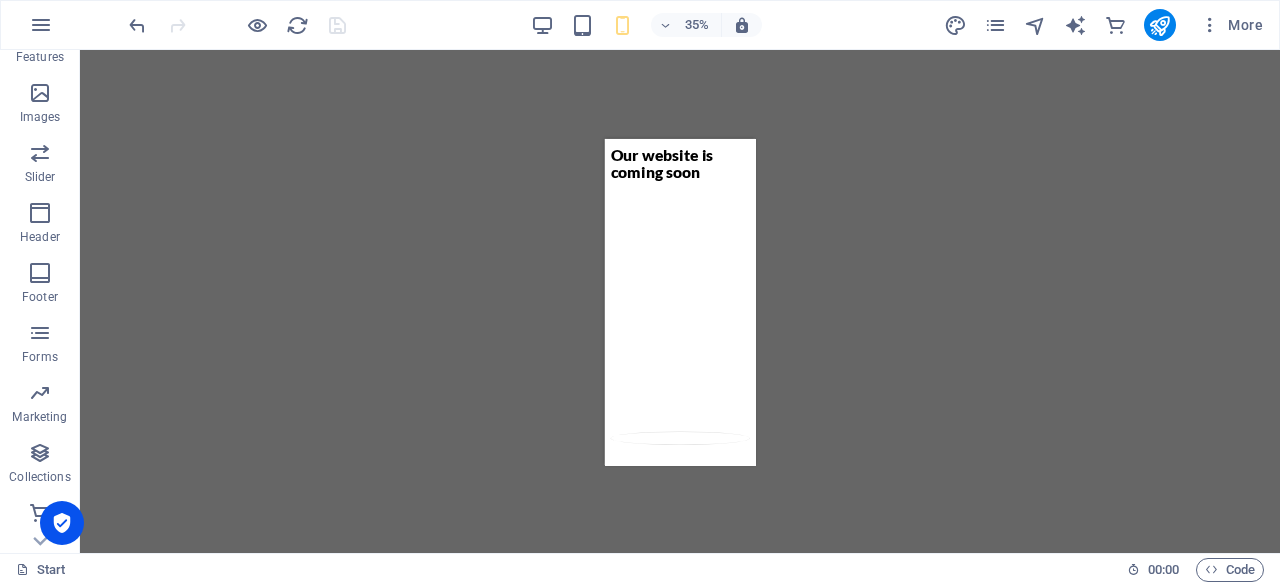 scroll, scrollTop: 457, scrollLeft: 0, axis: vertical 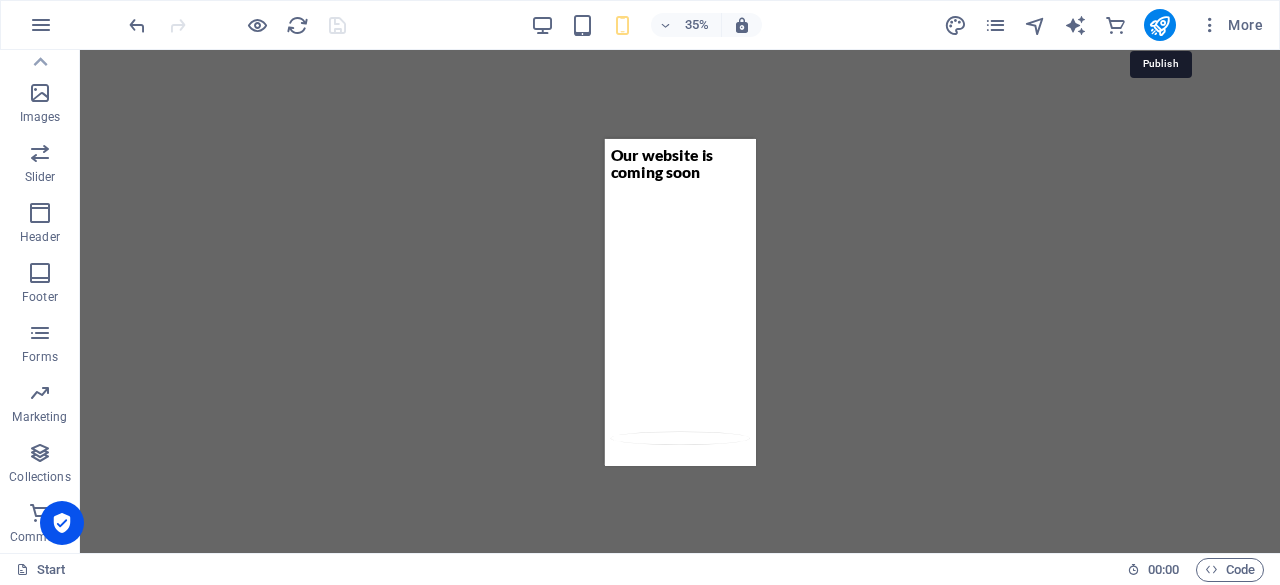 click at bounding box center [1159, 25] 